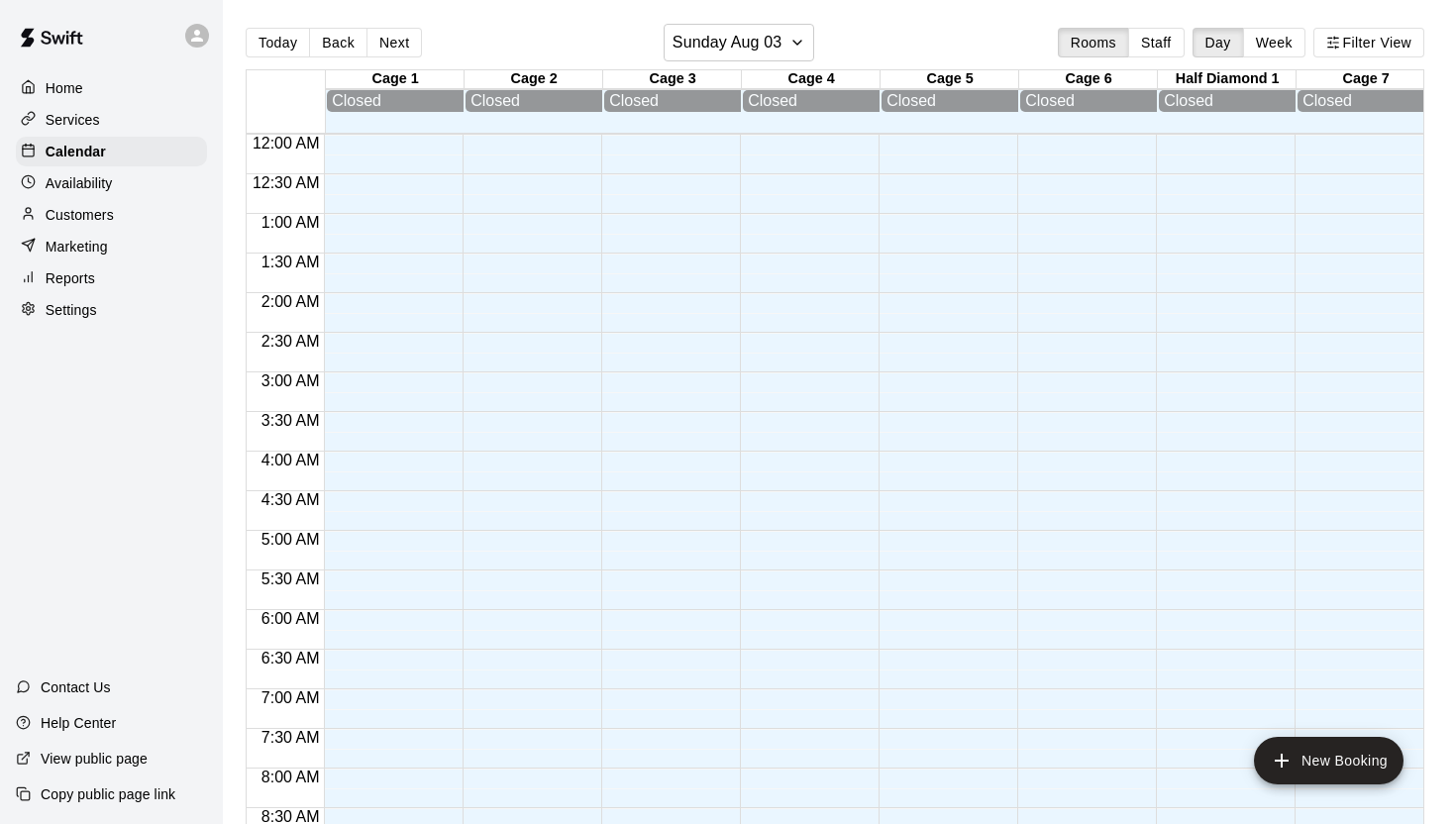 scroll, scrollTop: 0, scrollLeft: 0, axis: both 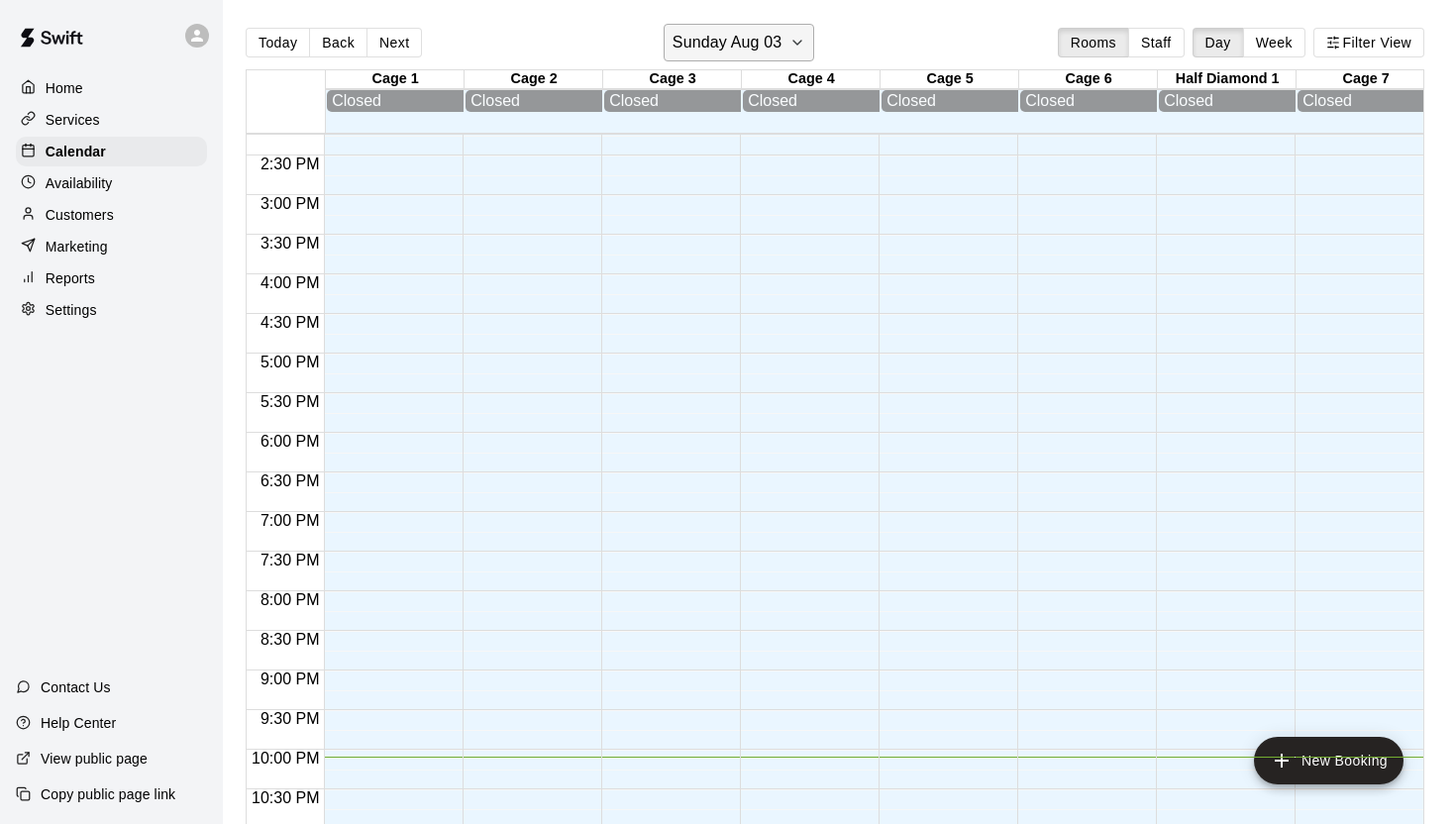 click 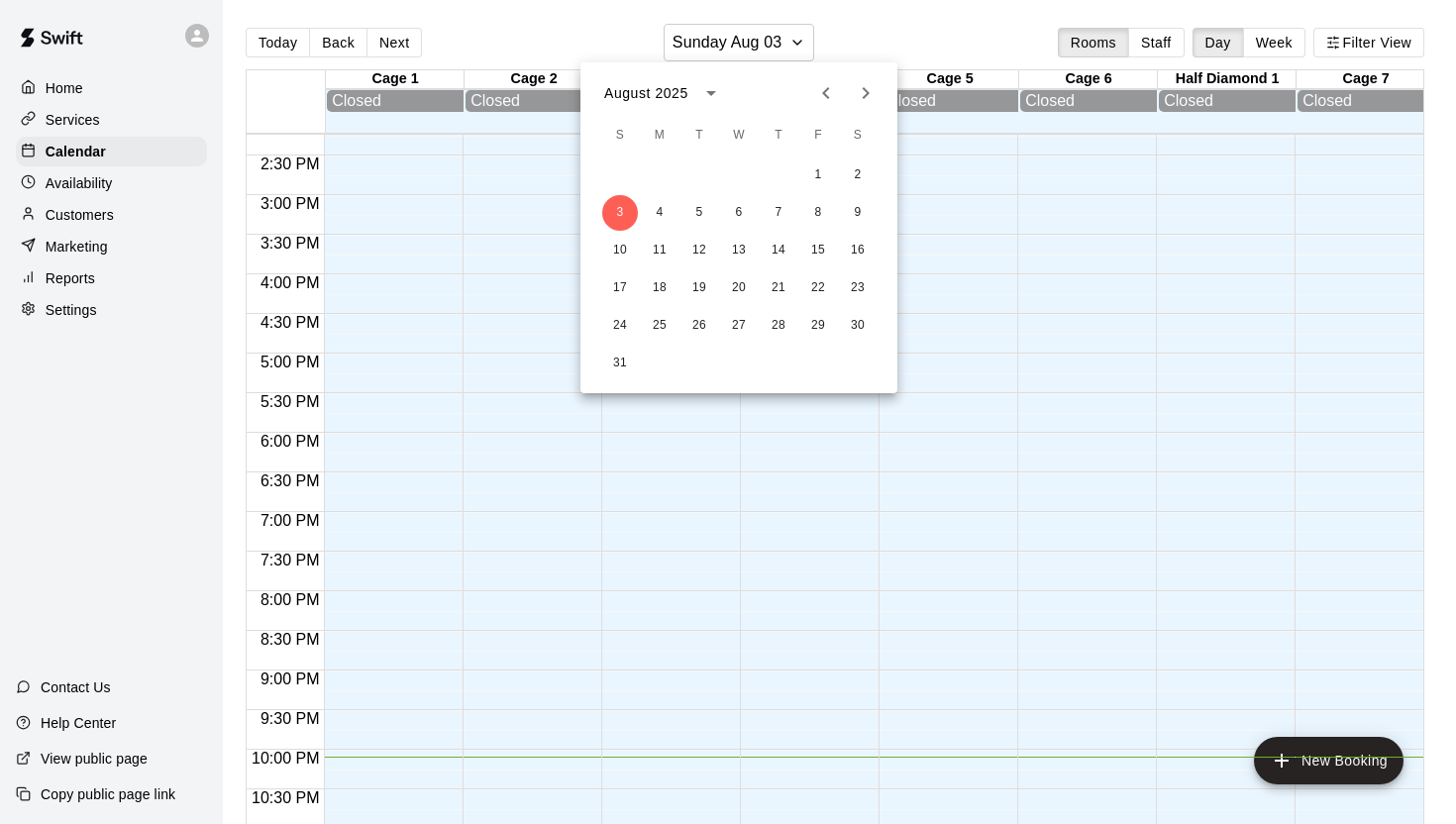 click at bounding box center [728, 412] 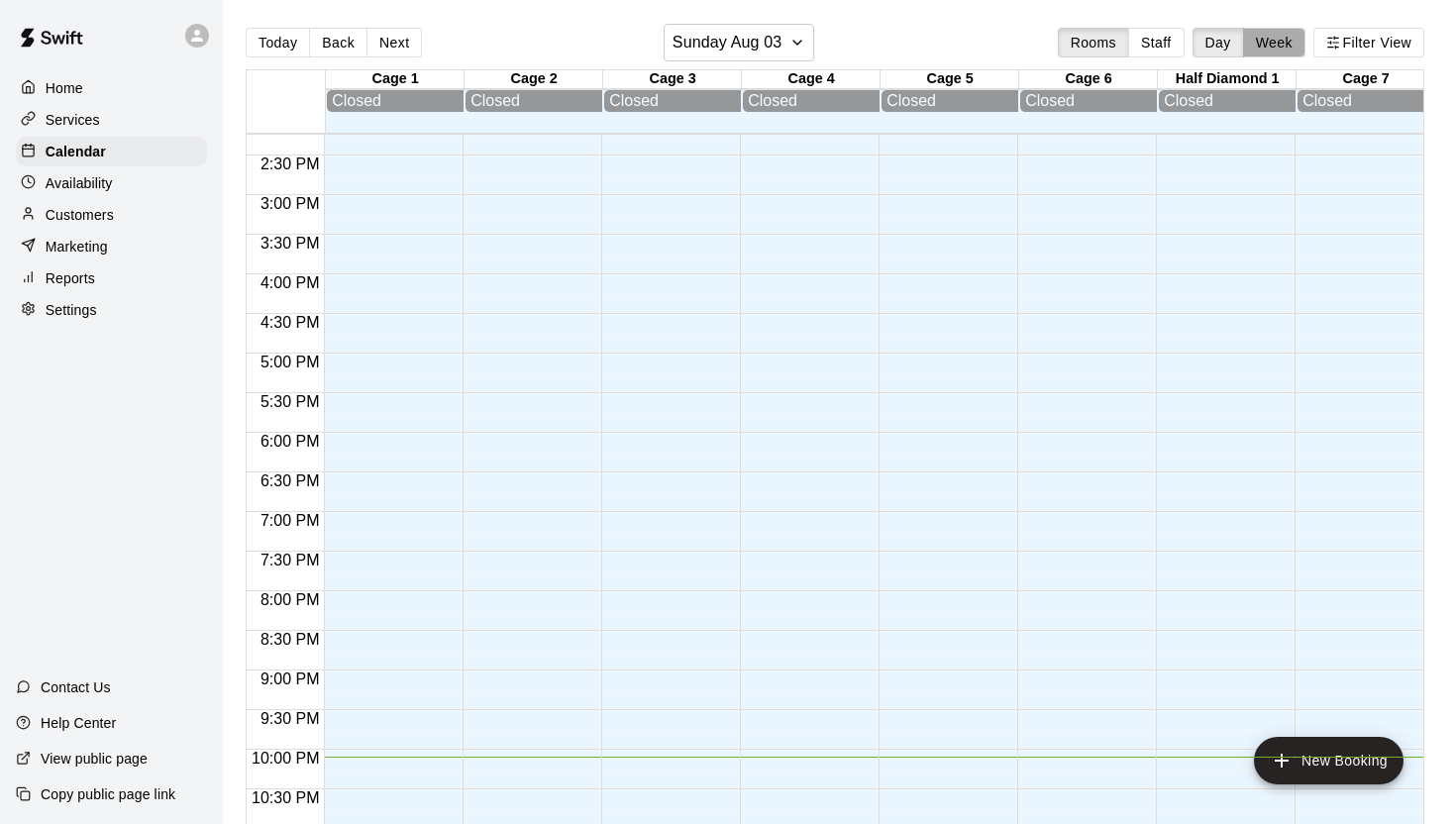 click on "Week" at bounding box center (1274, 43) 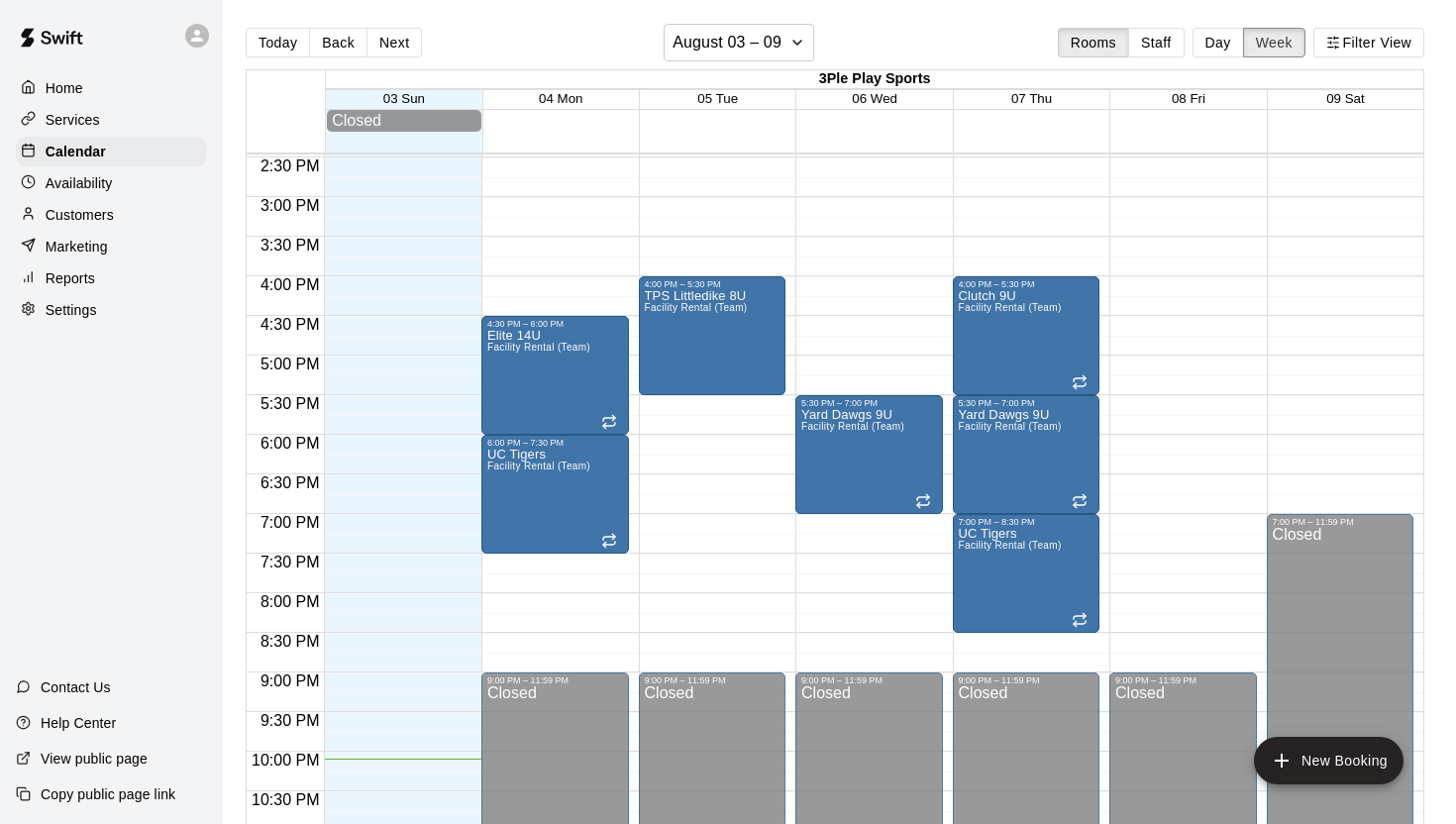 scroll, scrollTop: 1148, scrollLeft: 0, axis: vertical 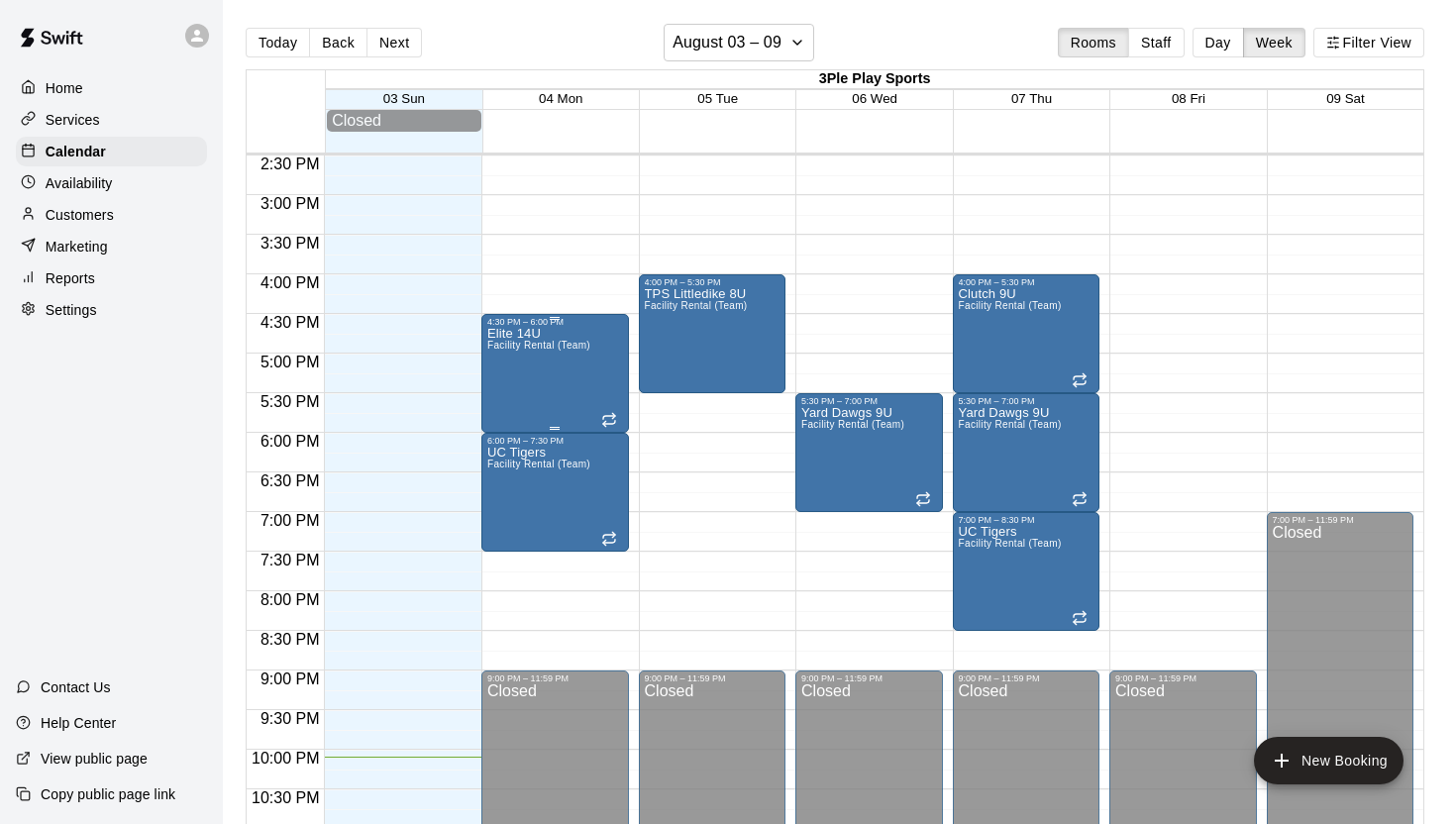 click on "Facility Rental (Team)" at bounding box center [539, 345] 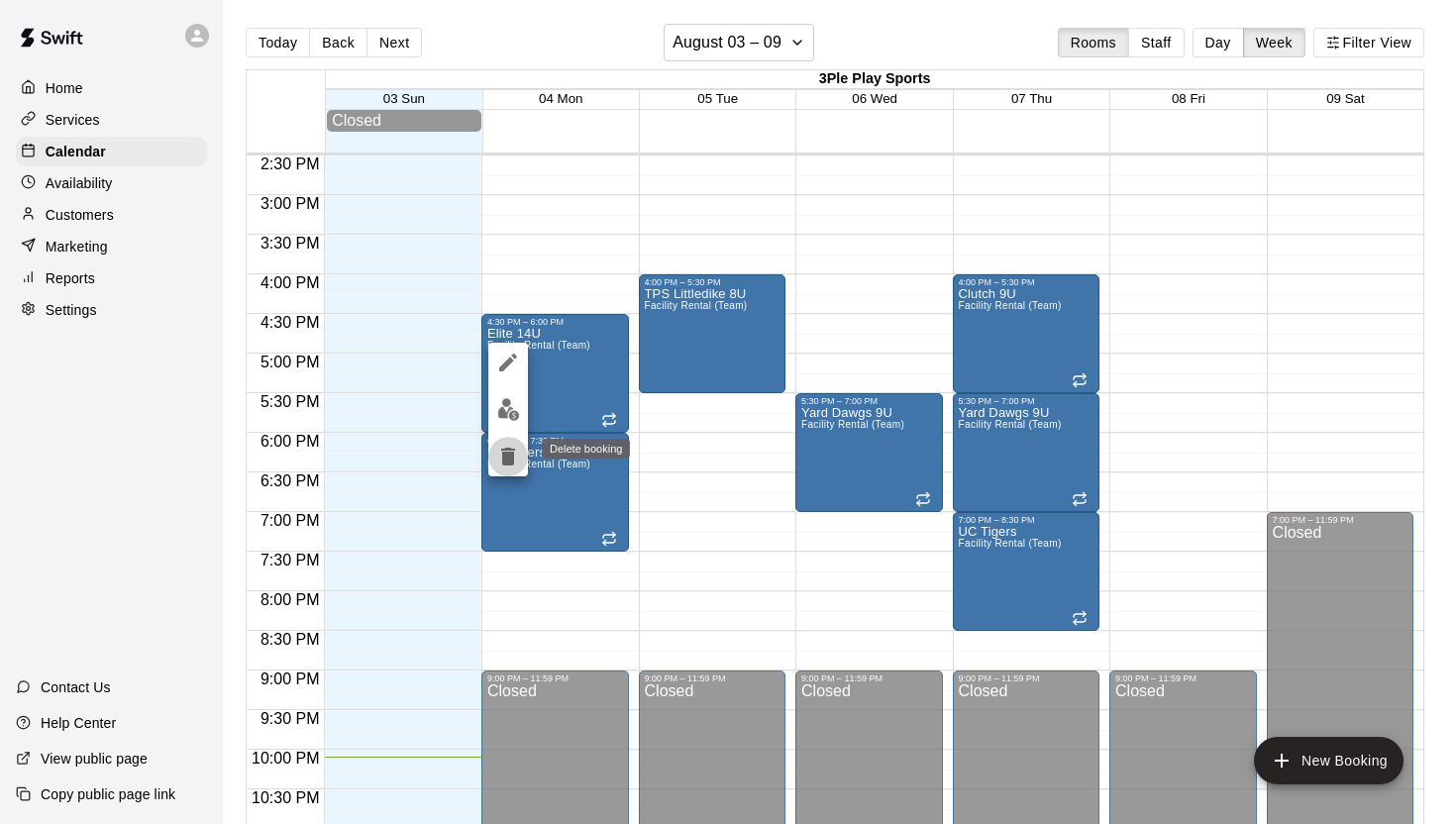 click 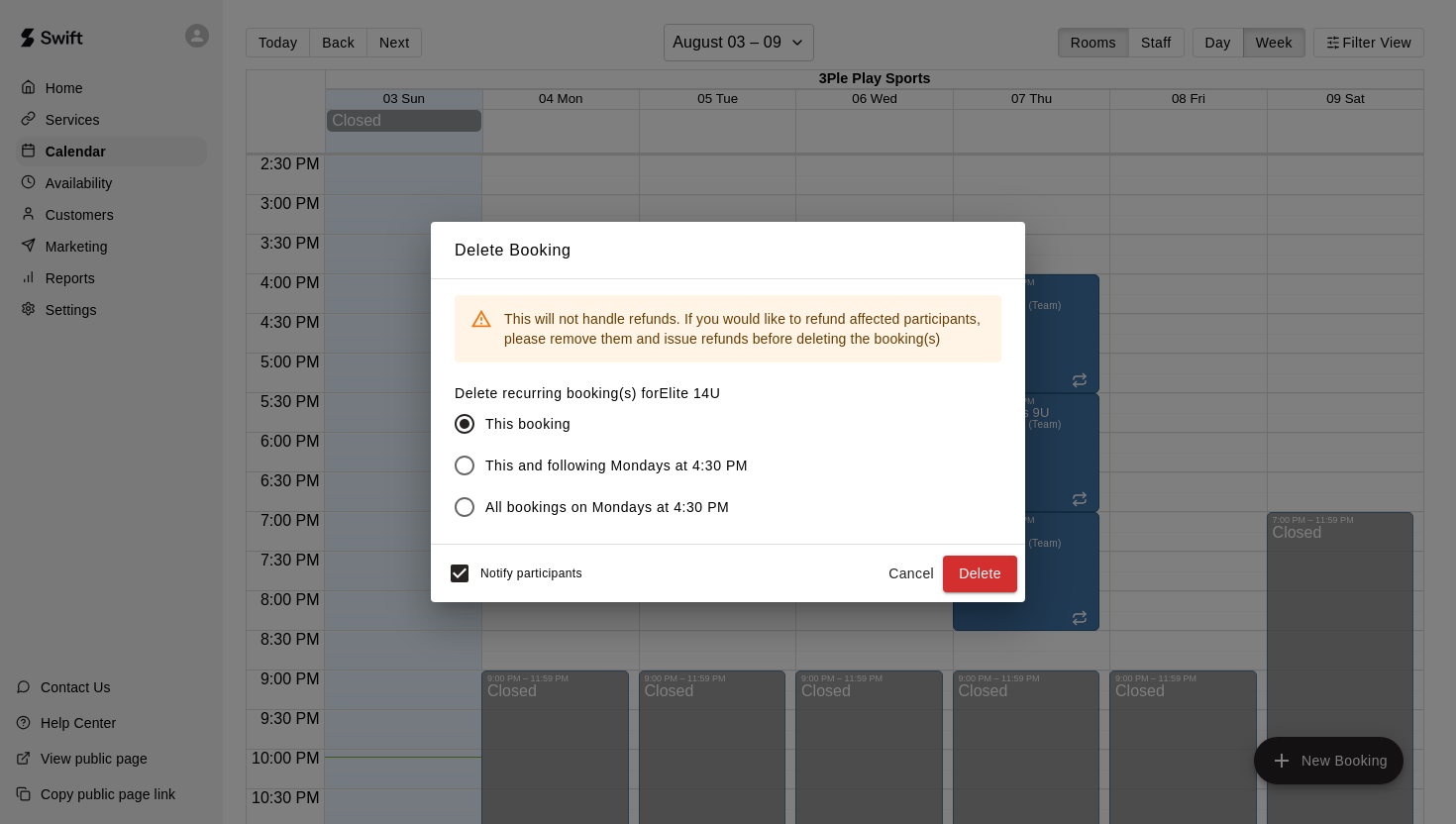 click on "All bookings   on Mondays at 4:30 PM" at bounding box center [607, 507] 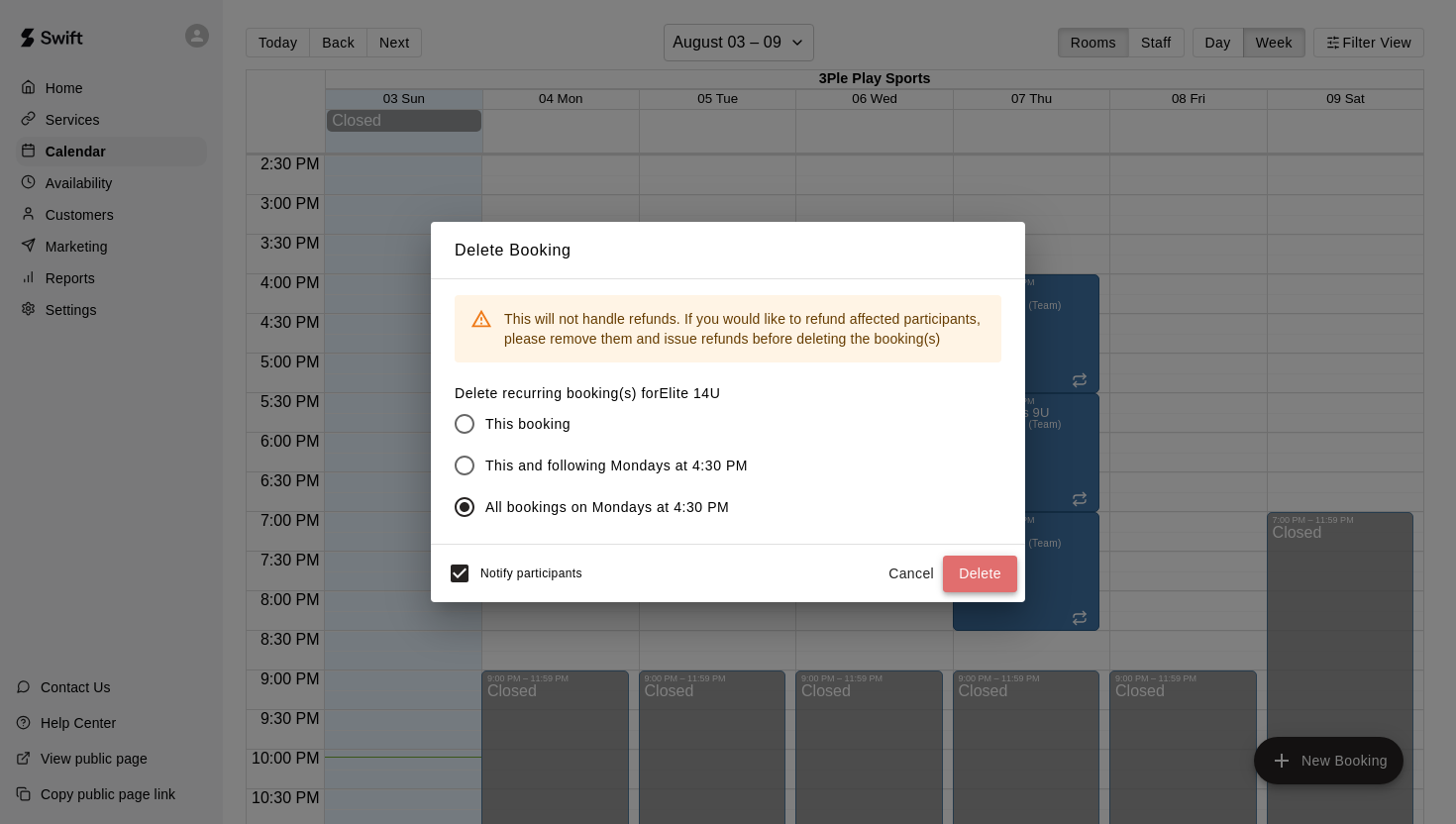 click on "Delete" at bounding box center (980, 573) 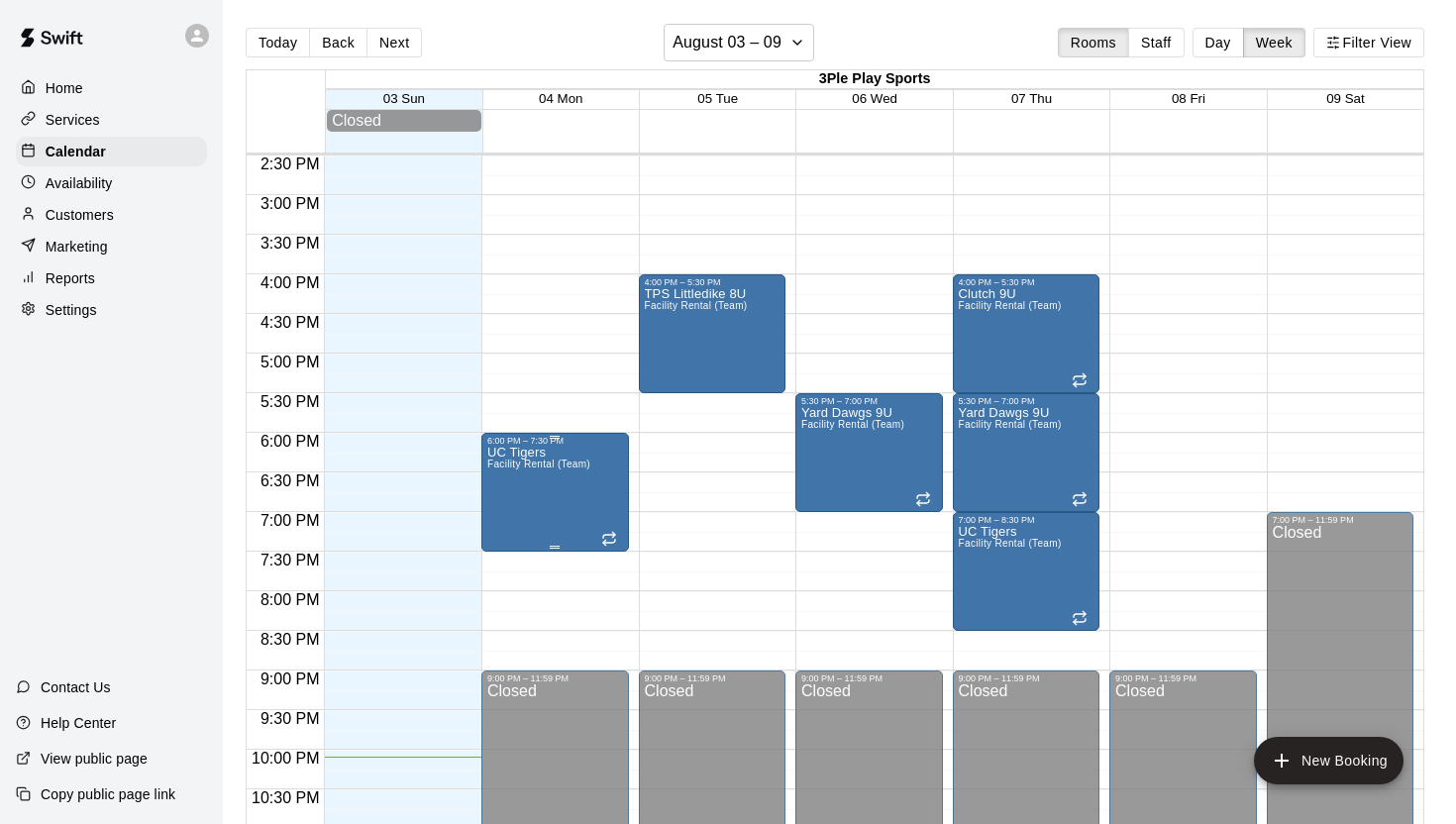 click on "UC Tigers Facility Rental (Team)" at bounding box center [539, 858] 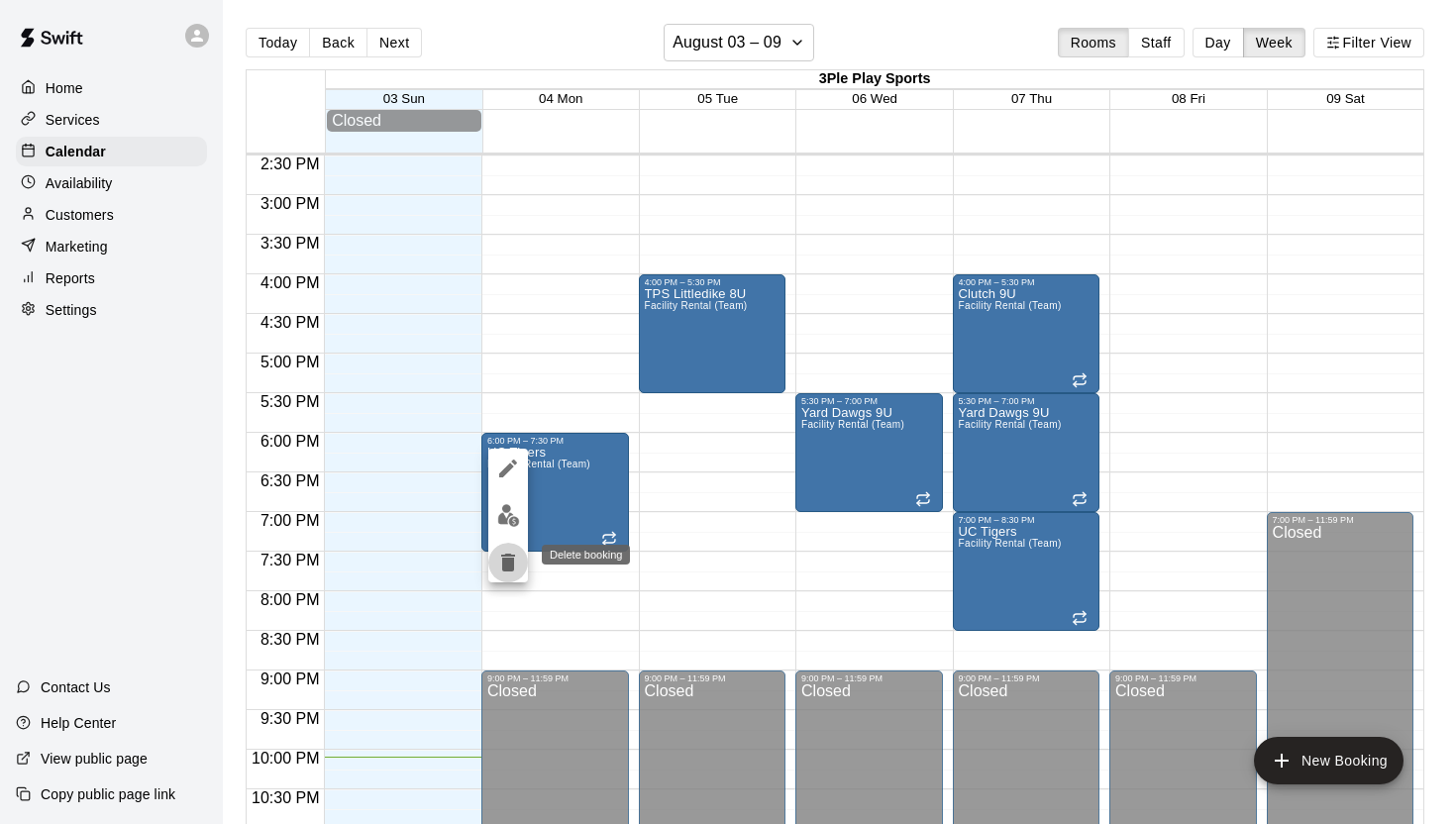 click 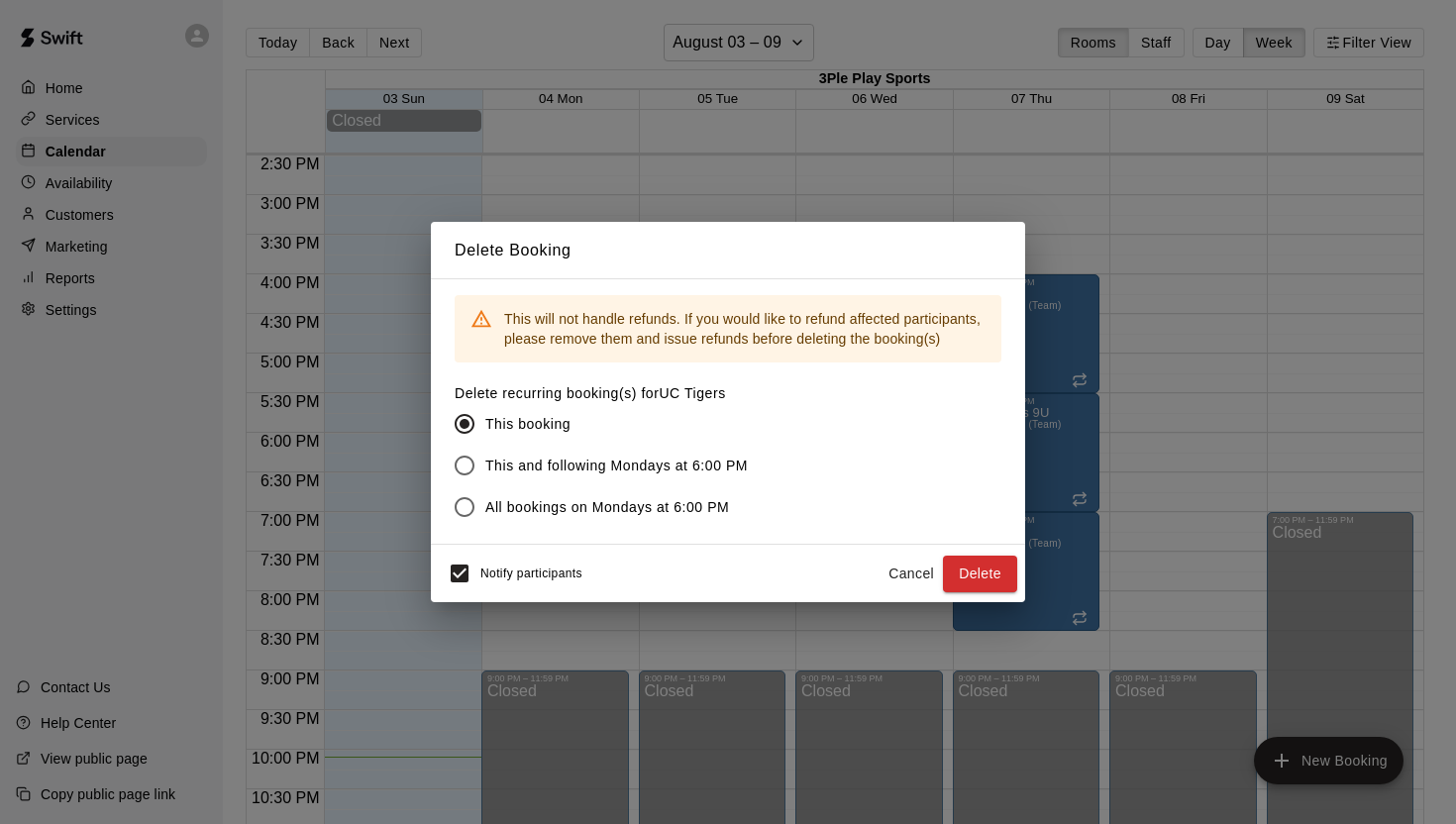 click on "All bookings   on Mondays at 6:00 PM" at bounding box center (607, 507) 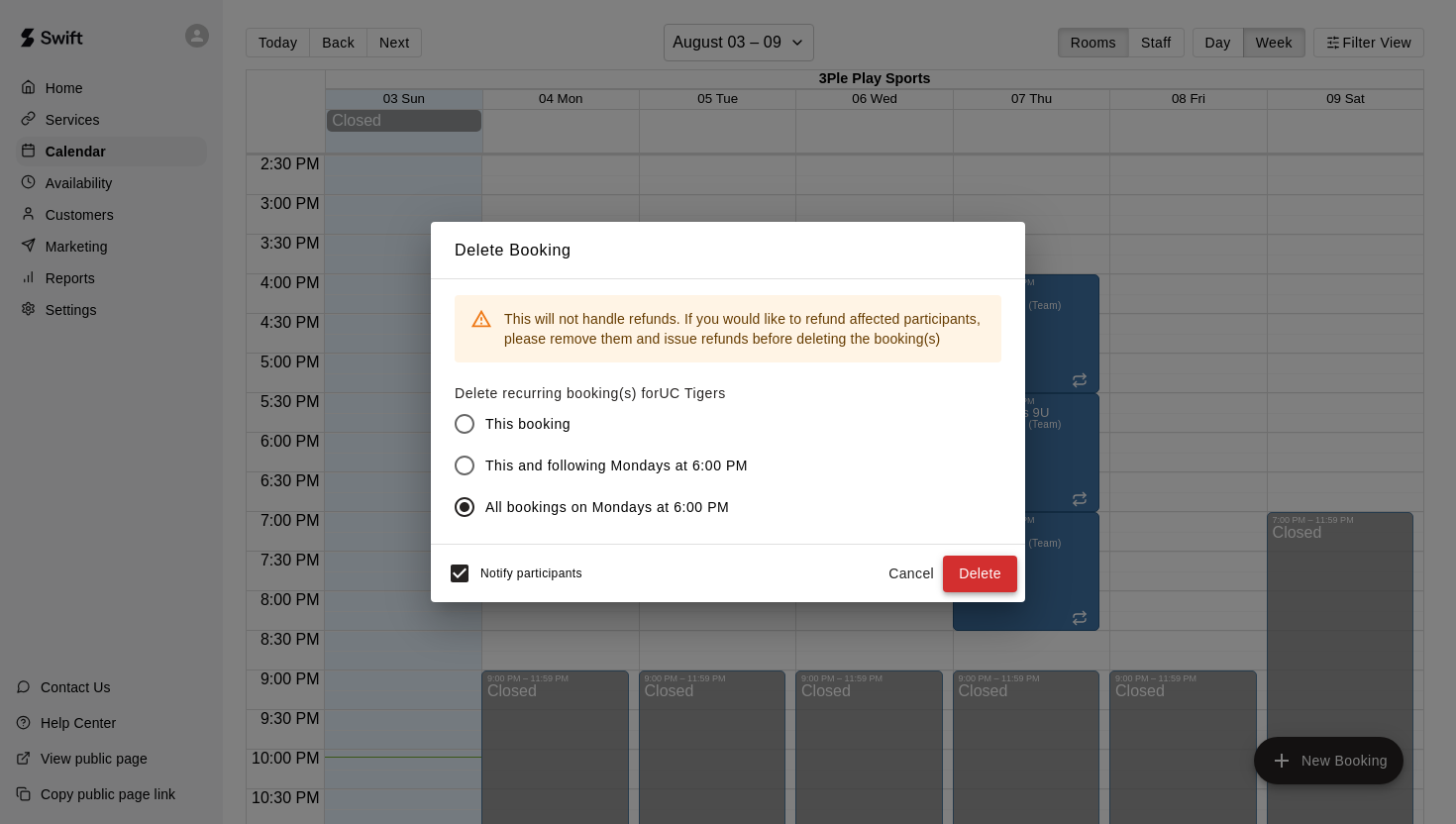 click on "Delete" at bounding box center [980, 573] 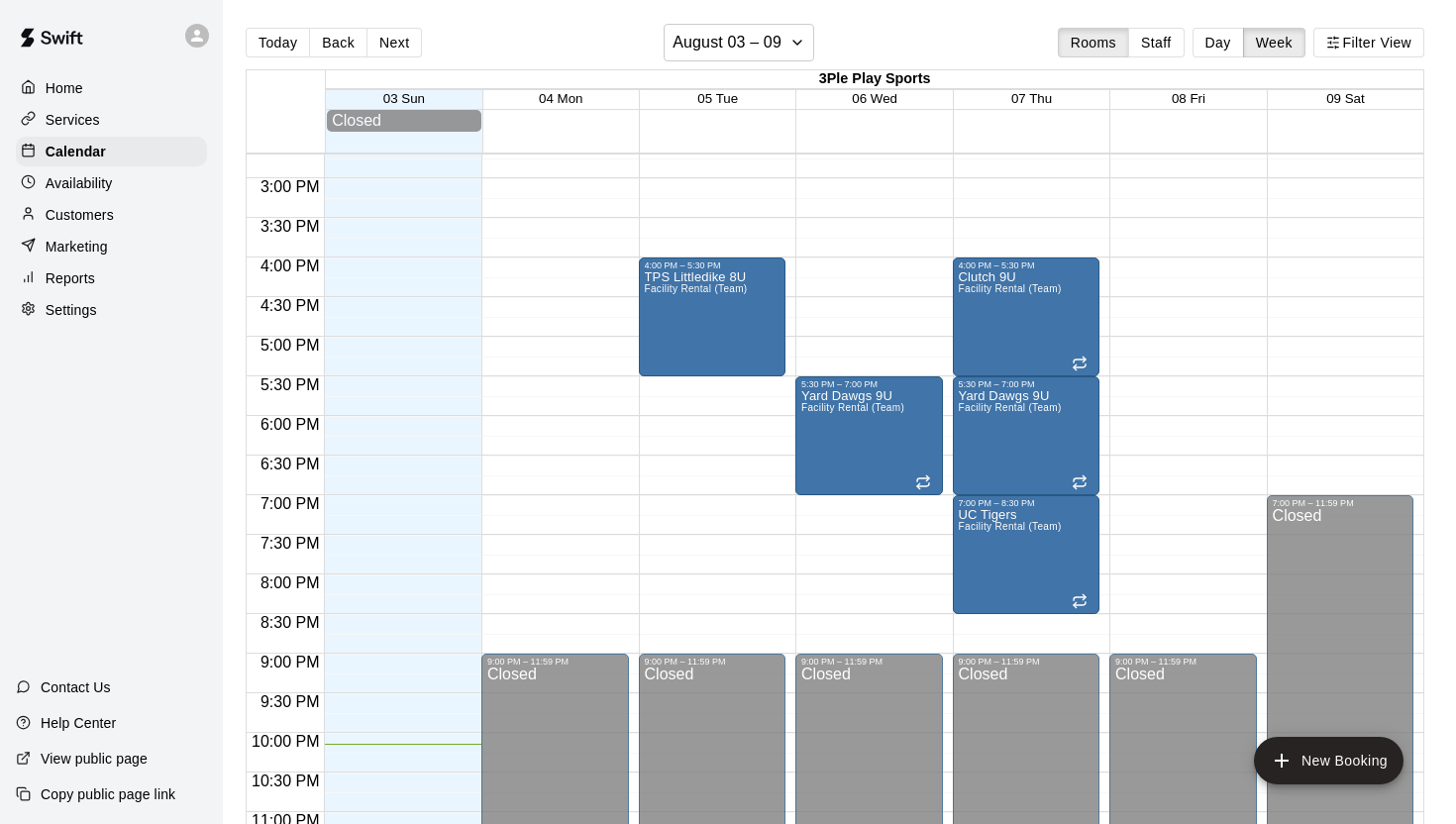scroll, scrollTop: 1149, scrollLeft: 0, axis: vertical 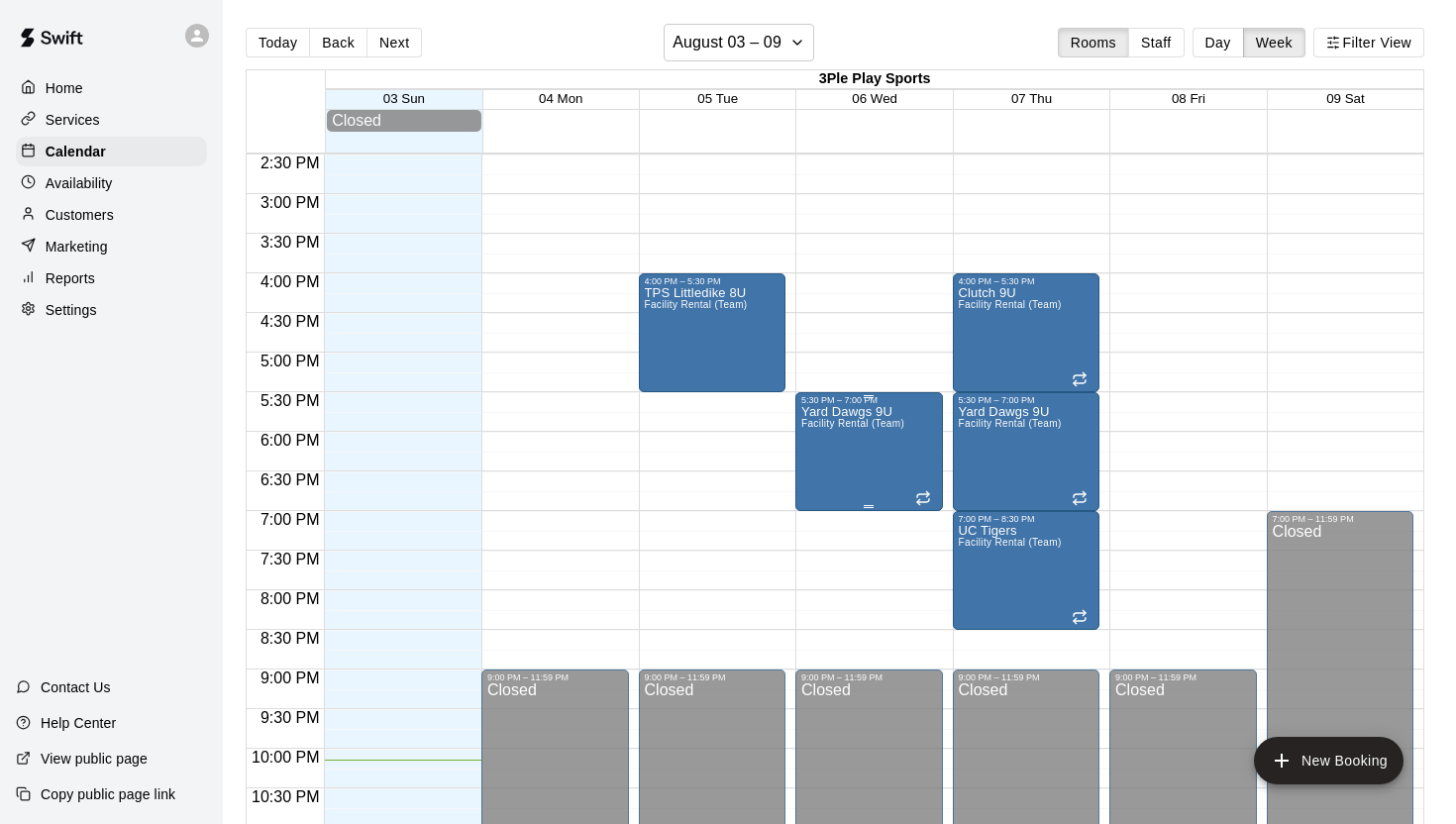 click on "Yard Dawgs 9U" at bounding box center [853, 412] 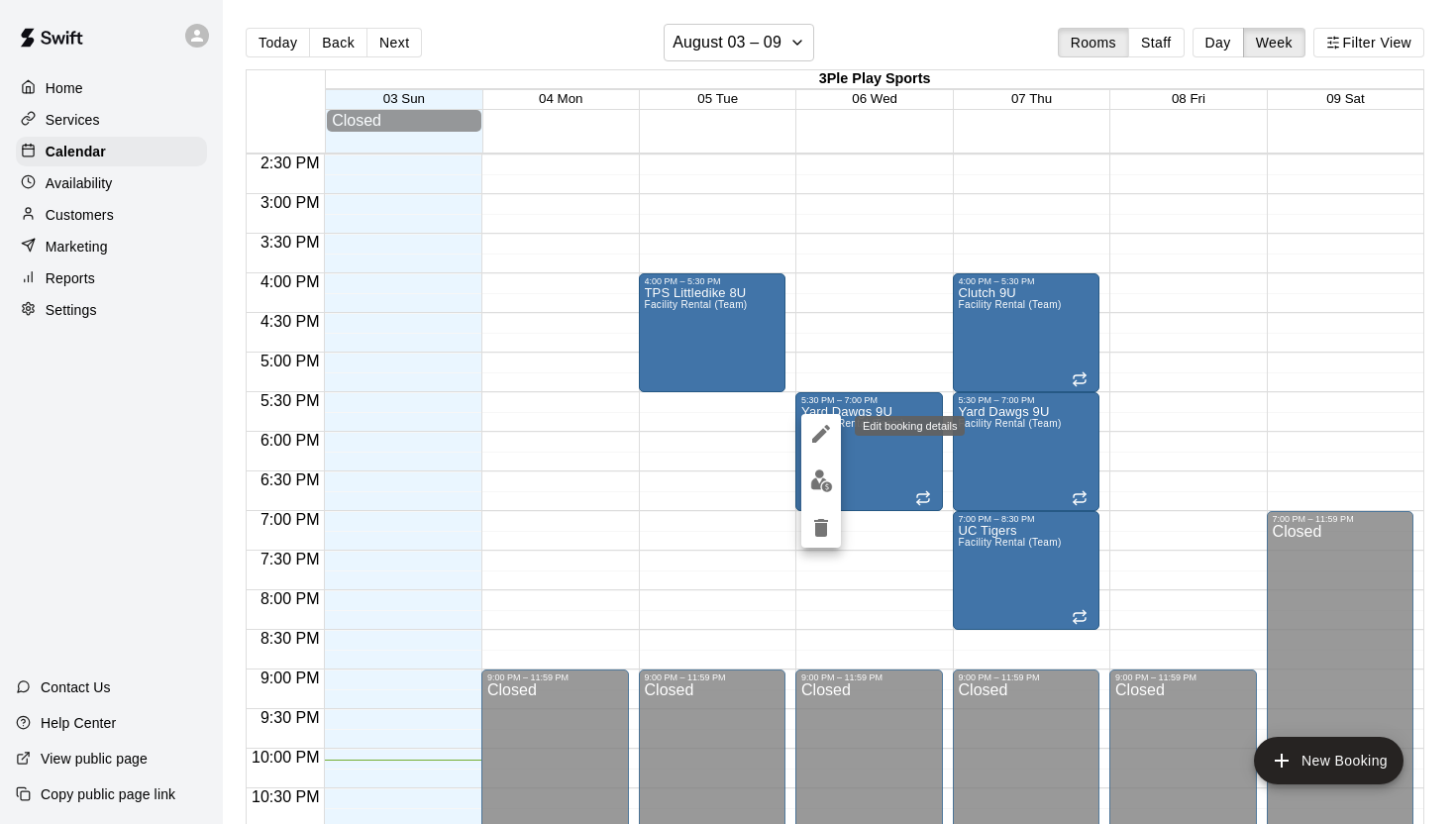 click 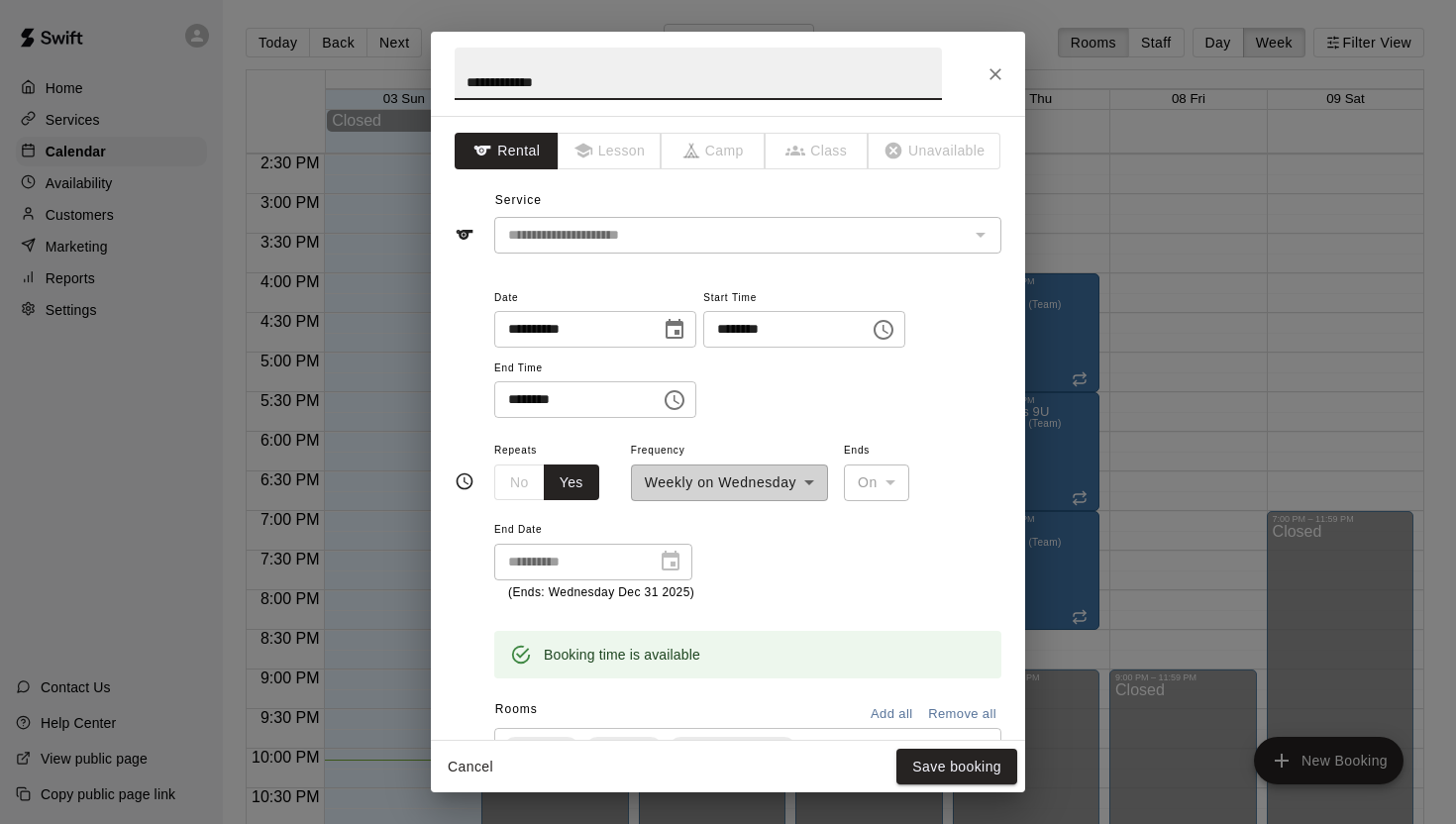 click on "**********" at bounding box center (698, 73) 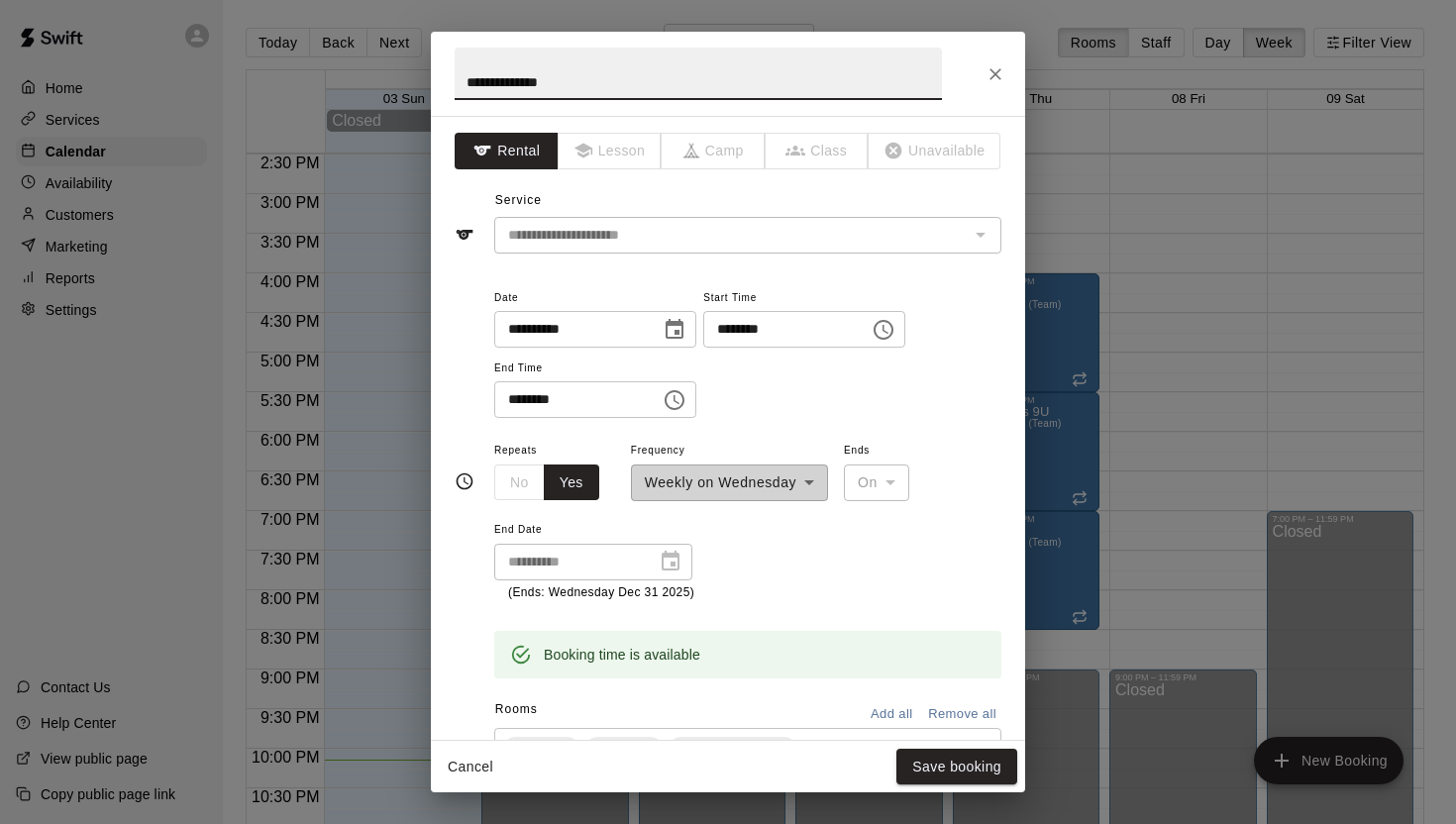 click on "**********" at bounding box center [698, 73] 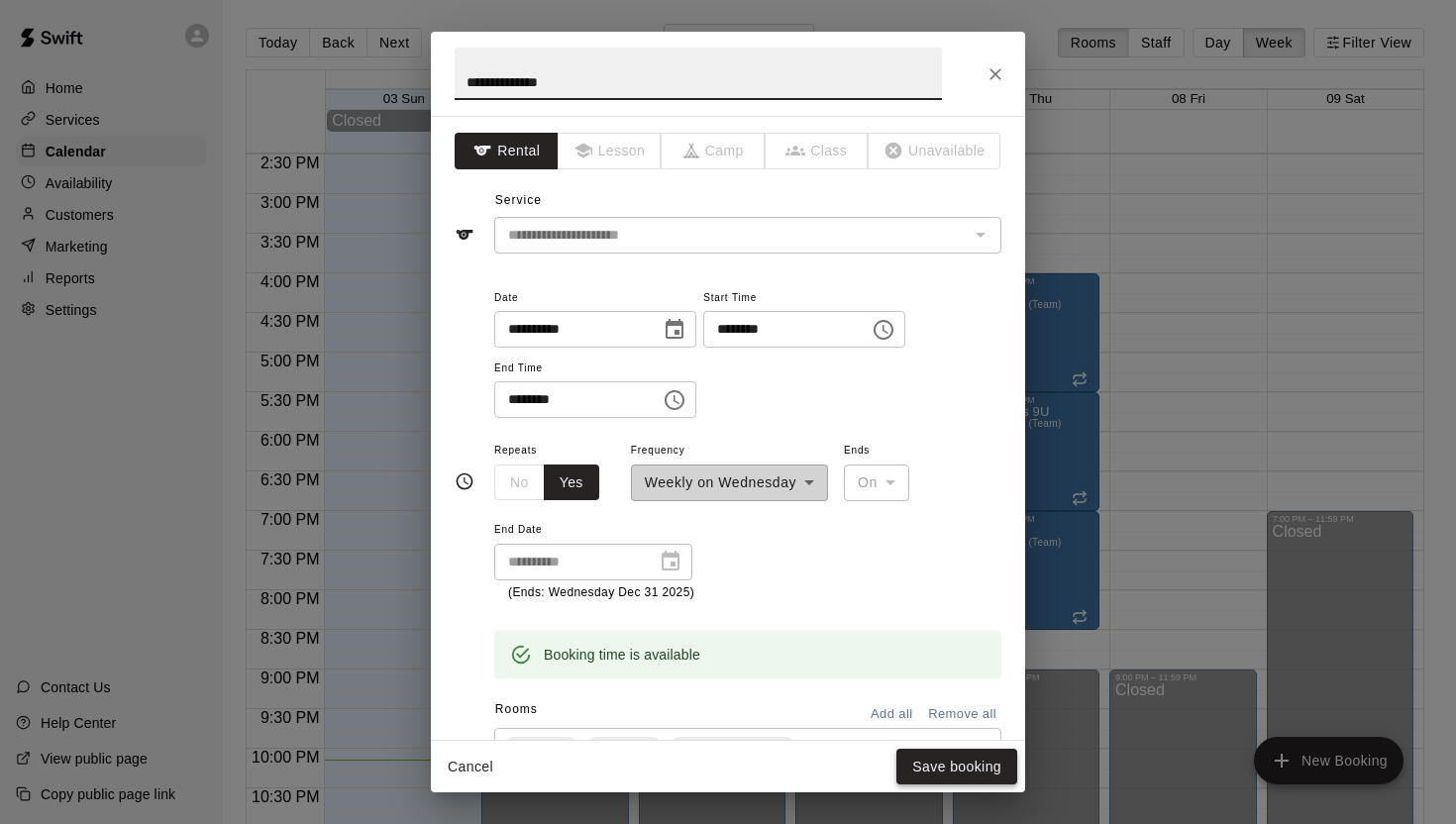 type on "**********" 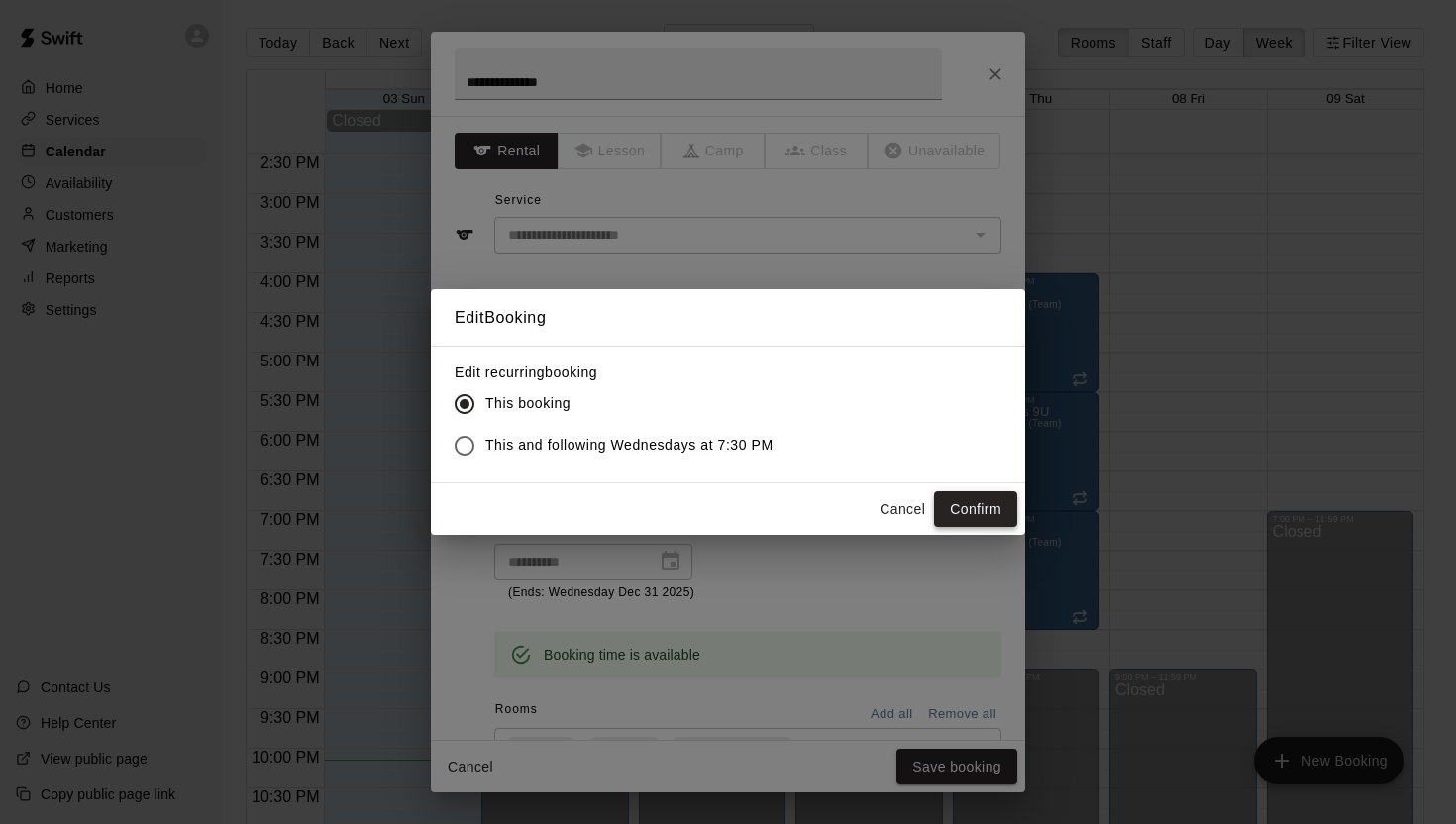 click on "Confirm" at bounding box center [976, 509] 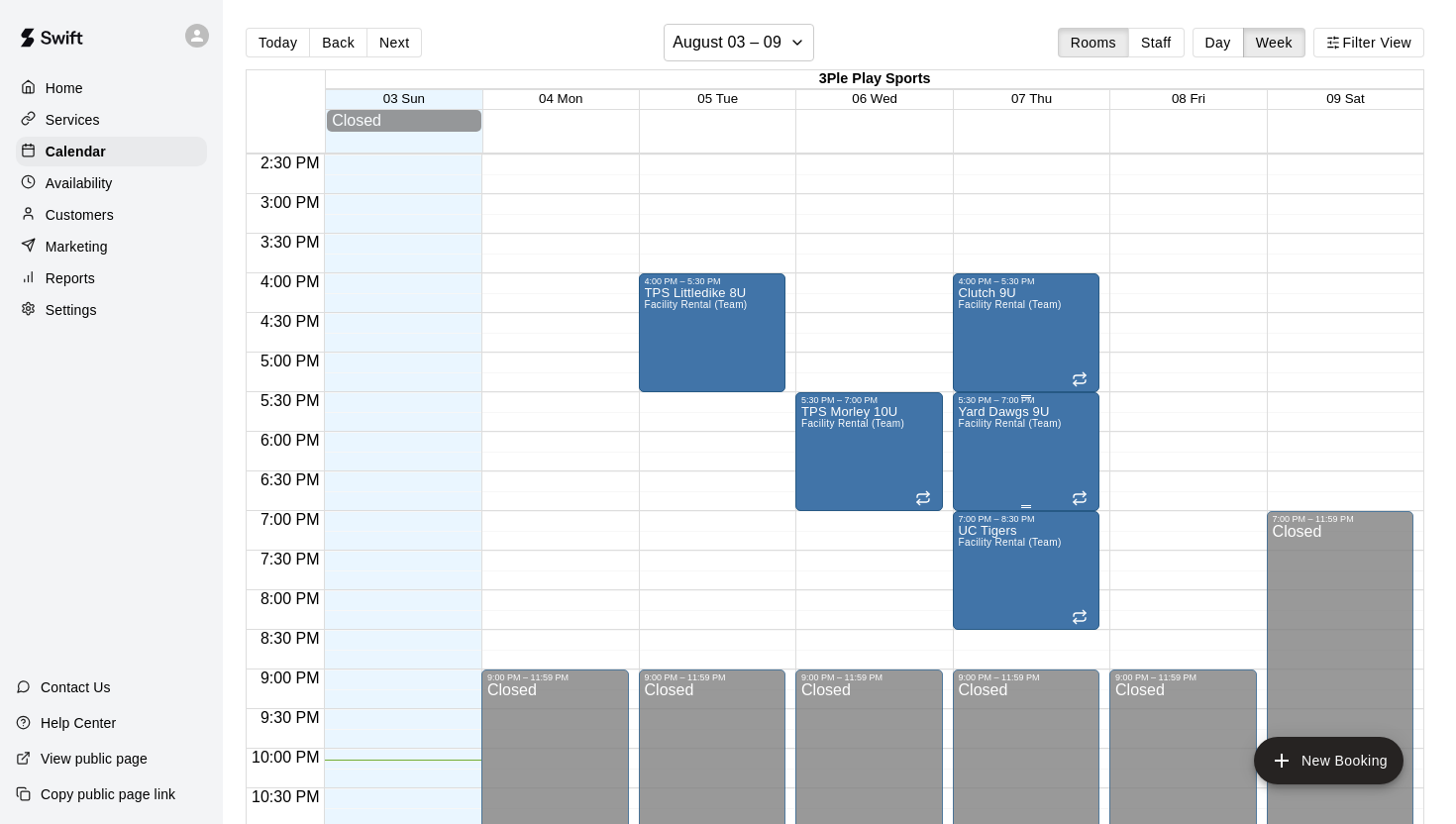 click on "Yard Dawgs 9U Facility Rental (Team)" at bounding box center (1010, 817) 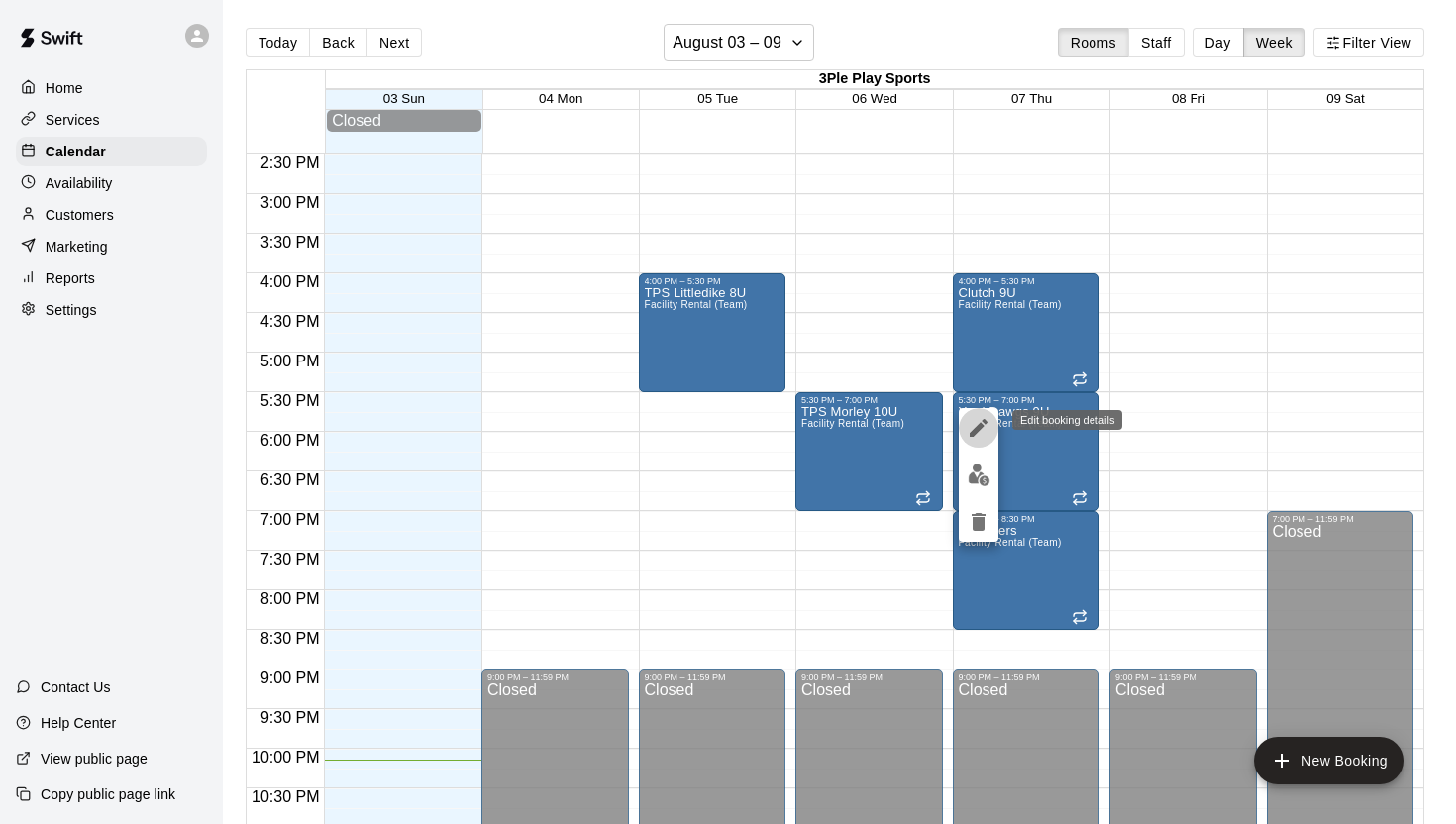 click 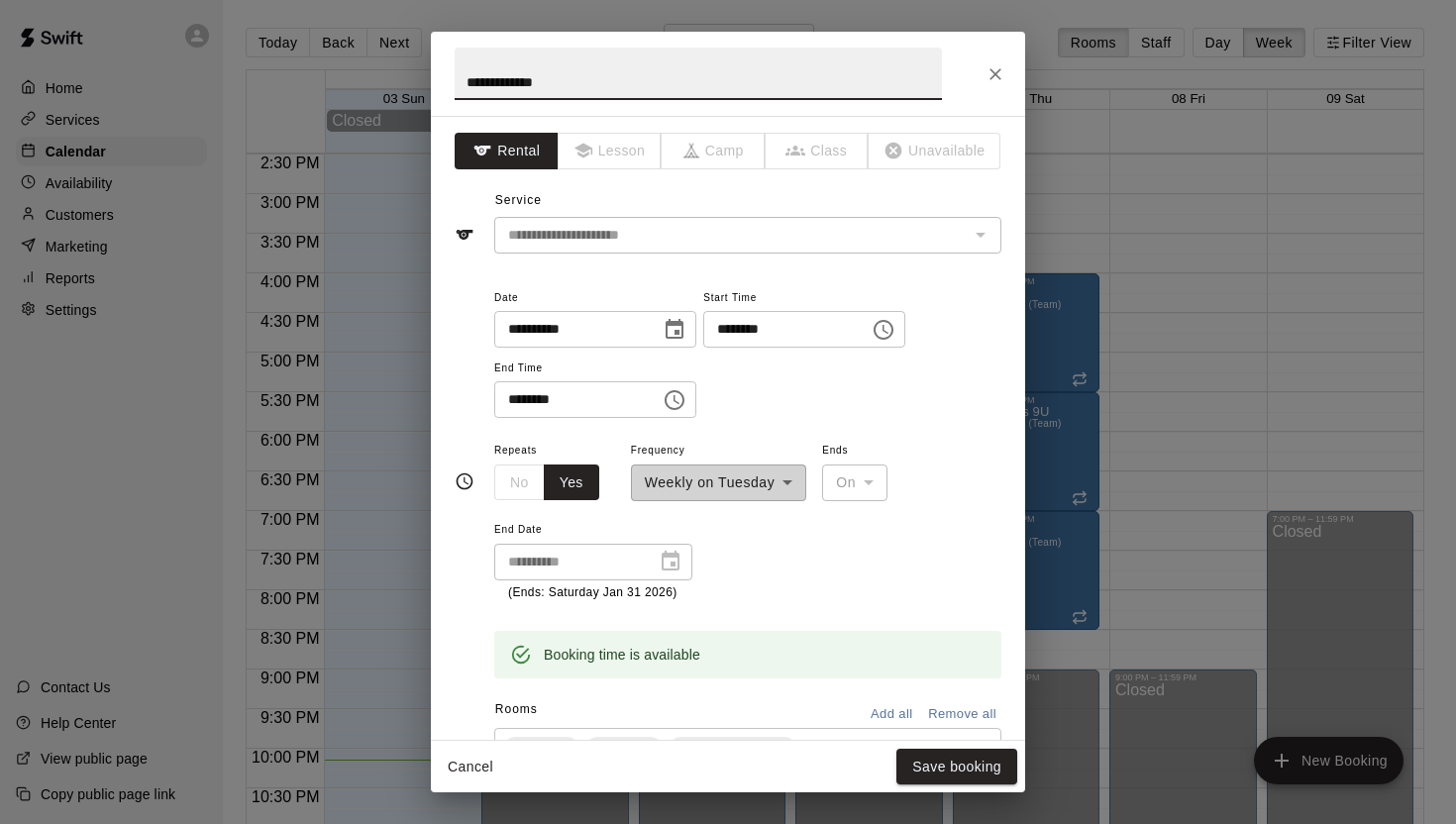 click on "**********" at bounding box center [698, 73] 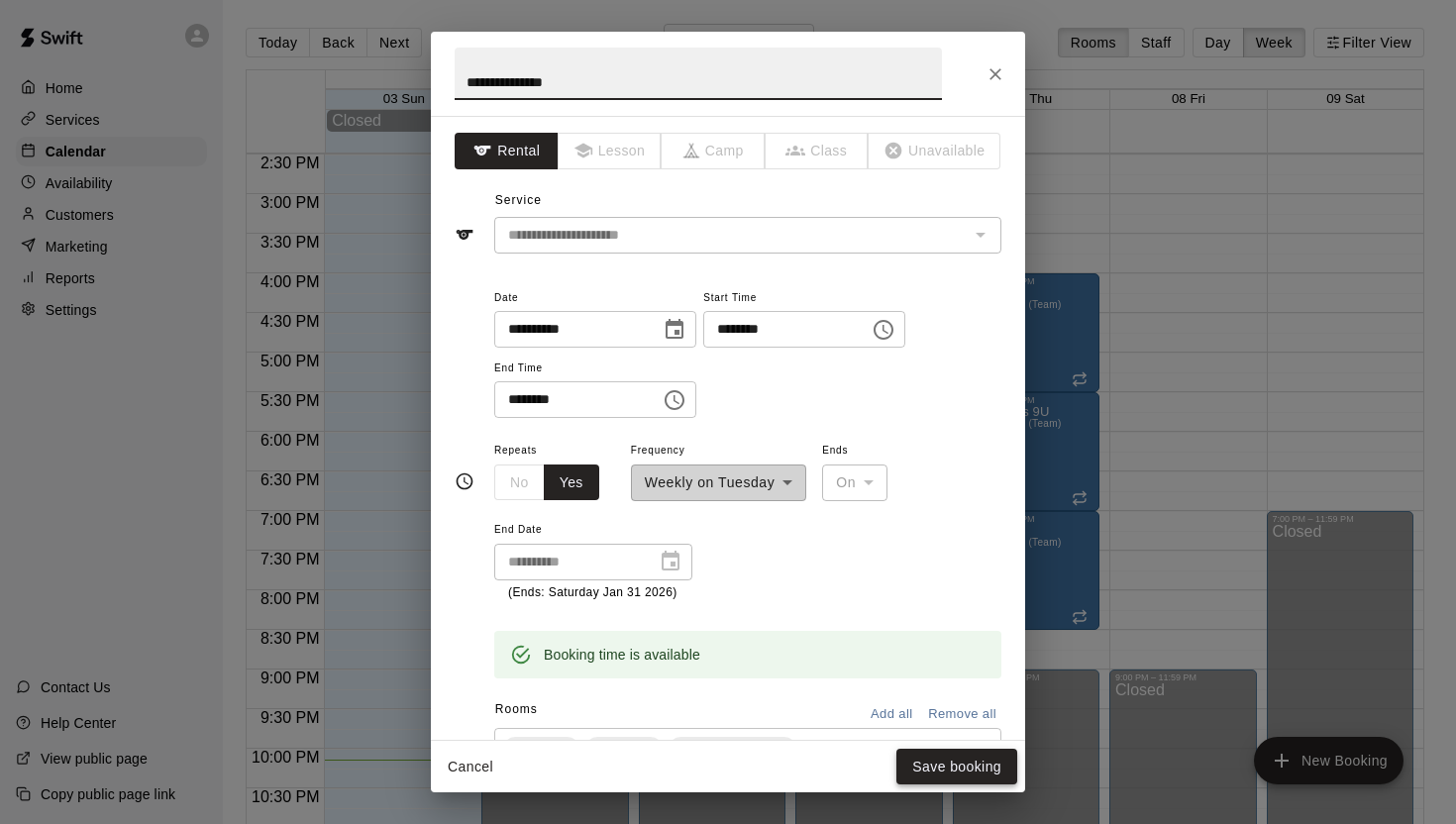 type on "**********" 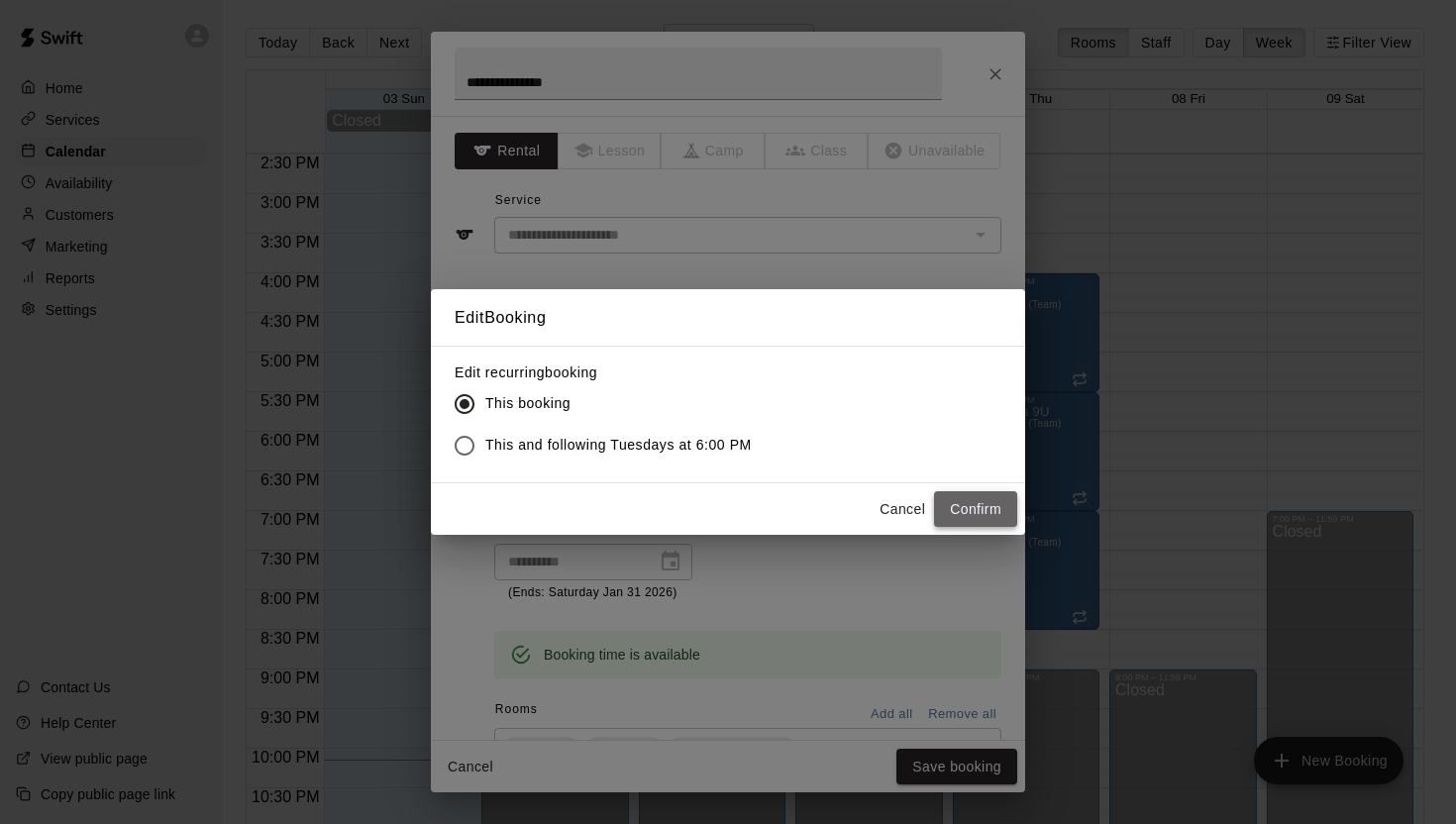 click on "Confirm" at bounding box center [976, 509] 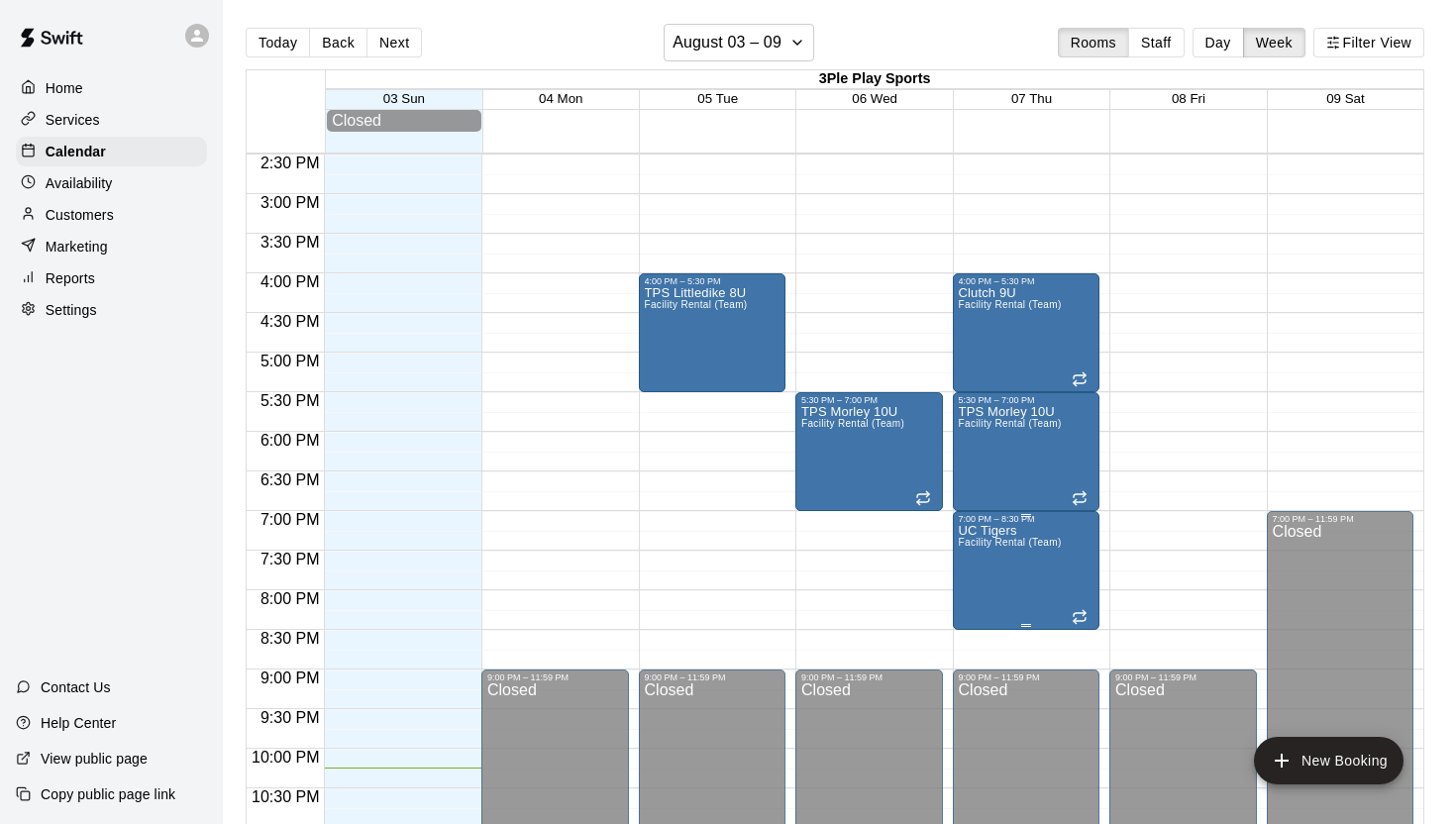 click on "UC Tigers" at bounding box center (1010, 531) 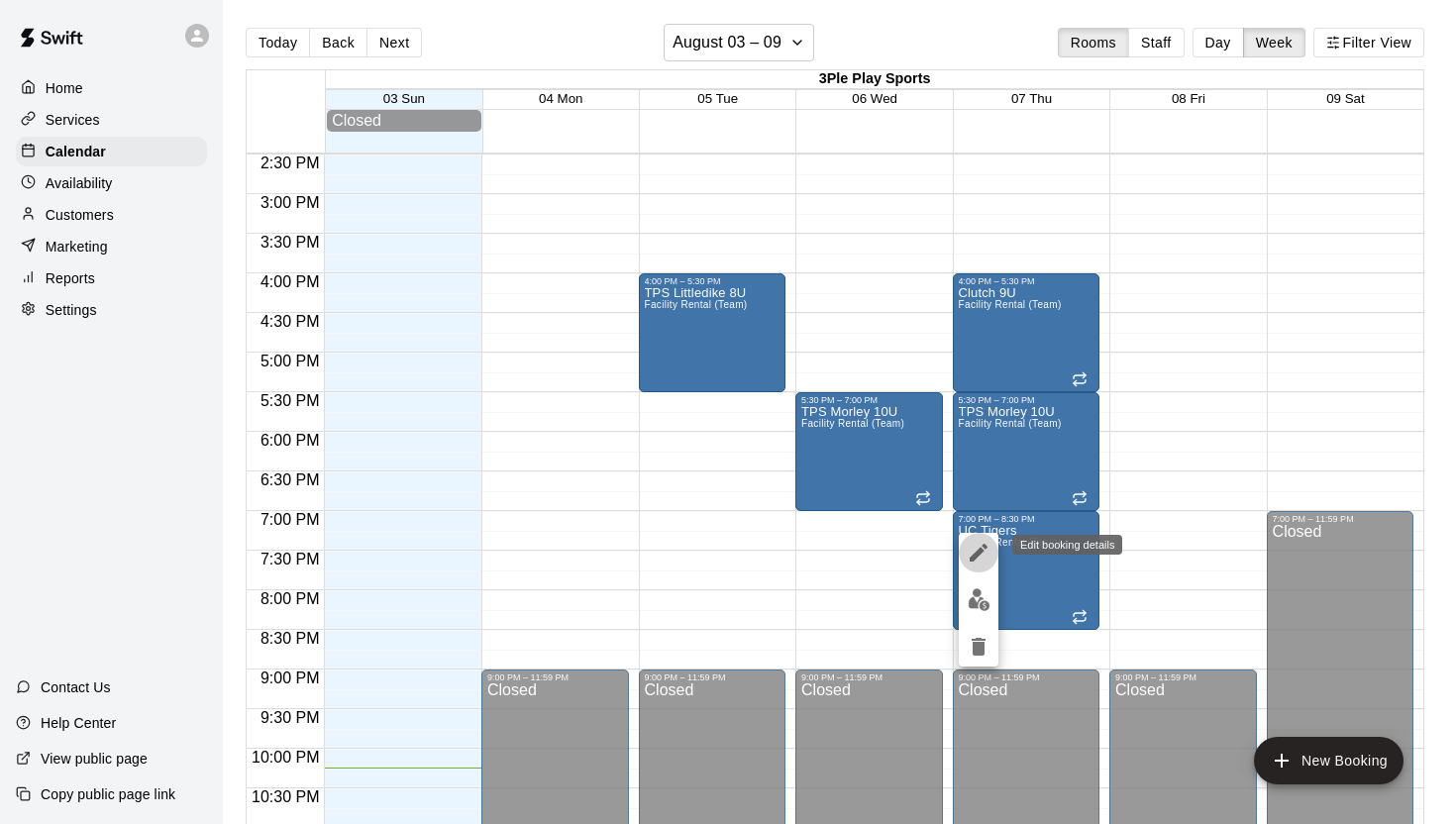 click 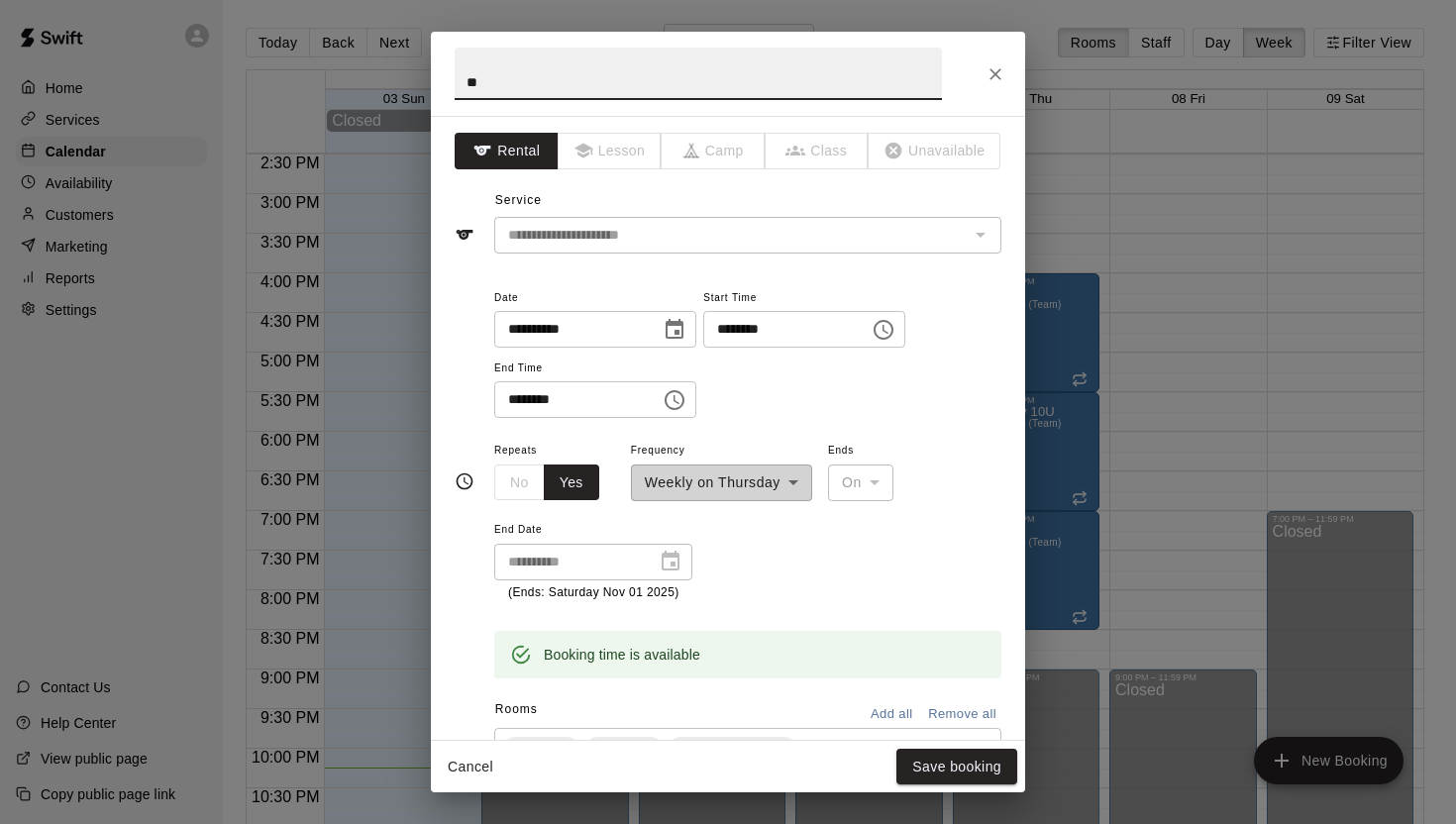 type on "*" 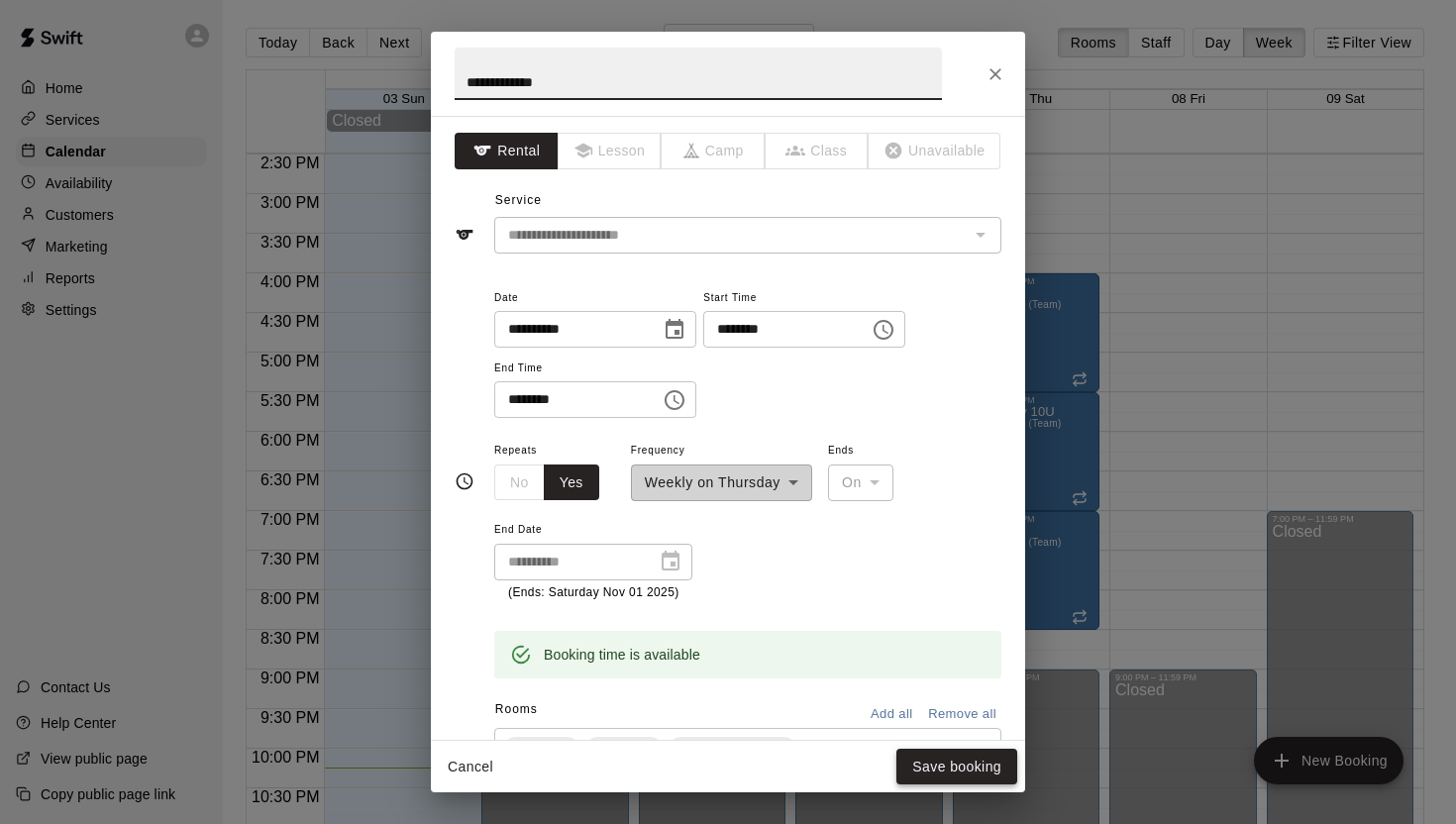 type on "**********" 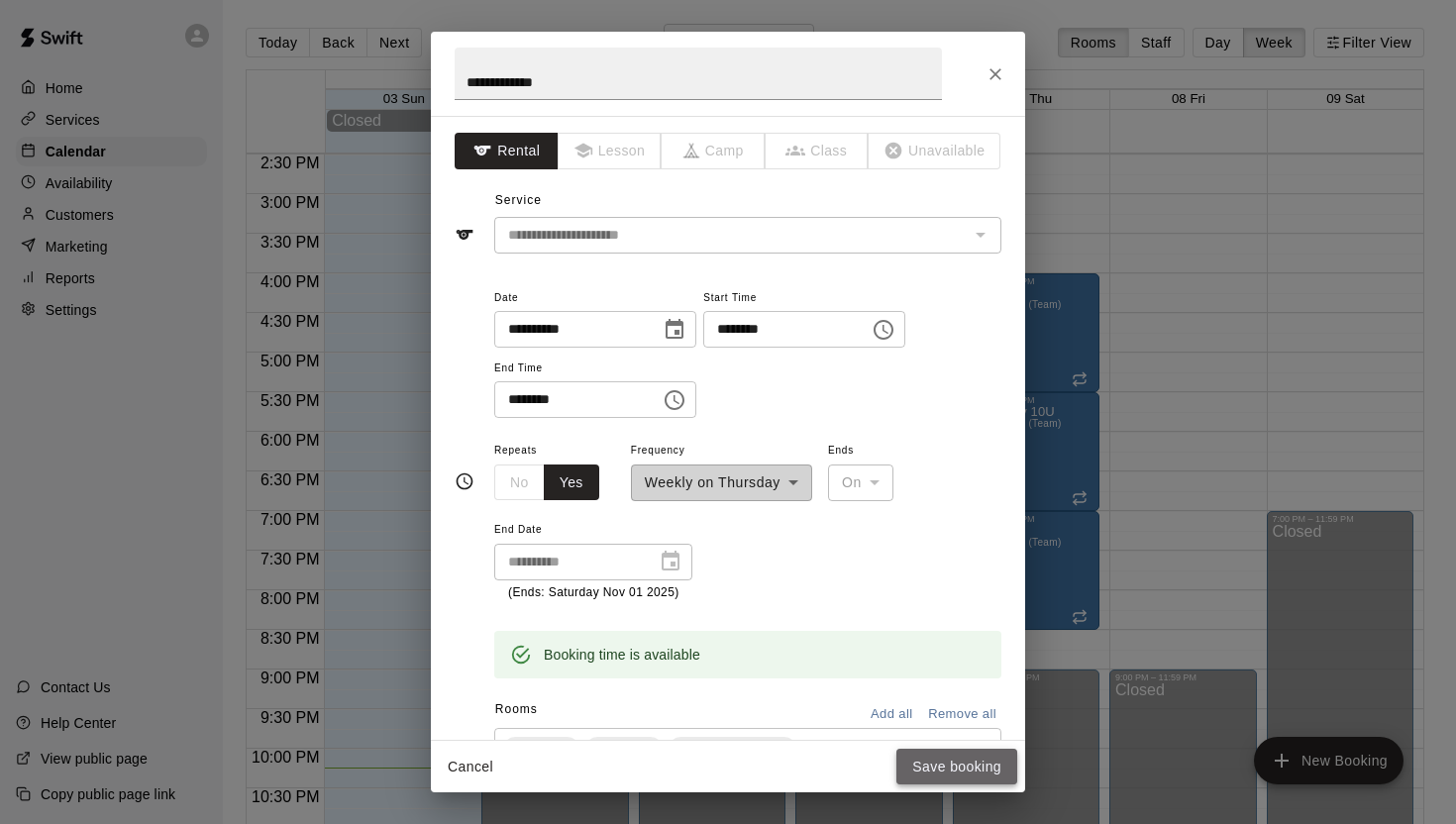 click on "Save booking" at bounding box center (957, 767) 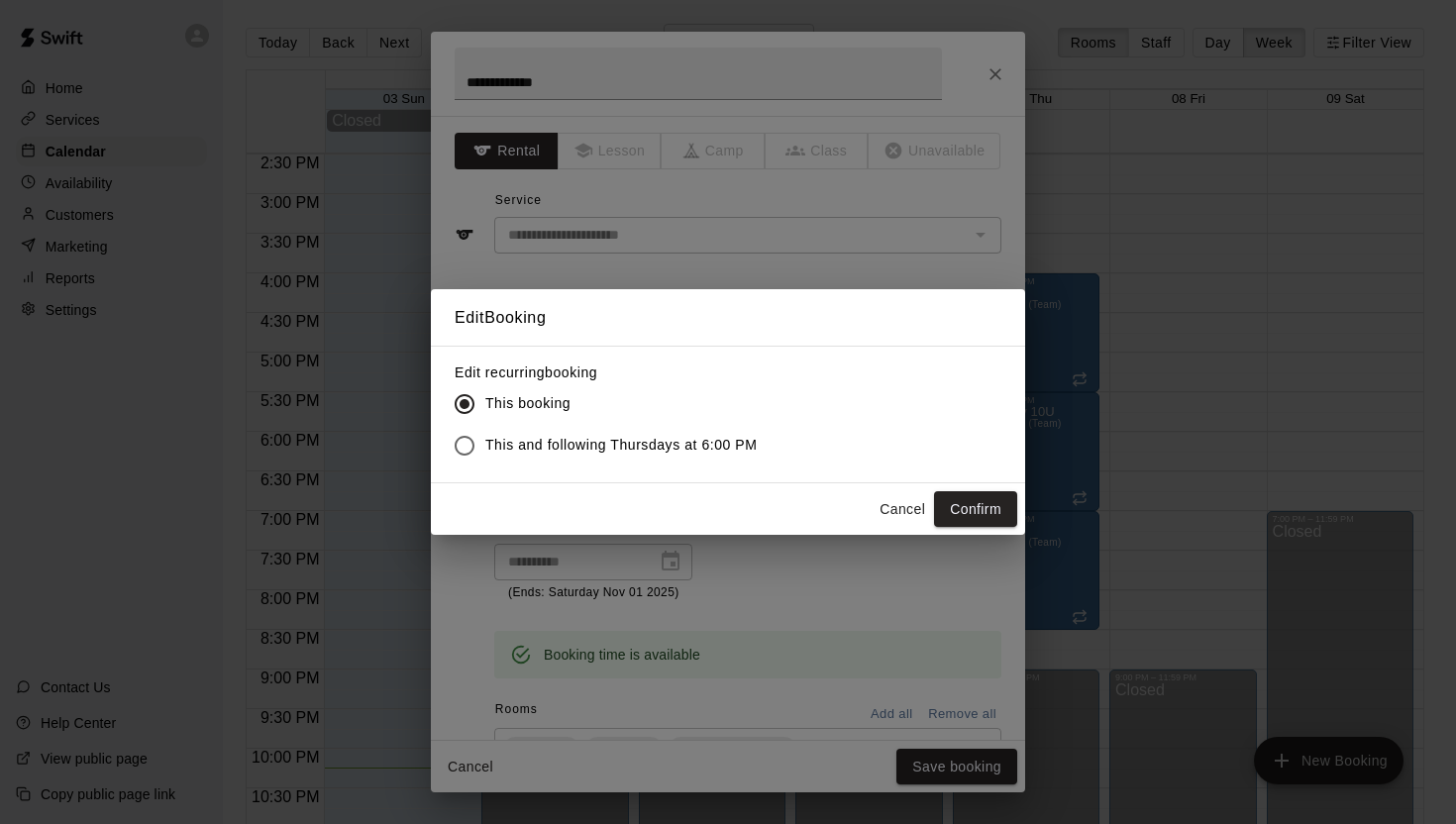 click on "This and following Thursdays at 6:00 PM" at bounding box center (621, 445) 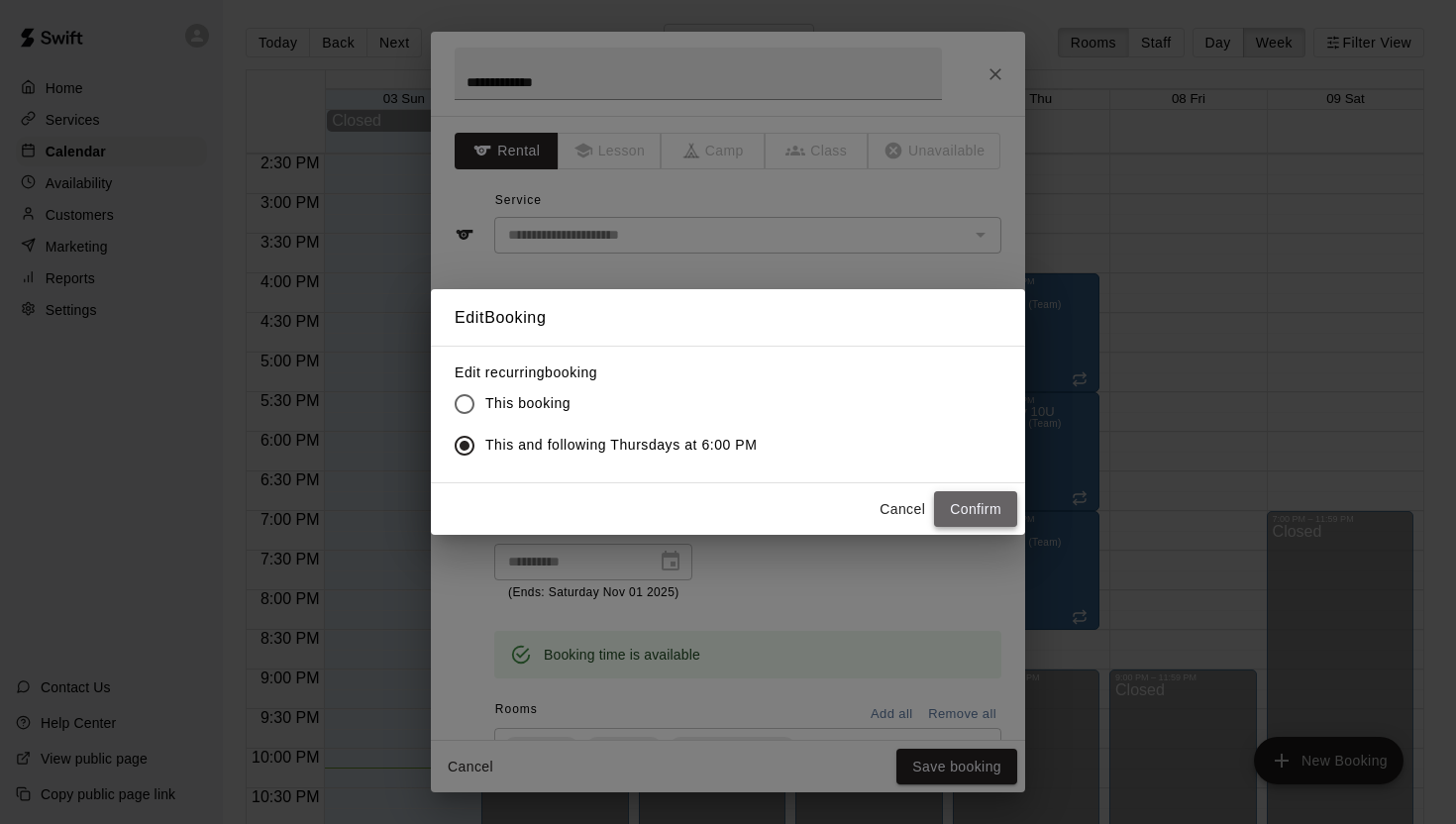 click on "Confirm" at bounding box center (976, 509) 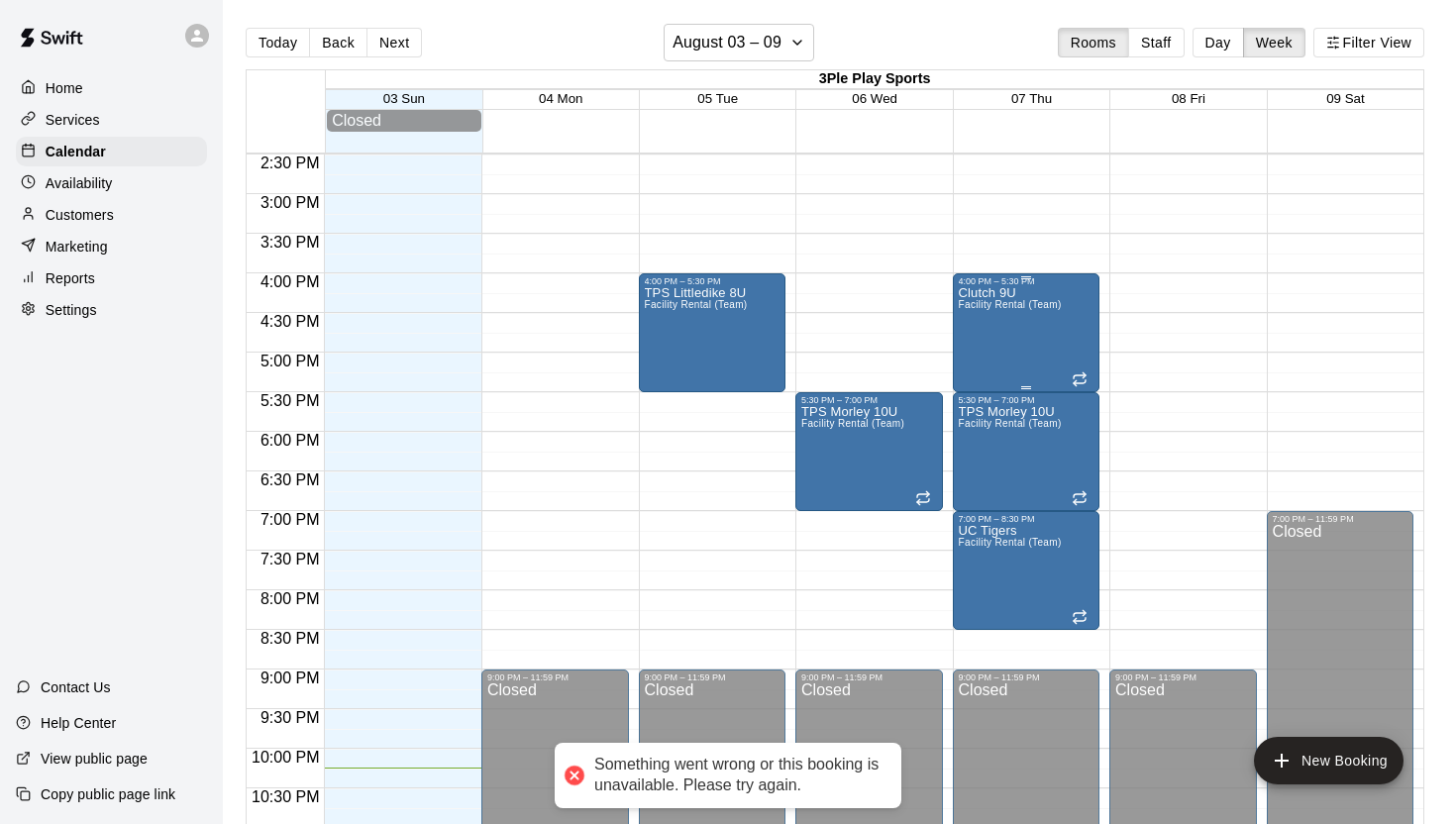 click on "Clutch 9U" at bounding box center [1010, 293] 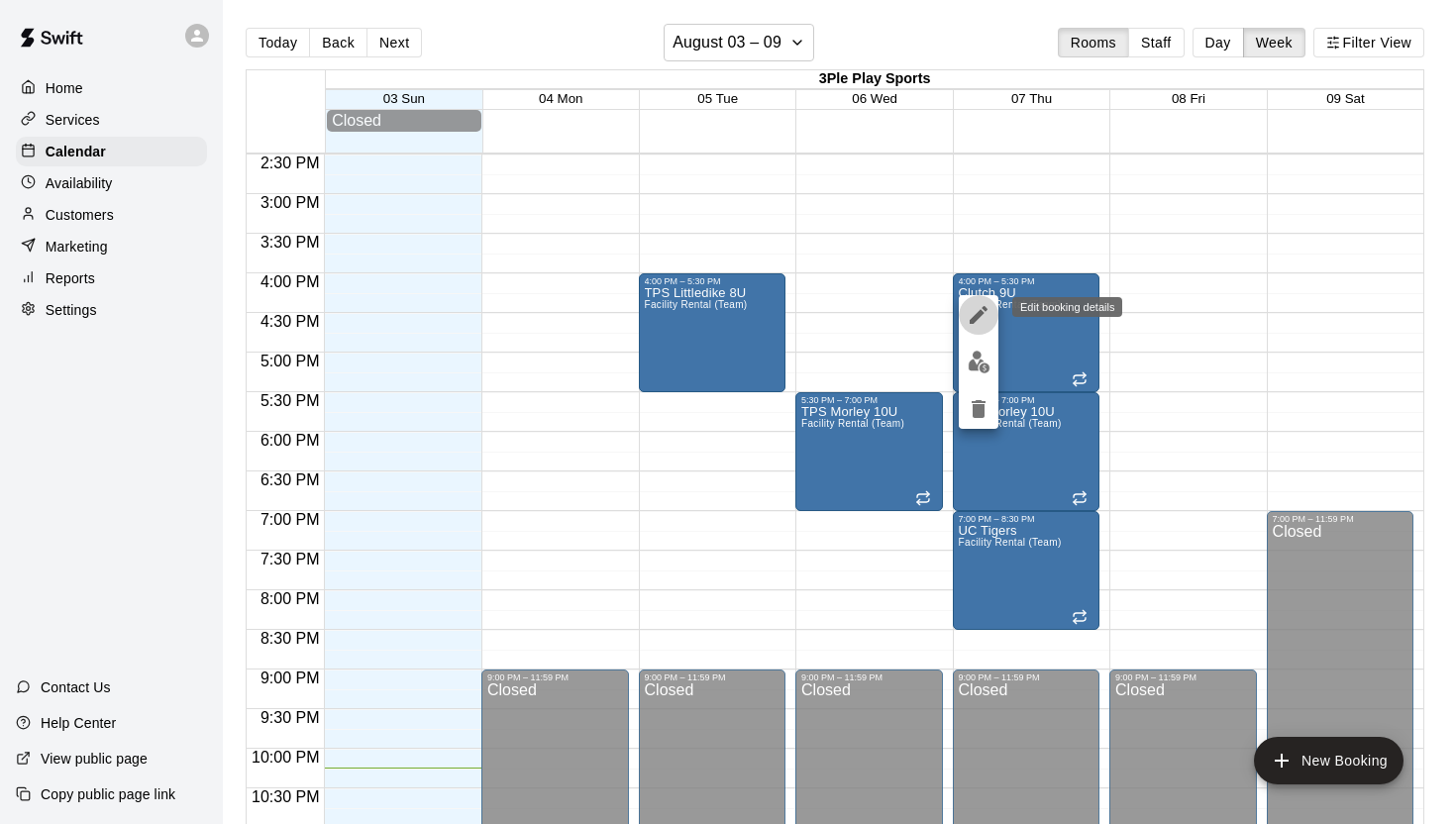 click 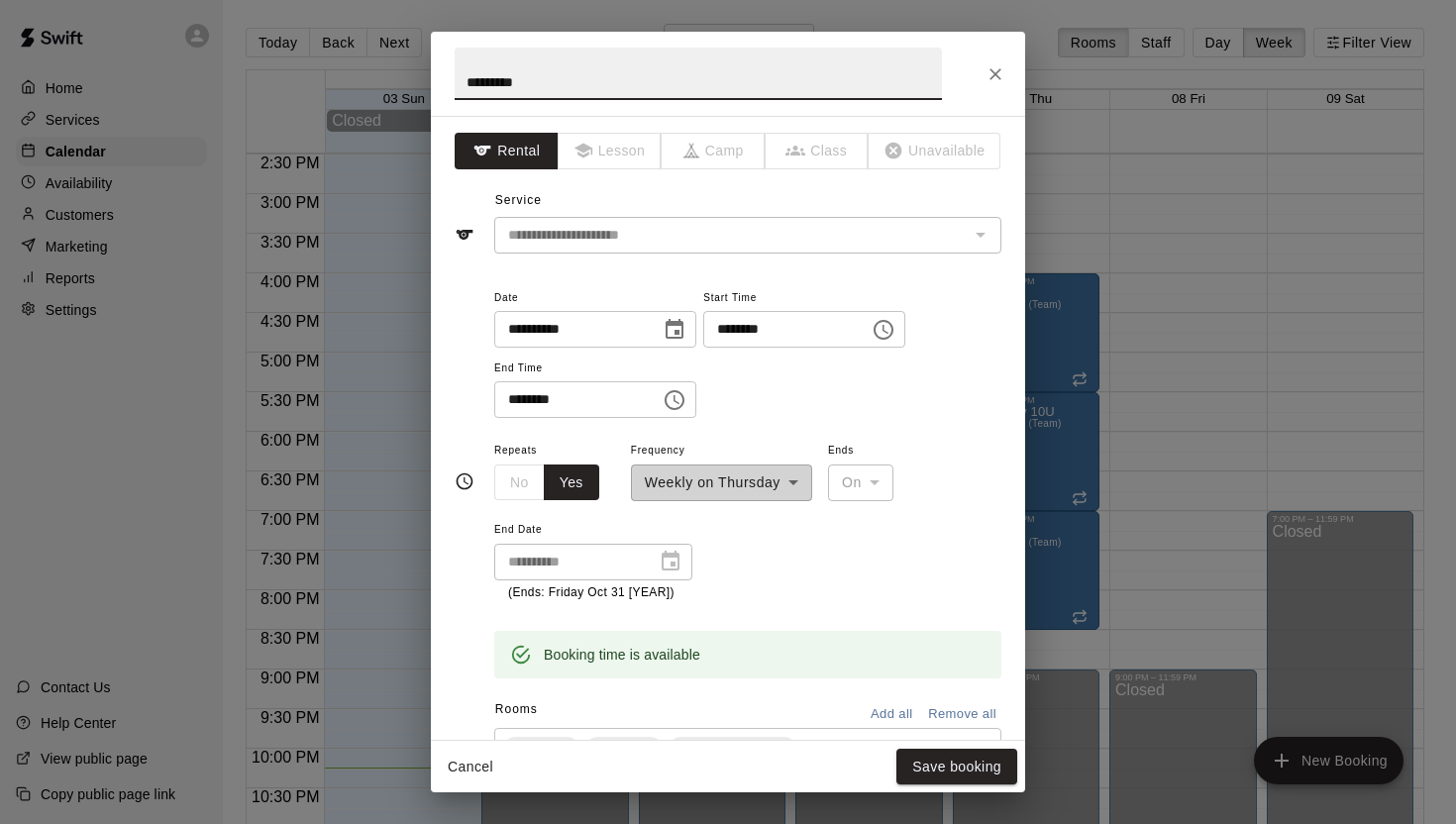 click on "*********" at bounding box center [698, 73] 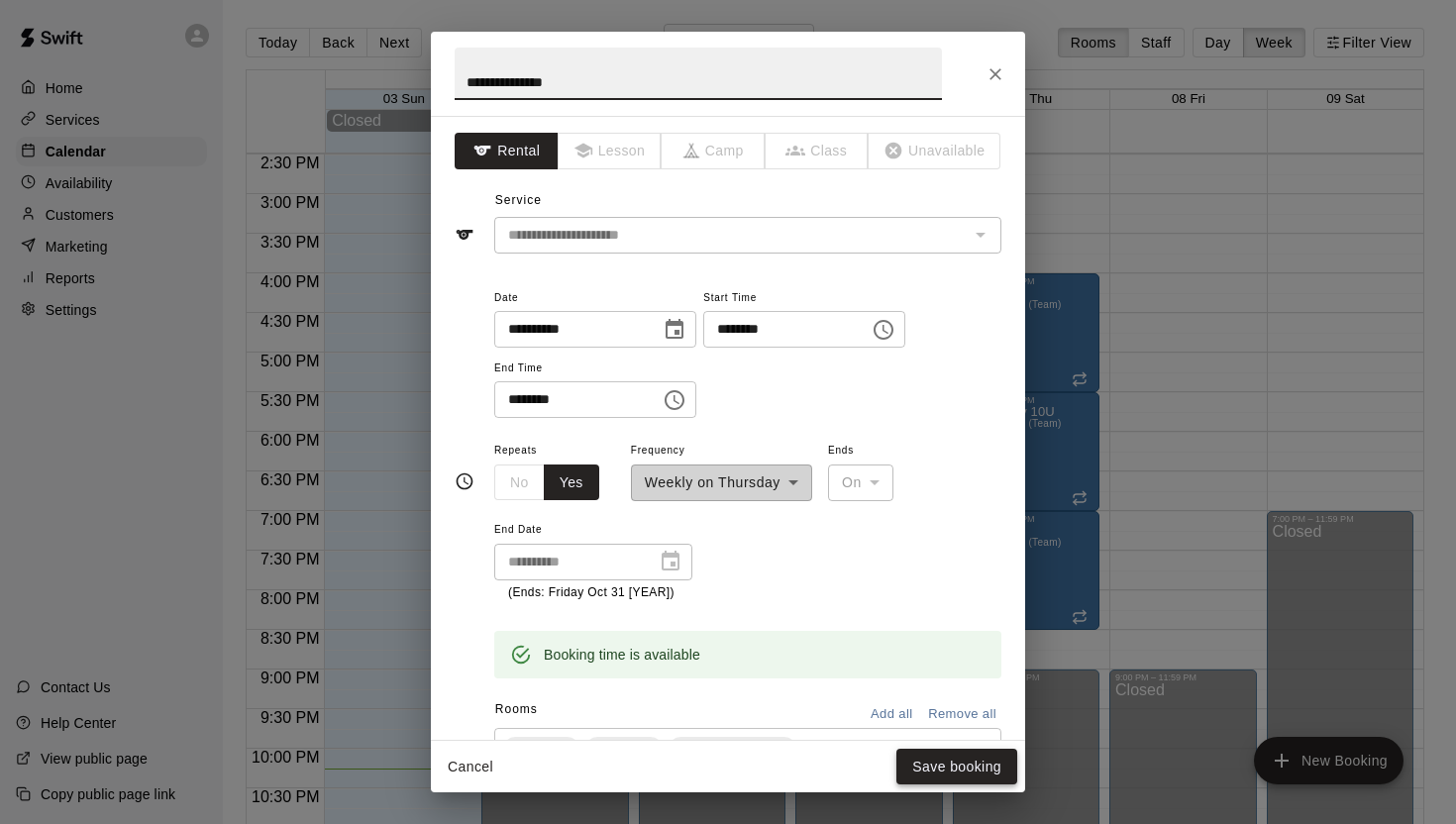 type on "**********" 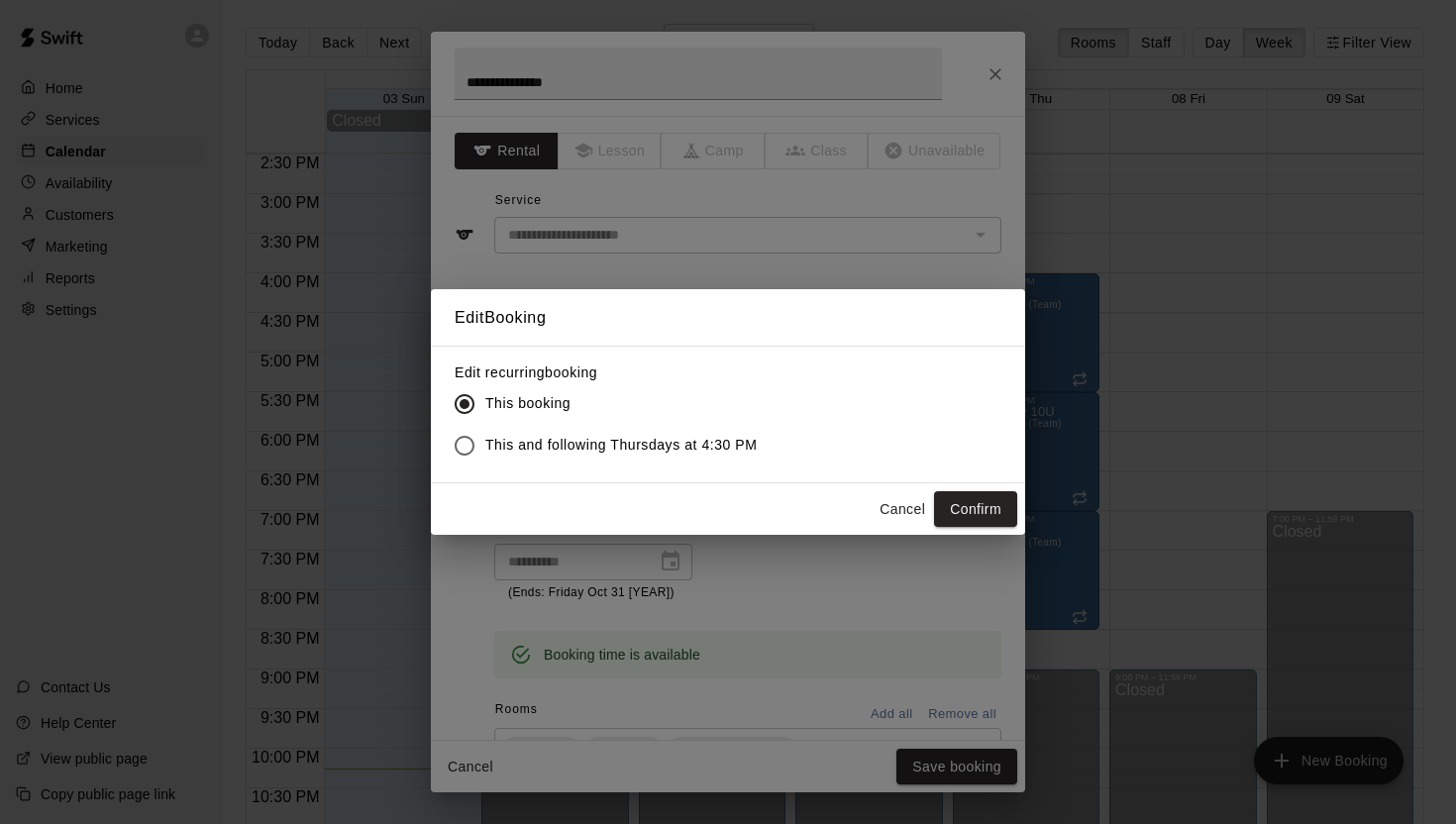 click on "This and following Thursdays at 4:30 PM" at bounding box center [621, 445] 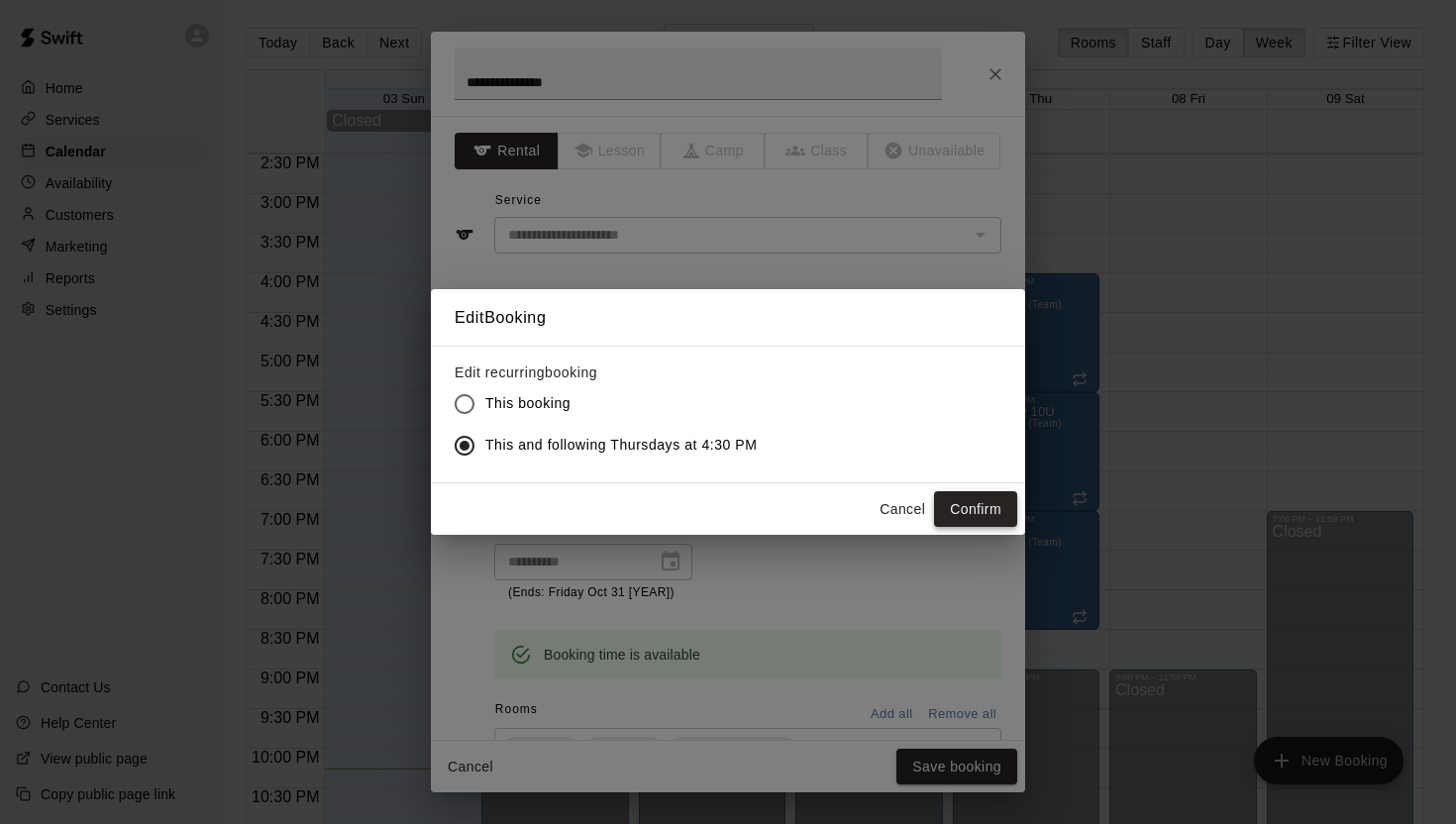 click on "Confirm" at bounding box center (976, 509) 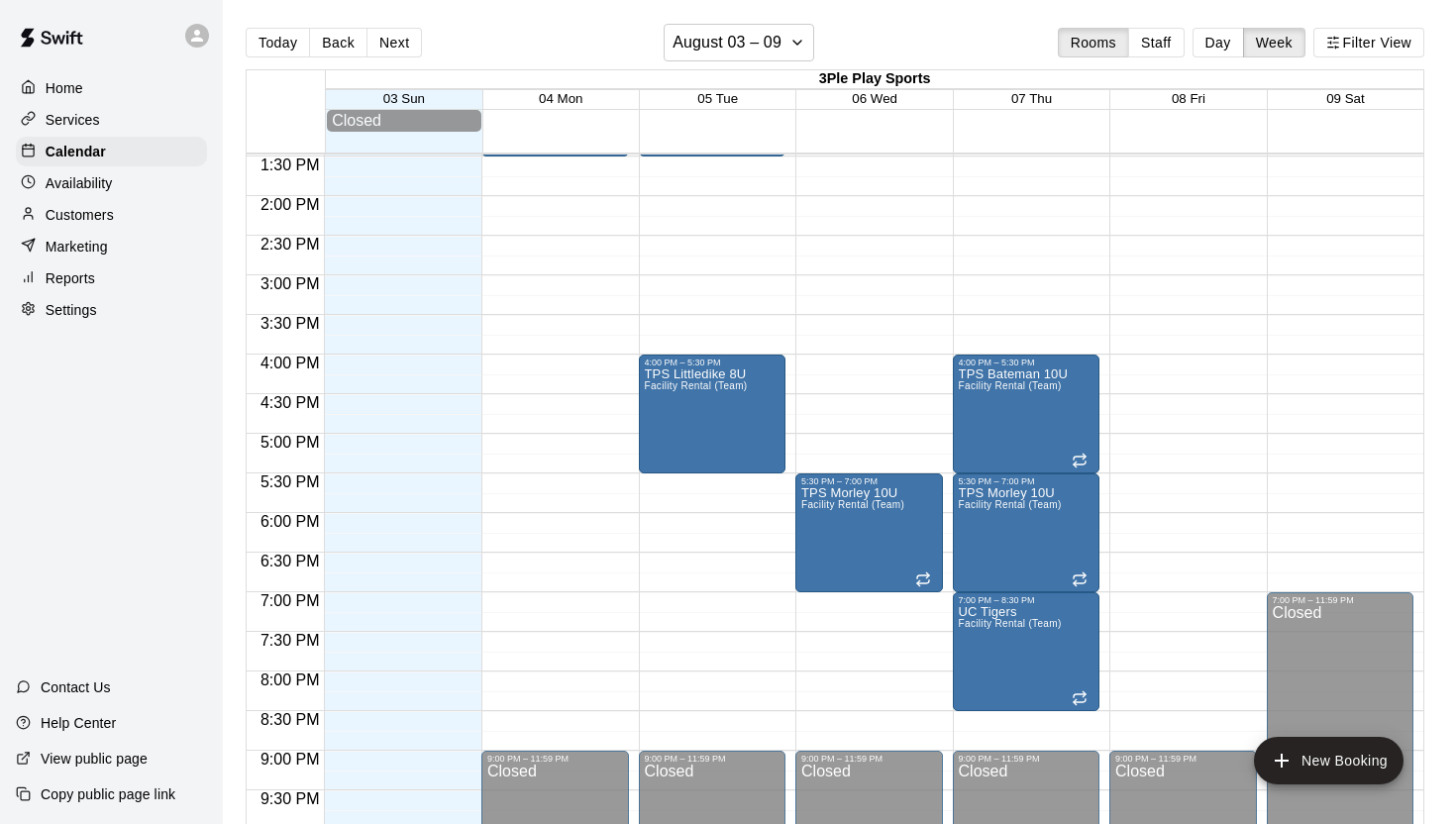 scroll, scrollTop: 1053, scrollLeft: 0, axis: vertical 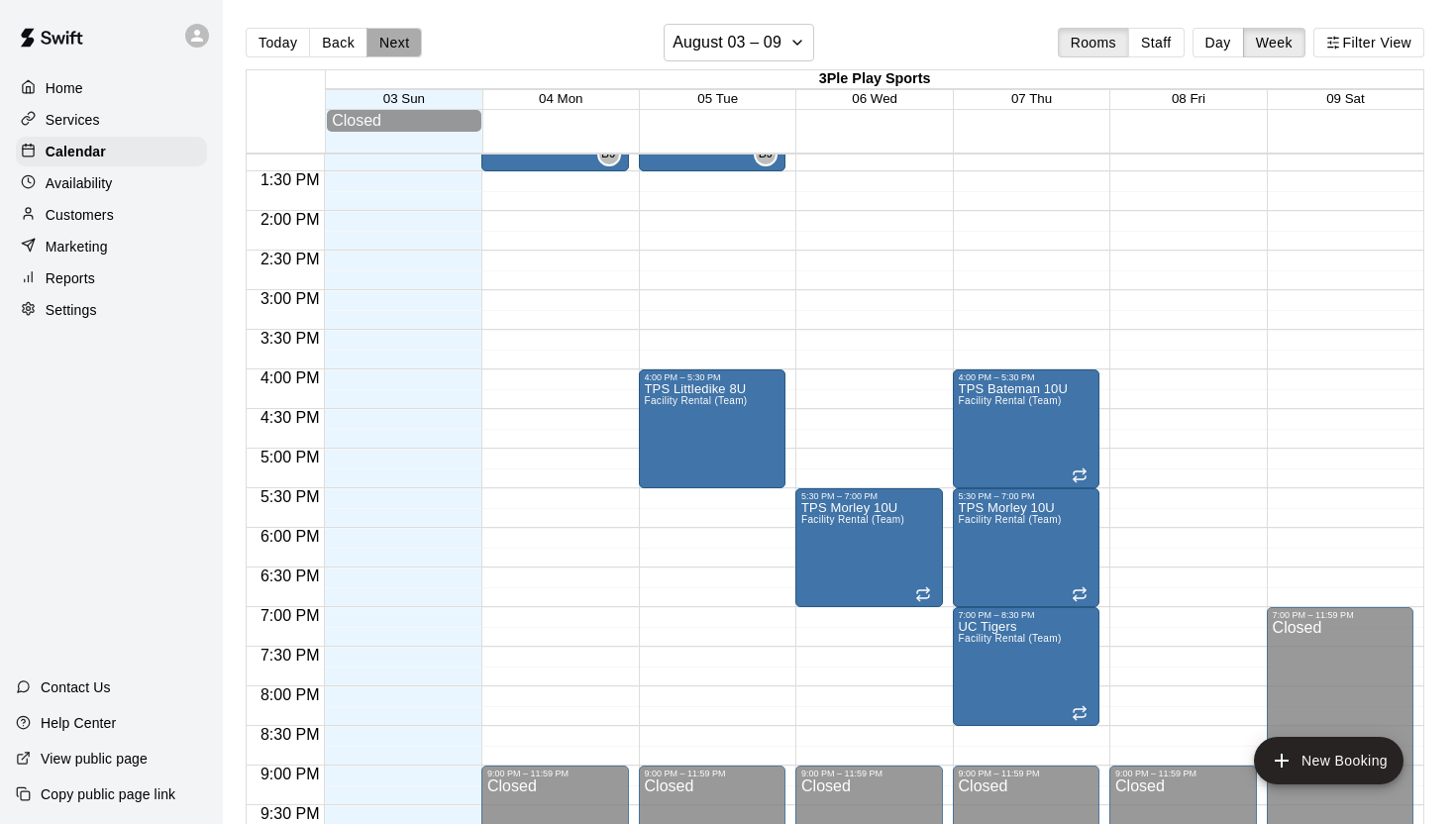 click on "Next" at bounding box center (394, 43) 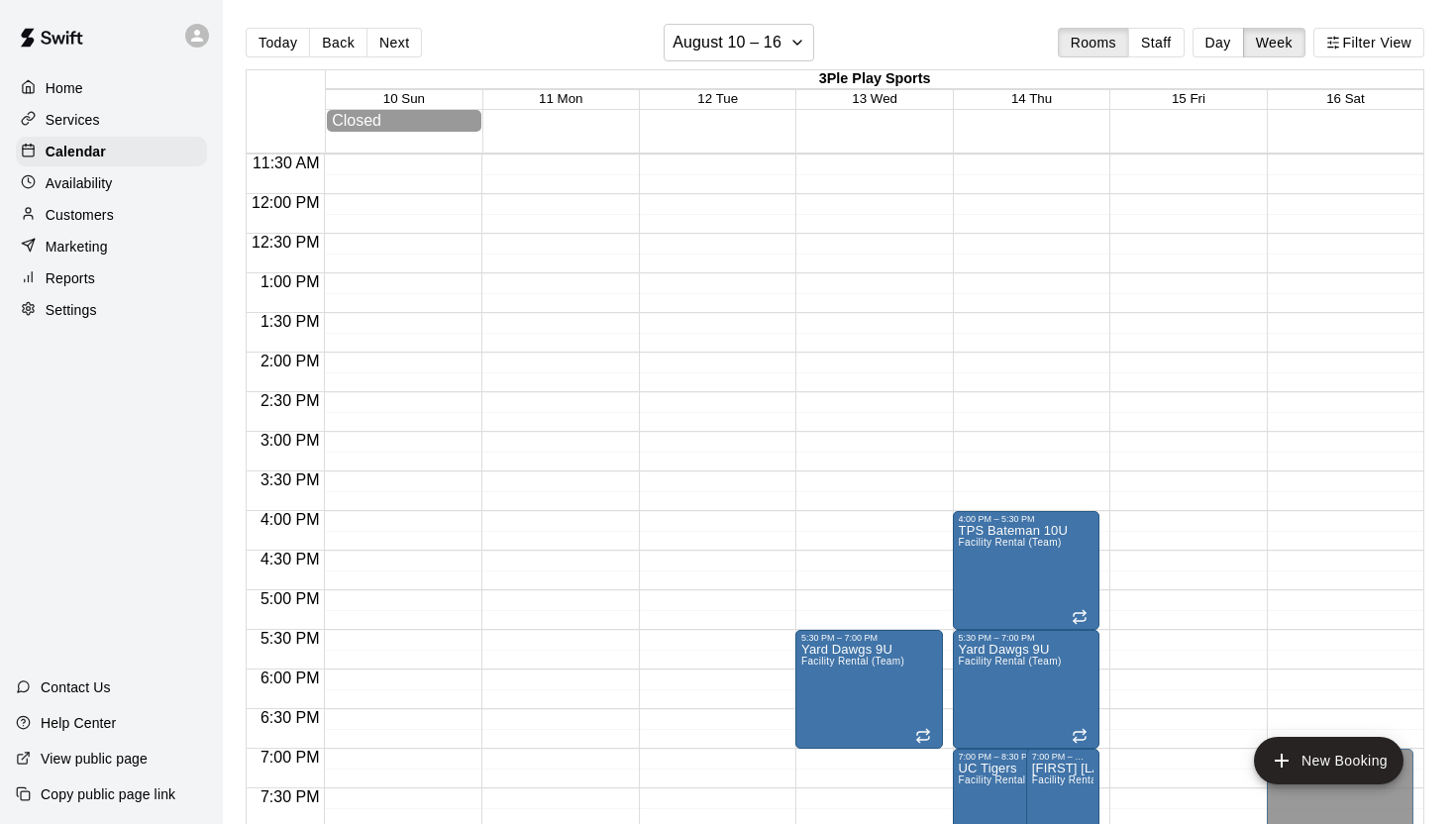 scroll, scrollTop: 785, scrollLeft: 0, axis: vertical 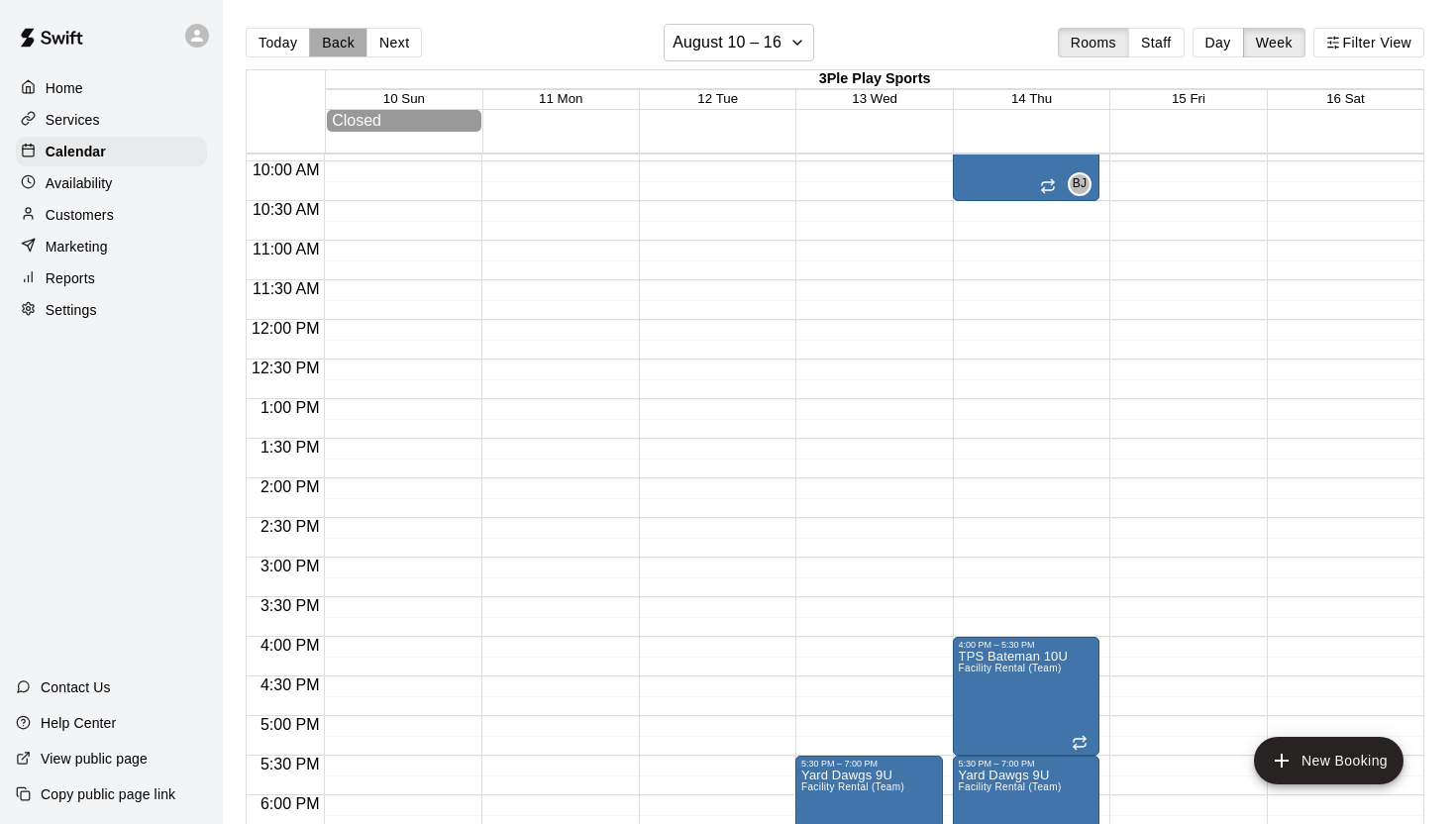 click on "Back" at bounding box center [338, 43] 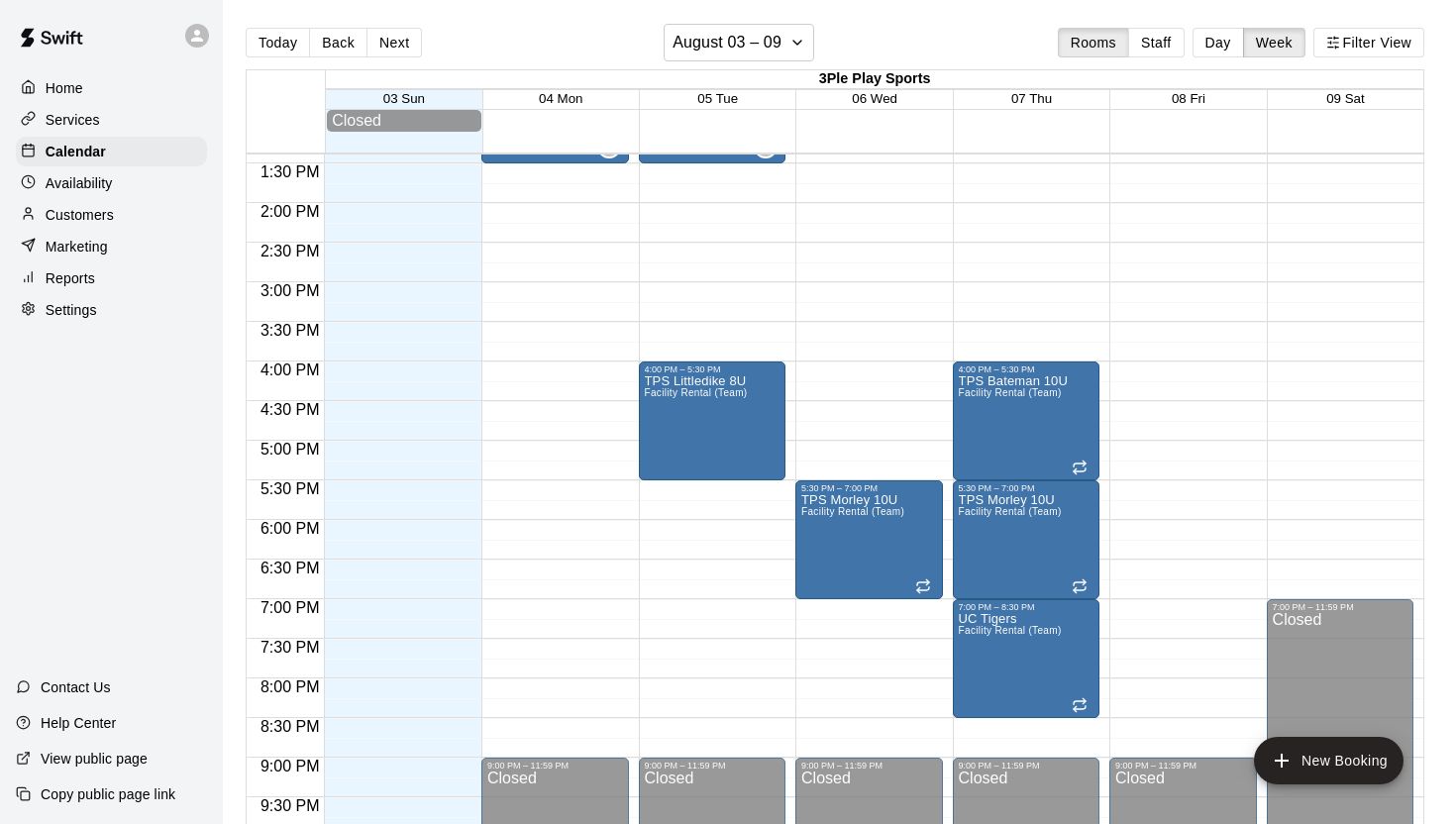 scroll, scrollTop: 1062, scrollLeft: 0, axis: vertical 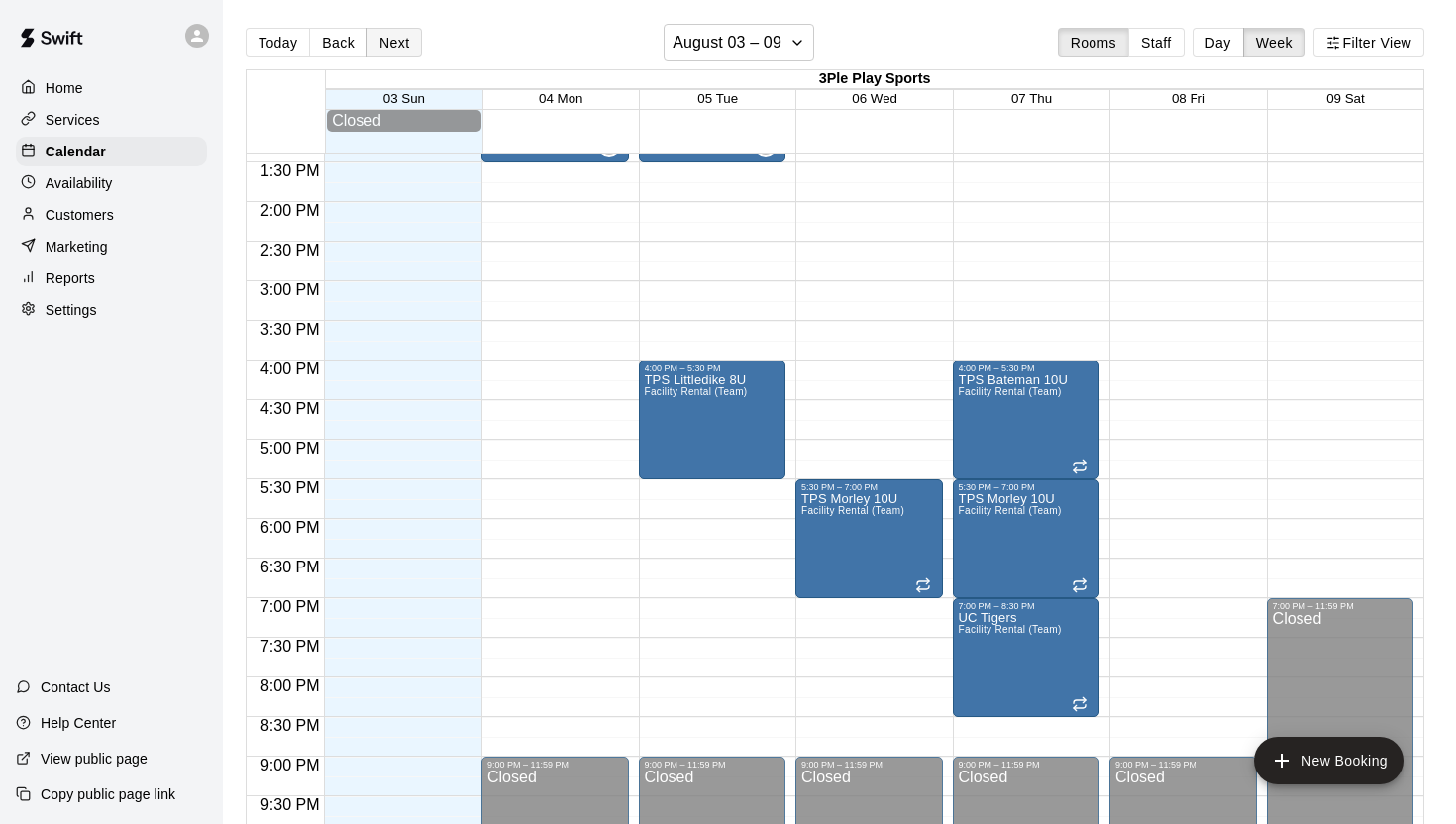 click on "Next" at bounding box center (394, 43) 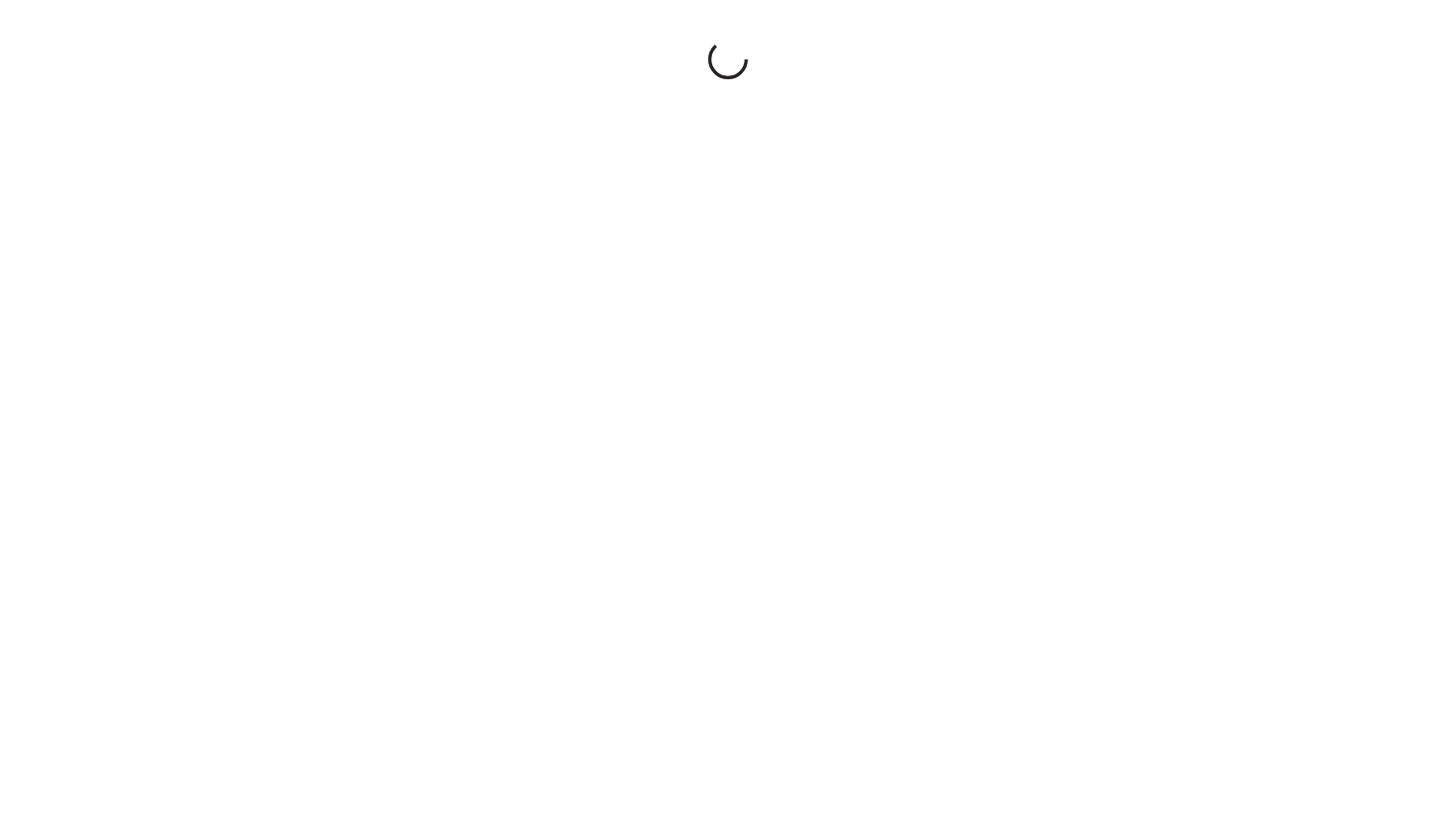 scroll, scrollTop: 0, scrollLeft: 0, axis: both 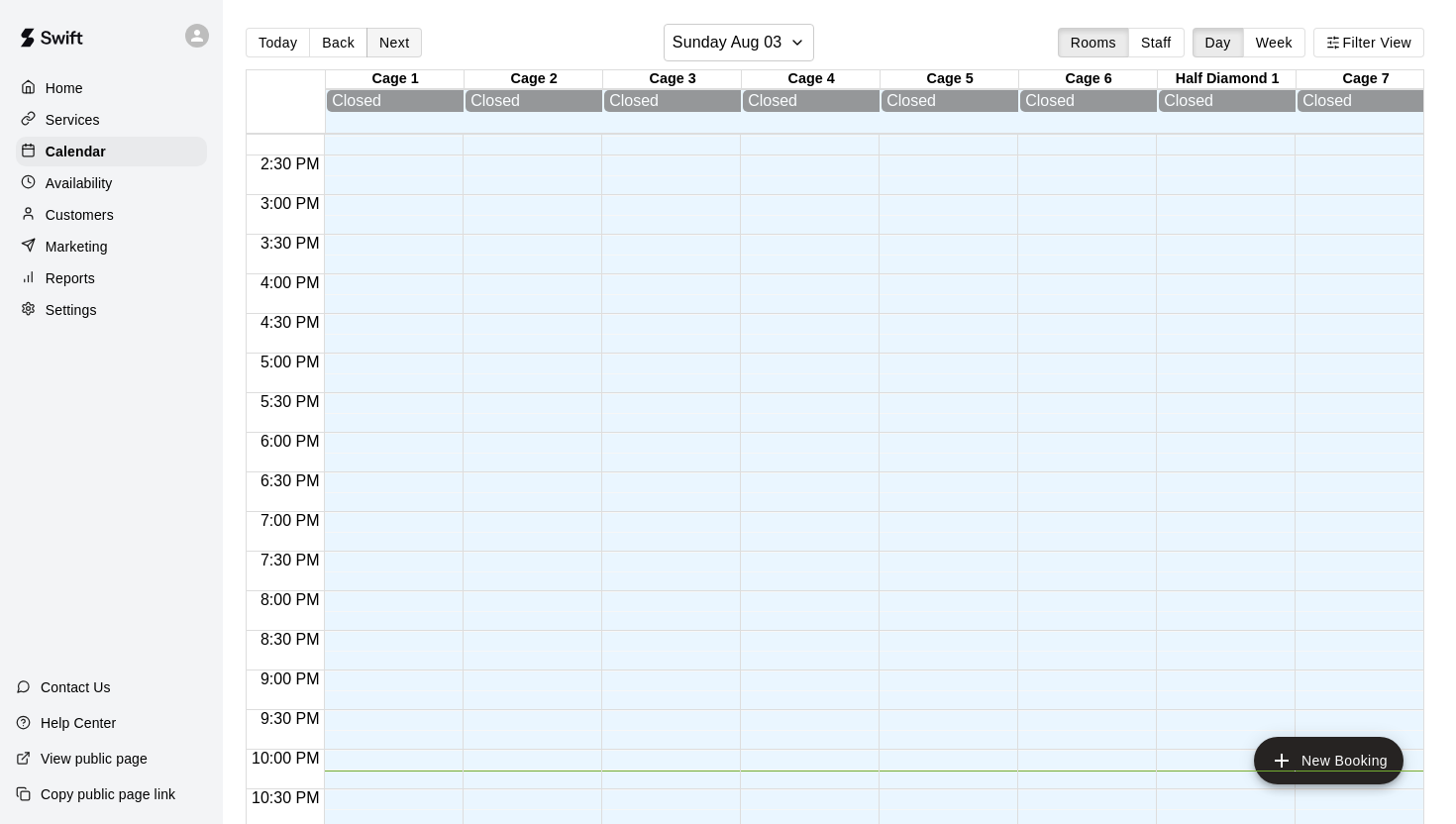 click on "Next" at bounding box center (394, 43) 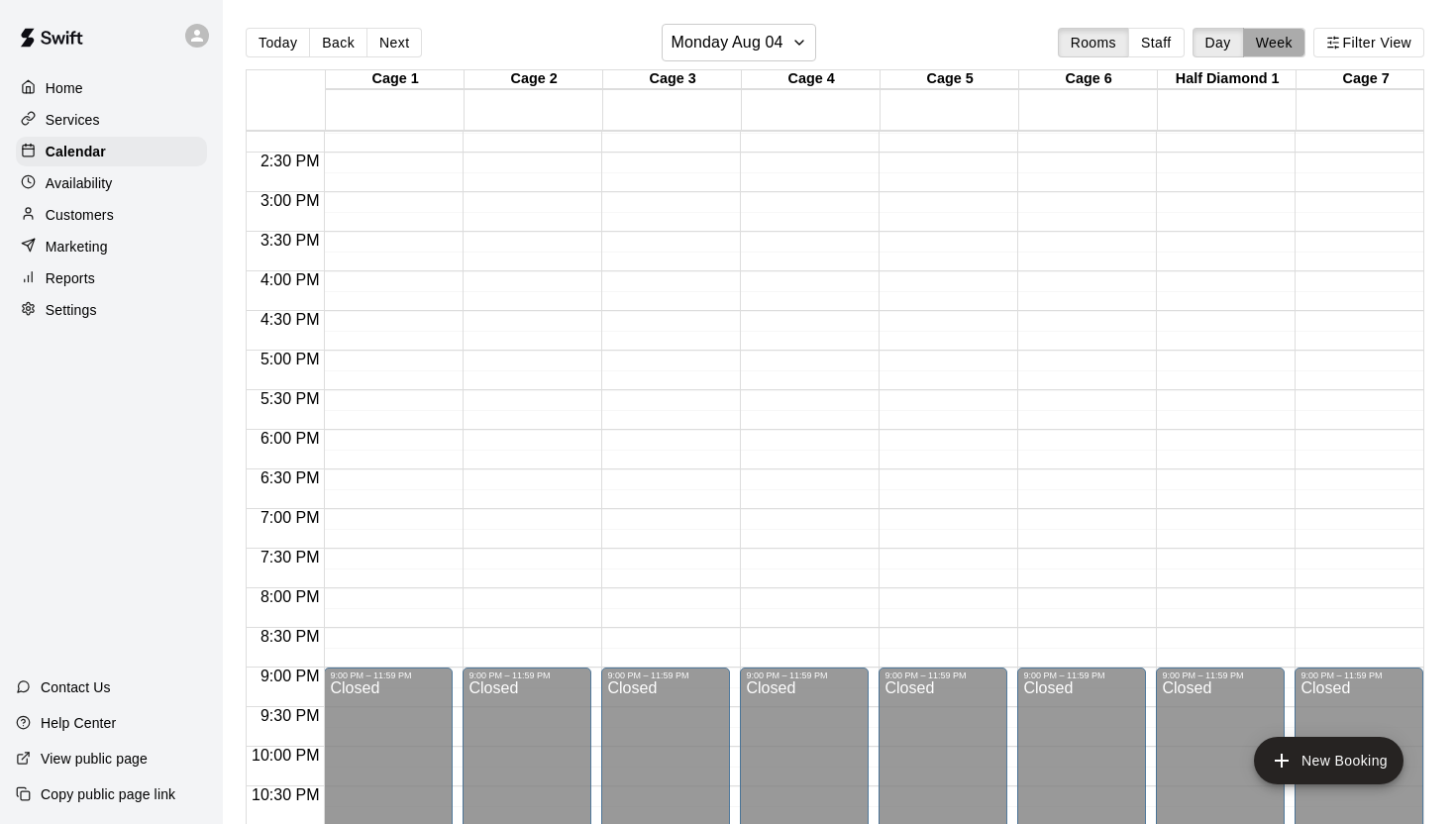 click on "Week" at bounding box center (1274, 43) 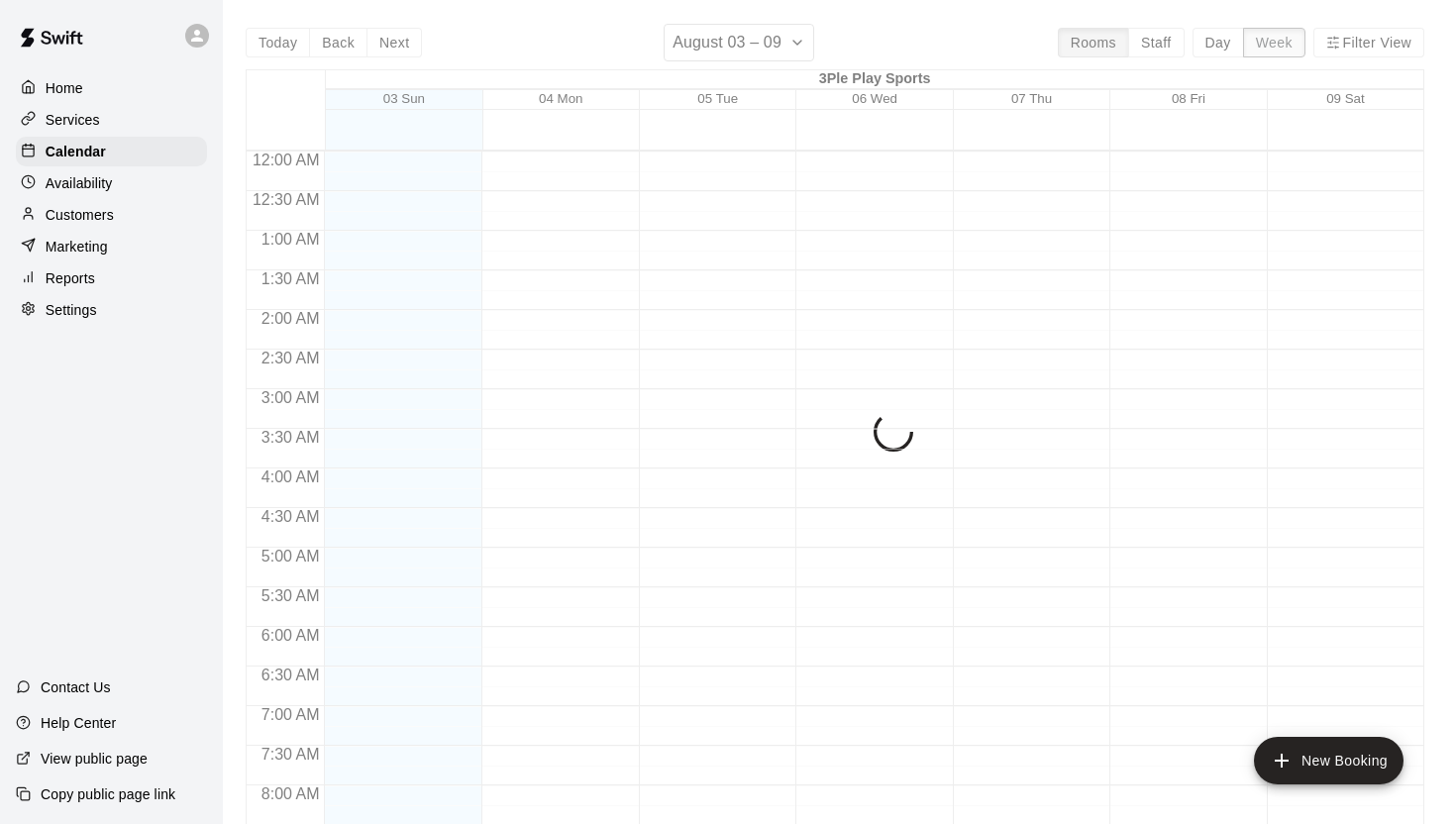 scroll, scrollTop: 1207, scrollLeft: 0, axis: vertical 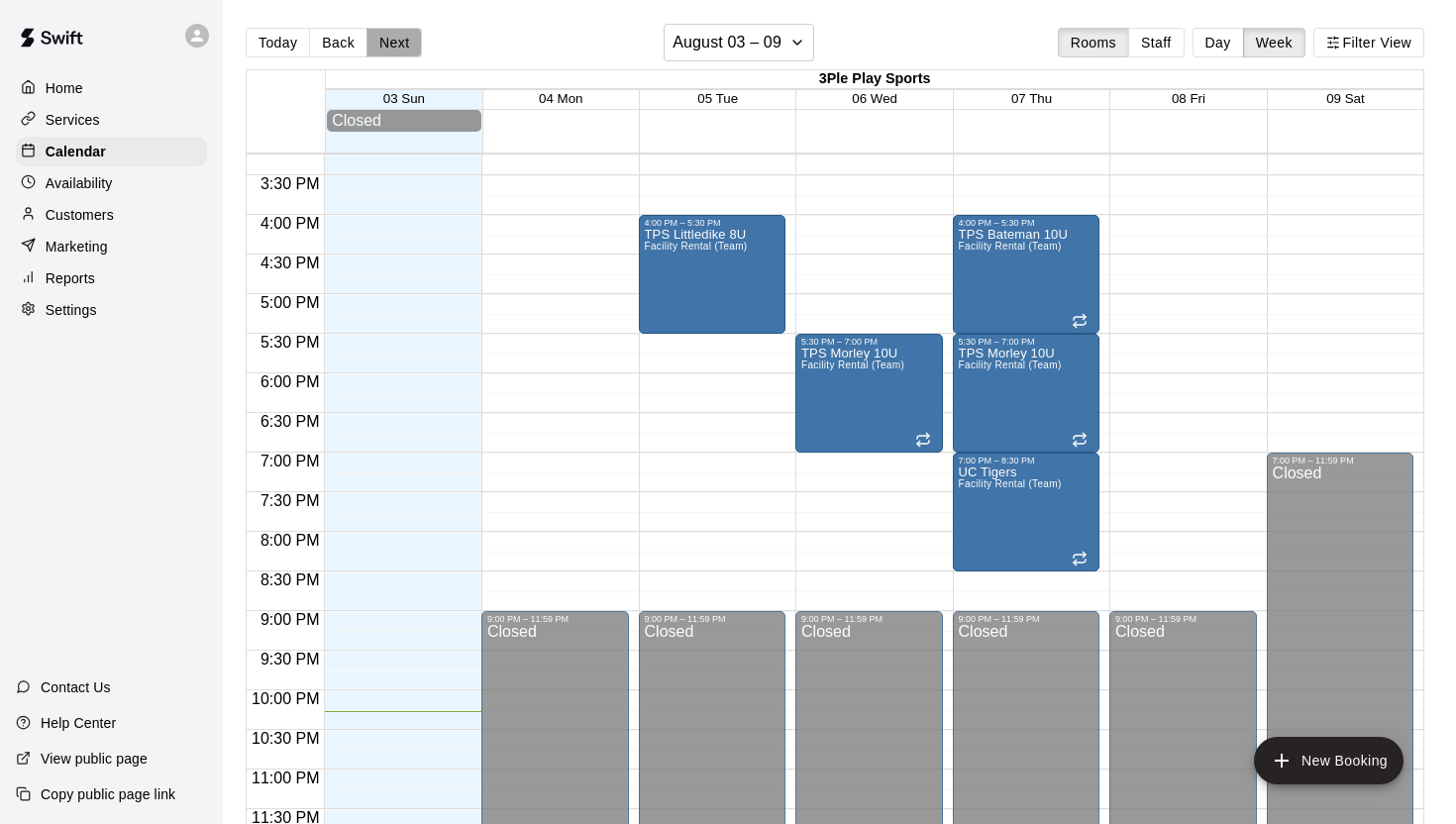 click on "Next" at bounding box center [394, 43] 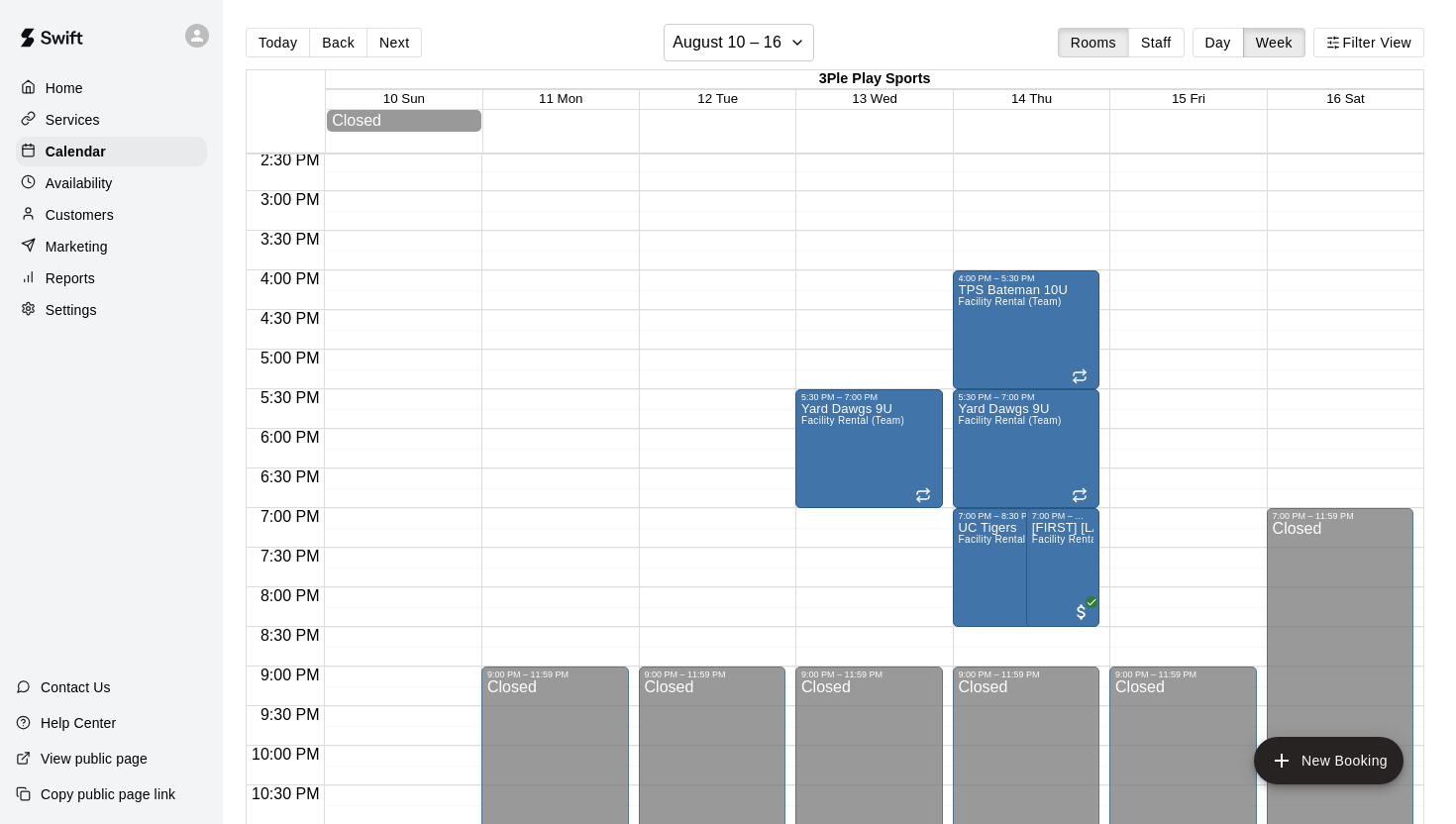 scroll, scrollTop: 1149, scrollLeft: 0, axis: vertical 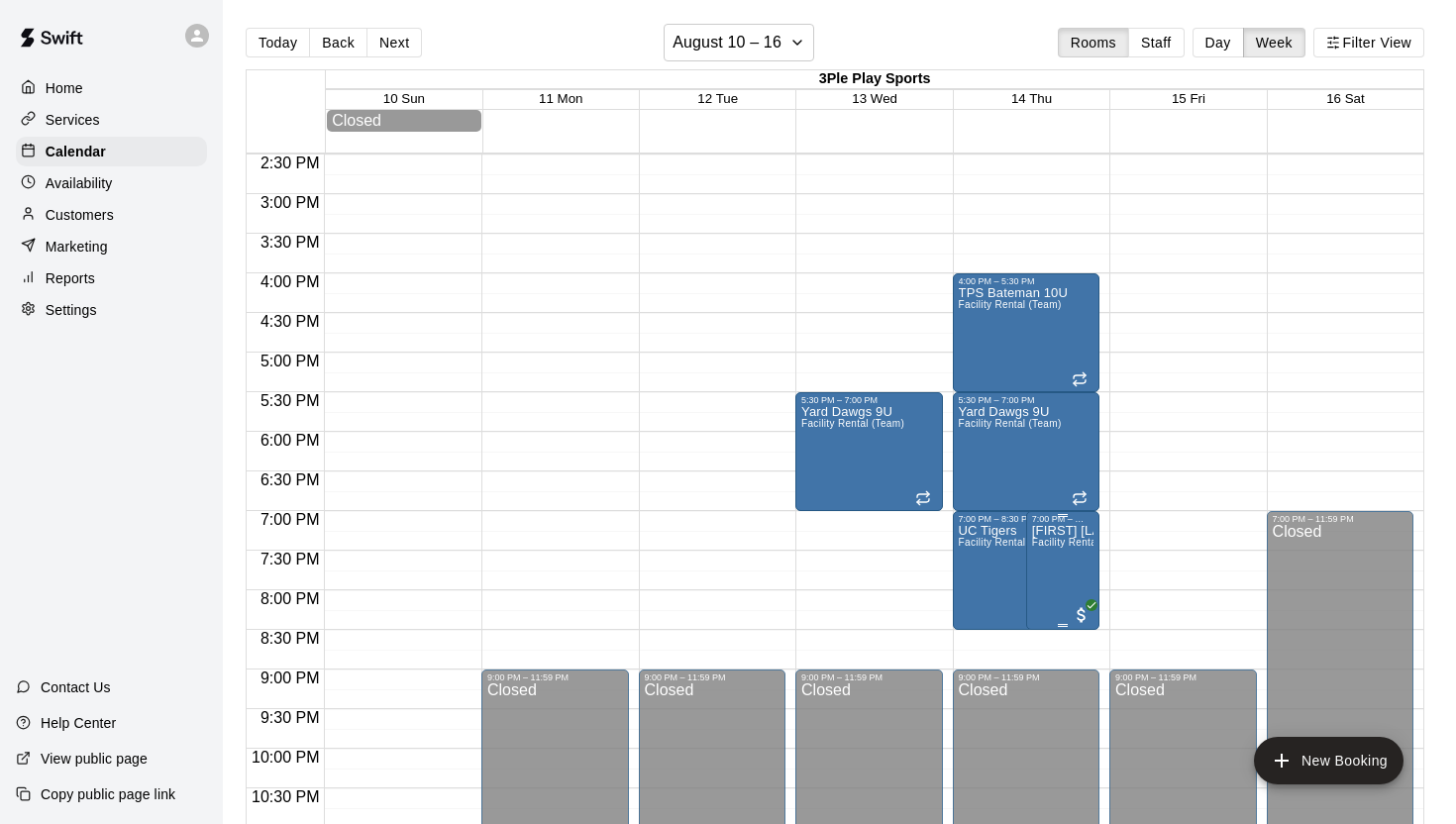 click on "[FIRST] [LAST]" at bounding box center (1063, 531) 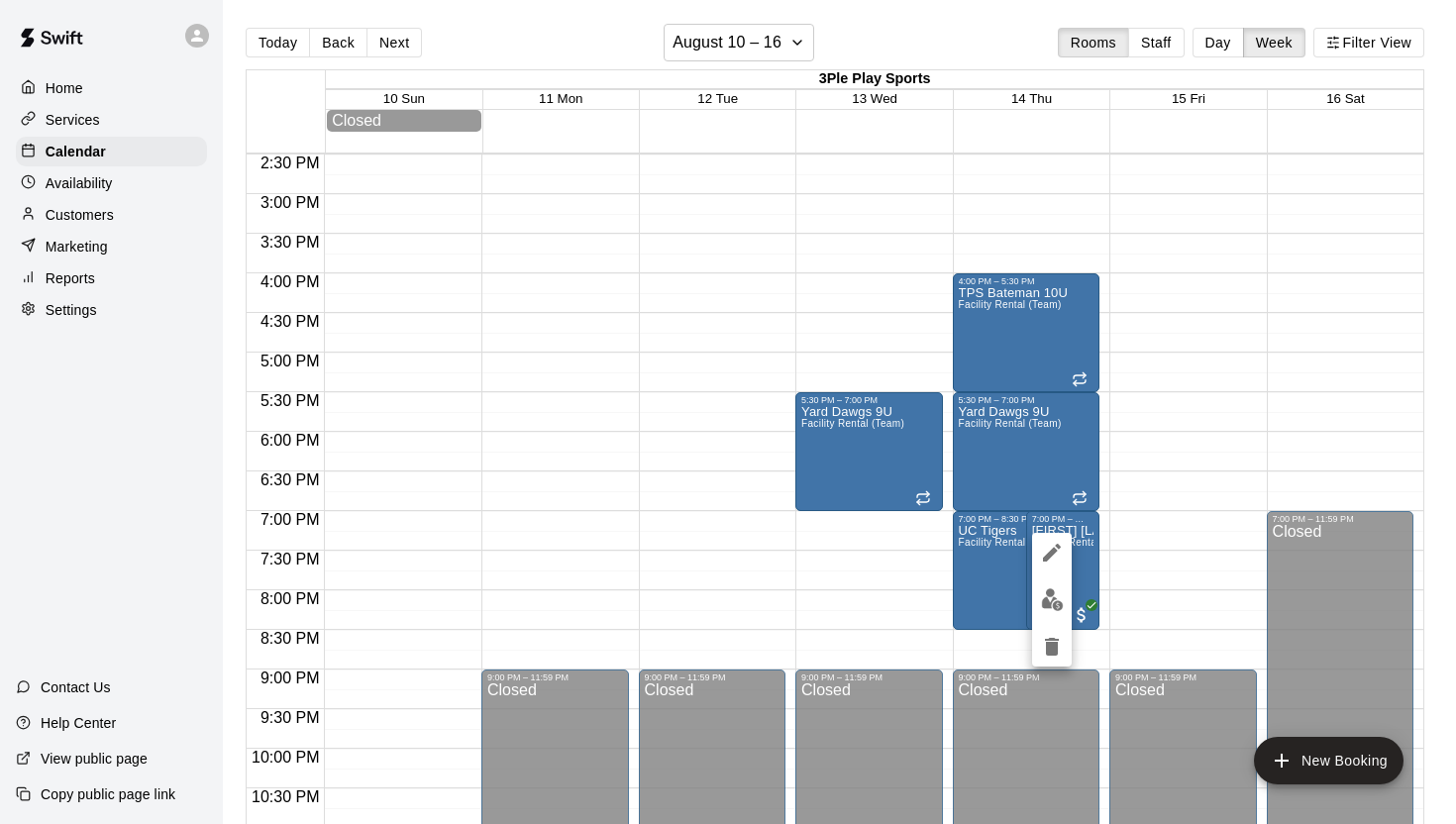 click 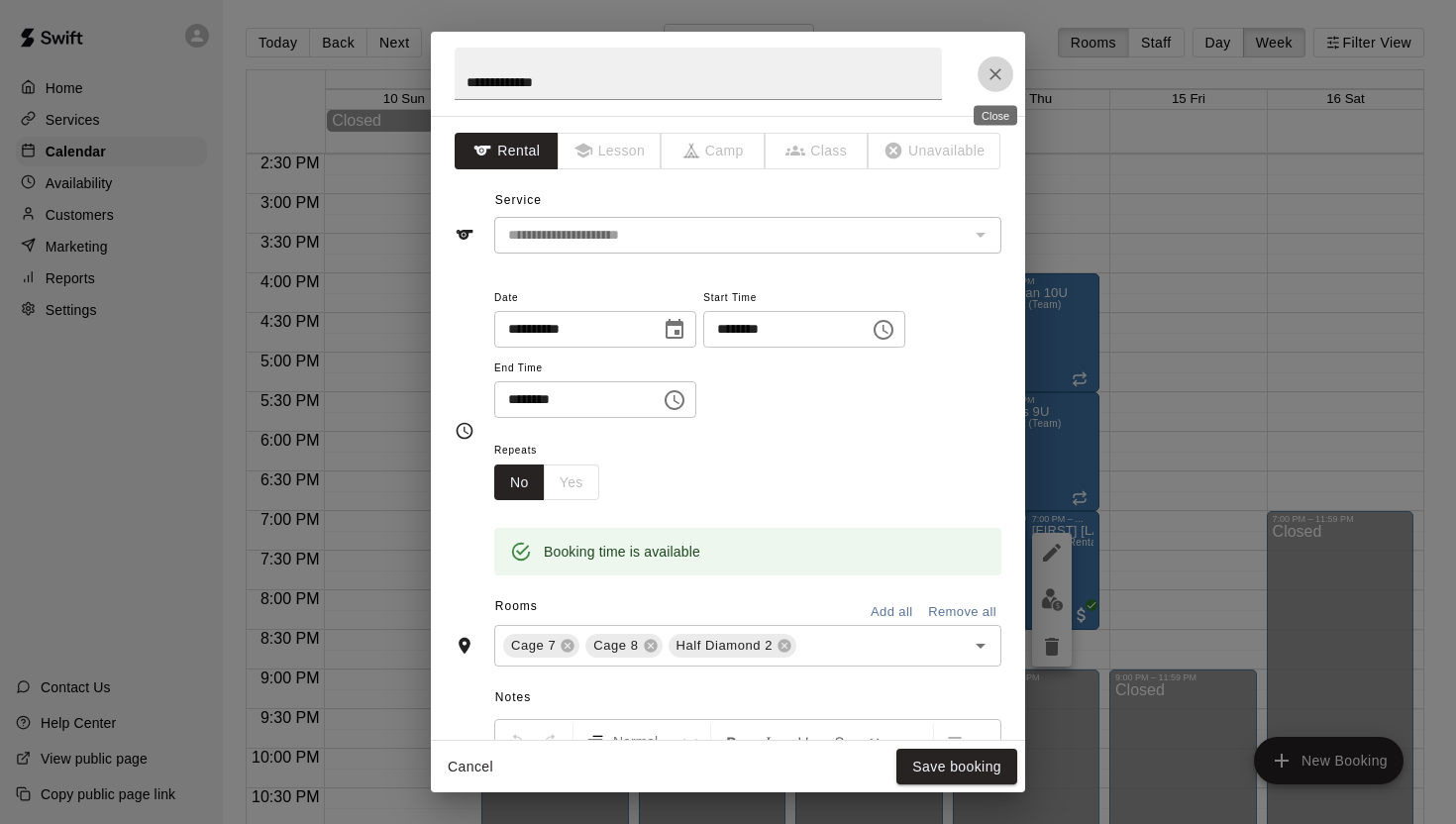 click 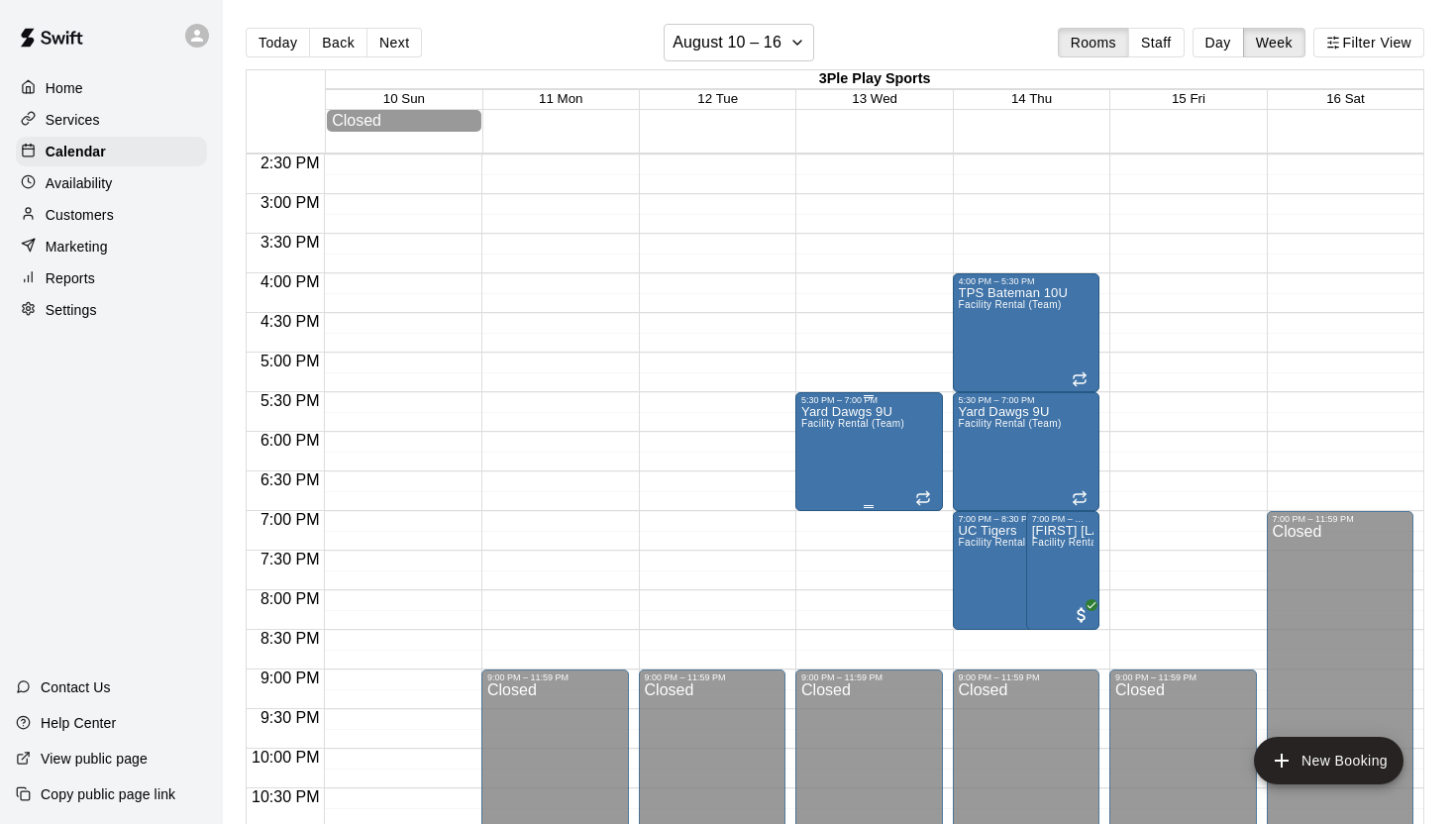 click on "Yard Dawgs 9U" at bounding box center [853, 412] 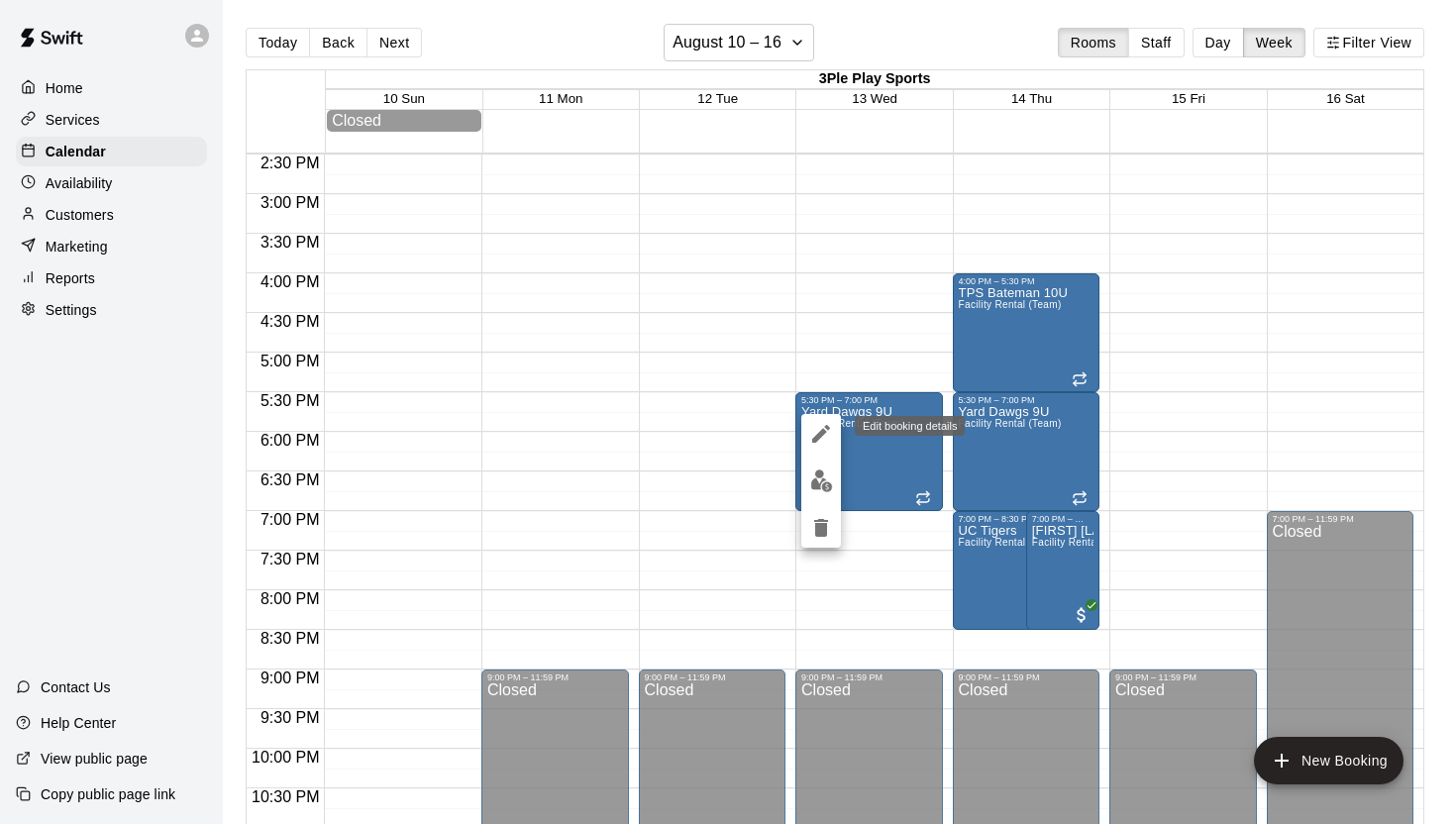 click 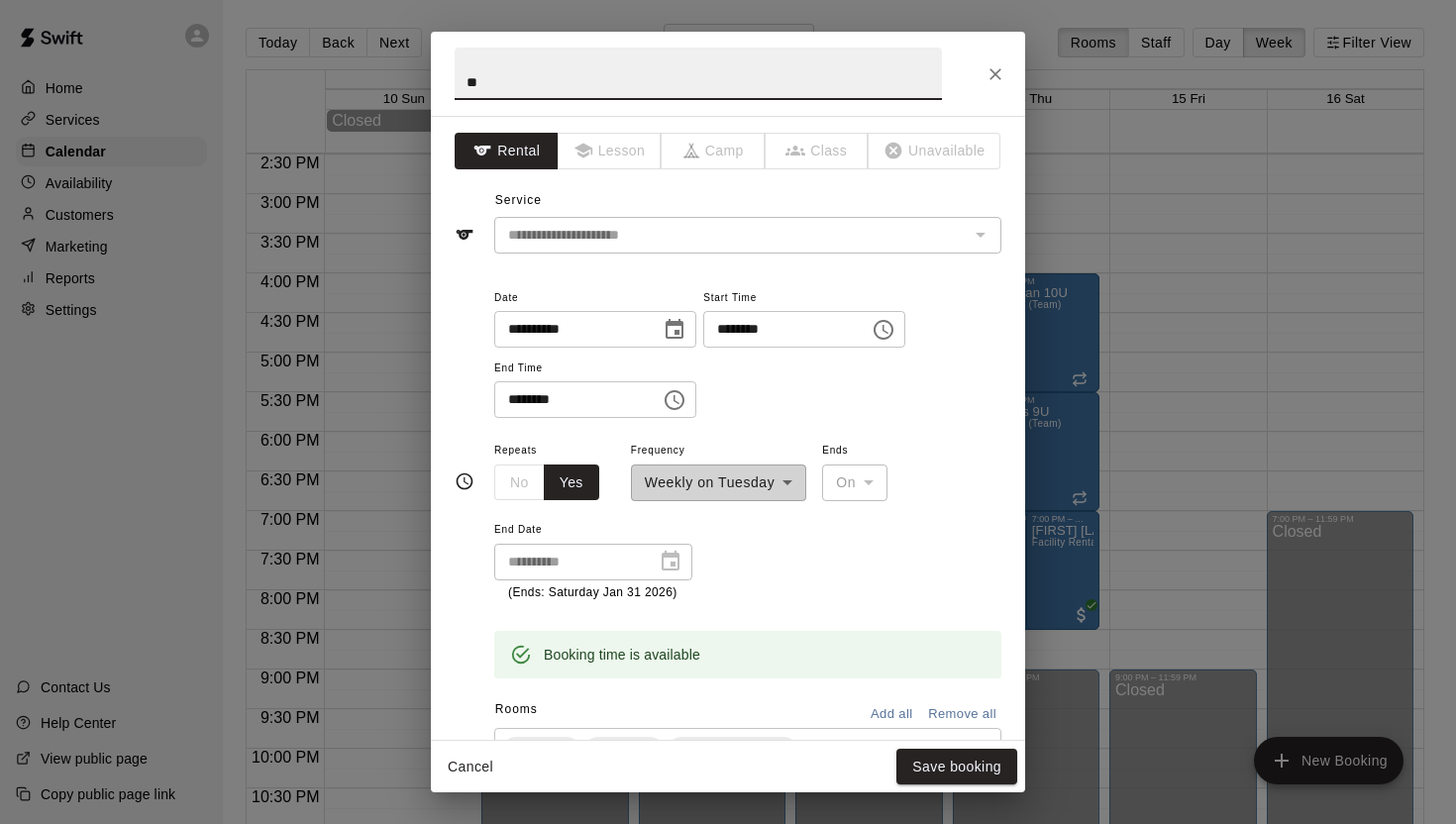 type on "*" 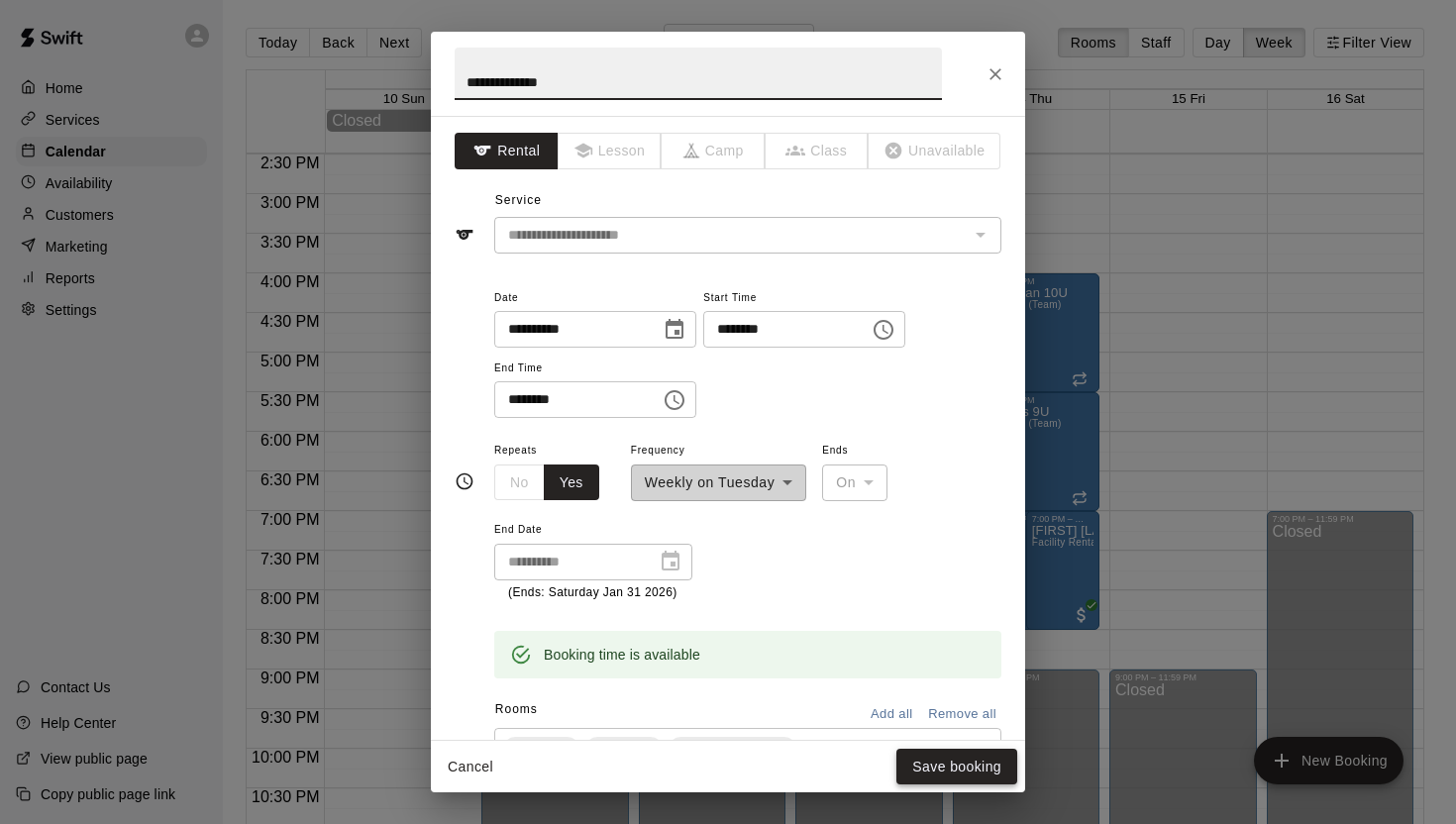 type on "**********" 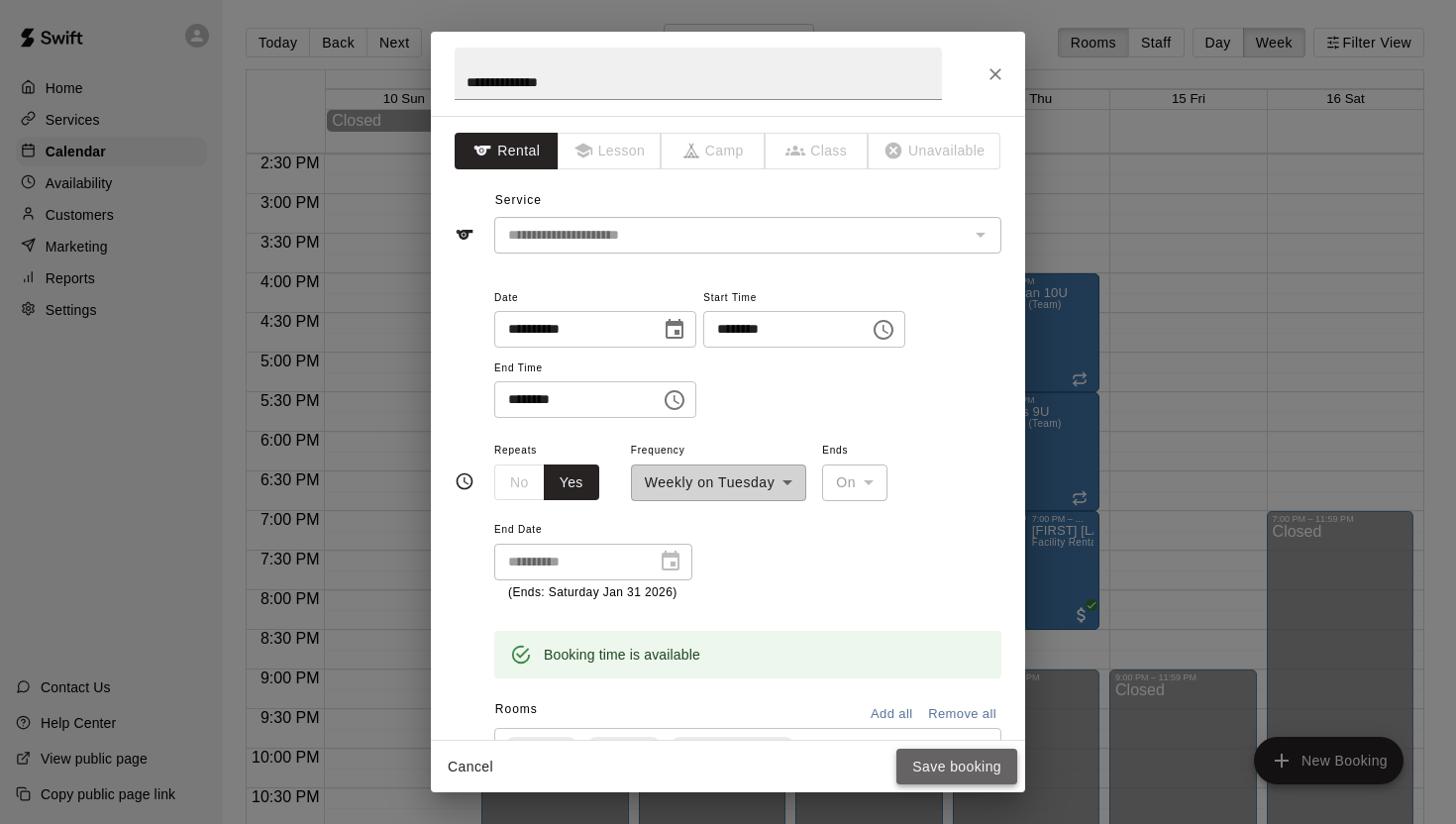 click on "Save booking" at bounding box center [957, 767] 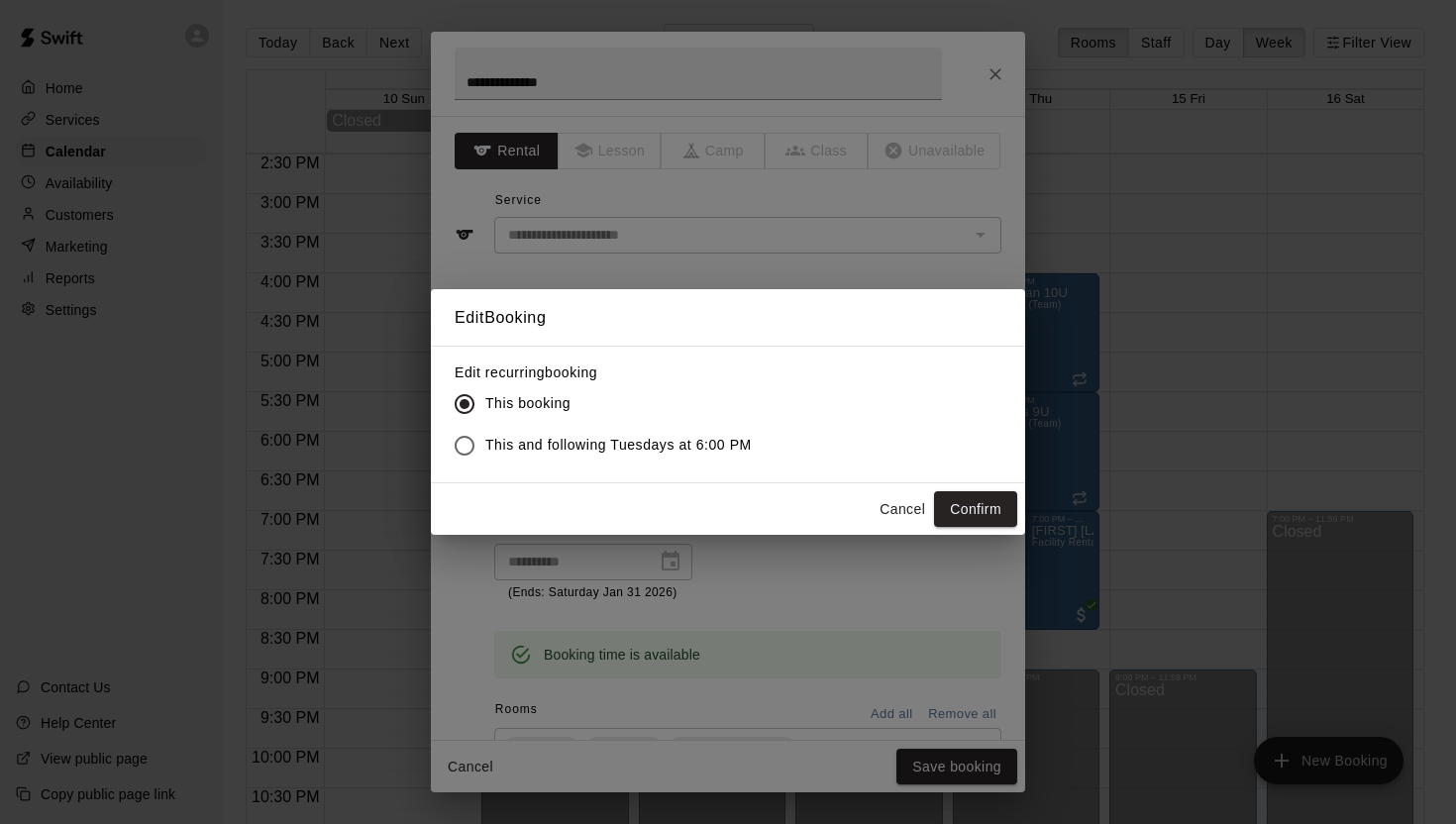 click on "This and following Tuesdays at 6:00 PM" at bounding box center [618, 445] 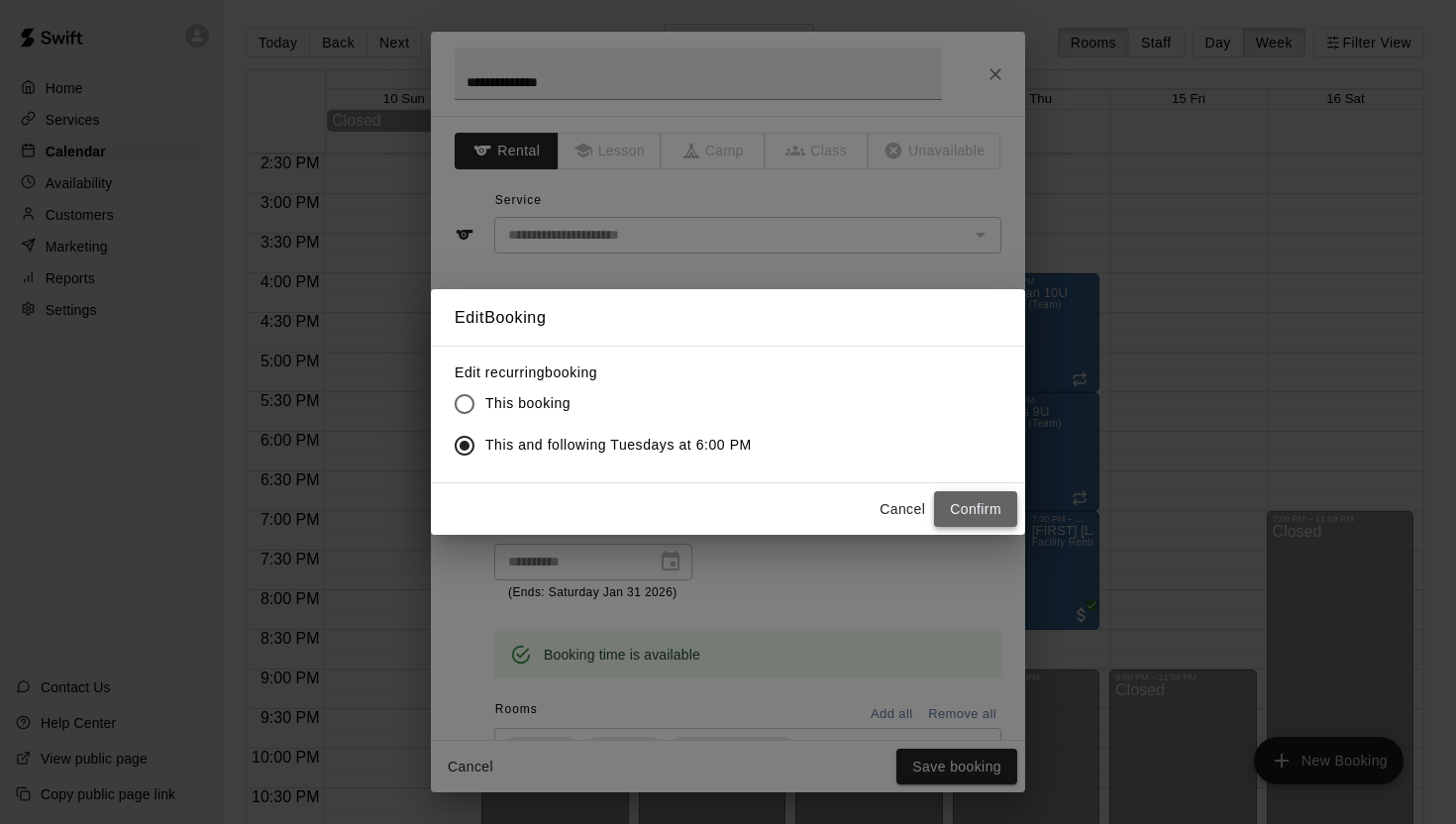 click on "Confirm" at bounding box center (976, 509) 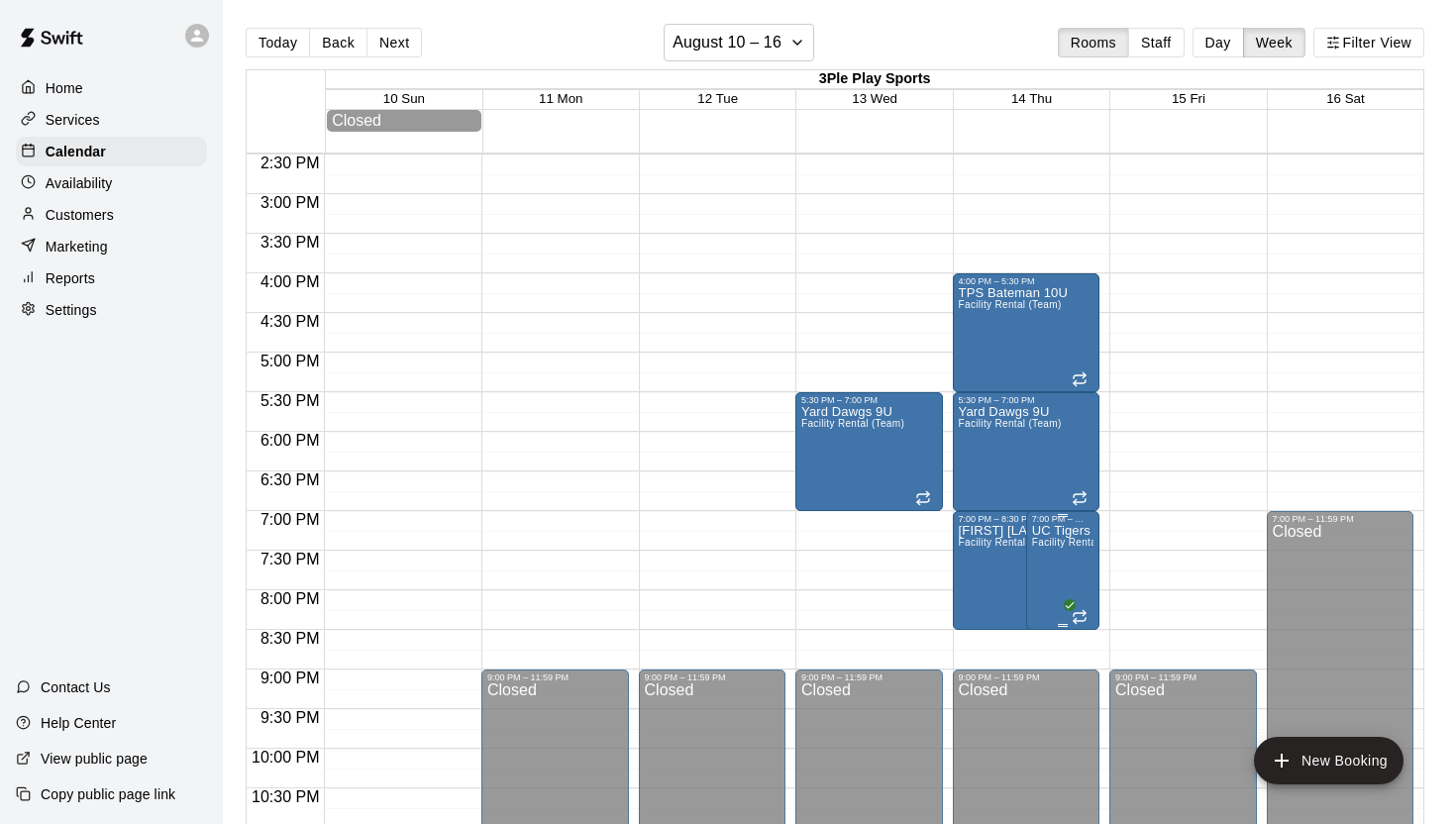 click on "UC Tigers" at bounding box center [1063, 531] 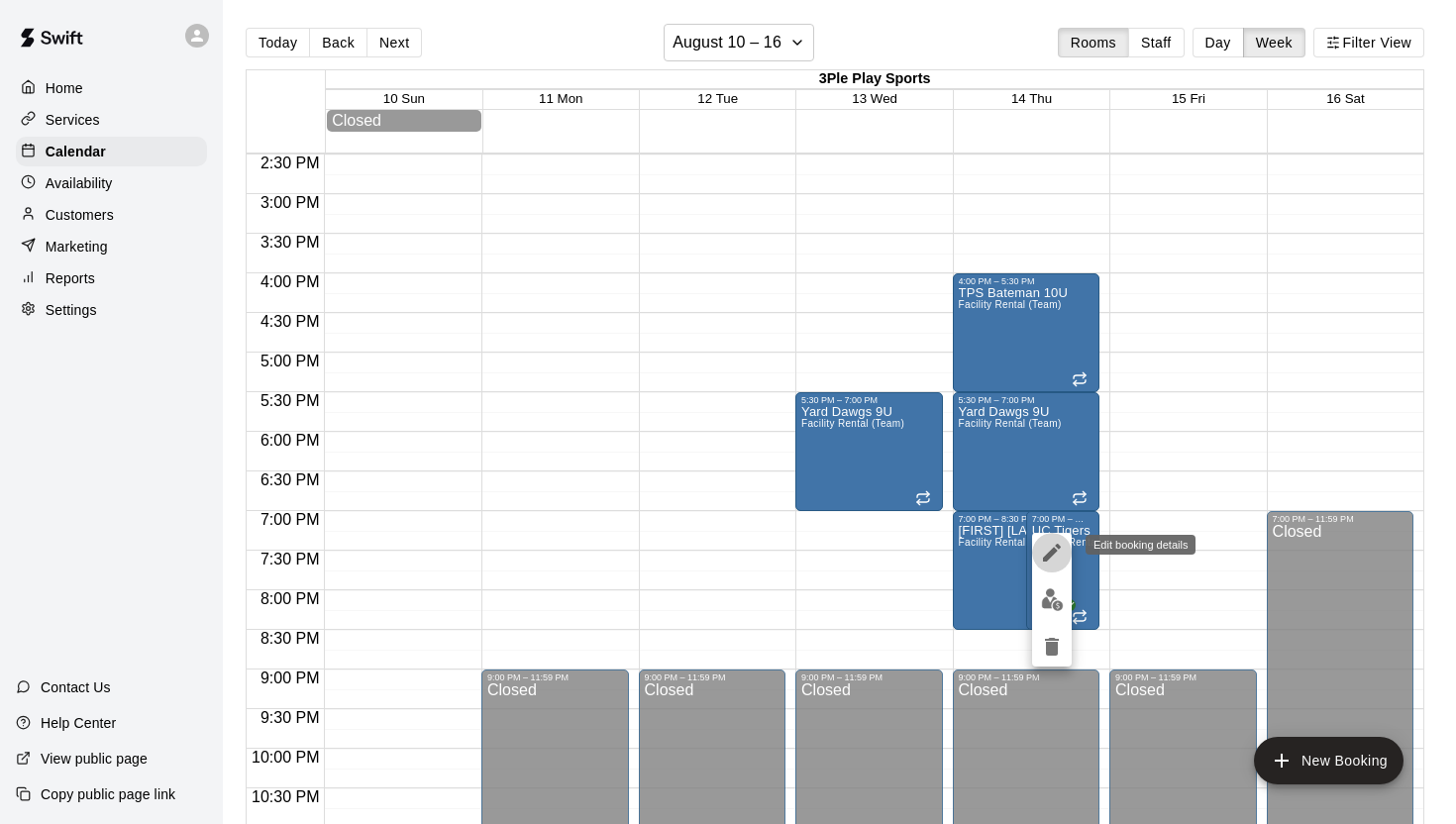 click 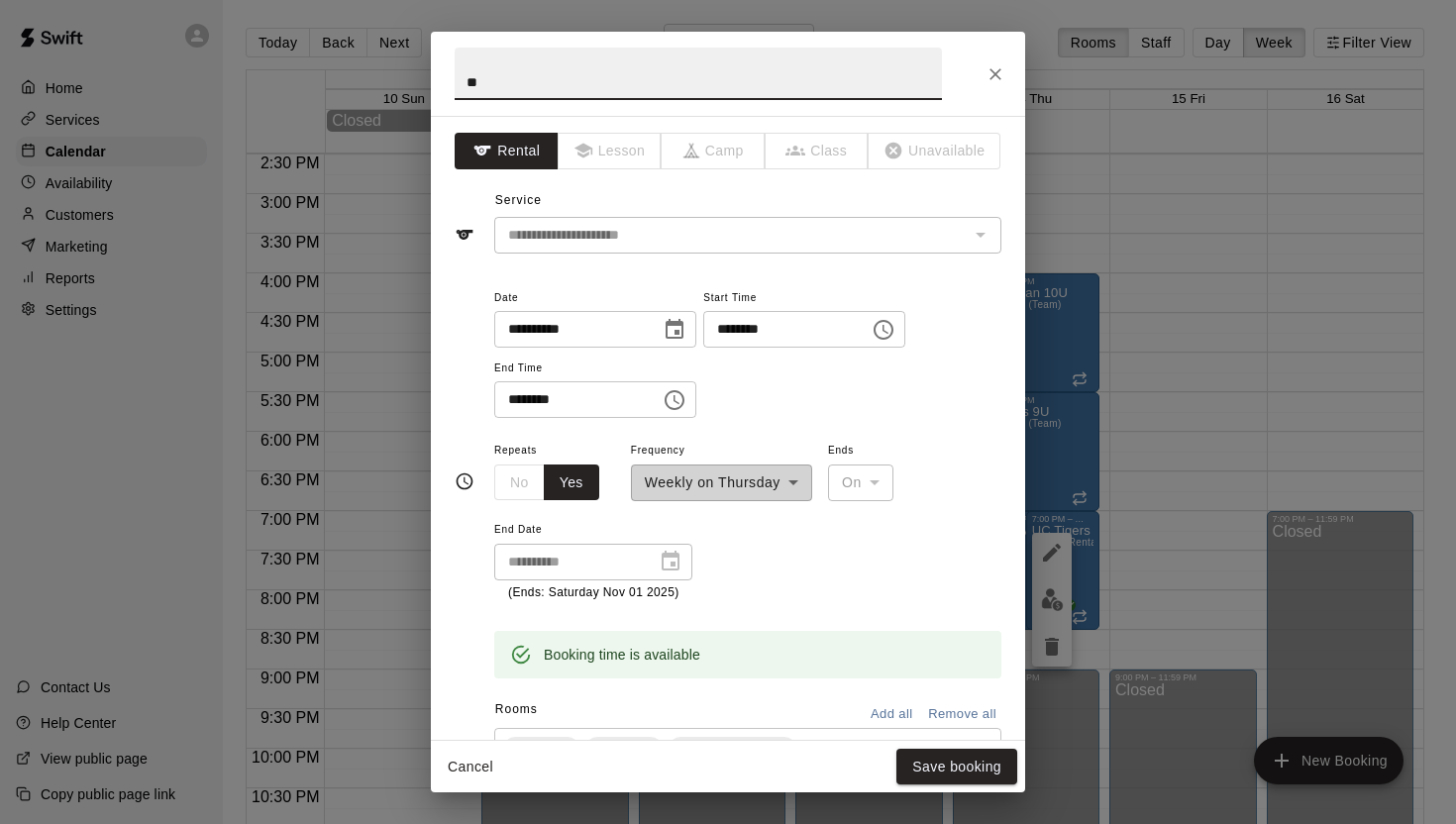 type on "*" 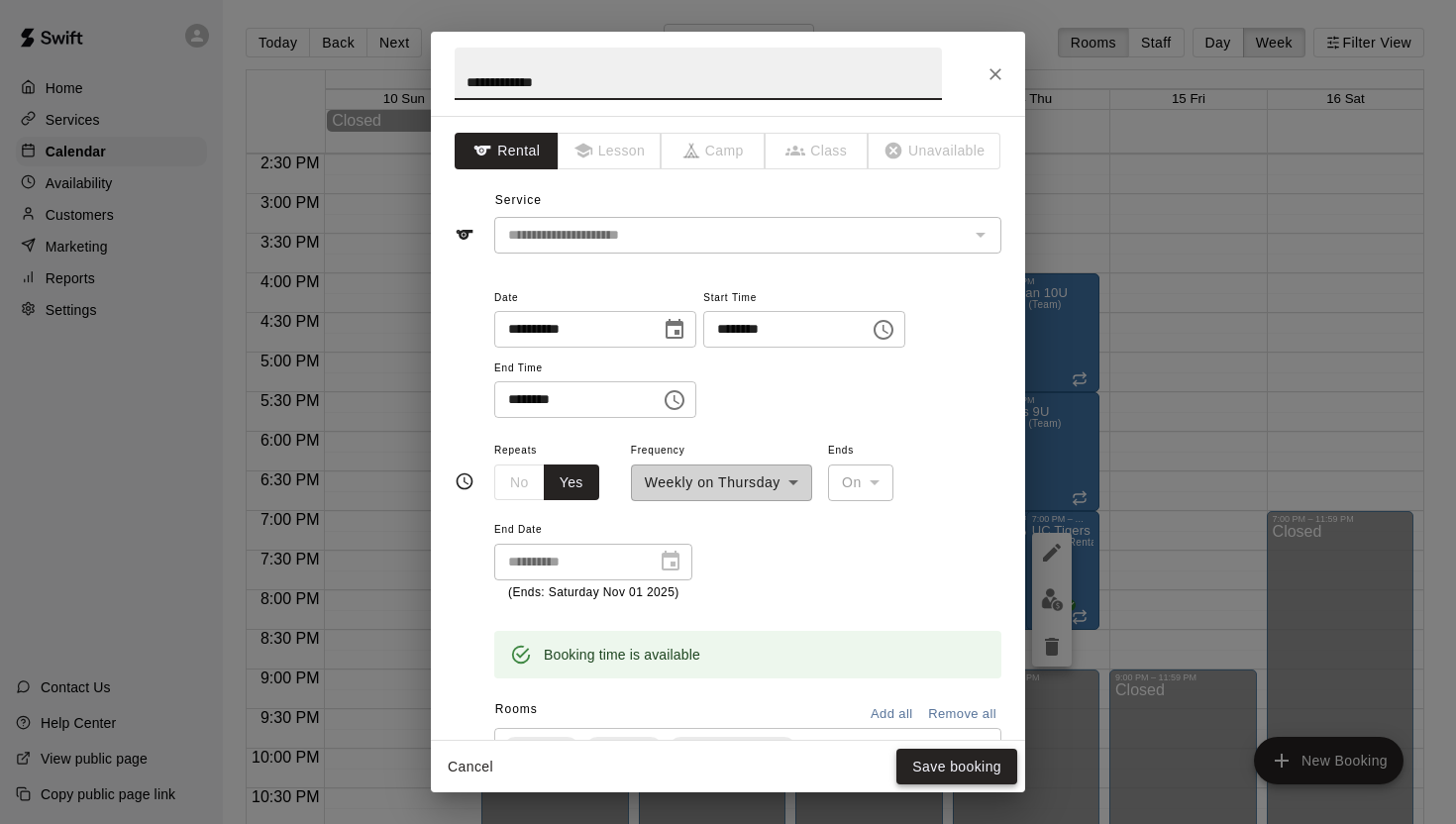 type on "**********" 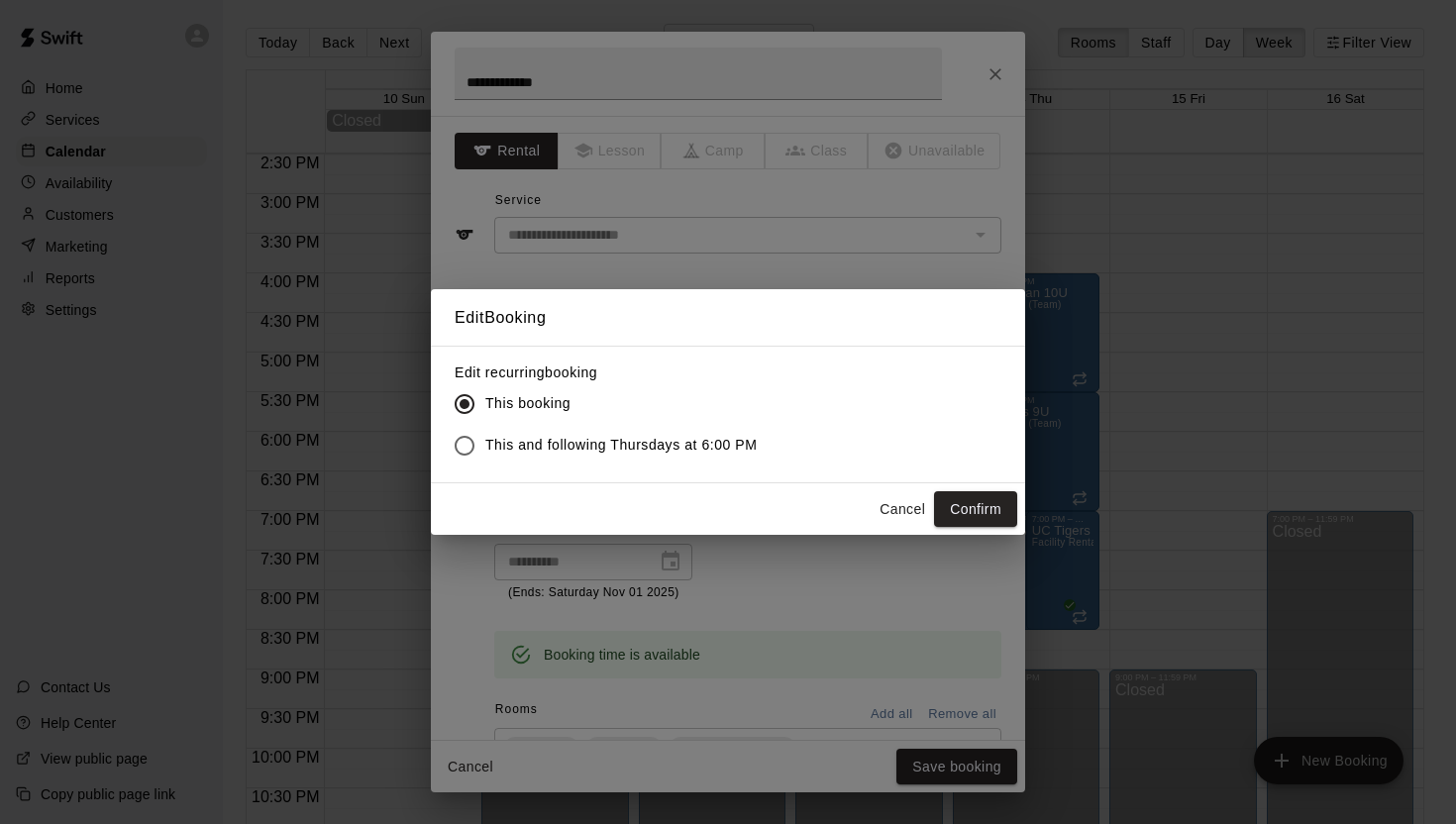 click on "This and following Thursdays at 6:00 PM" at bounding box center [621, 445] 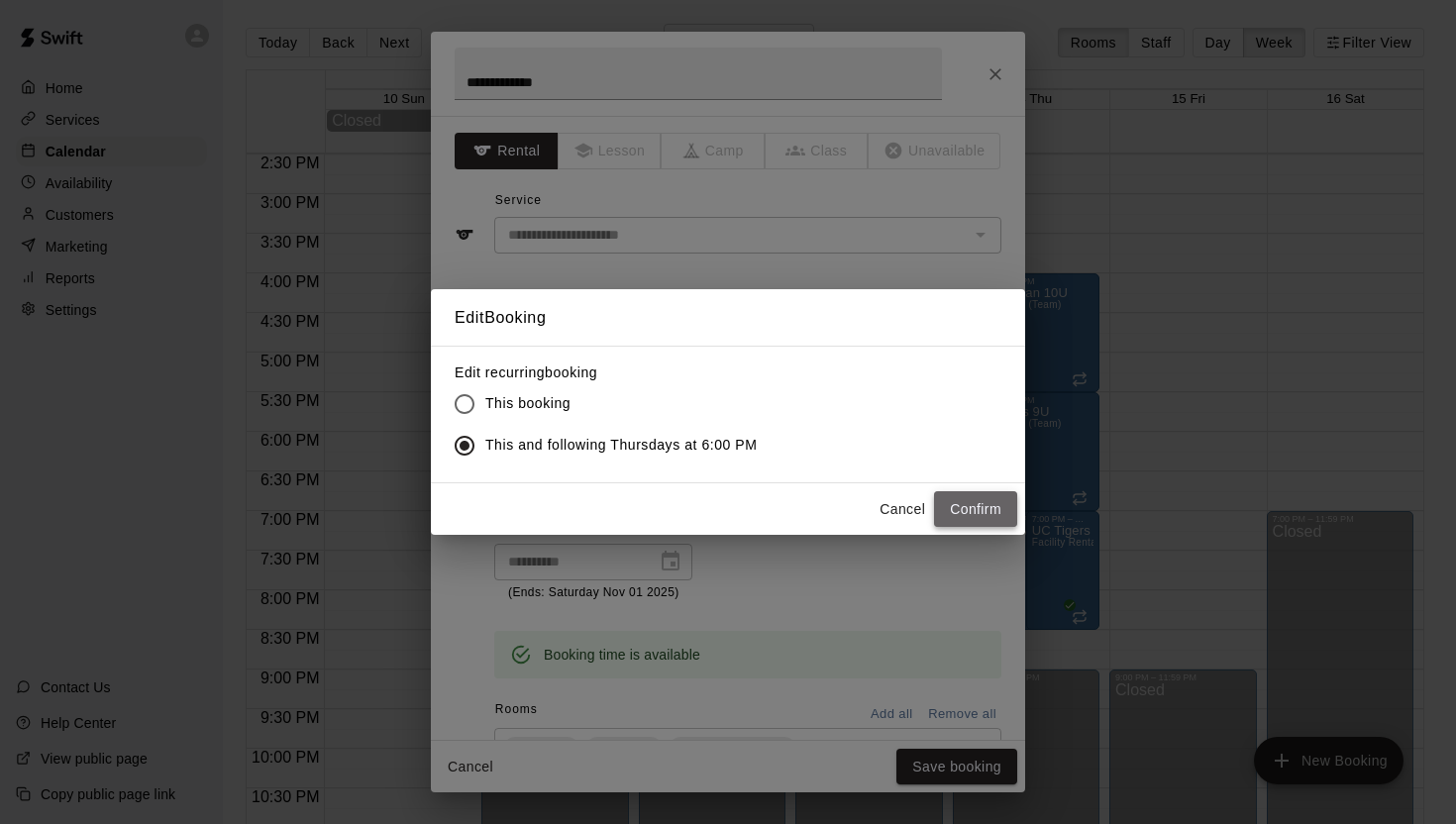 click on "Confirm" at bounding box center (976, 509) 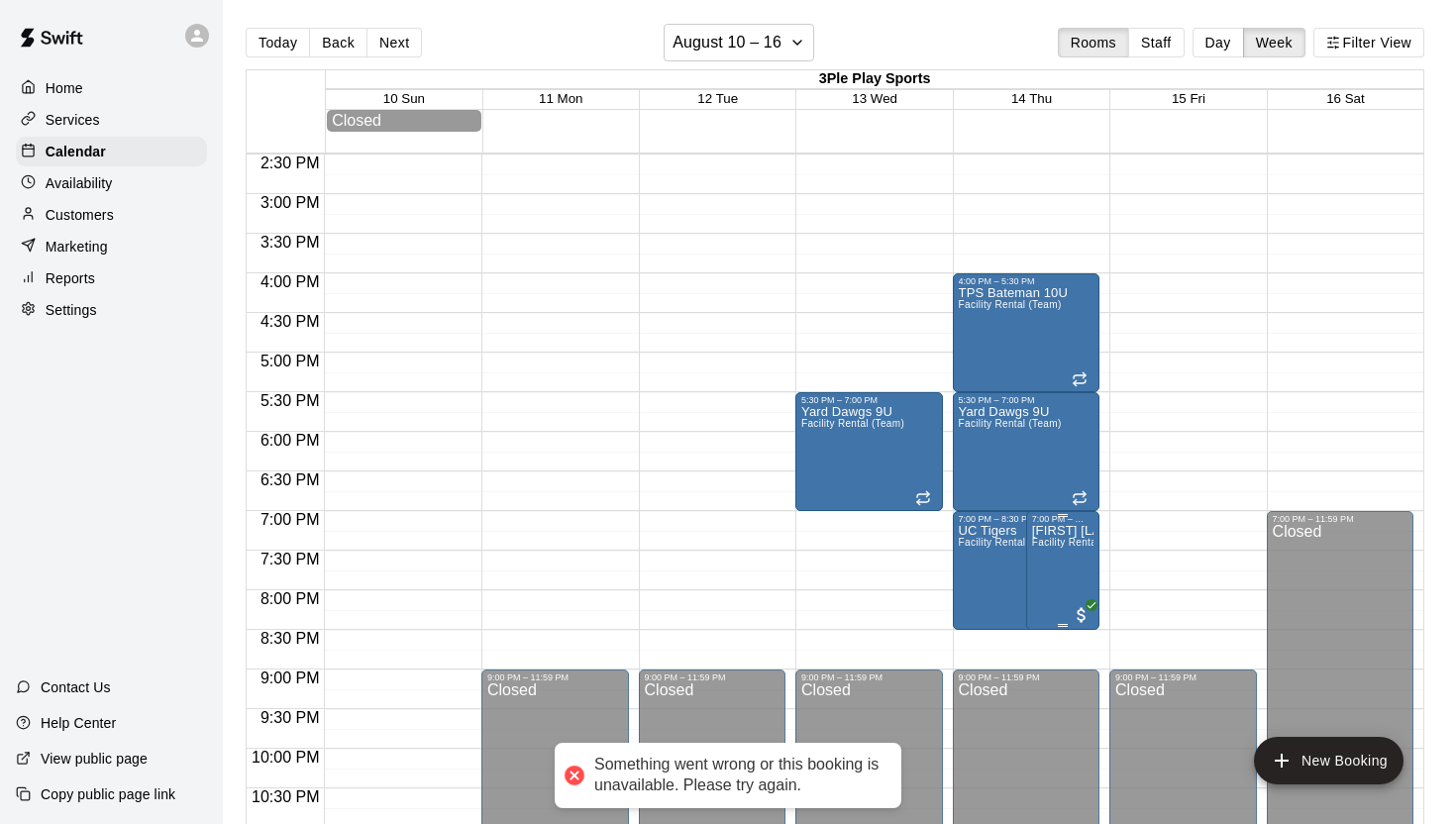 click on "Bruce Roberts" at bounding box center (1063, 531) 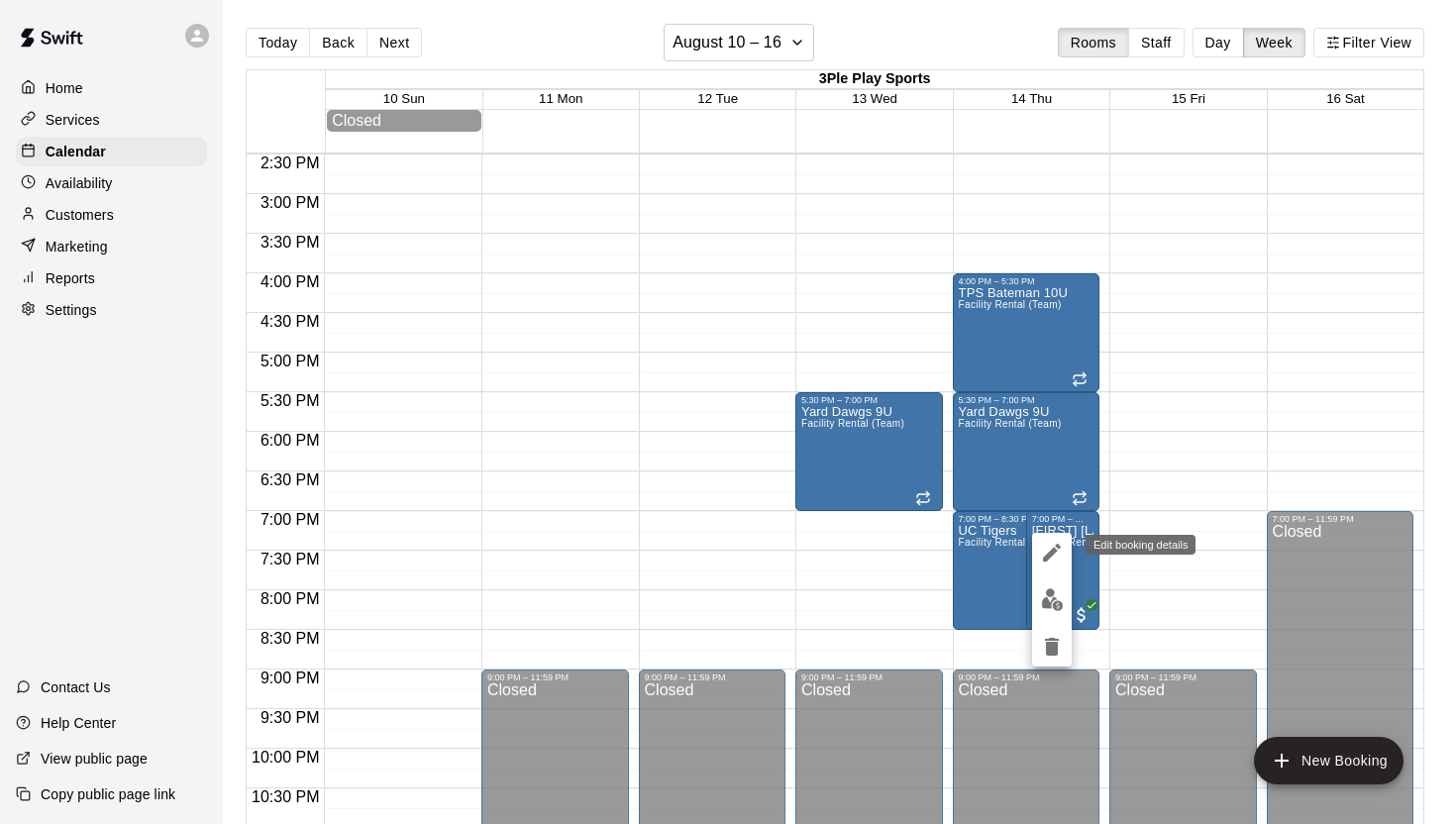 click 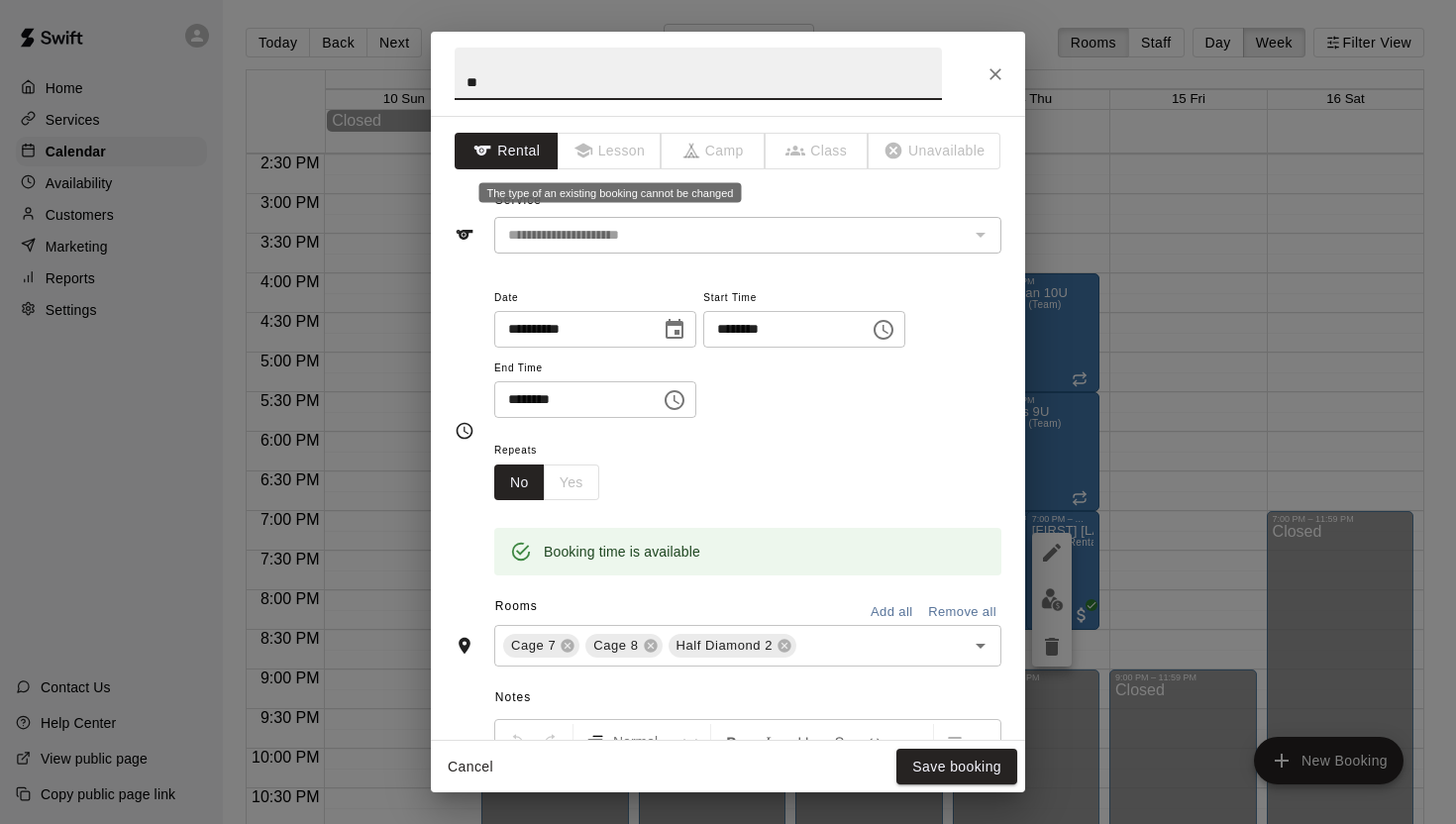 type on "*" 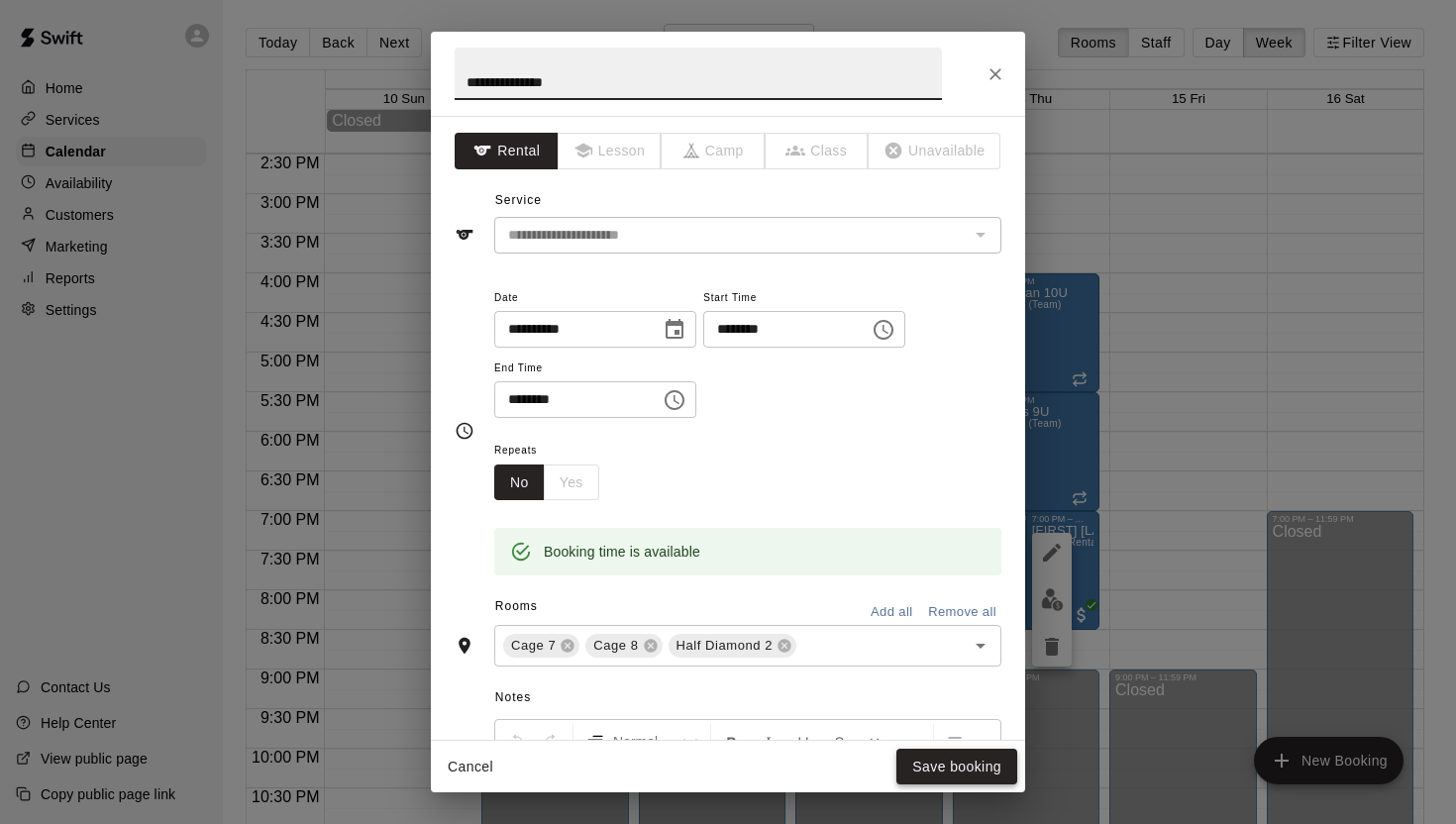 type on "**********" 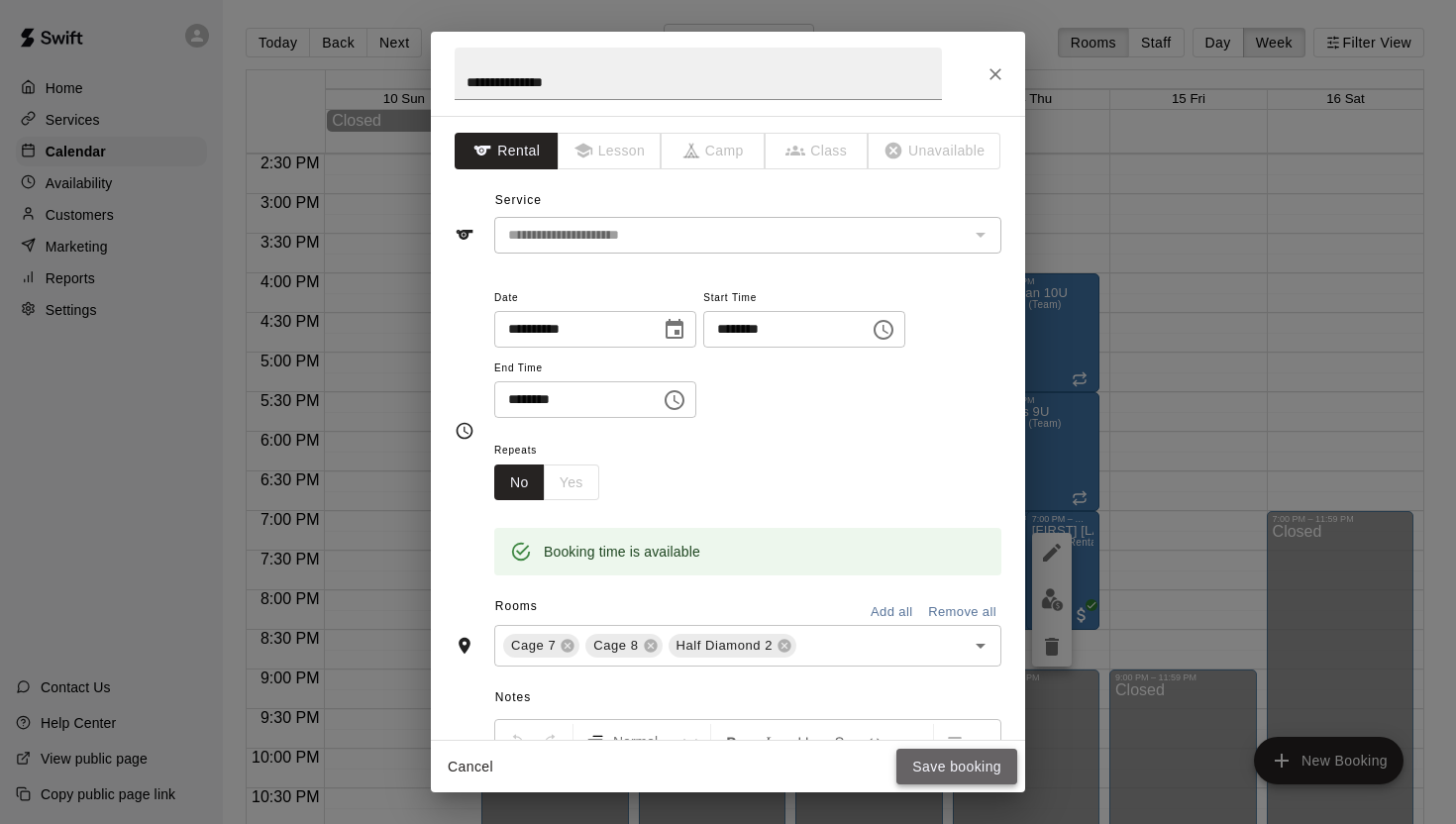 click on "Save booking" at bounding box center [957, 767] 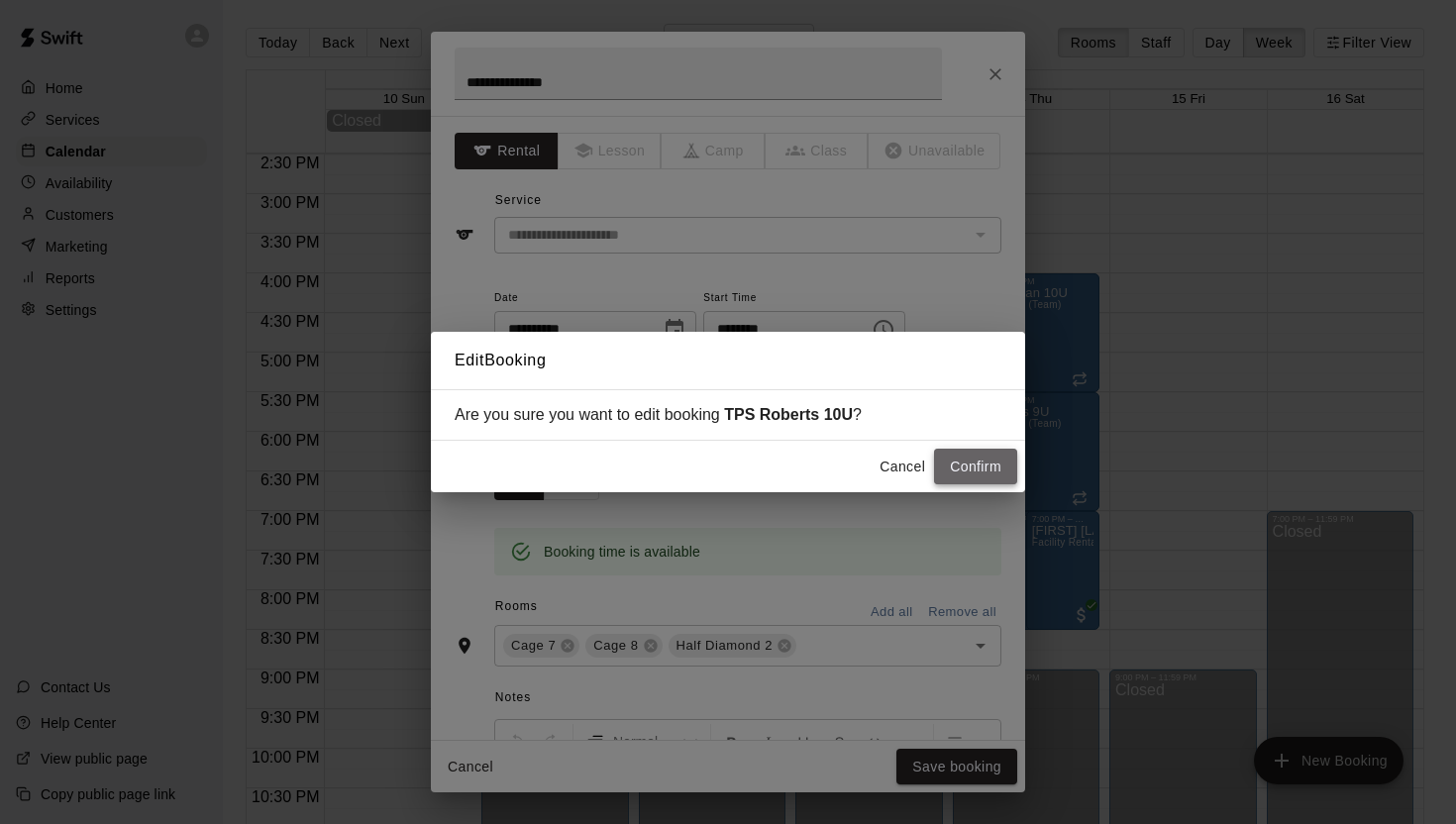 click on "Confirm" at bounding box center [976, 466] 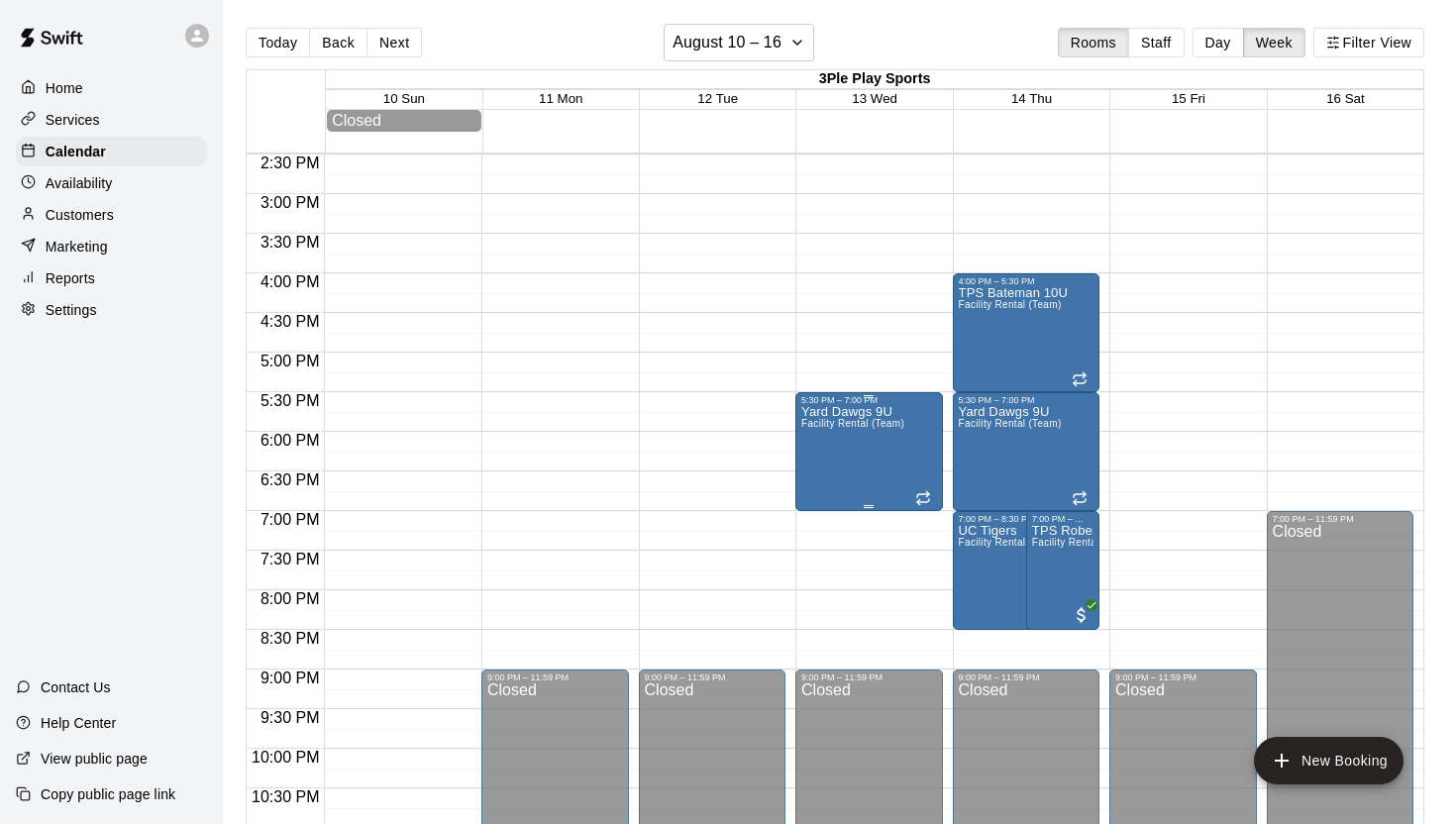 click on "Facility Rental (Team)" at bounding box center (853, 423) 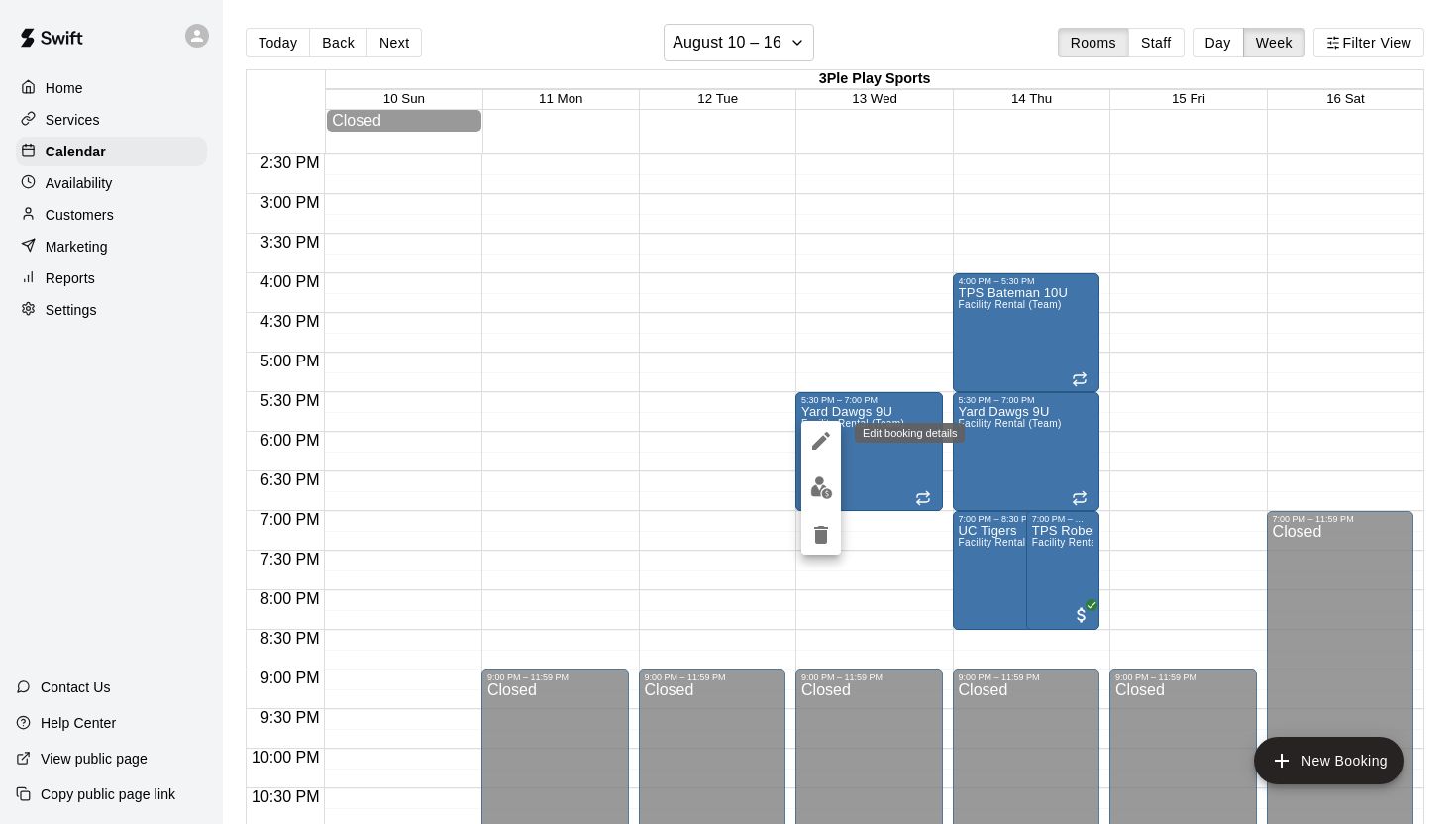 click 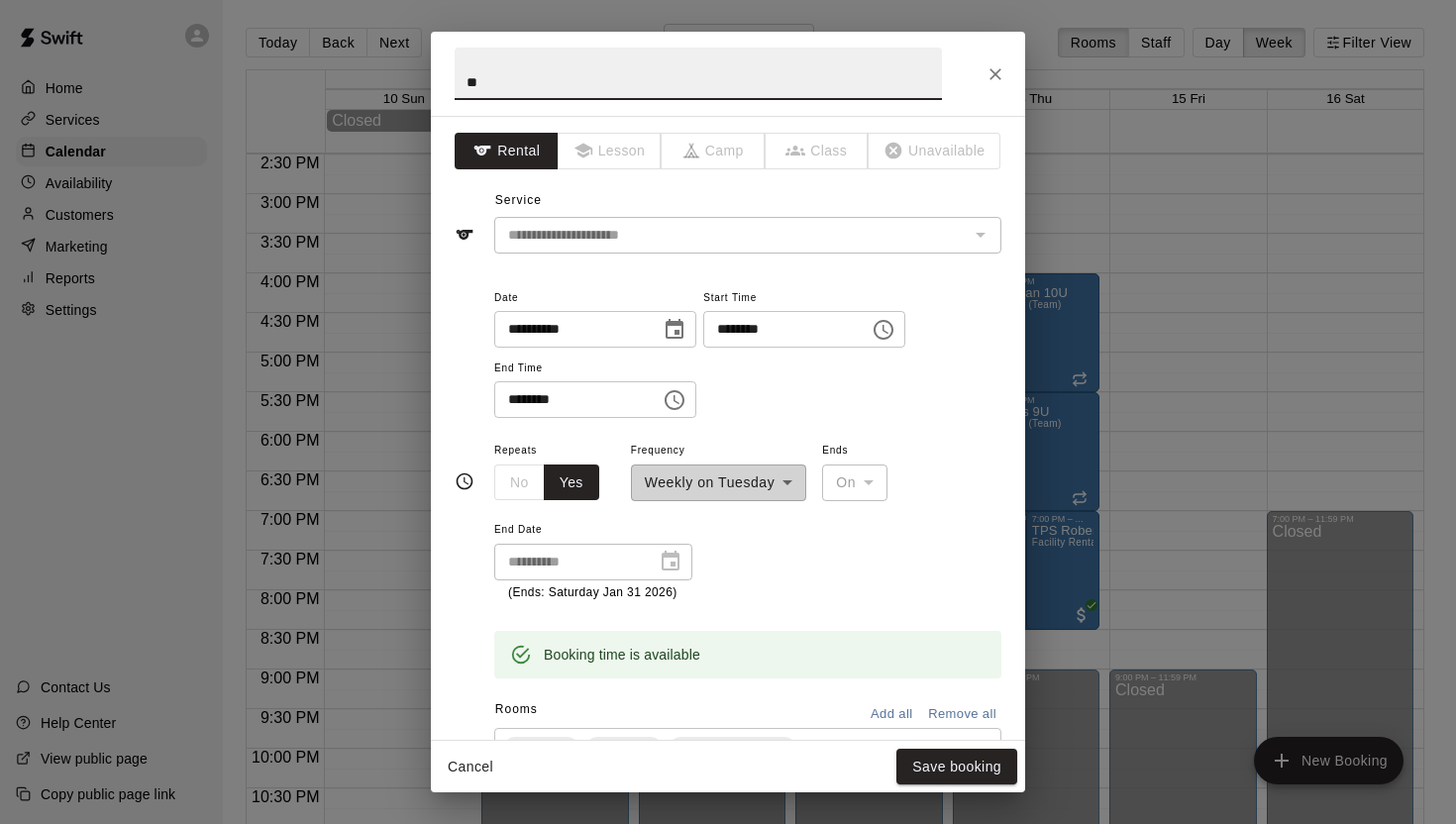 type on "*" 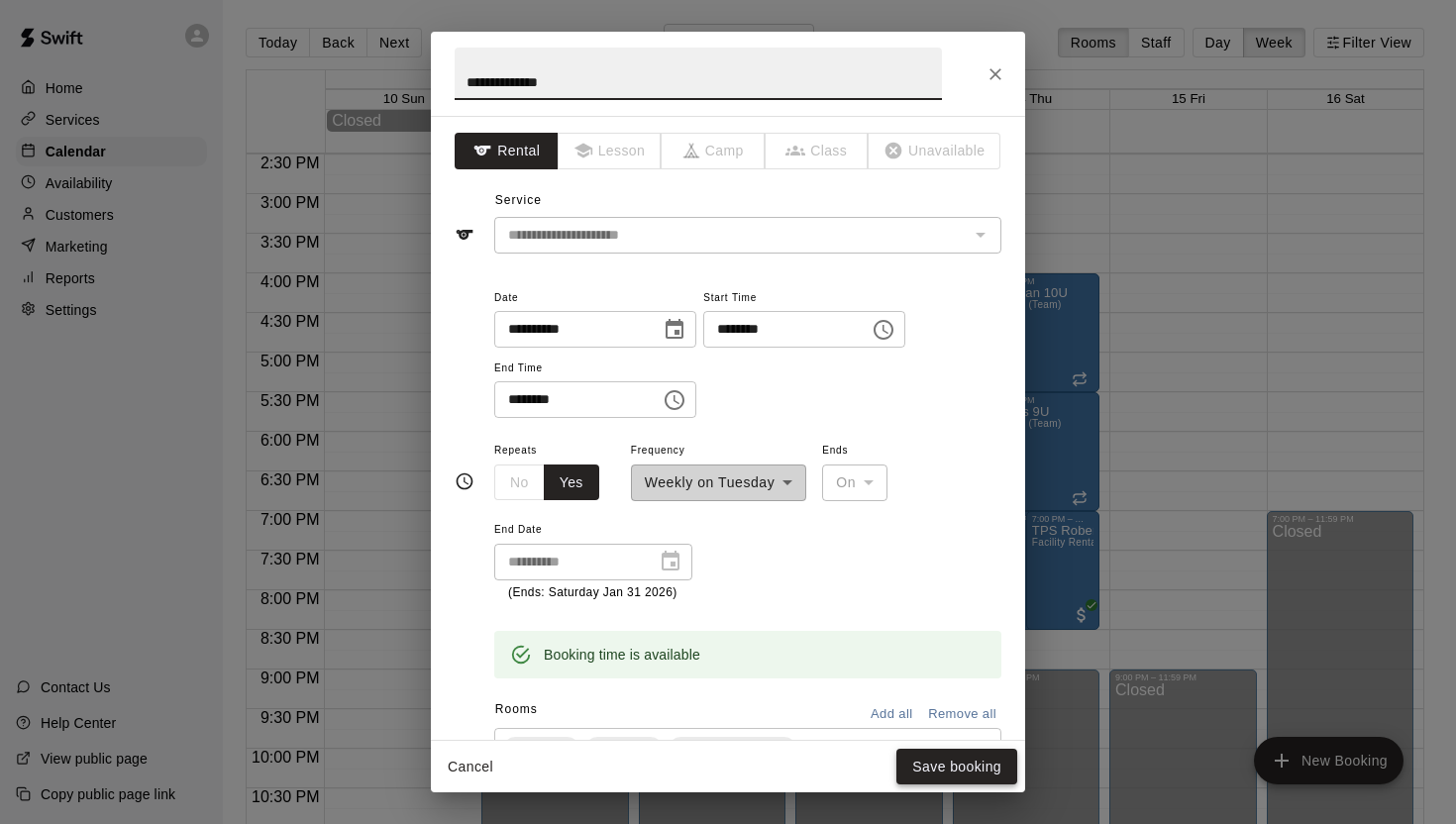 type on "**********" 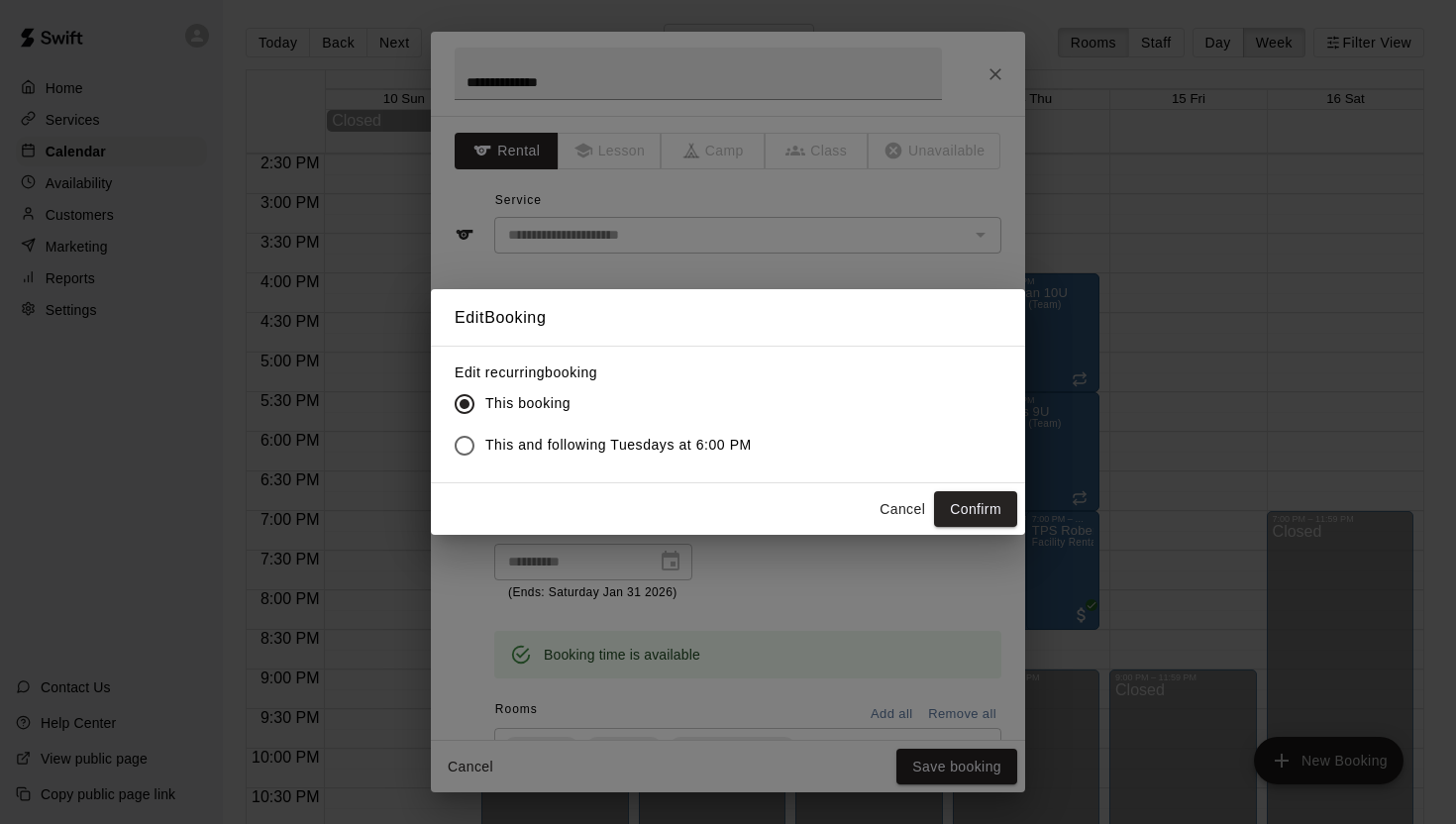 click on "This and following Tuesdays at 6:00 PM" at bounding box center [618, 445] 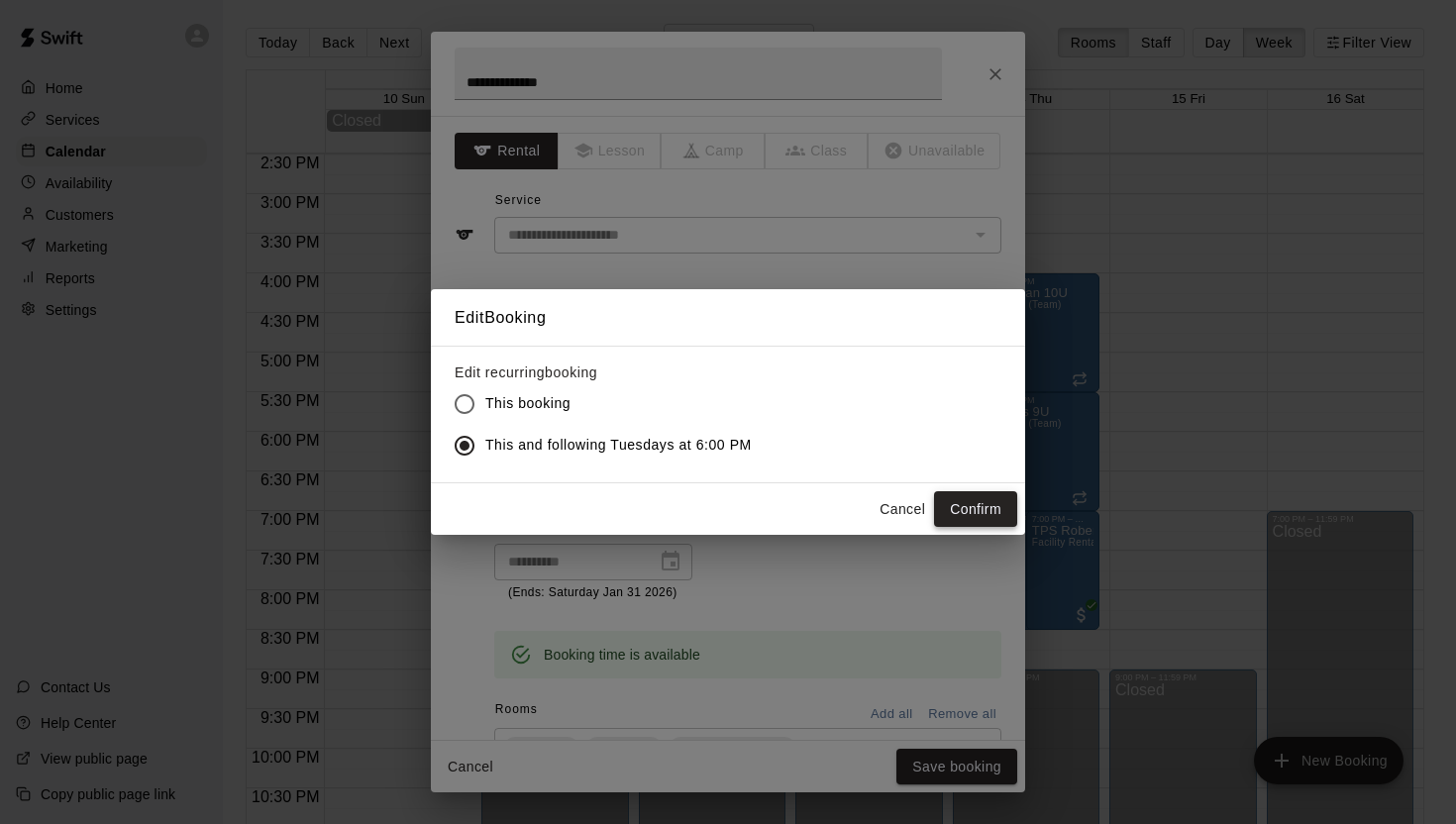 click on "Confirm" at bounding box center [976, 509] 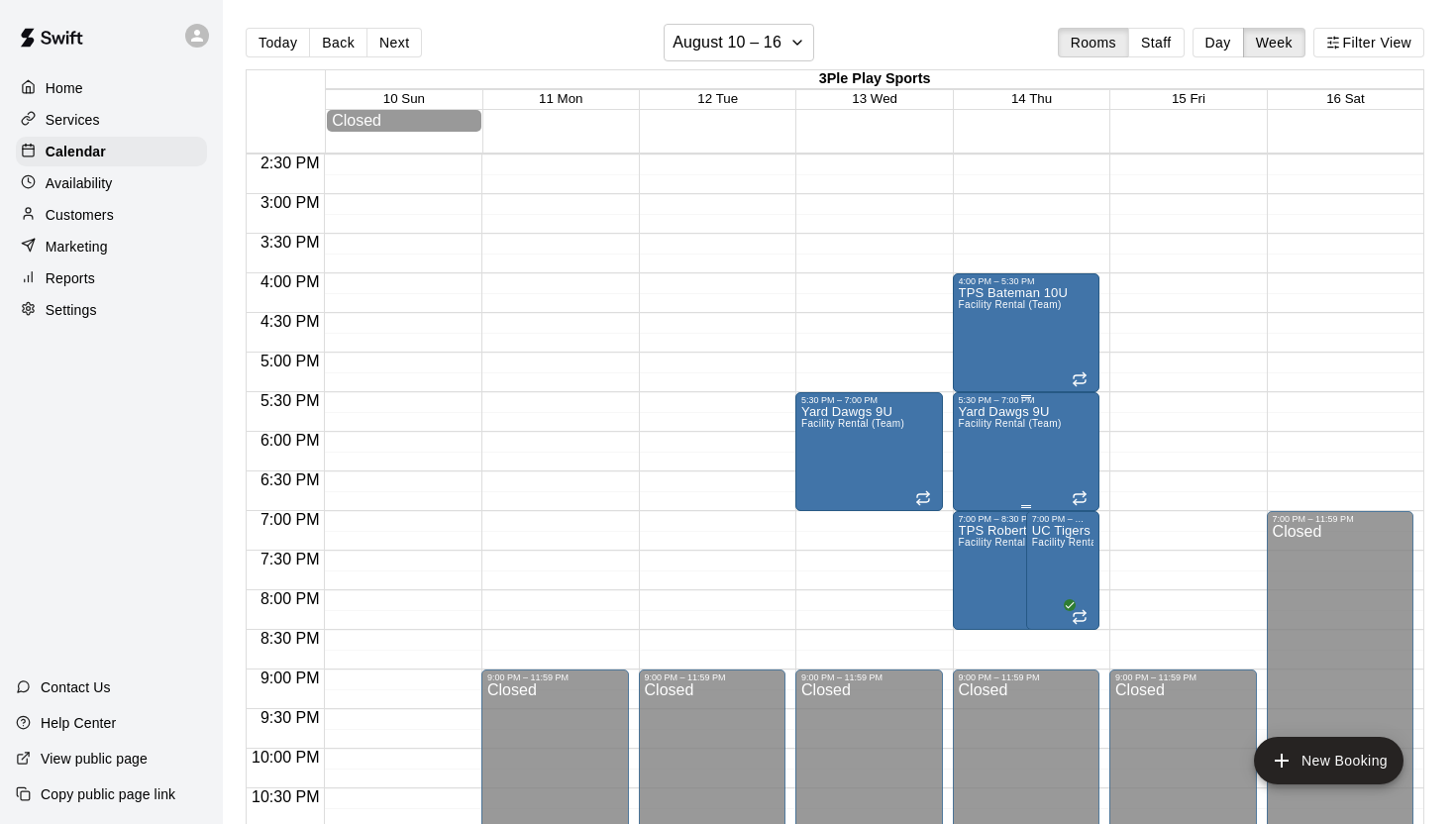 click on "Yard Dawgs 9U" at bounding box center (1010, 412) 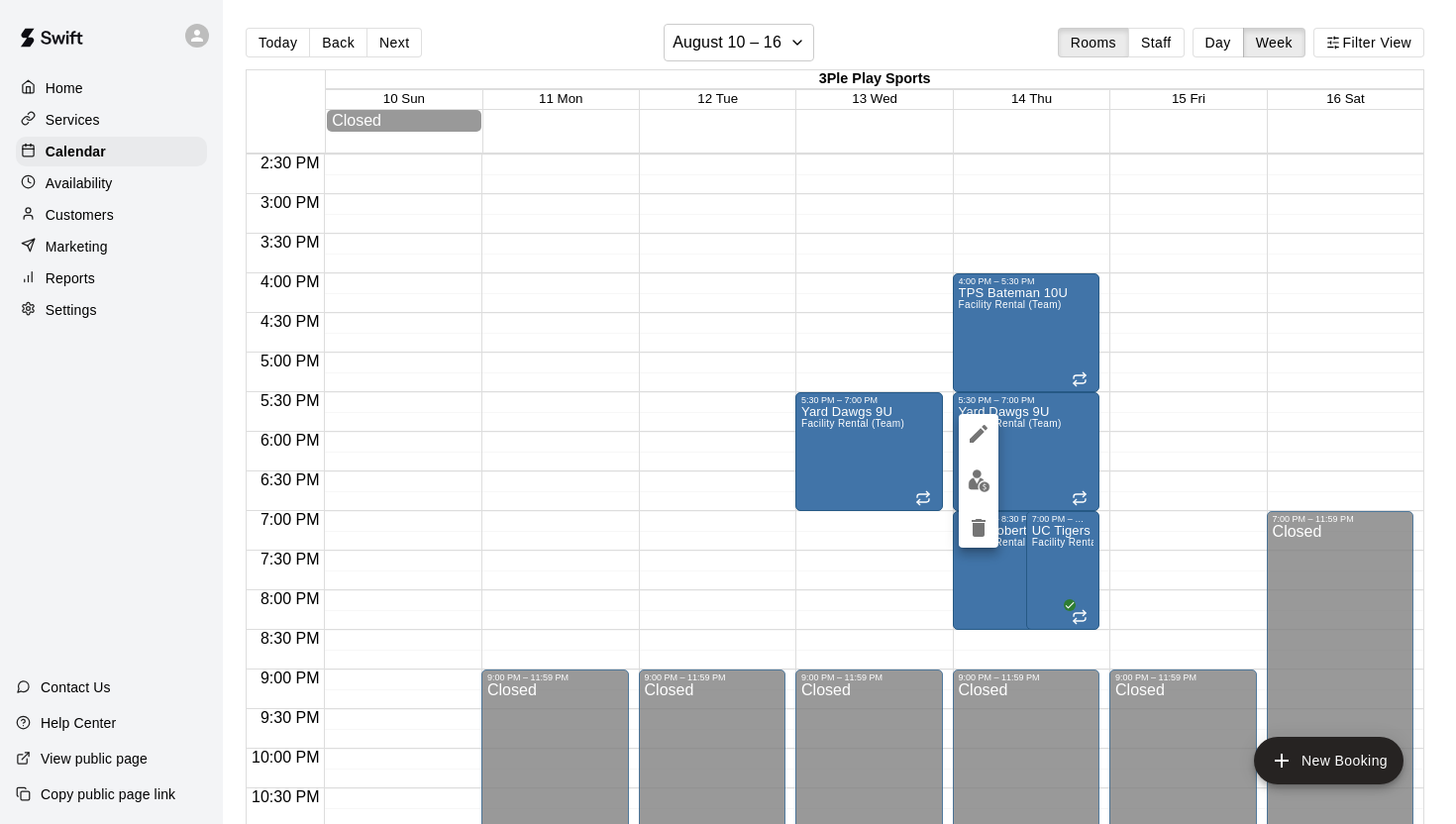 click at bounding box center [728, 412] 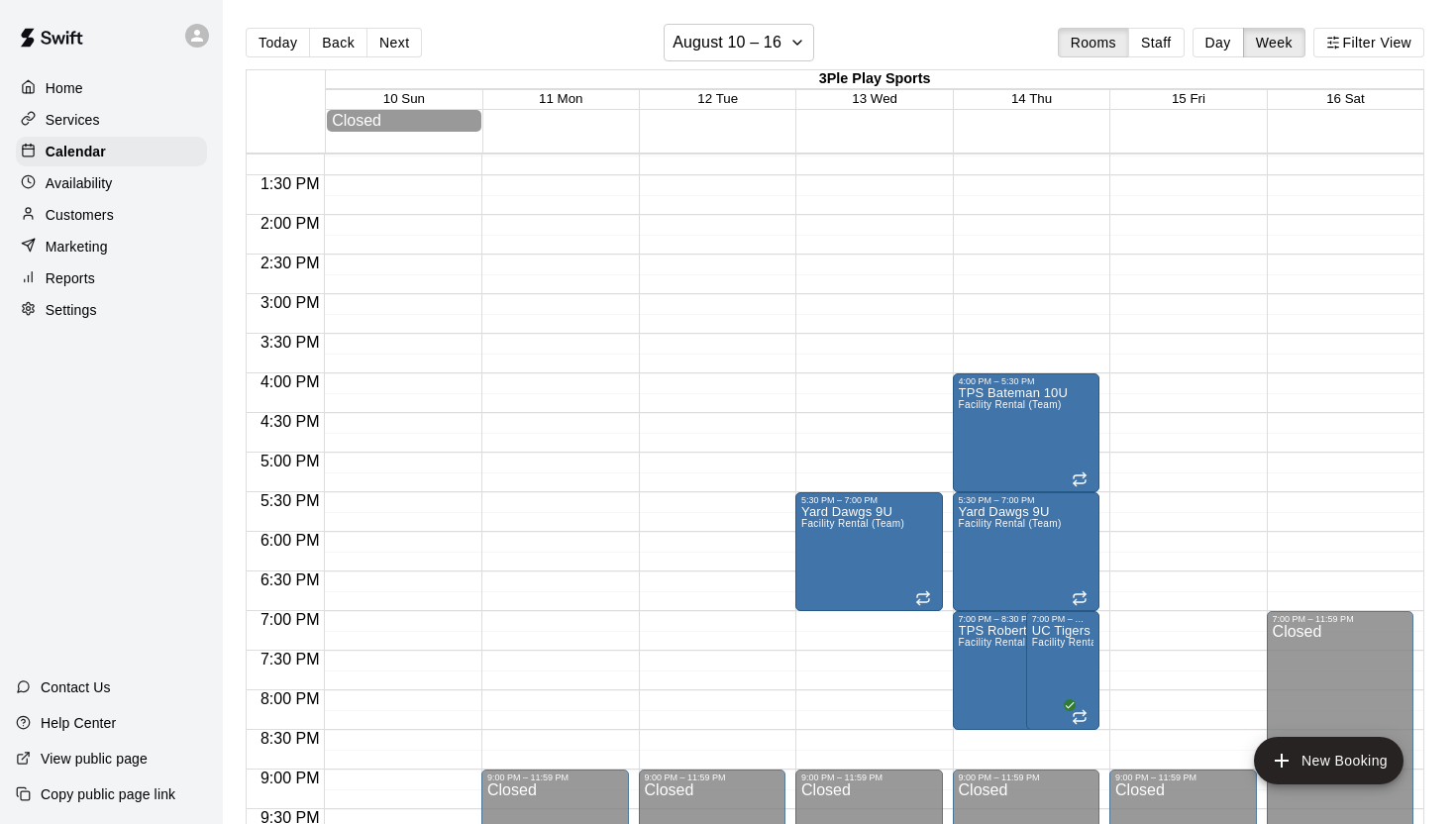 scroll, scrollTop: 1067, scrollLeft: 0, axis: vertical 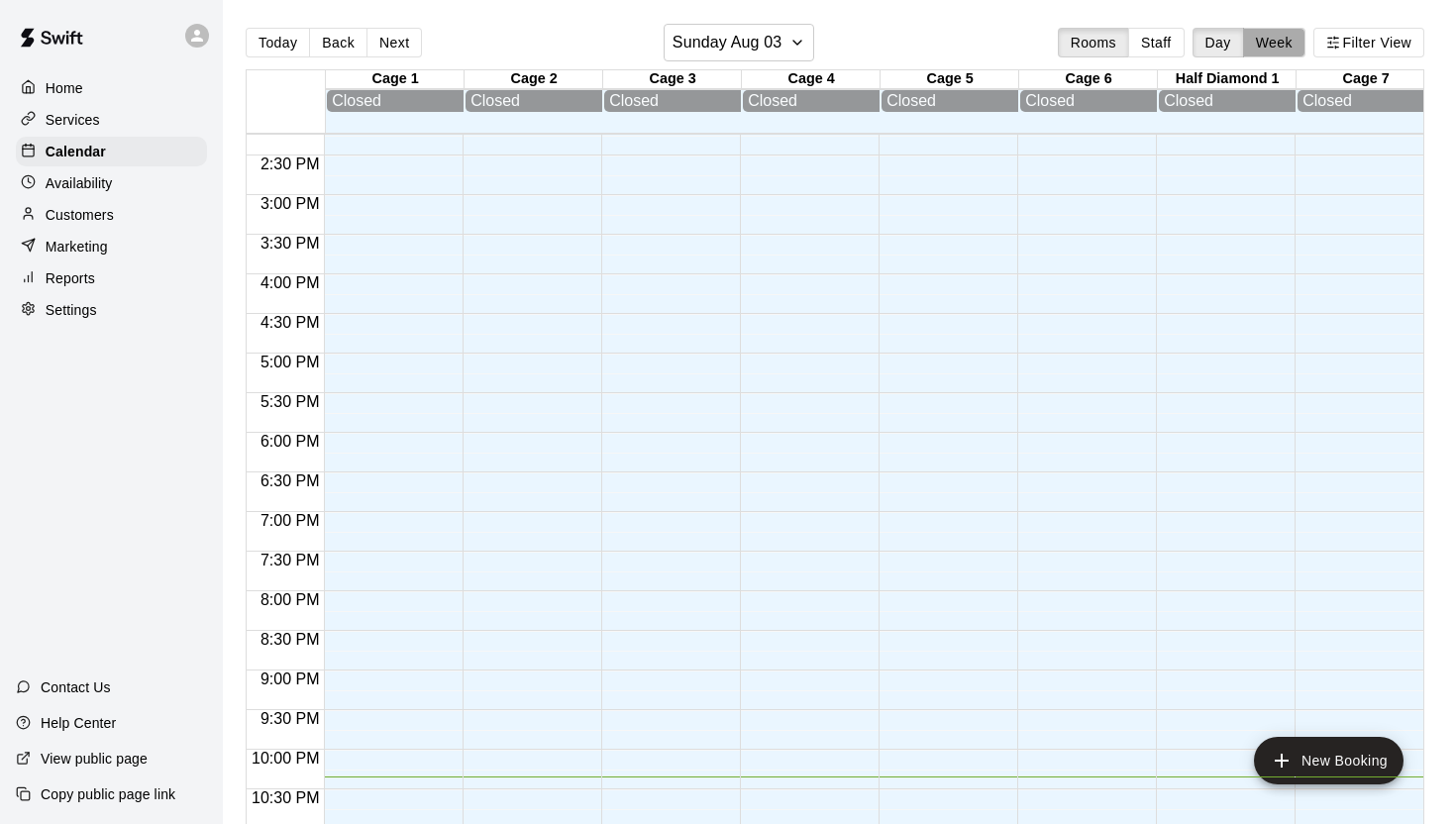 click on "Week" at bounding box center [1274, 43] 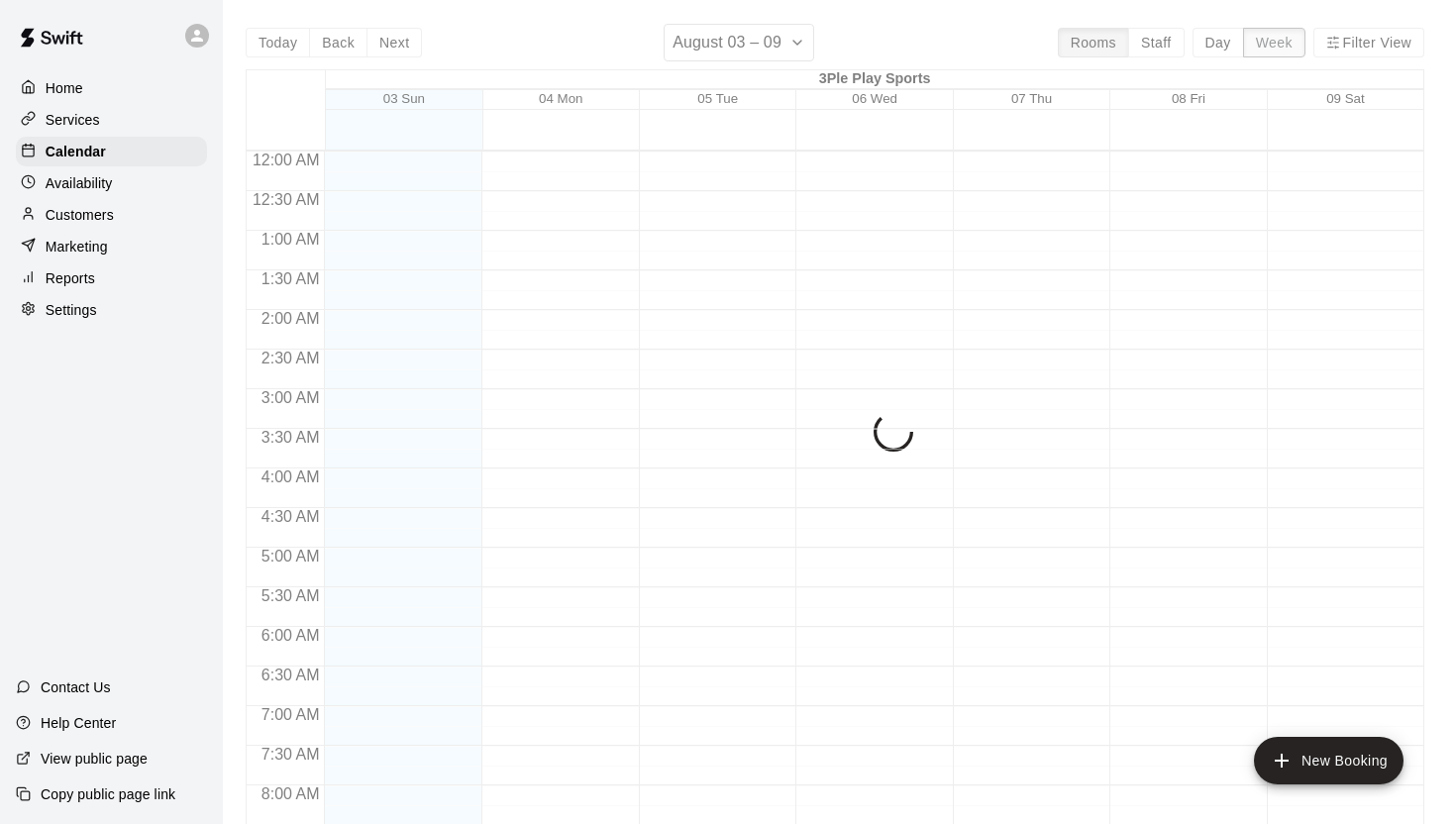 scroll, scrollTop: 1207, scrollLeft: 0, axis: vertical 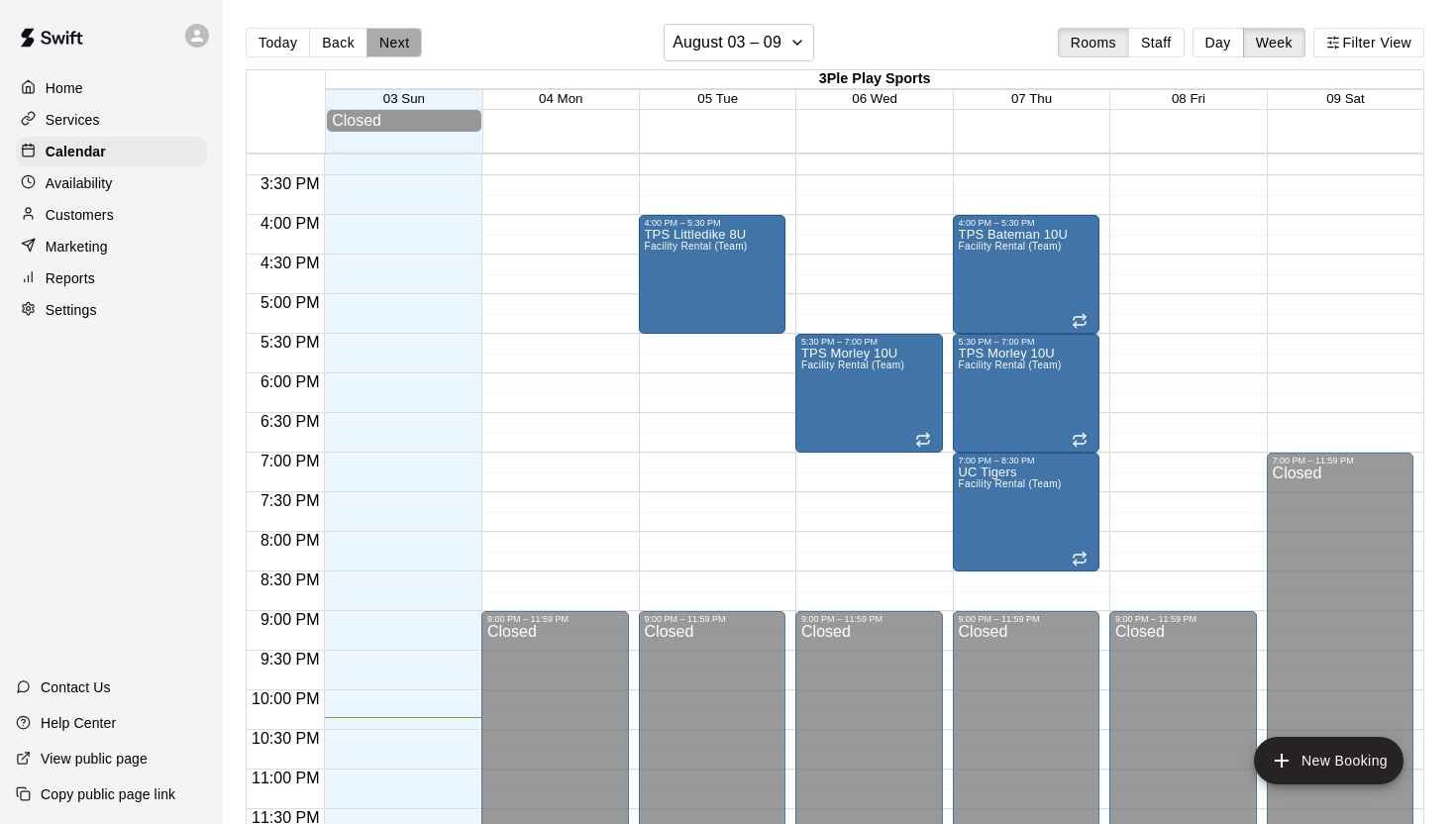 click on "Next" at bounding box center (394, 43) 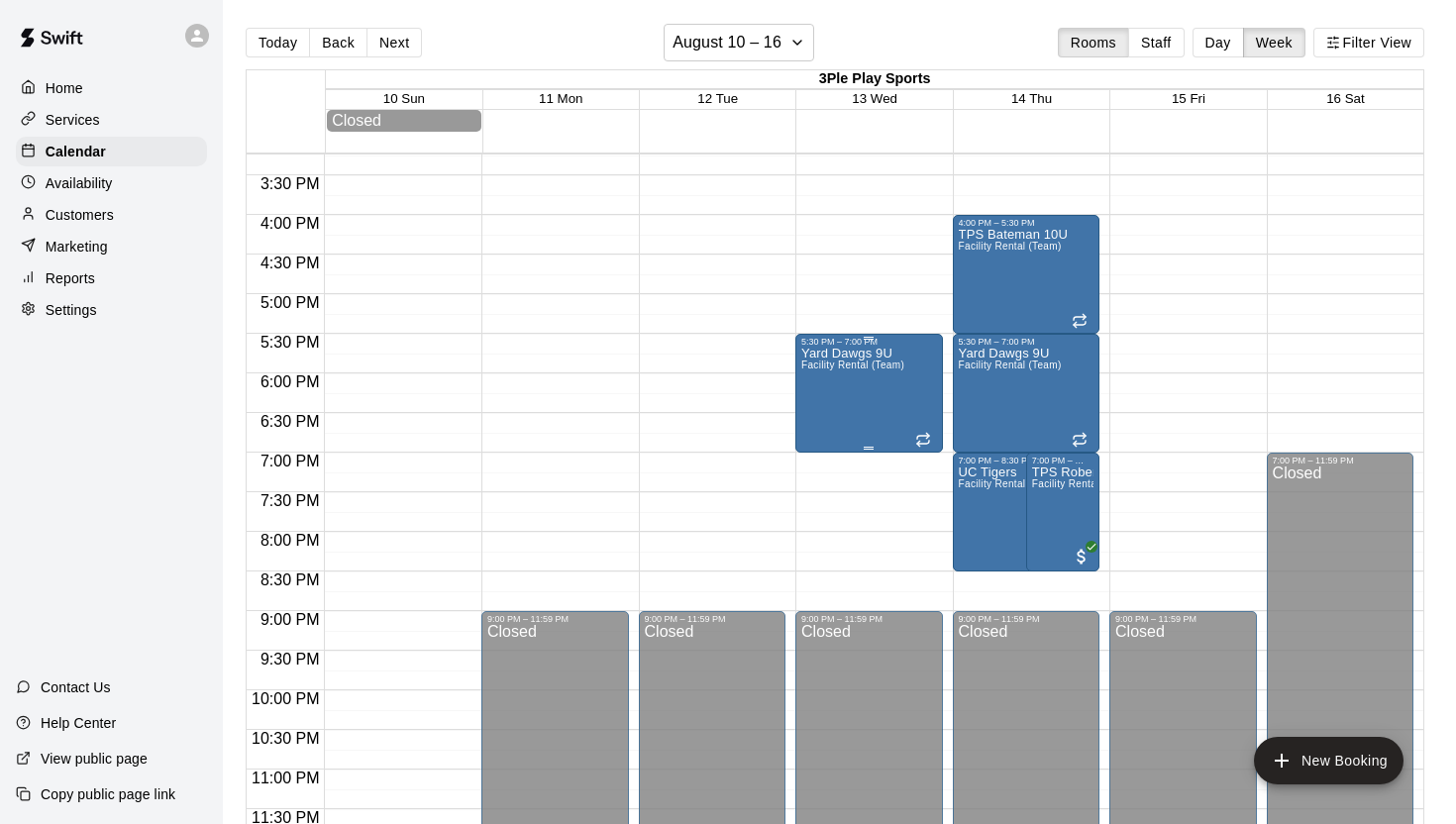 scroll, scrollTop: 1158, scrollLeft: 0, axis: vertical 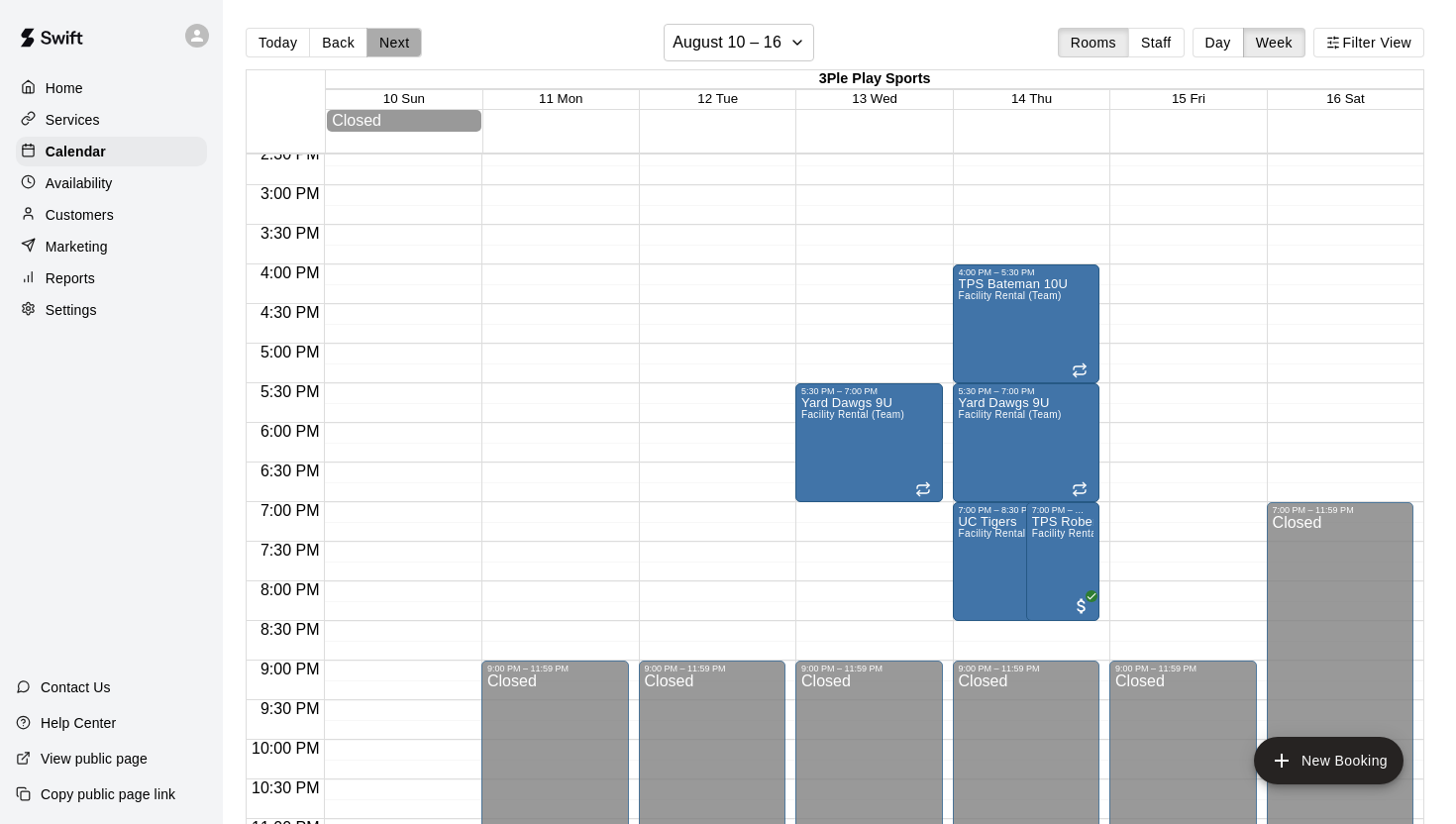 click on "Next" at bounding box center [394, 43] 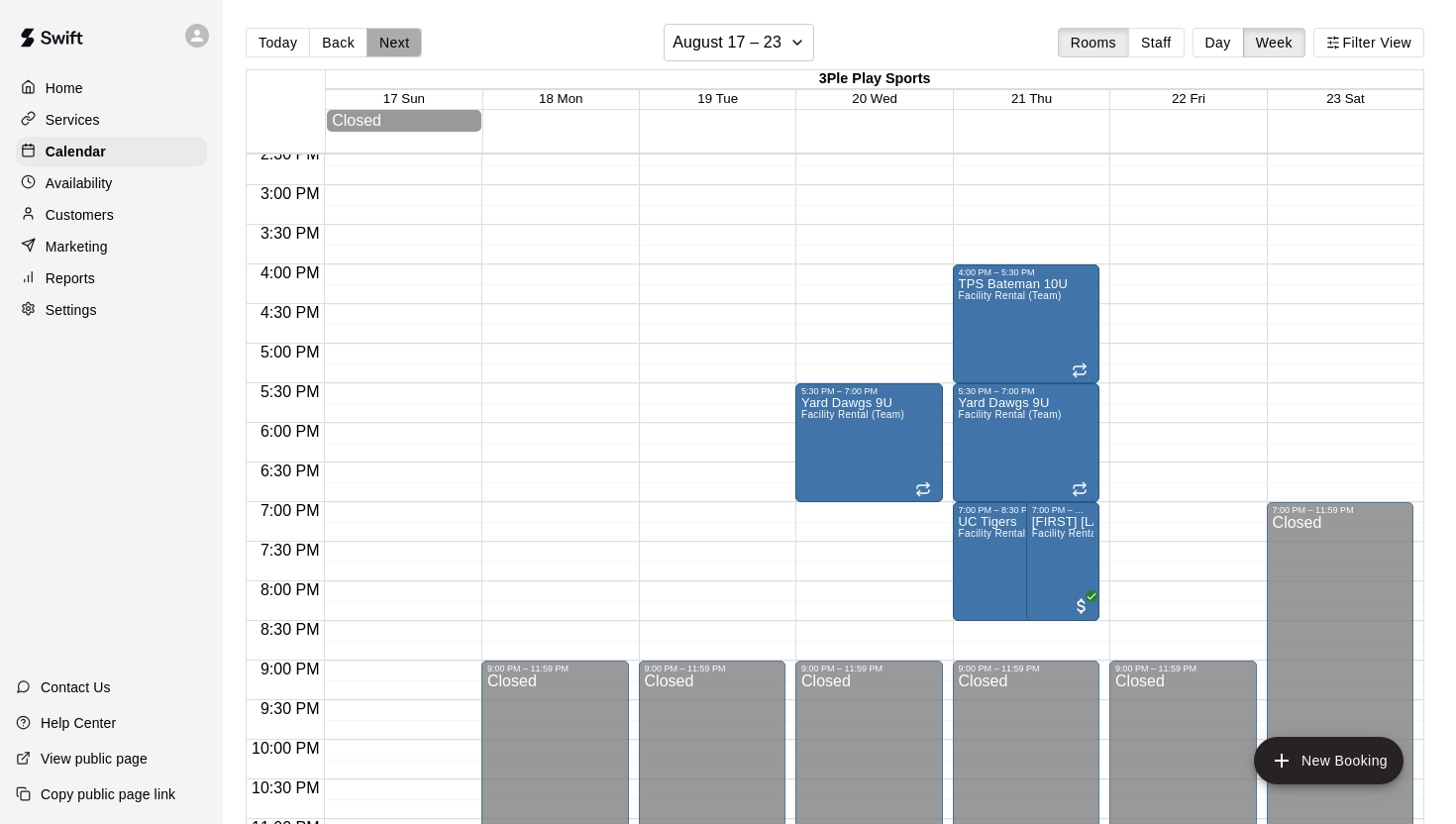 click on "Next" at bounding box center (394, 43) 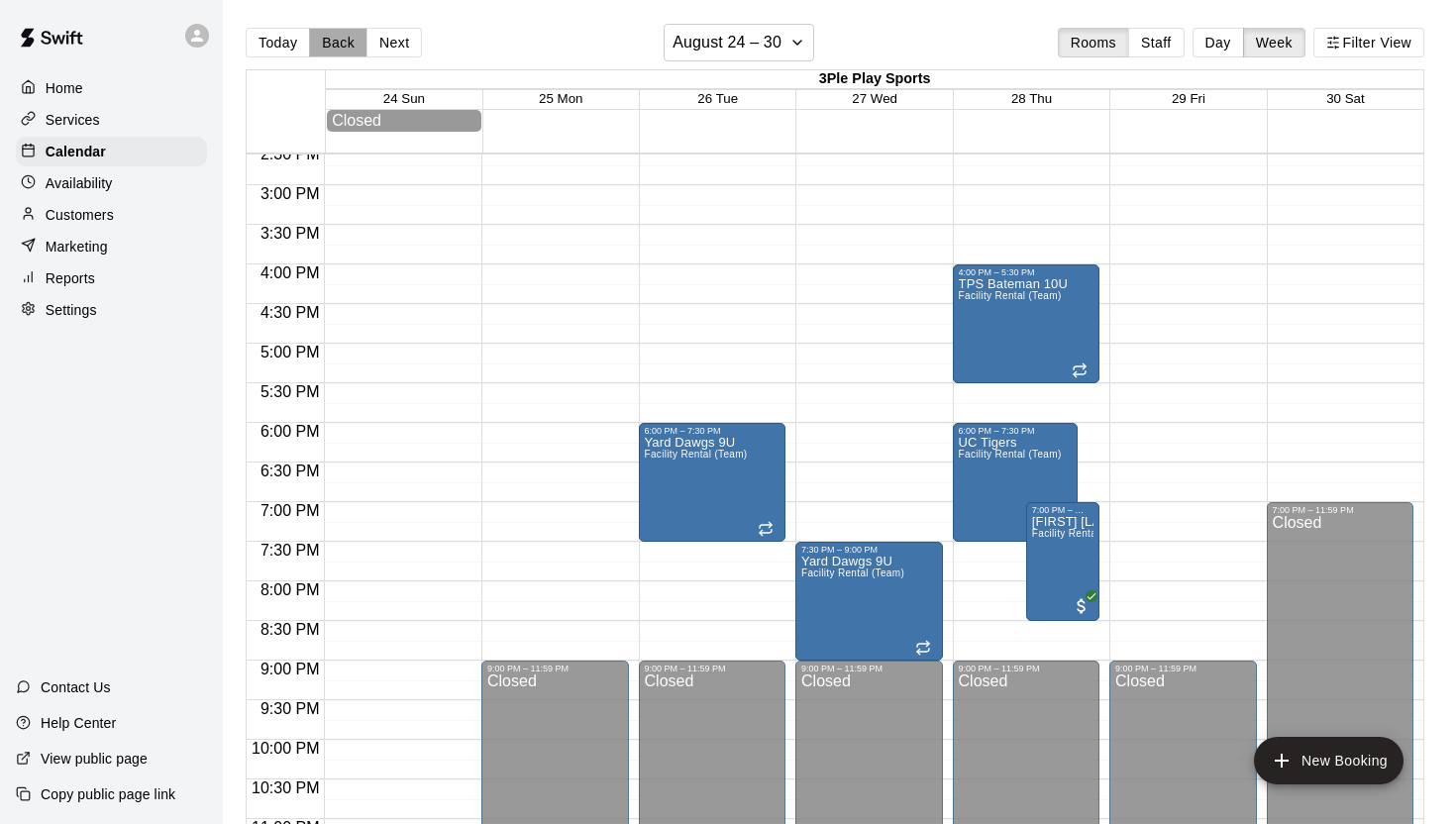 click on "Back" at bounding box center (338, 43) 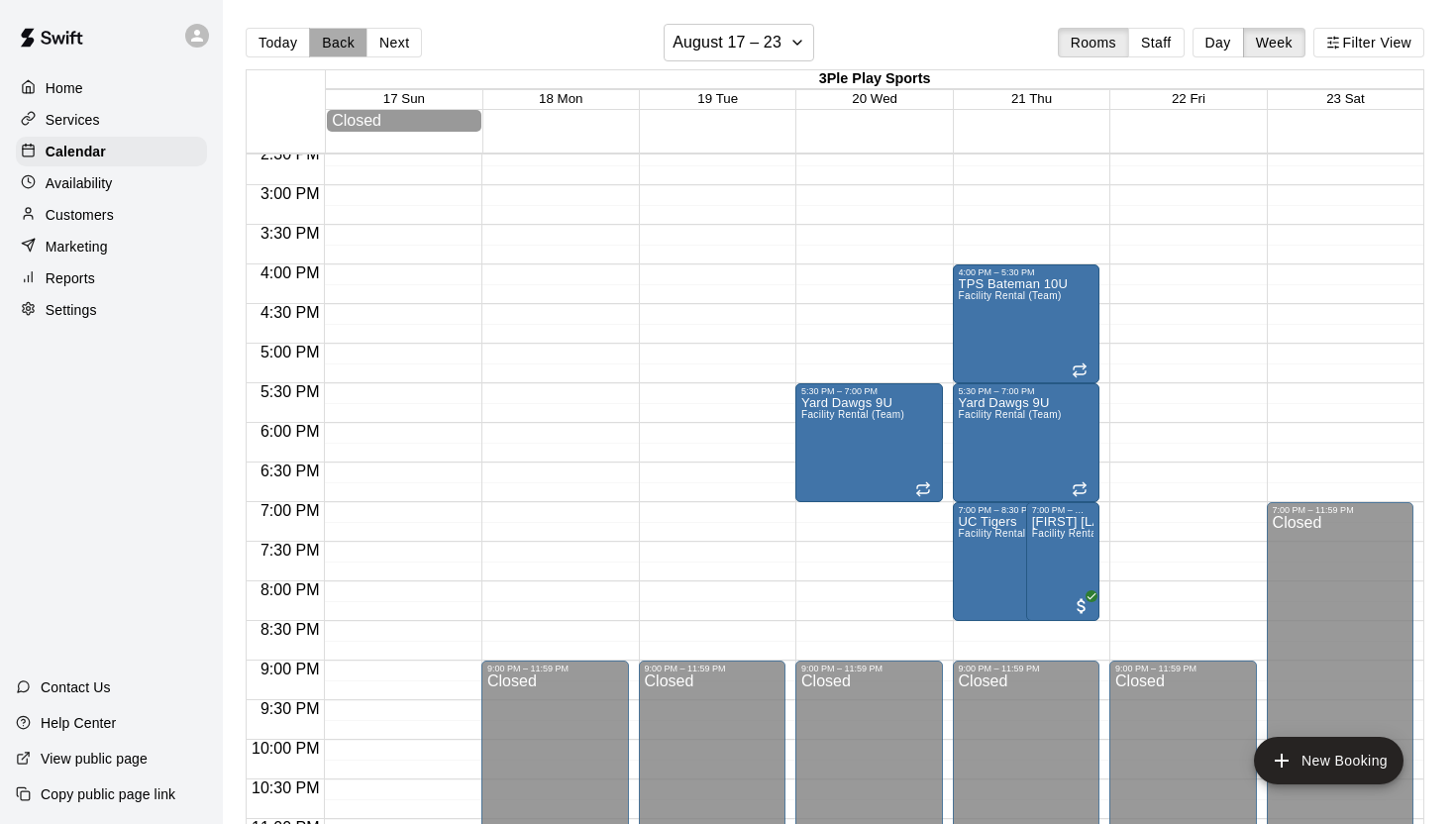click on "Back" at bounding box center [338, 43] 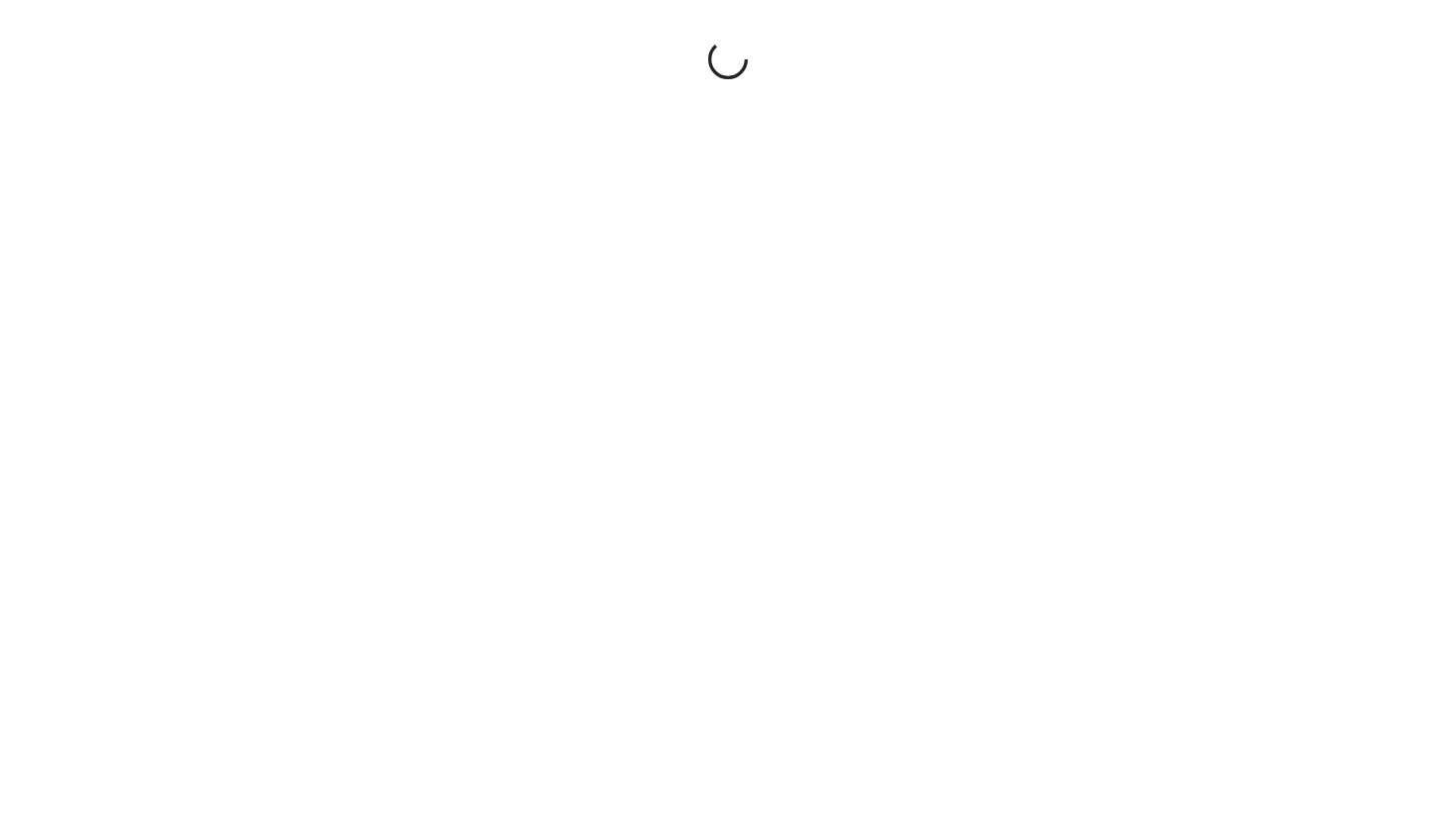 scroll, scrollTop: 0, scrollLeft: 0, axis: both 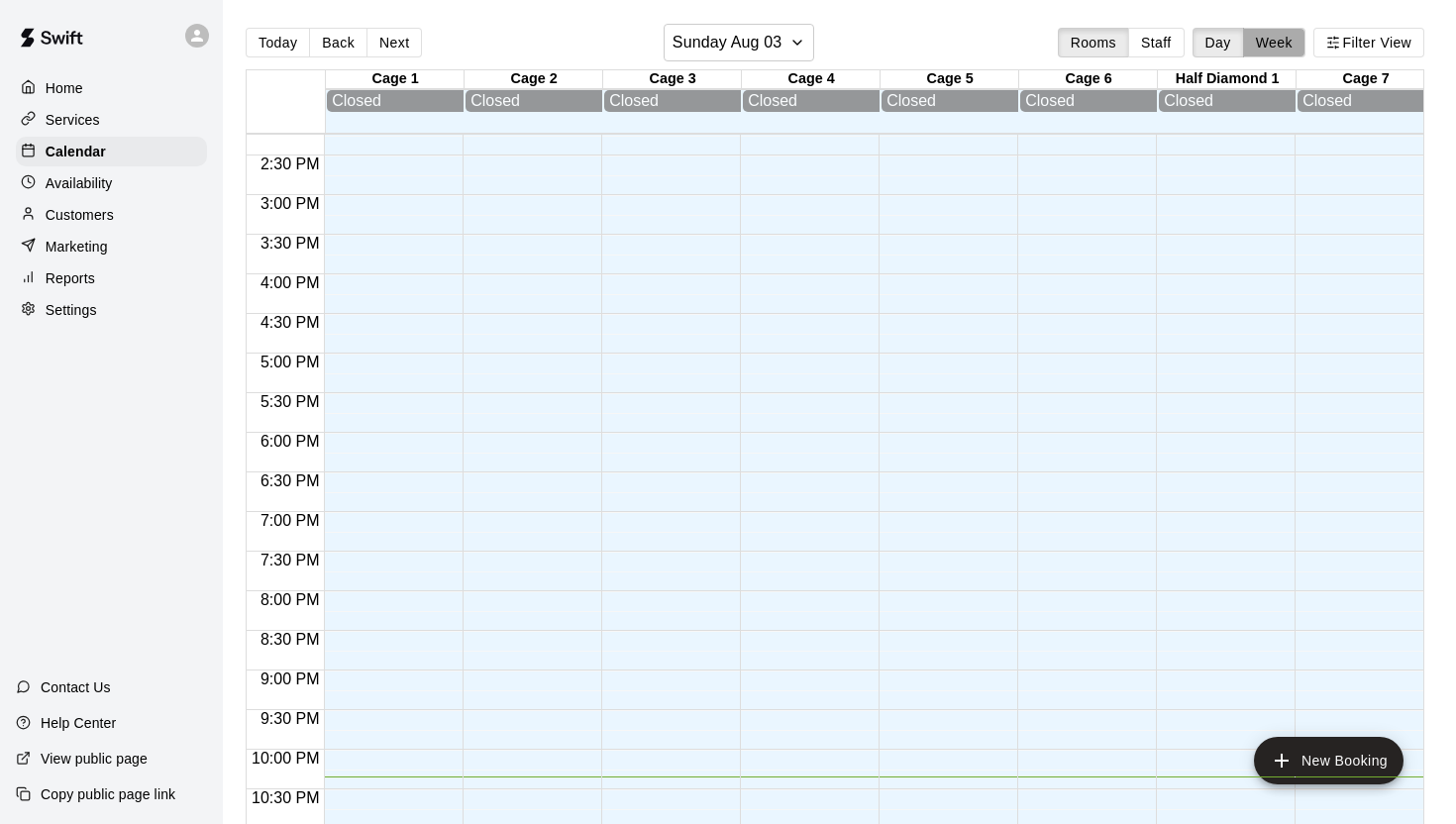 click on "Week" at bounding box center [1274, 43] 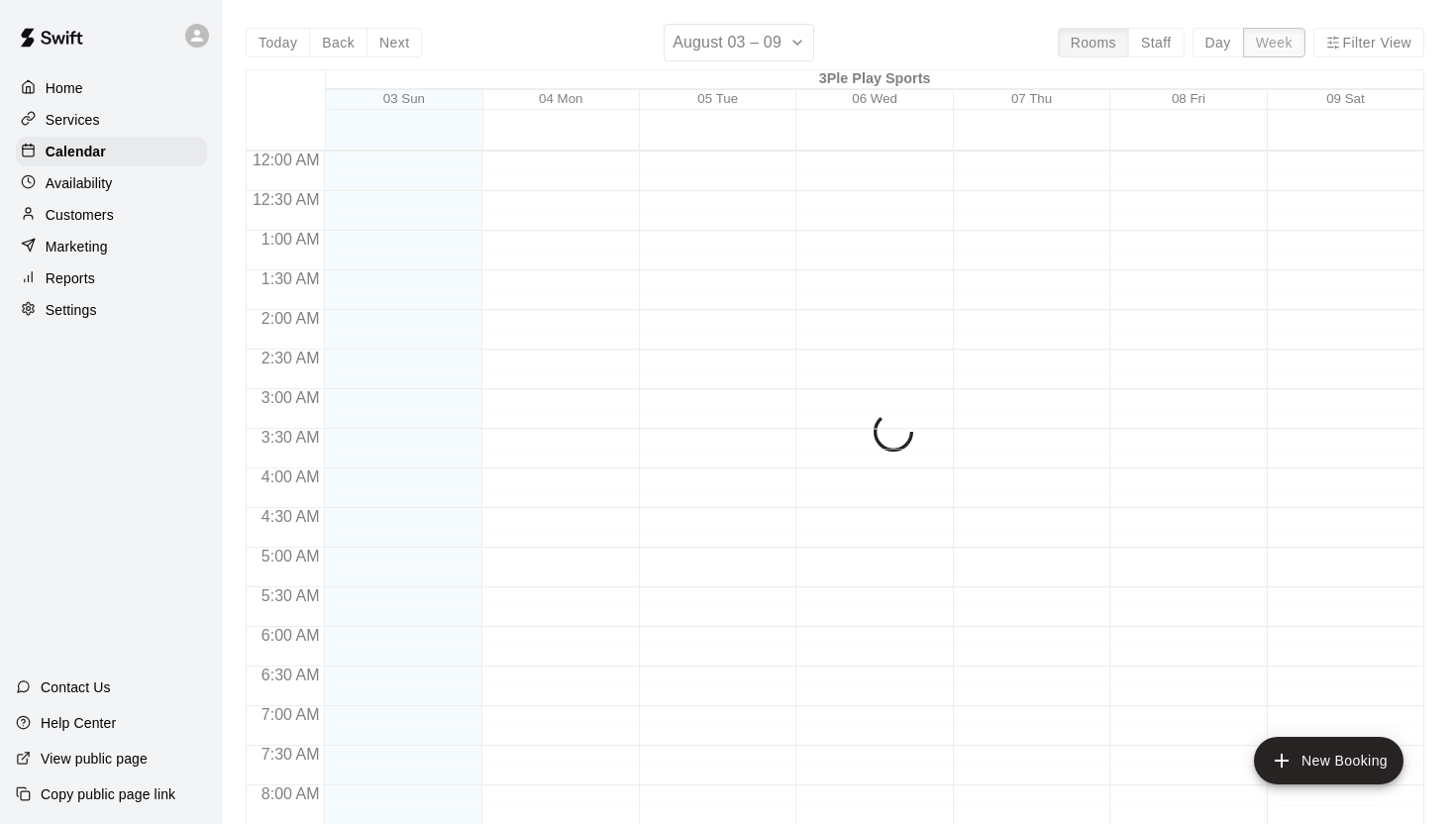 scroll, scrollTop: 1207, scrollLeft: 0, axis: vertical 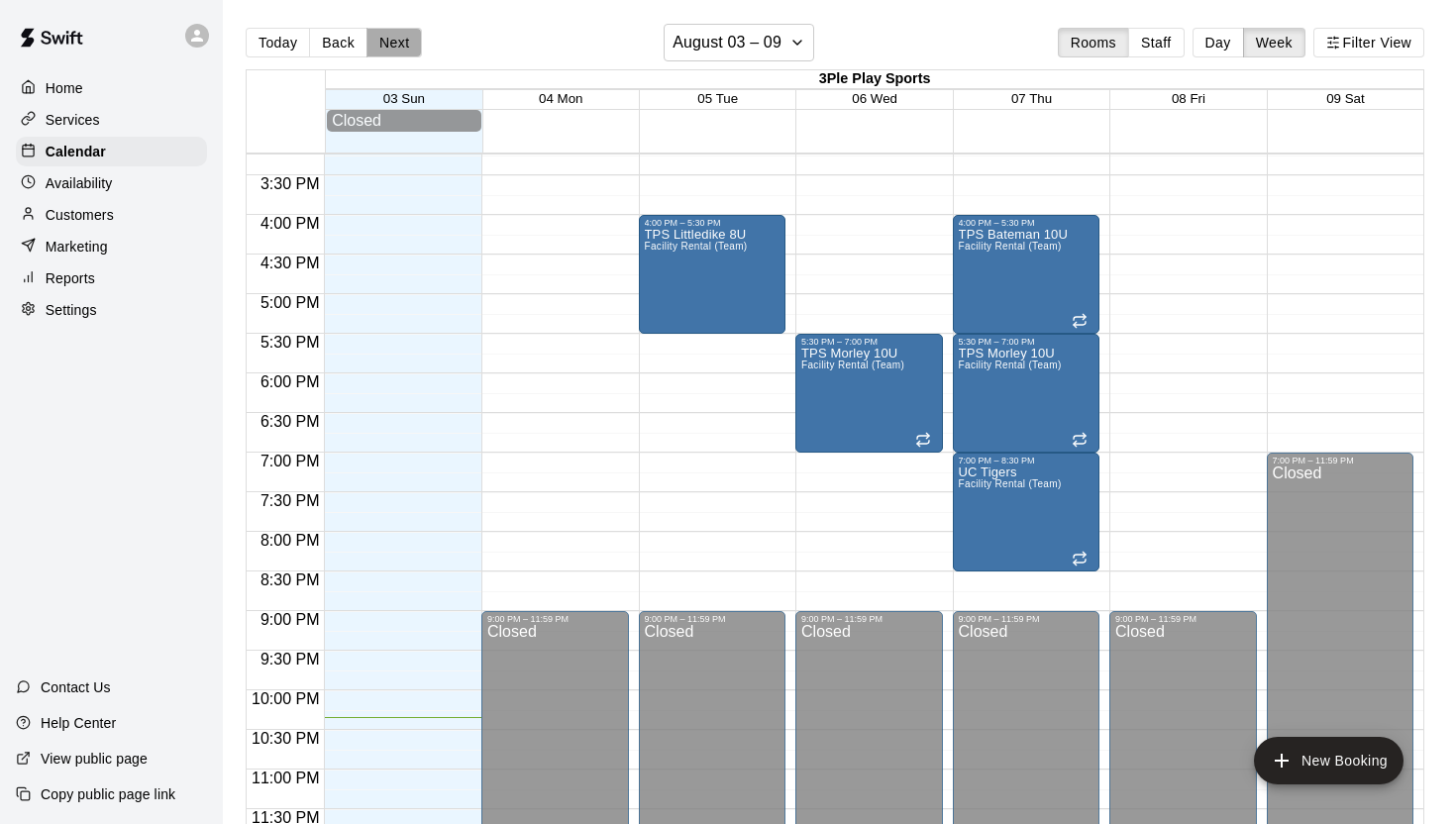 click on "Next" at bounding box center (394, 43) 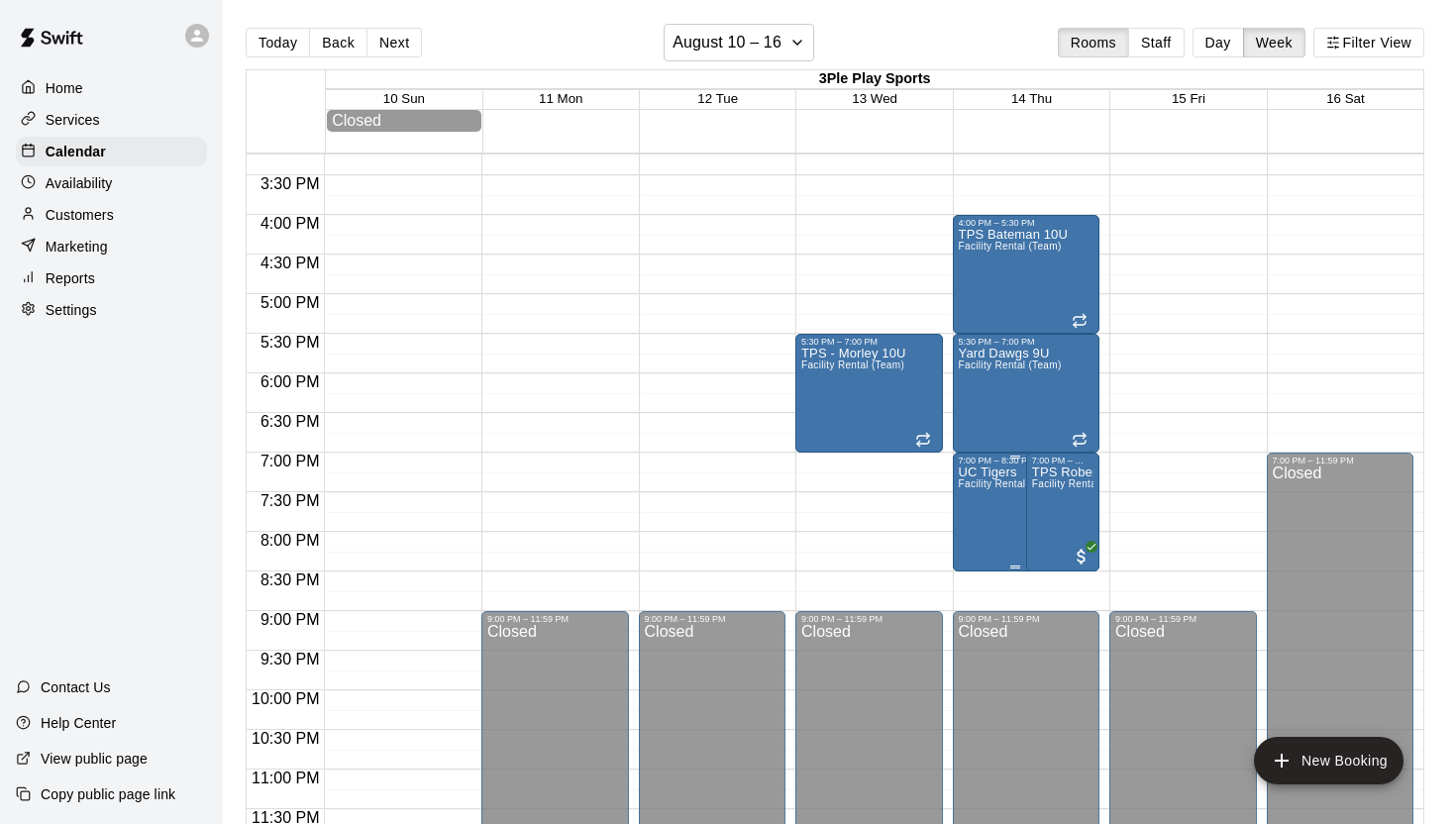 click on "UC Tigers" at bounding box center (1010, 472) 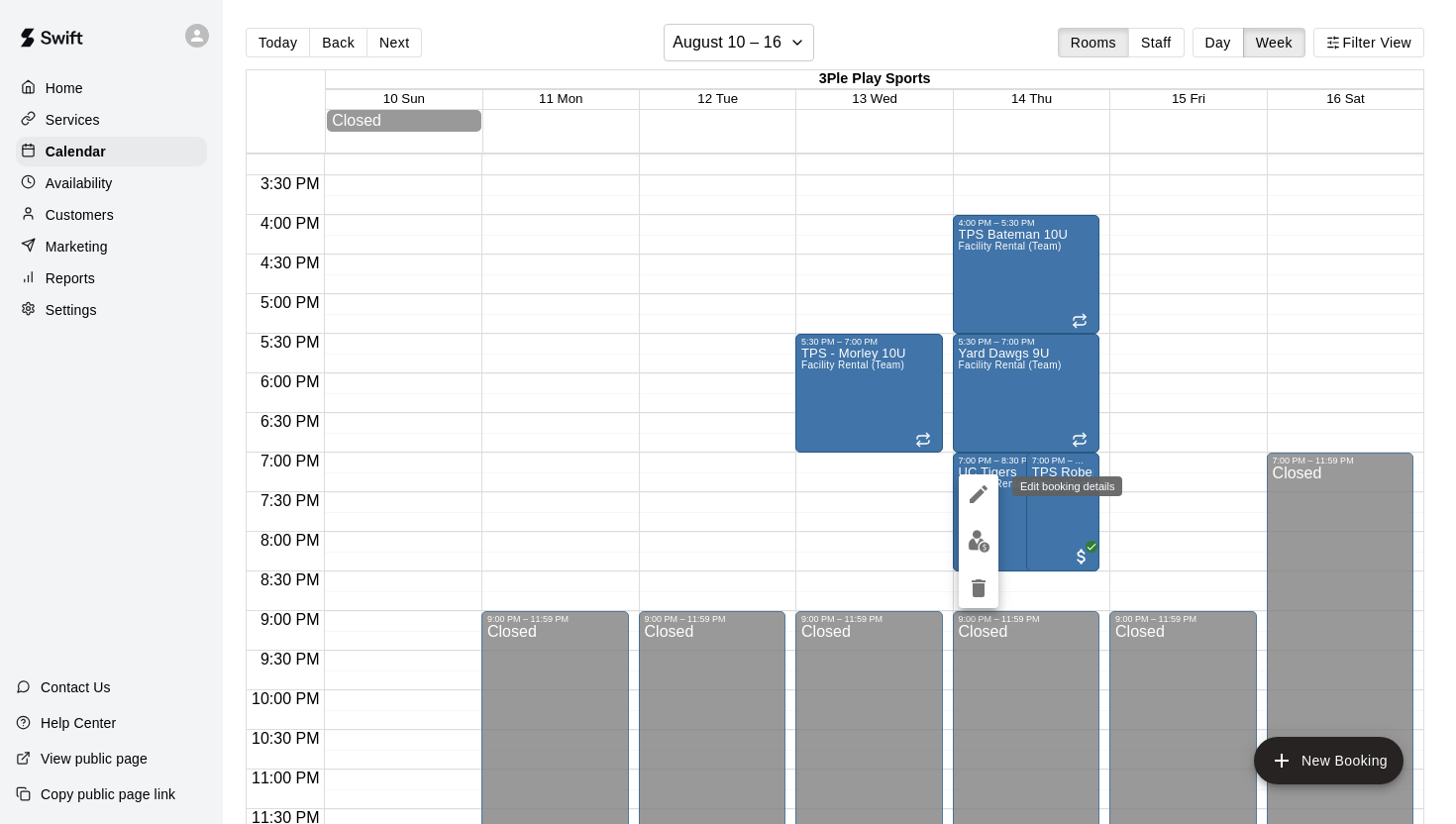 click 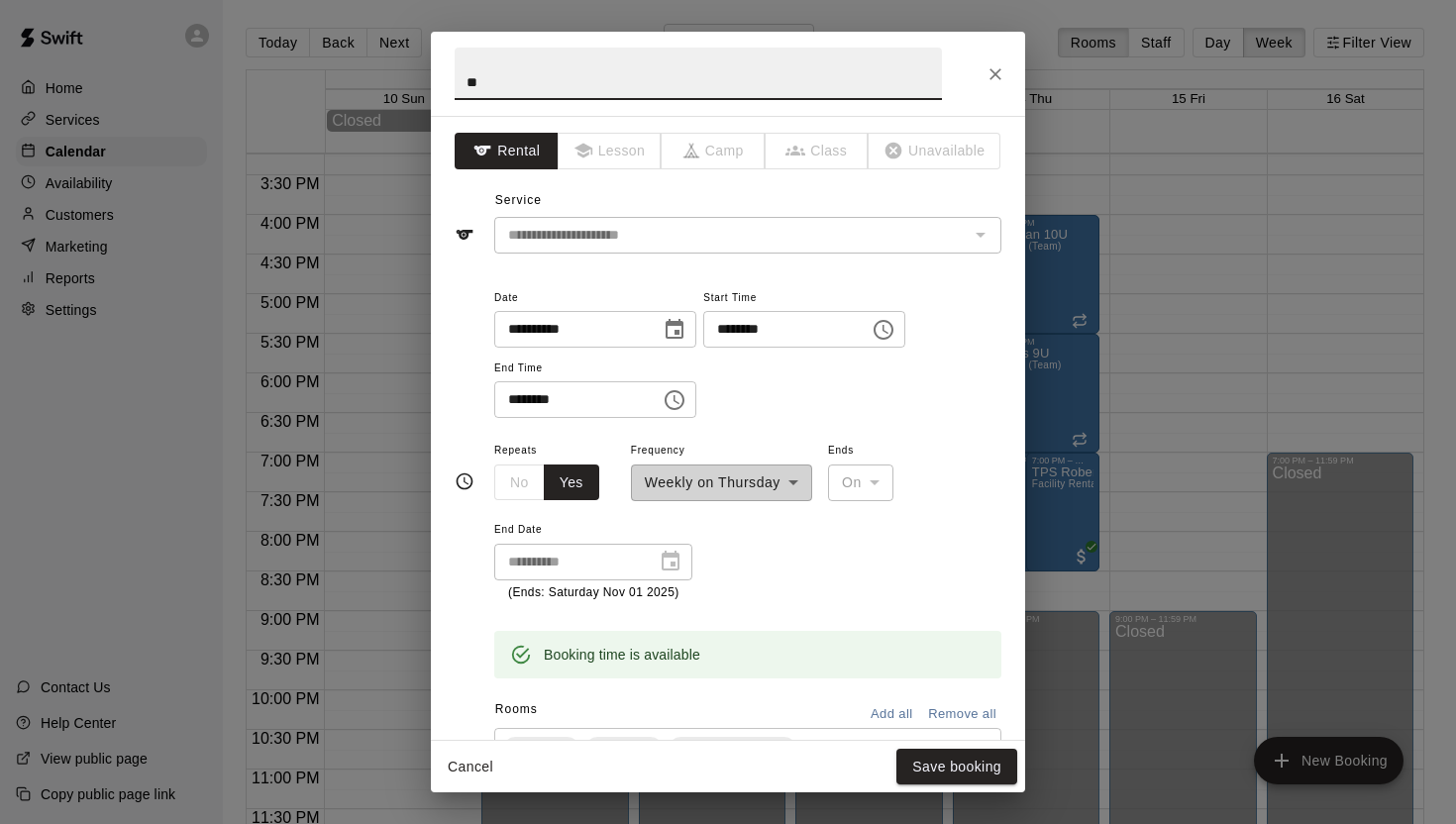 type on "*" 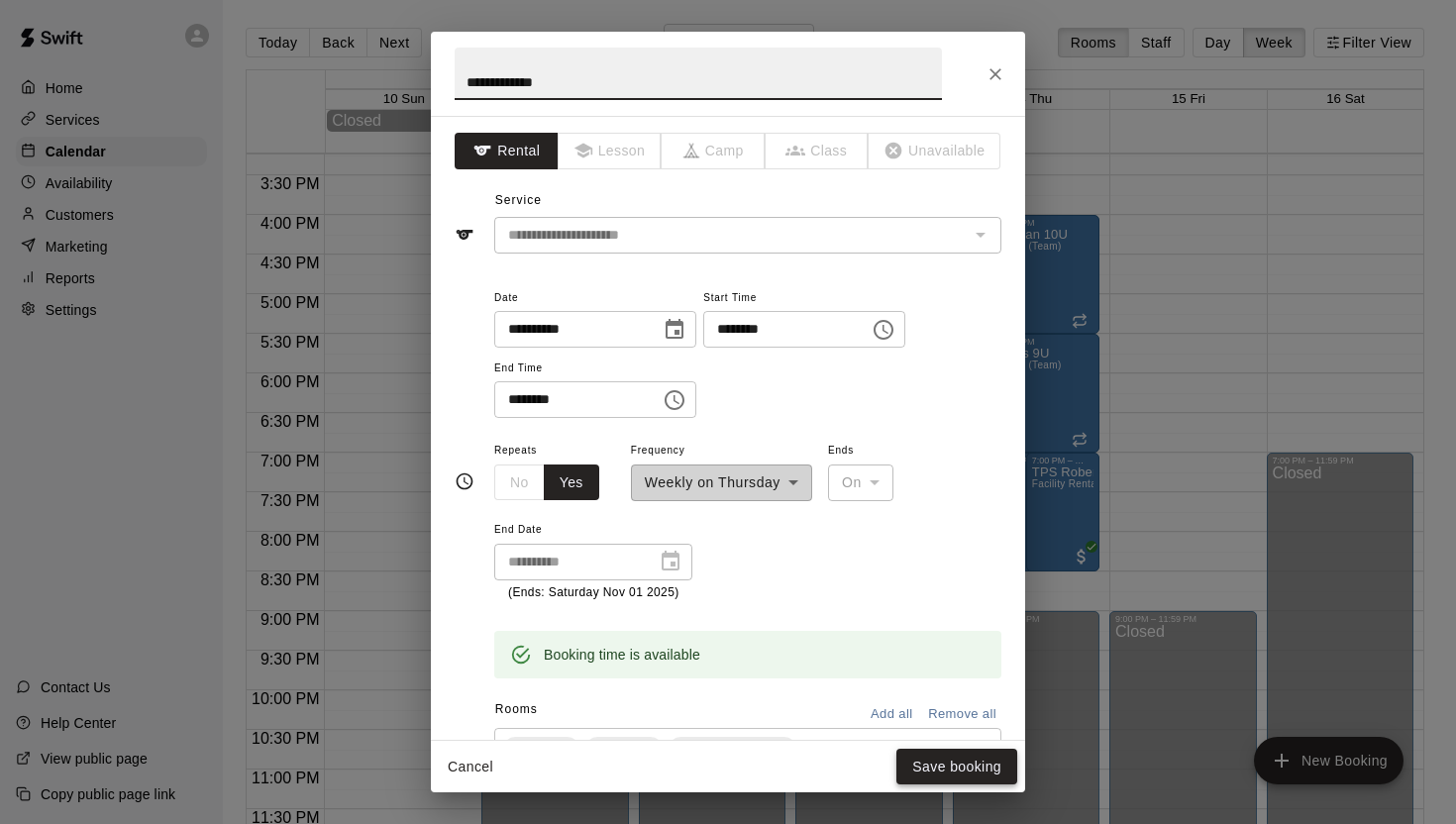 type on "**********" 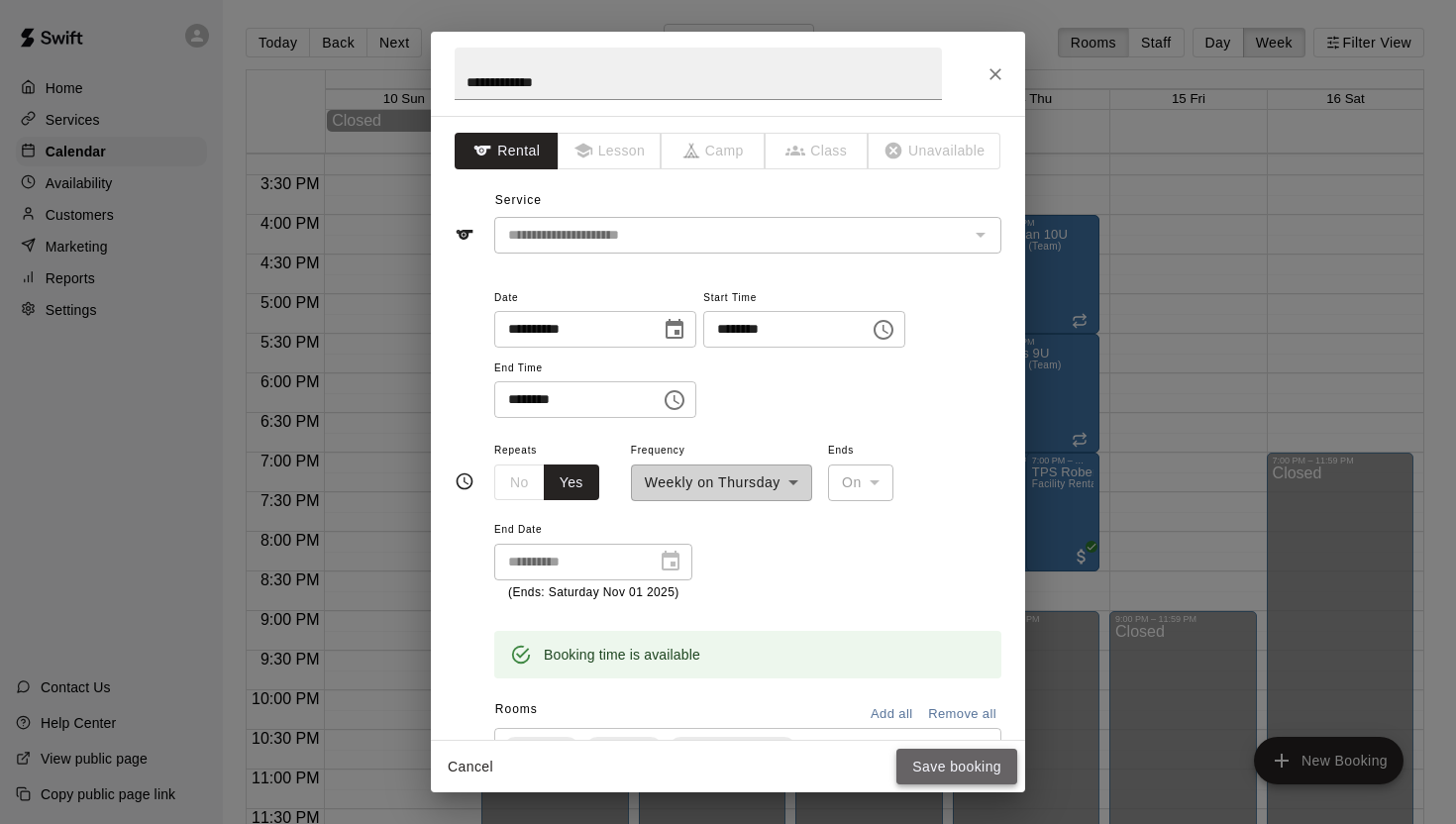 click on "Save booking" at bounding box center [957, 767] 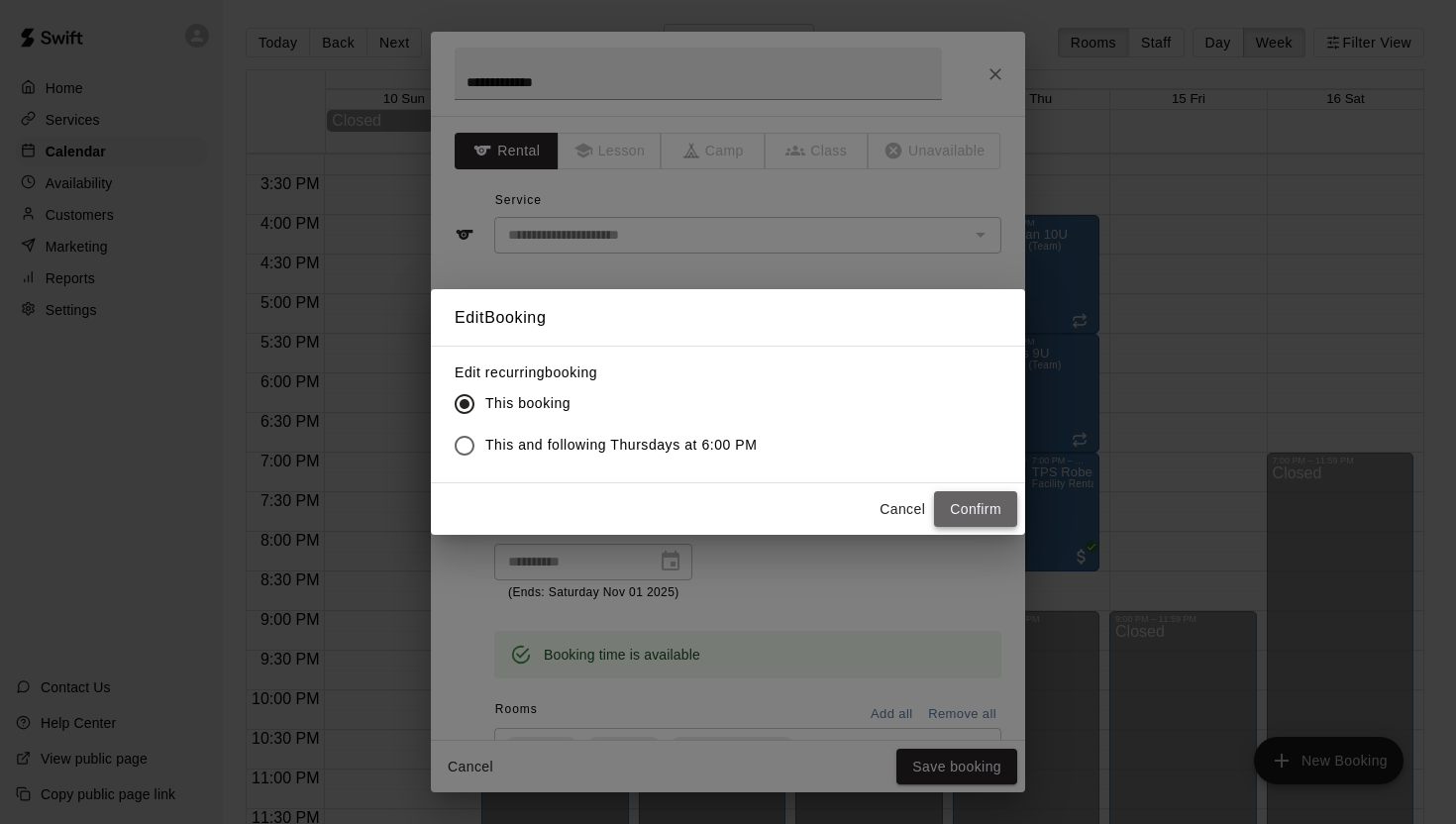click on "Confirm" at bounding box center (976, 509) 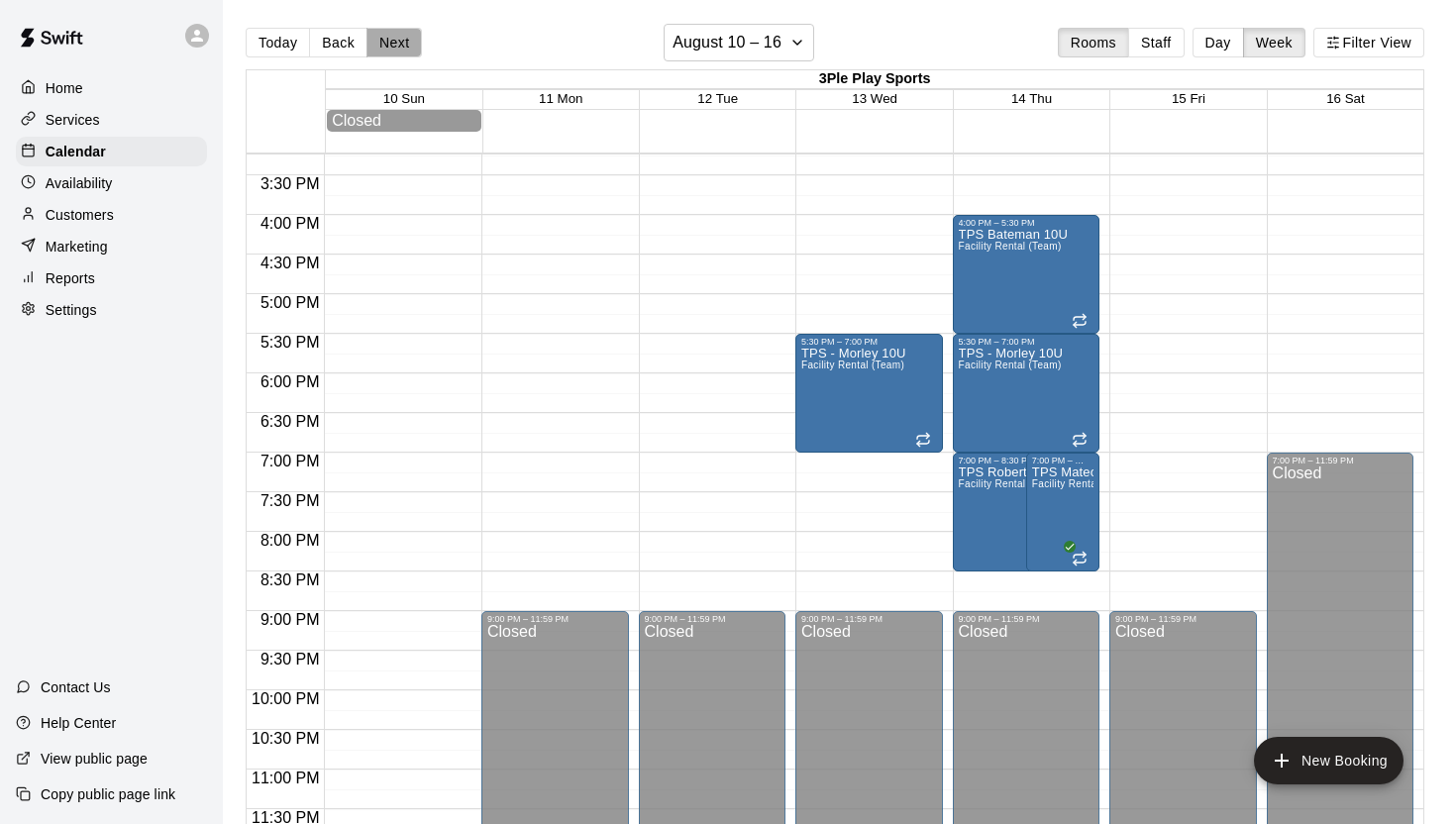 click on "Next" at bounding box center (394, 43) 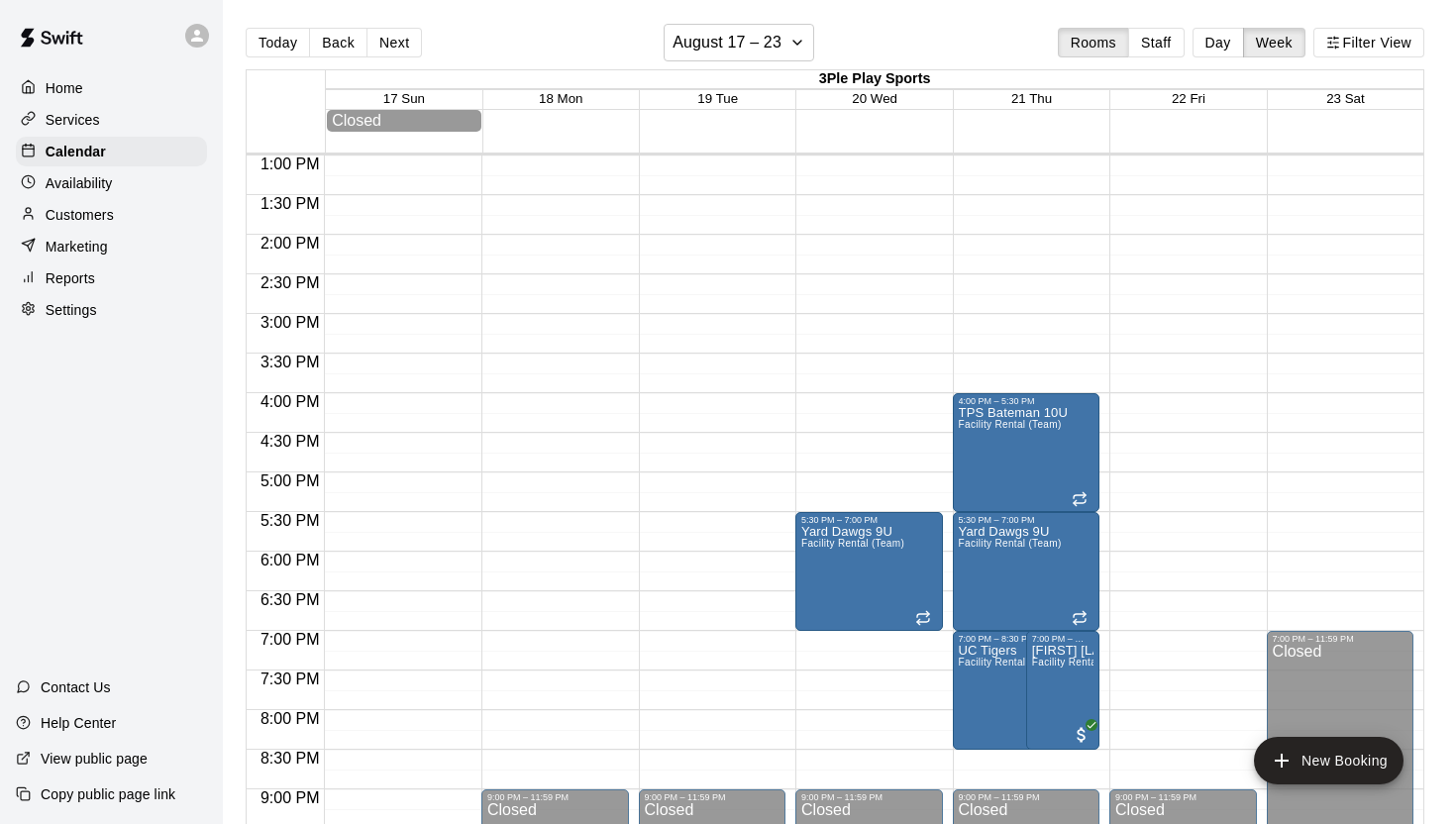 scroll, scrollTop: 1032, scrollLeft: 0, axis: vertical 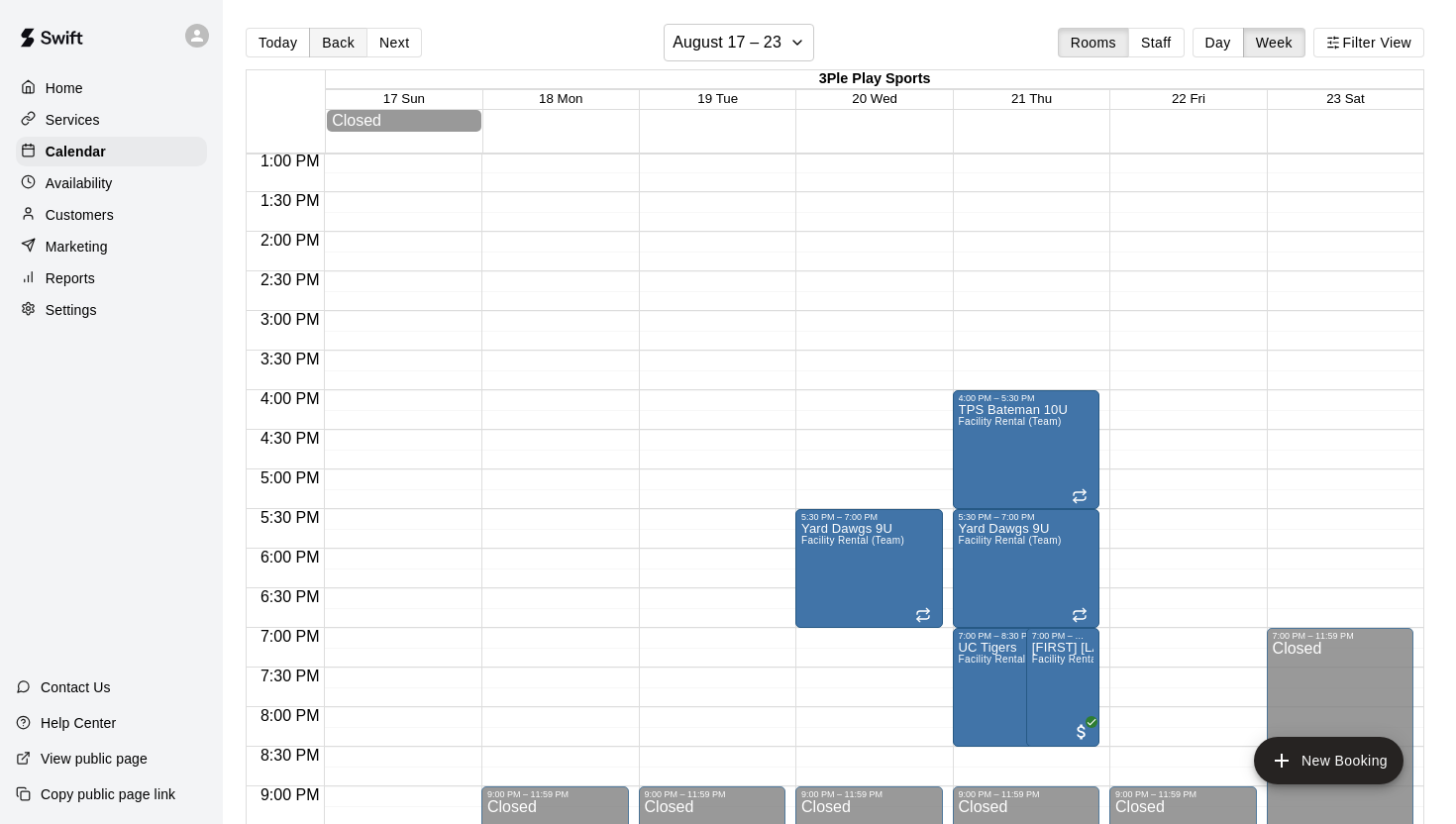 click on "Back" at bounding box center (338, 43) 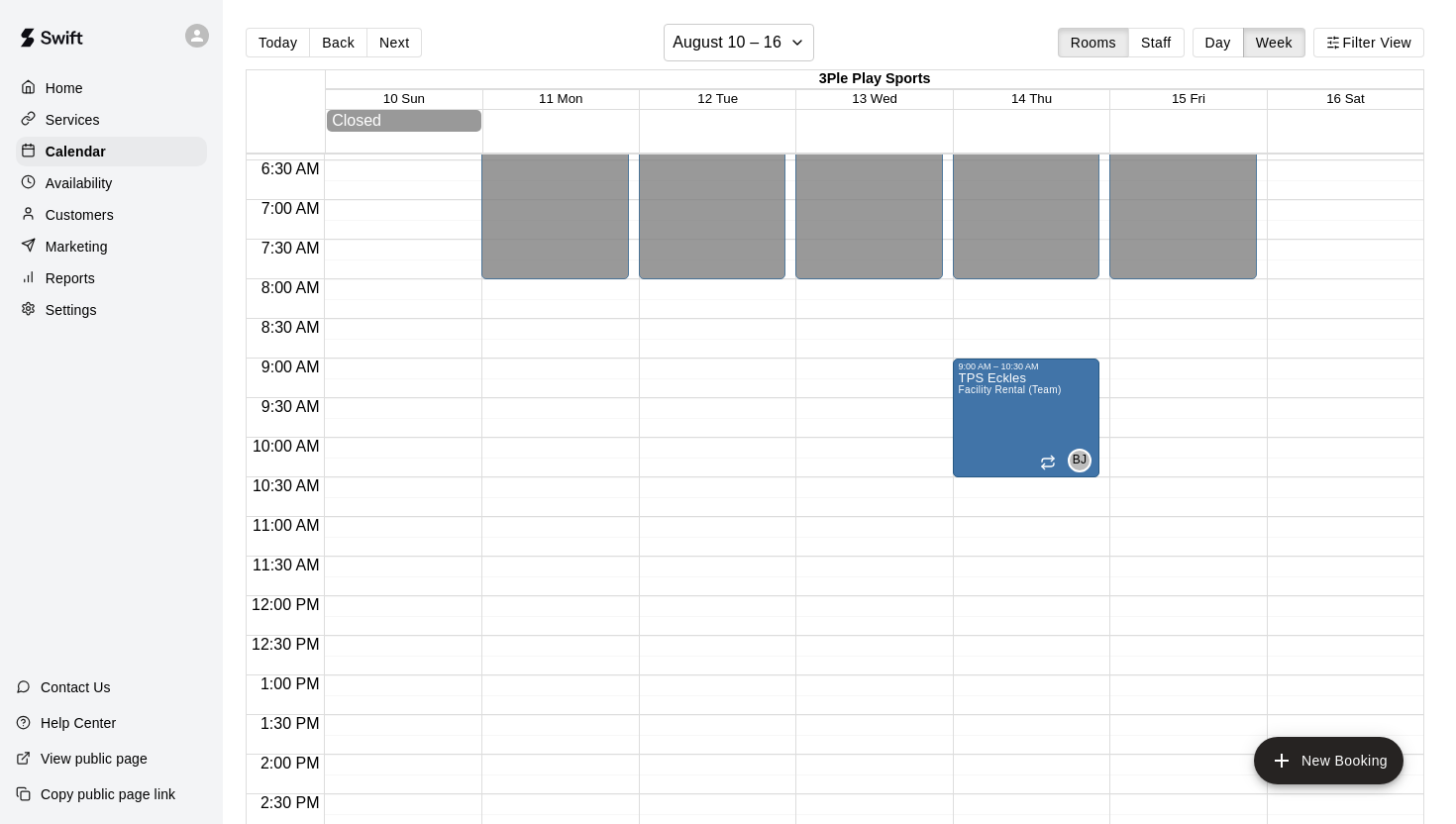 scroll, scrollTop: 507, scrollLeft: 0, axis: vertical 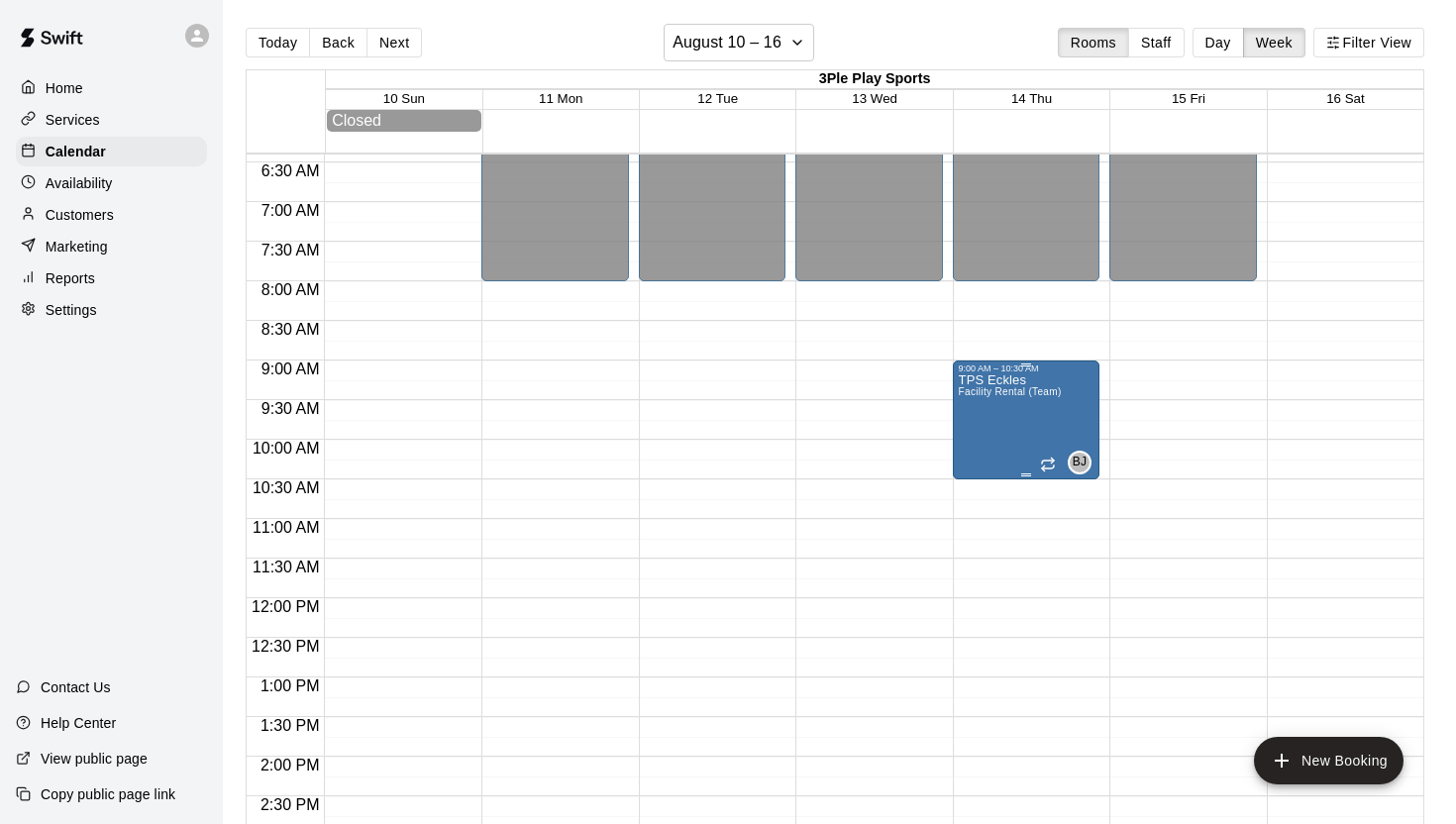 click on "TPS Eckles Facility Rental (Team)" at bounding box center [1010, 785] 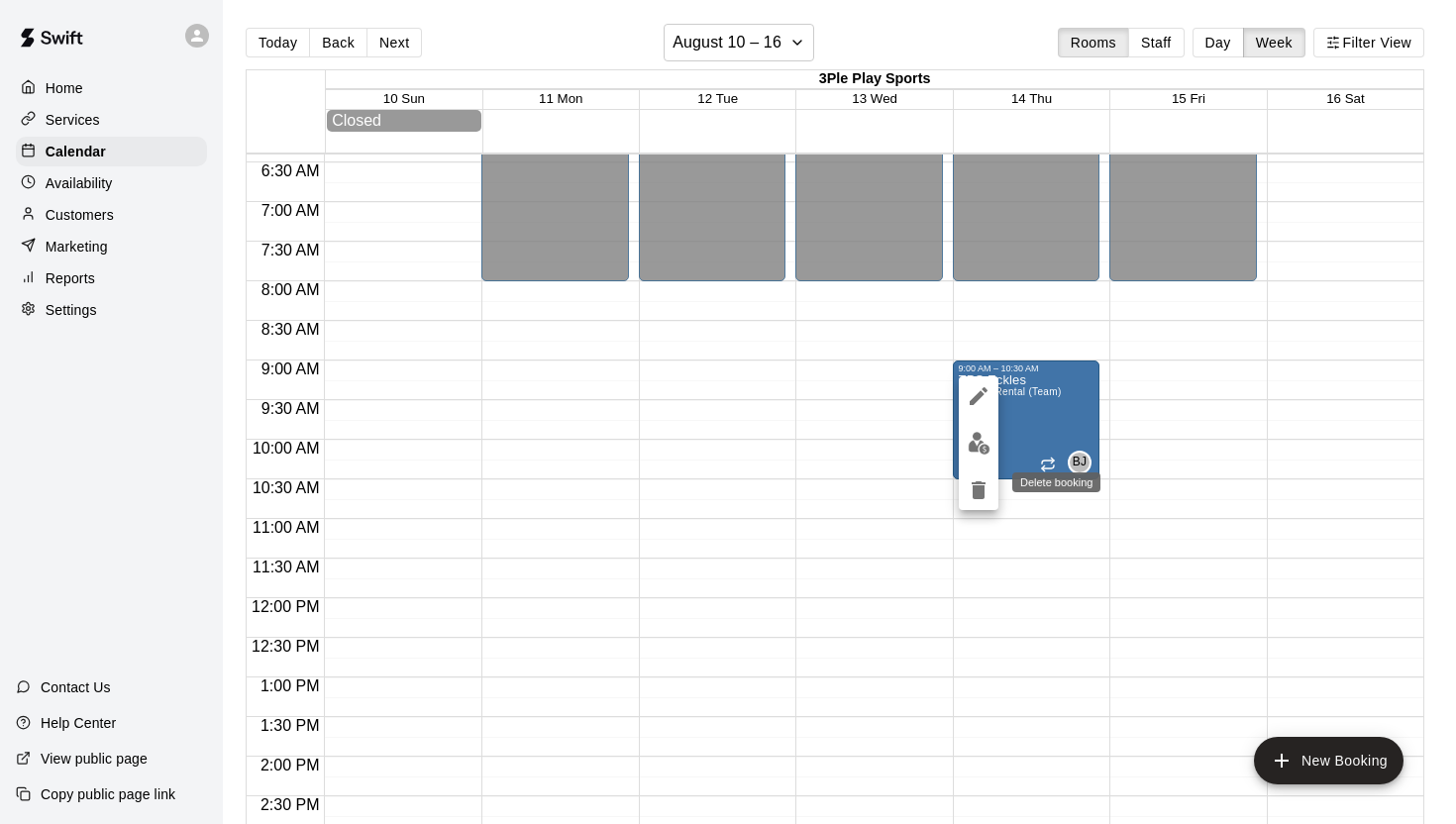 click 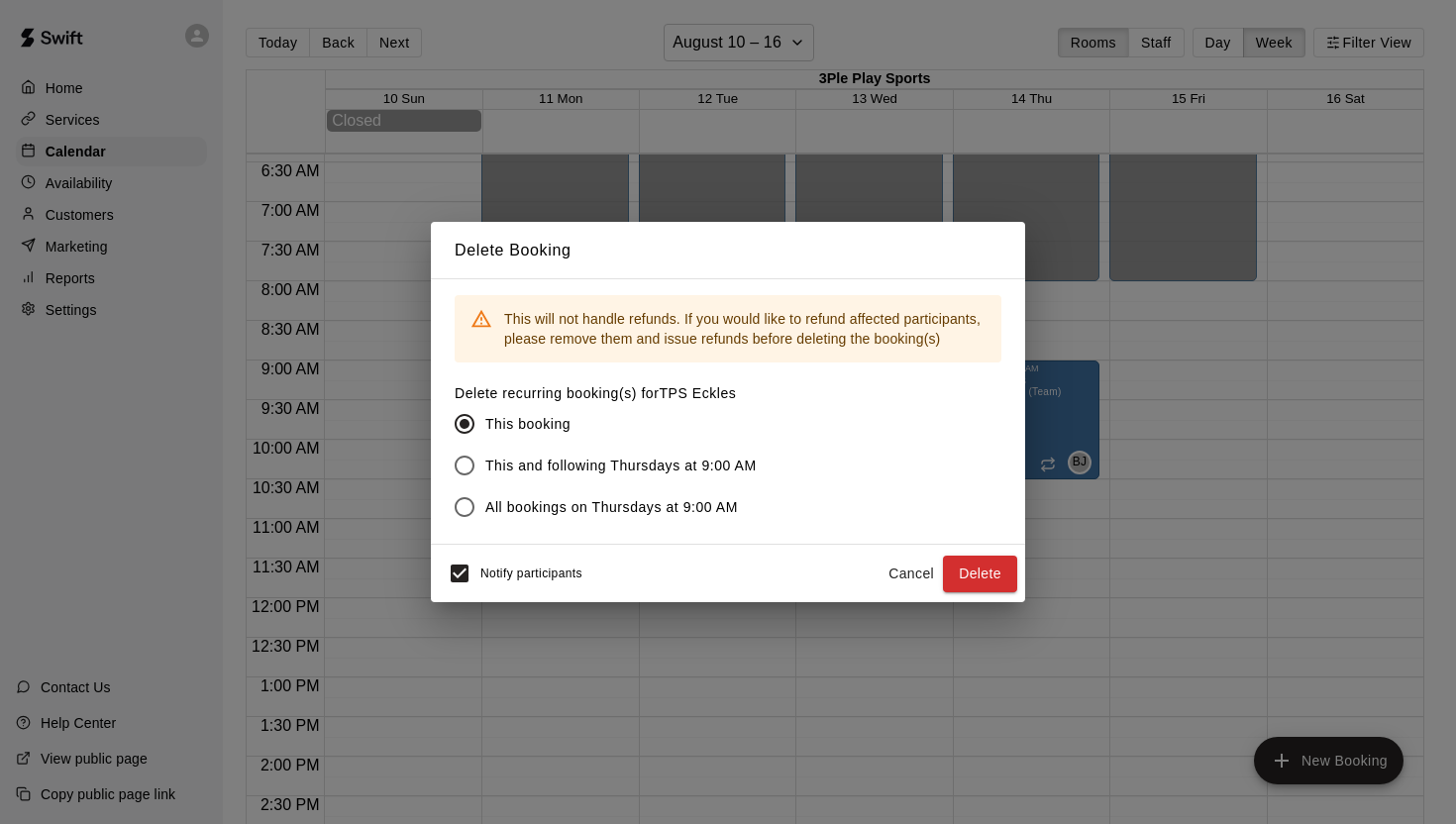 click on "All bookings   on Thursdays at 9:00 AM" at bounding box center [611, 507] 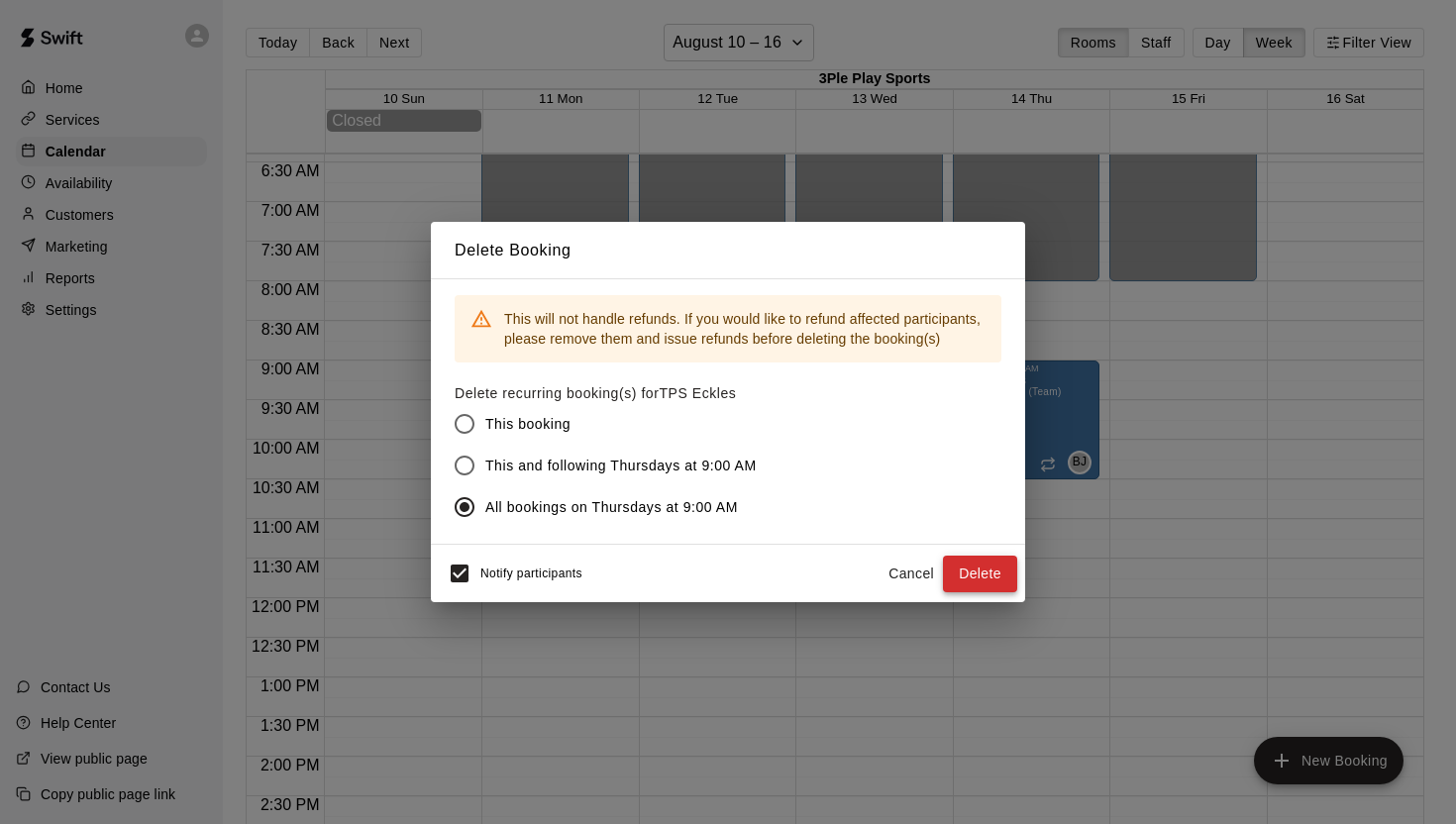 click on "Delete" at bounding box center (980, 573) 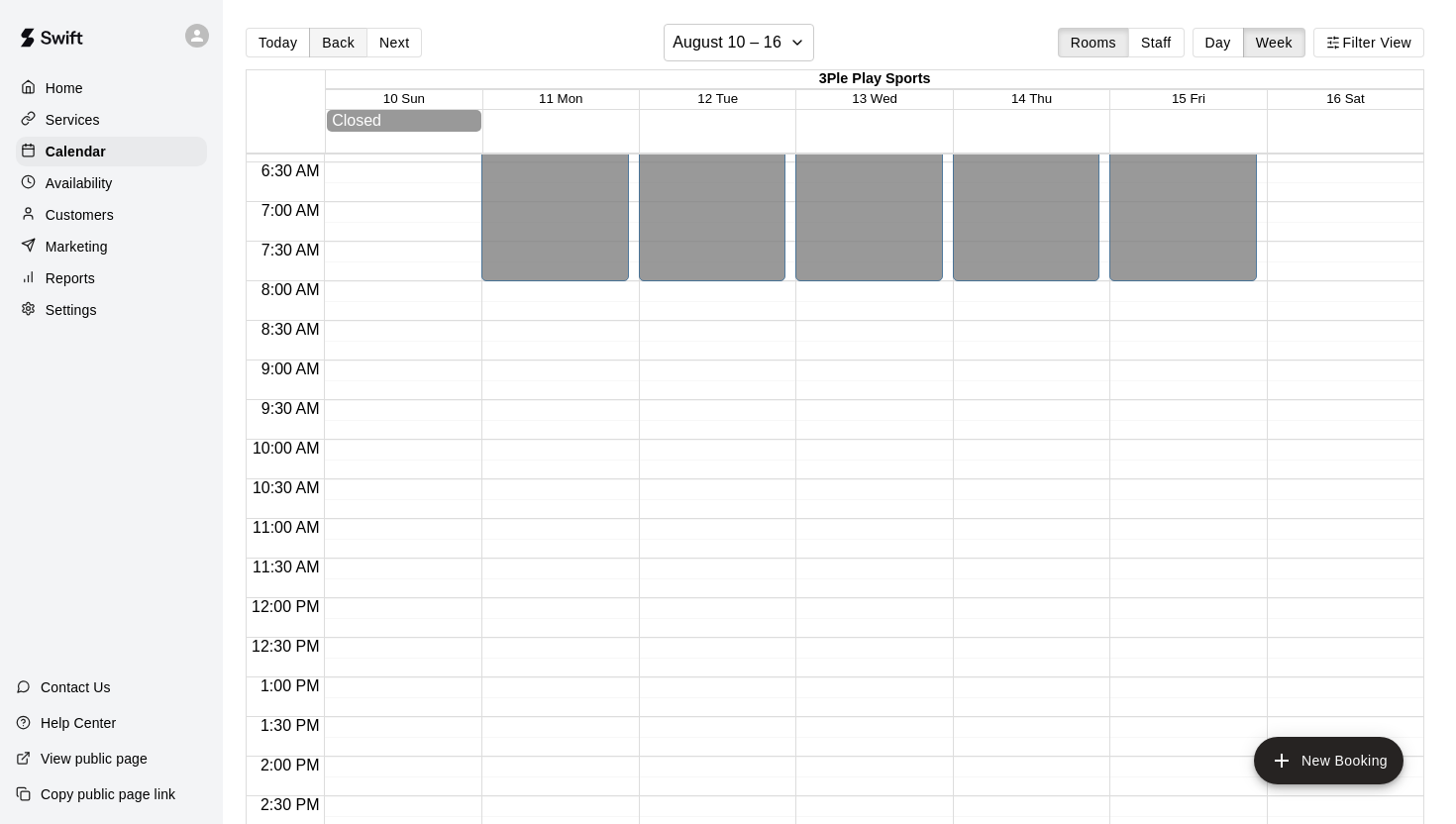 click on "Back" at bounding box center [338, 43] 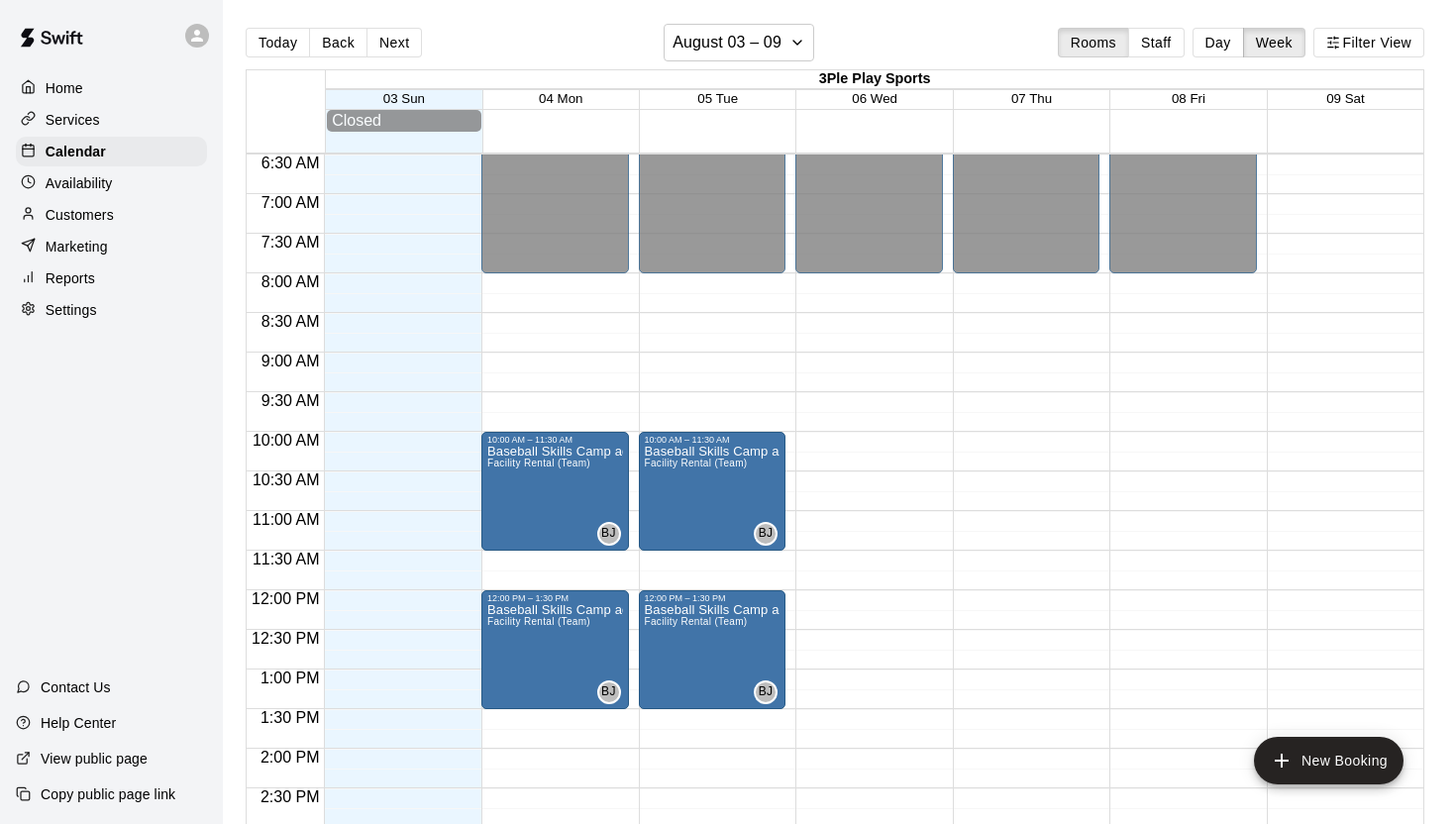 scroll, scrollTop: 509, scrollLeft: 0, axis: vertical 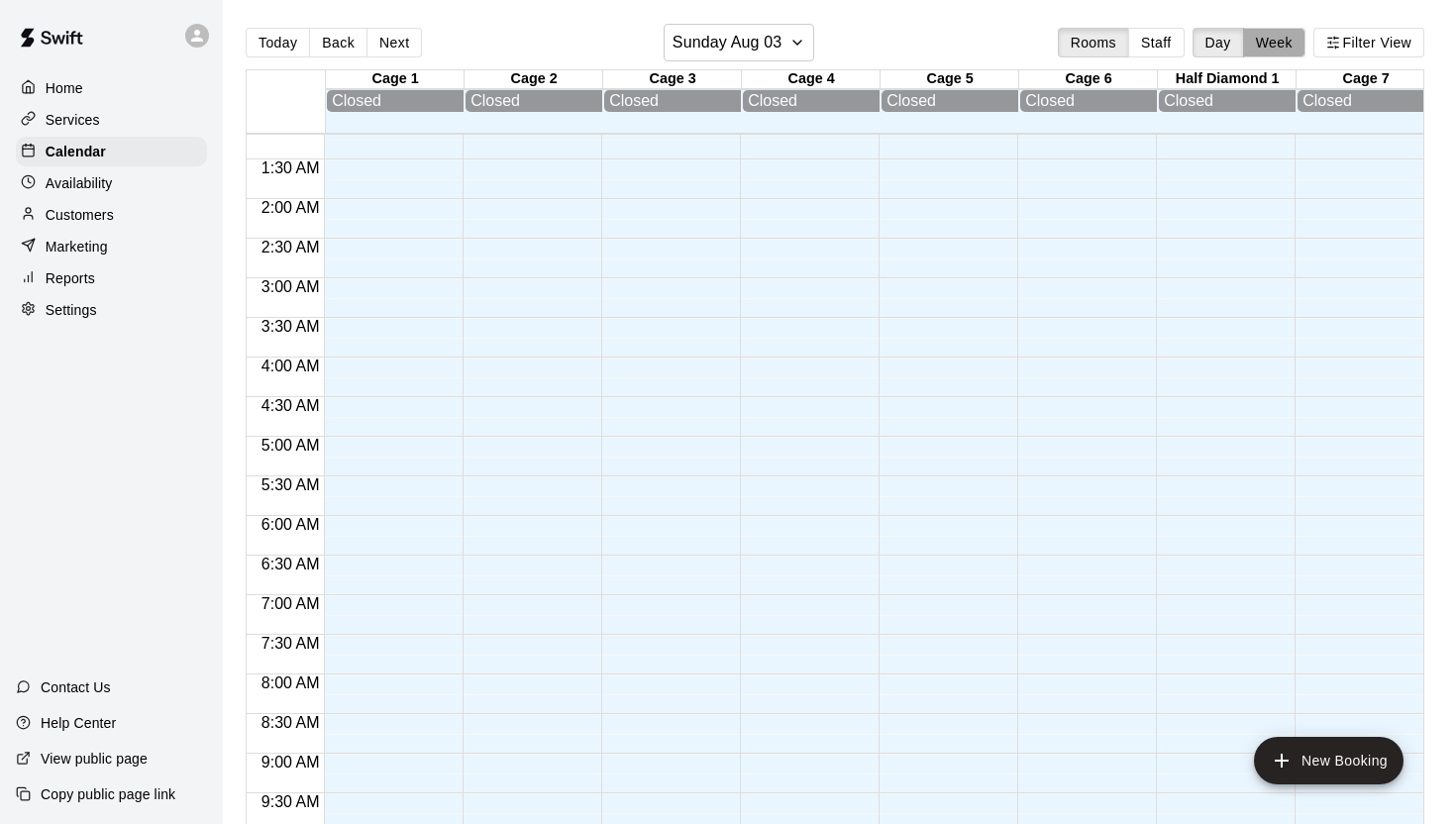 click on "Week" at bounding box center (1274, 43) 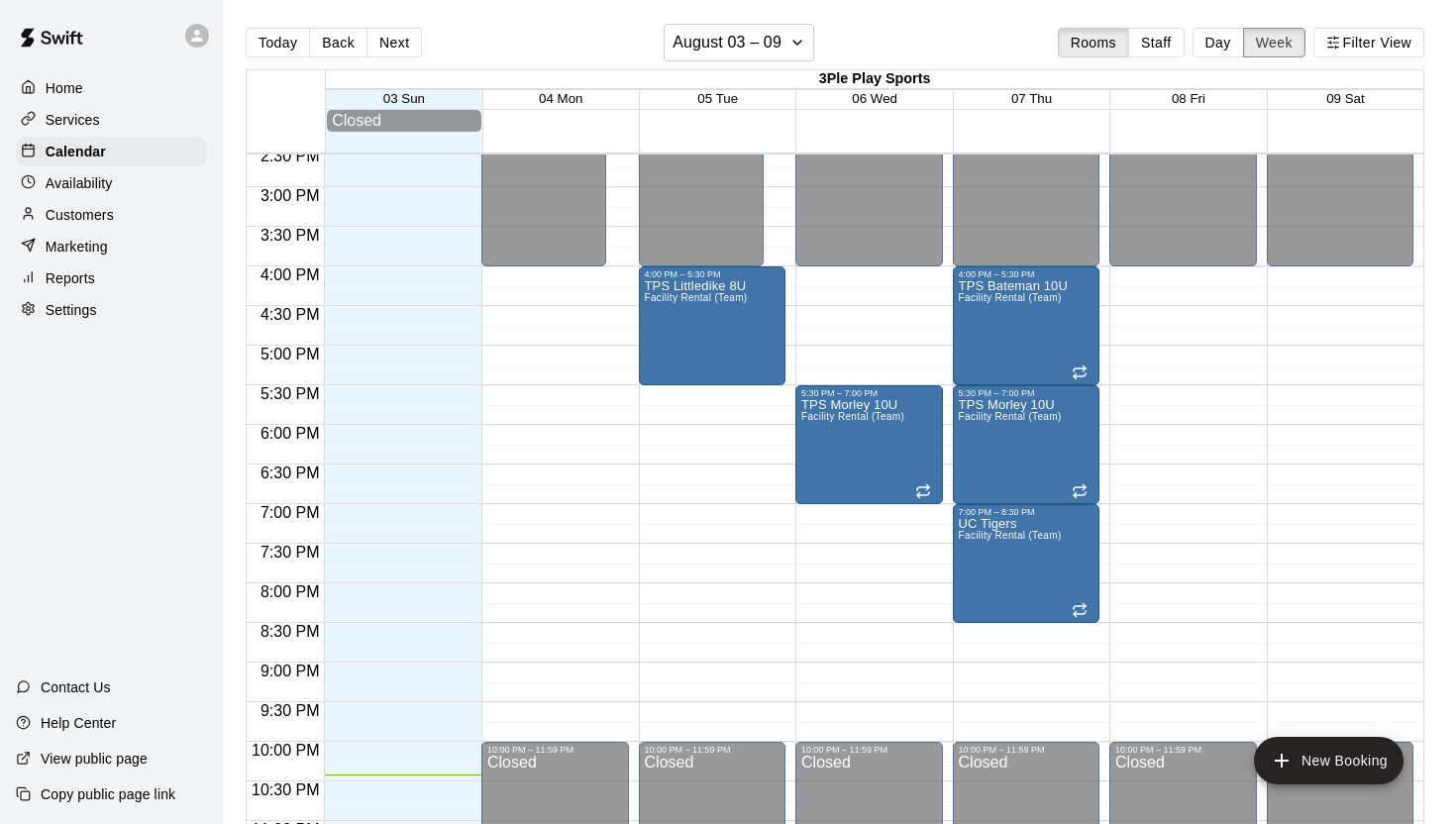 scroll, scrollTop: 1146, scrollLeft: 0, axis: vertical 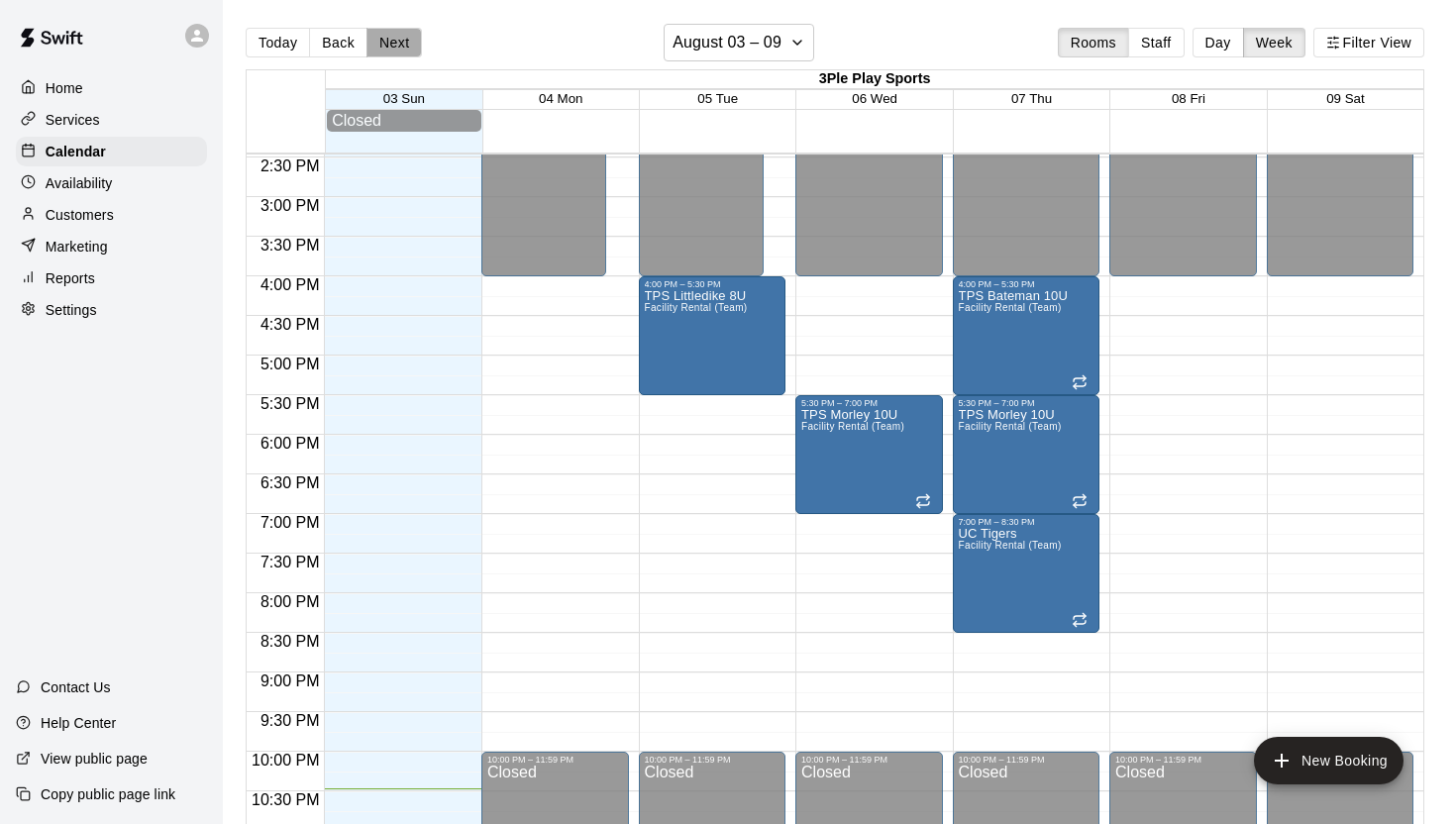click on "Next" at bounding box center [394, 43] 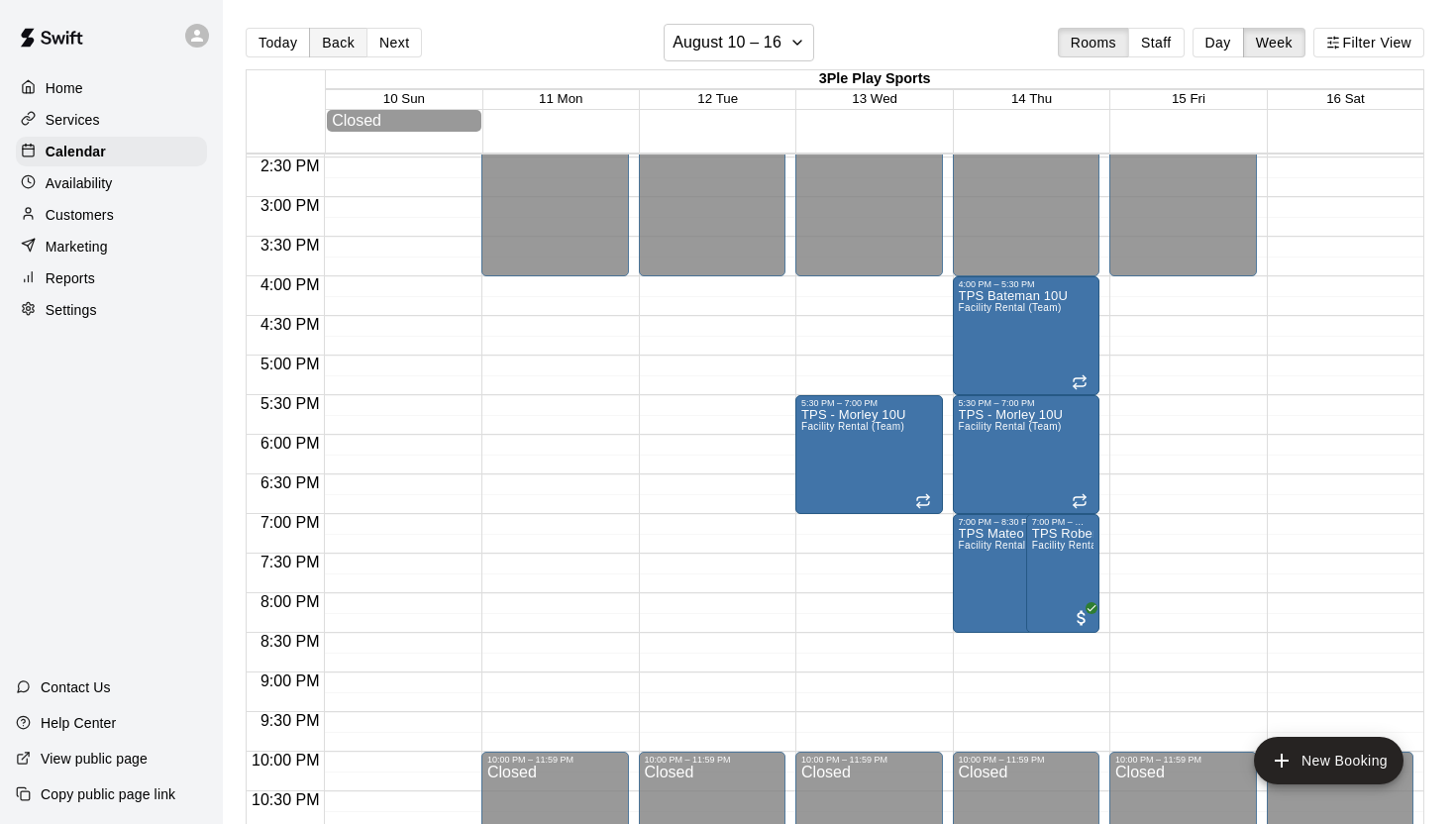 click on "Back" at bounding box center (338, 43) 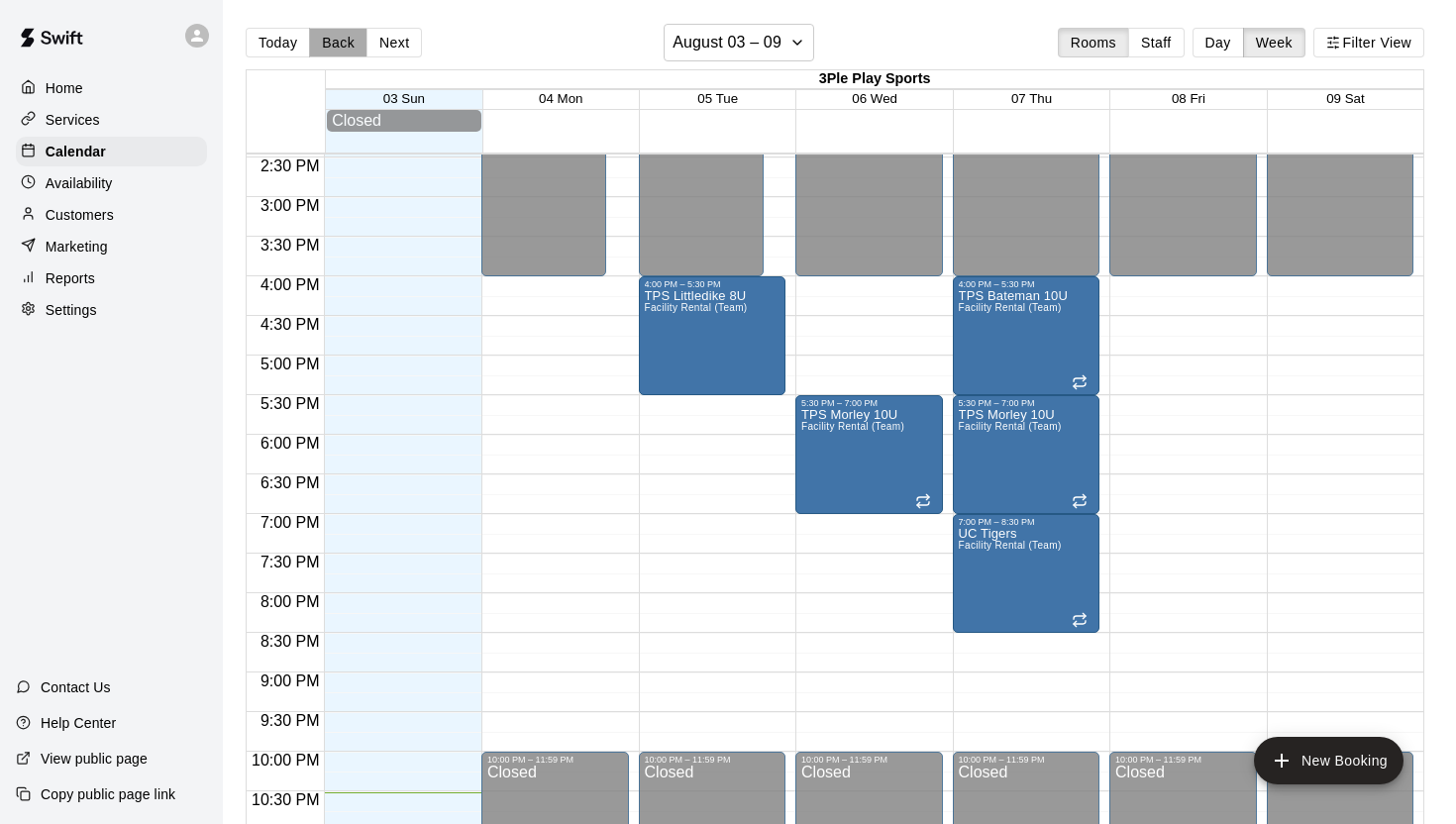 click on "Back" at bounding box center (338, 43) 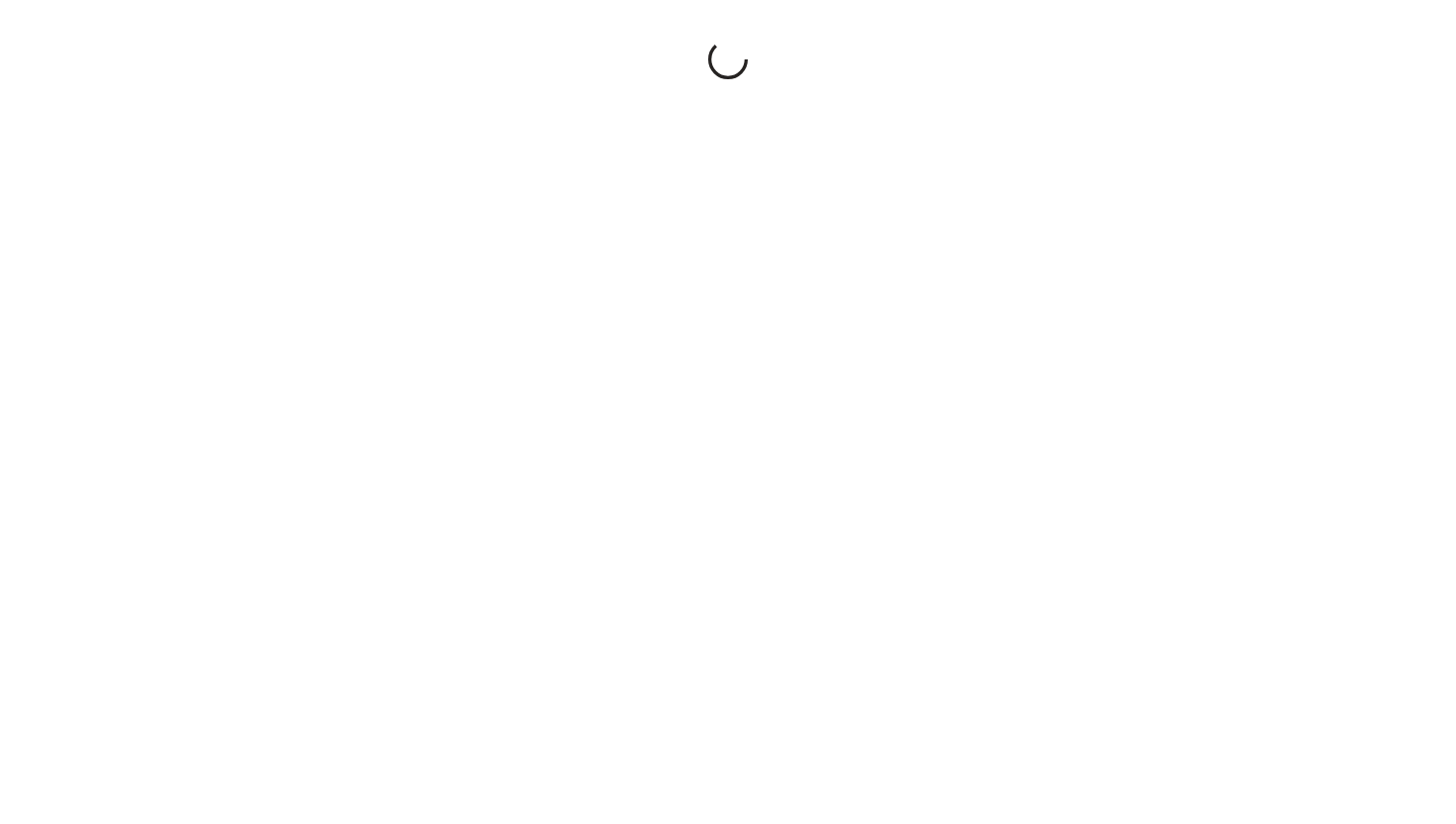 scroll, scrollTop: 0, scrollLeft: 0, axis: both 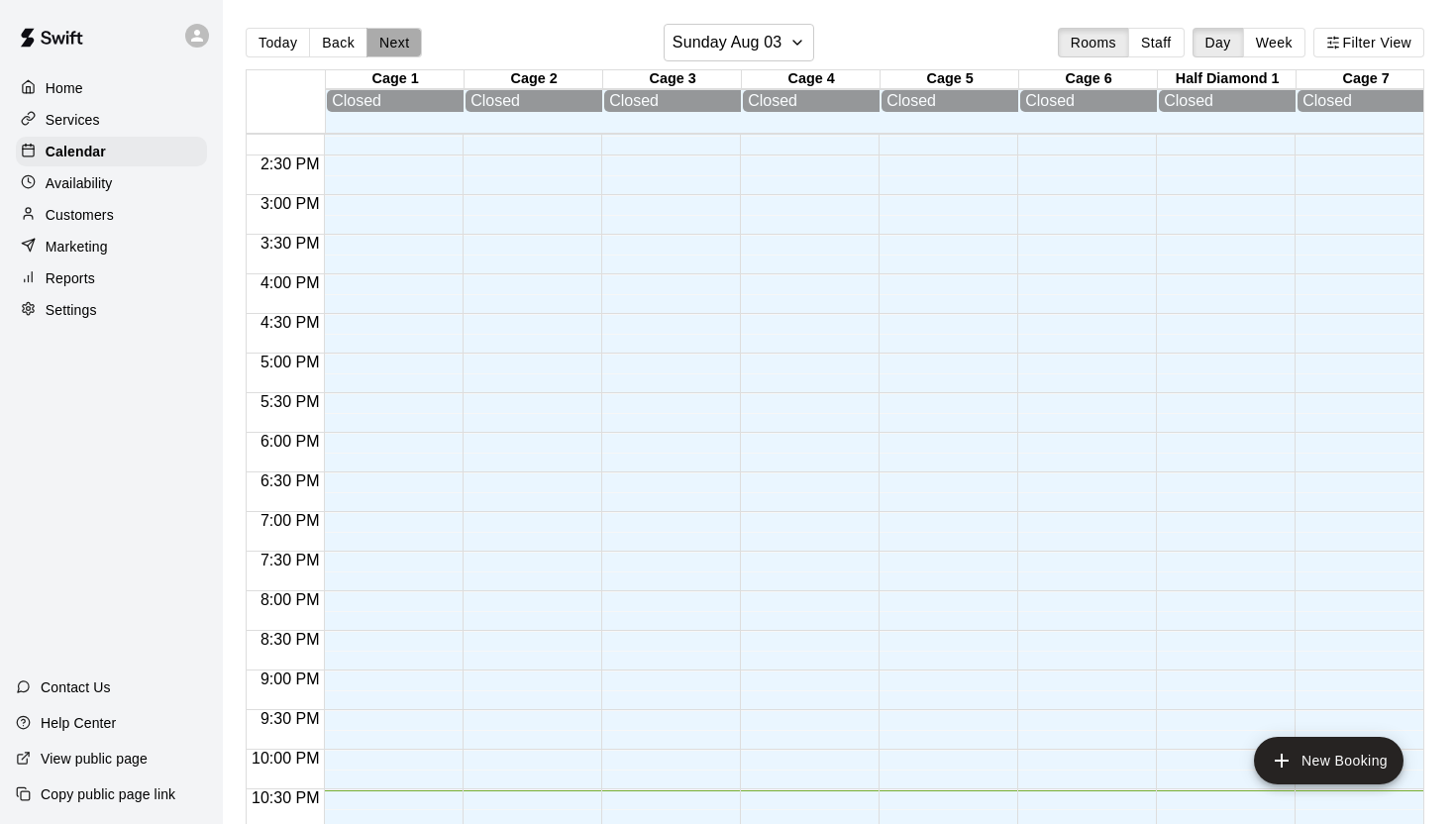 click on "Next" at bounding box center (394, 43) 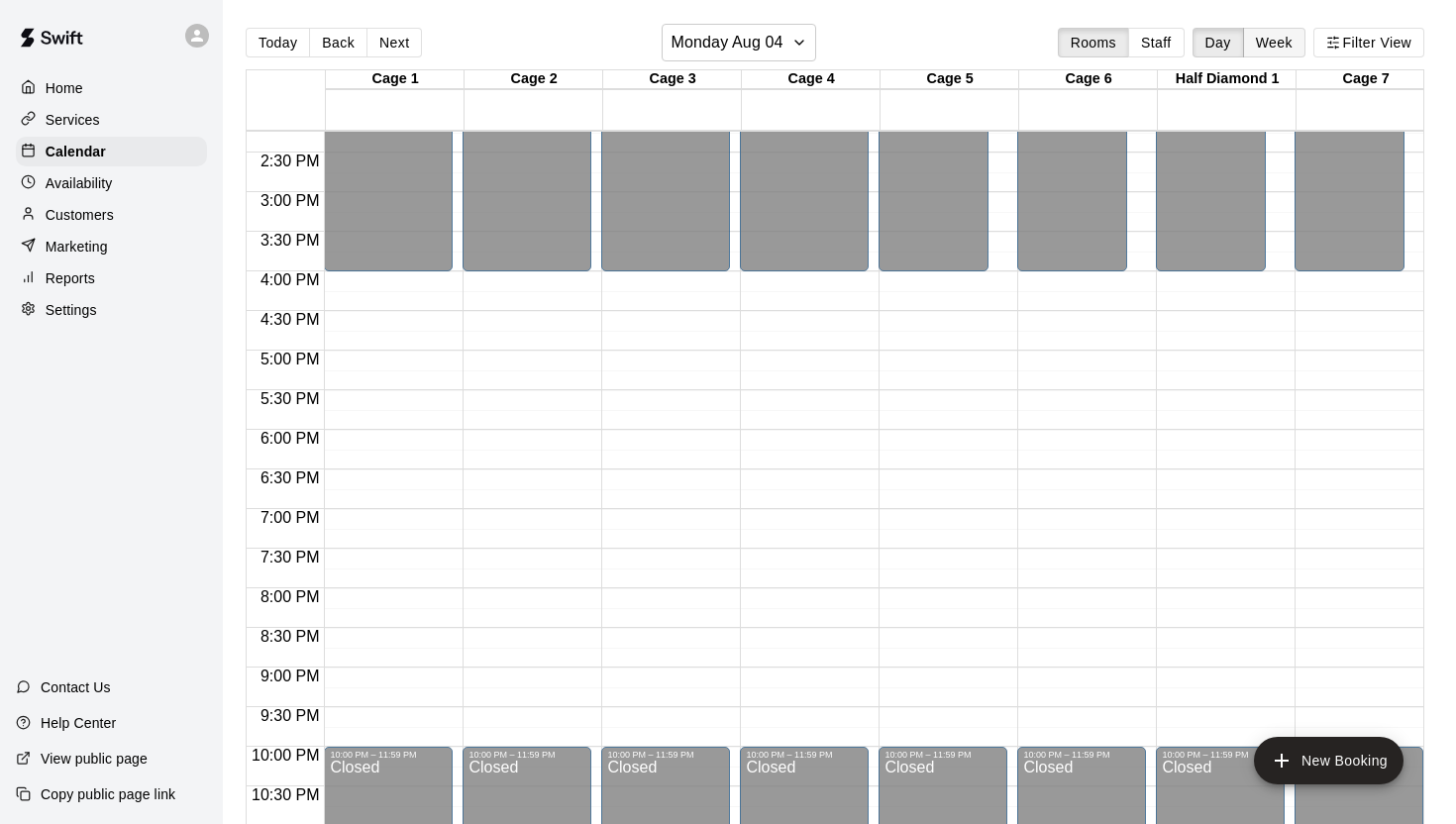 click on "Week" at bounding box center (1274, 43) 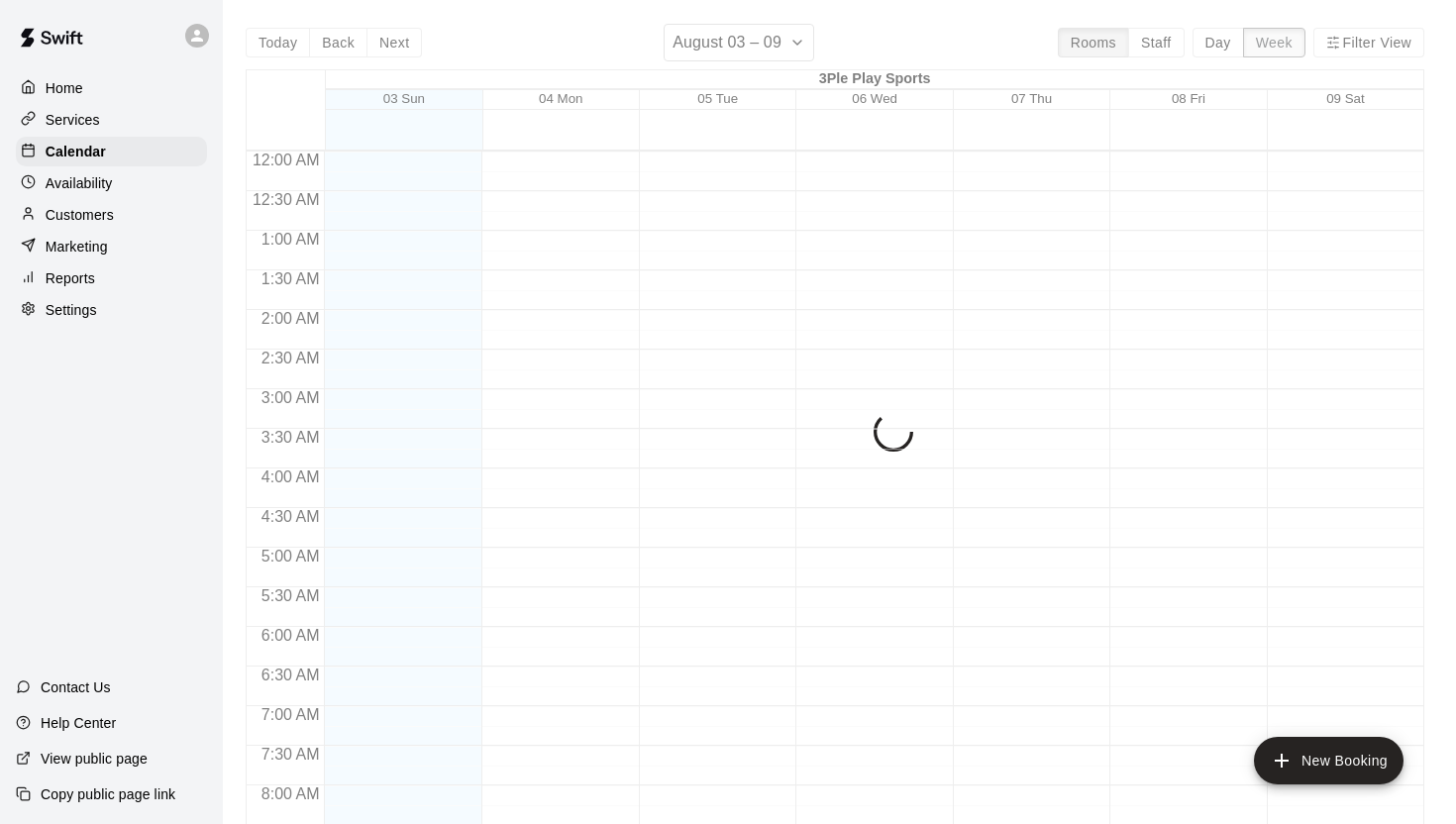 scroll, scrollTop: 1207, scrollLeft: 0, axis: vertical 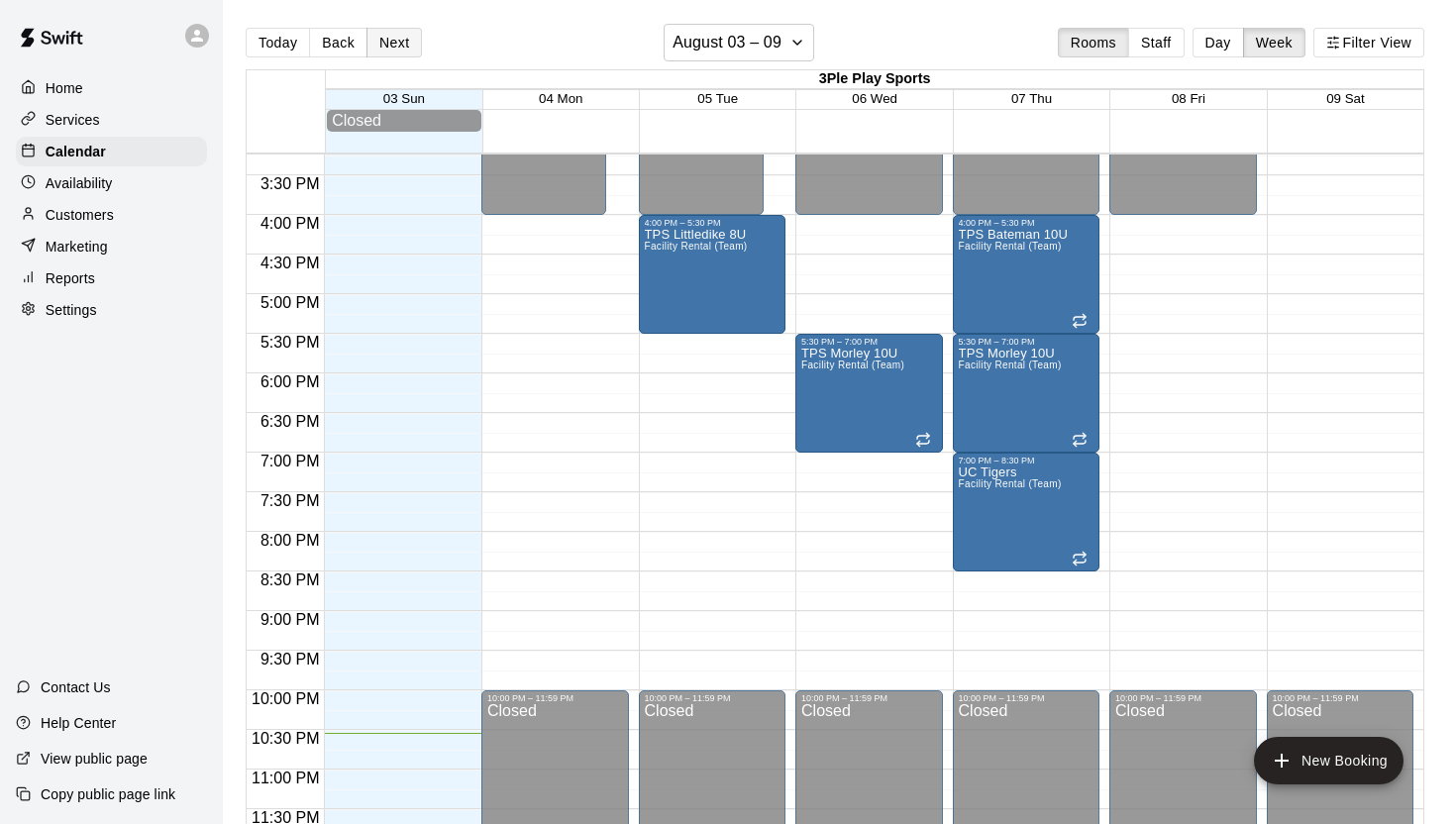 click on "Next" at bounding box center [394, 43] 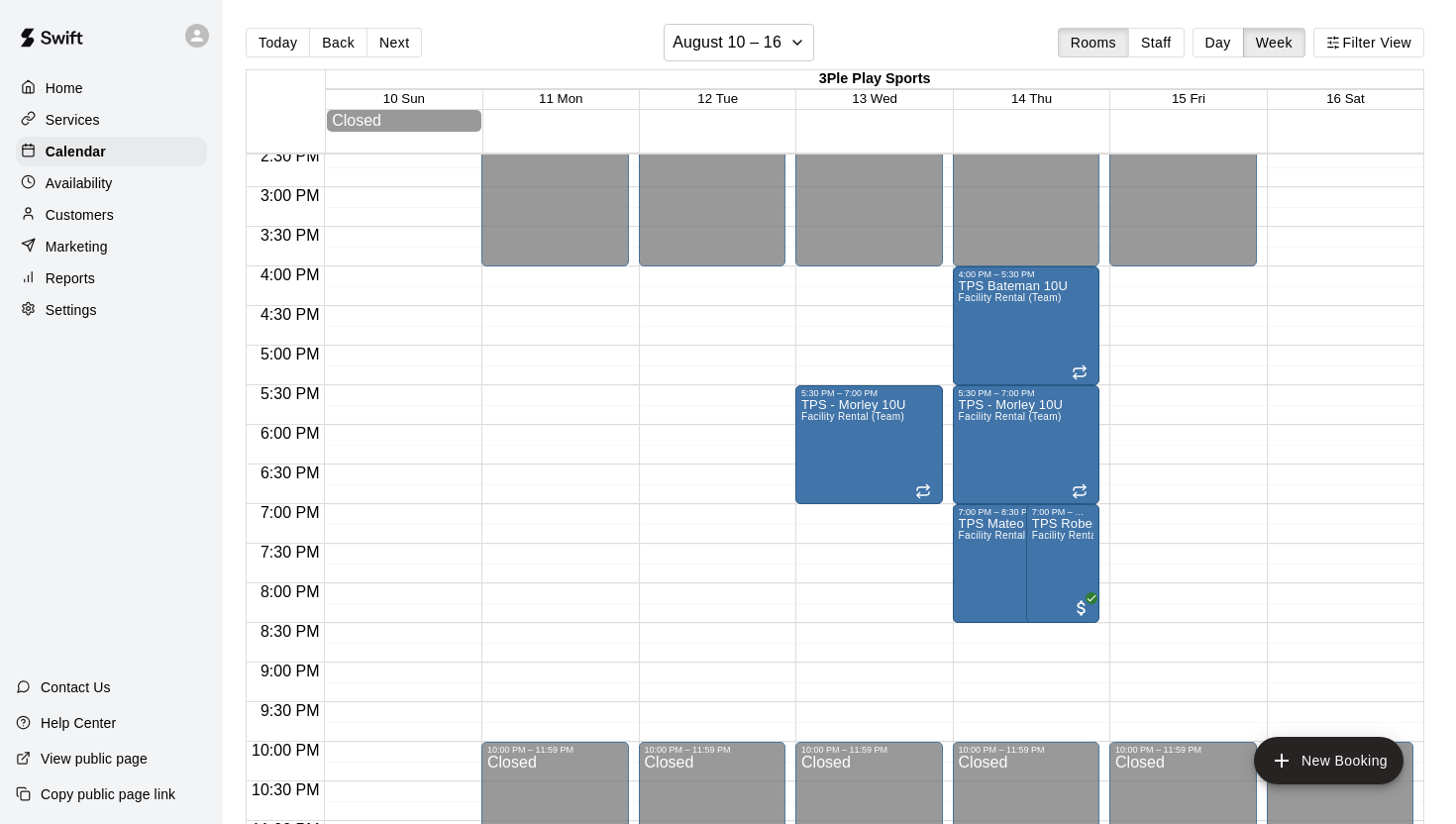 scroll, scrollTop: 1142, scrollLeft: 0, axis: vertical 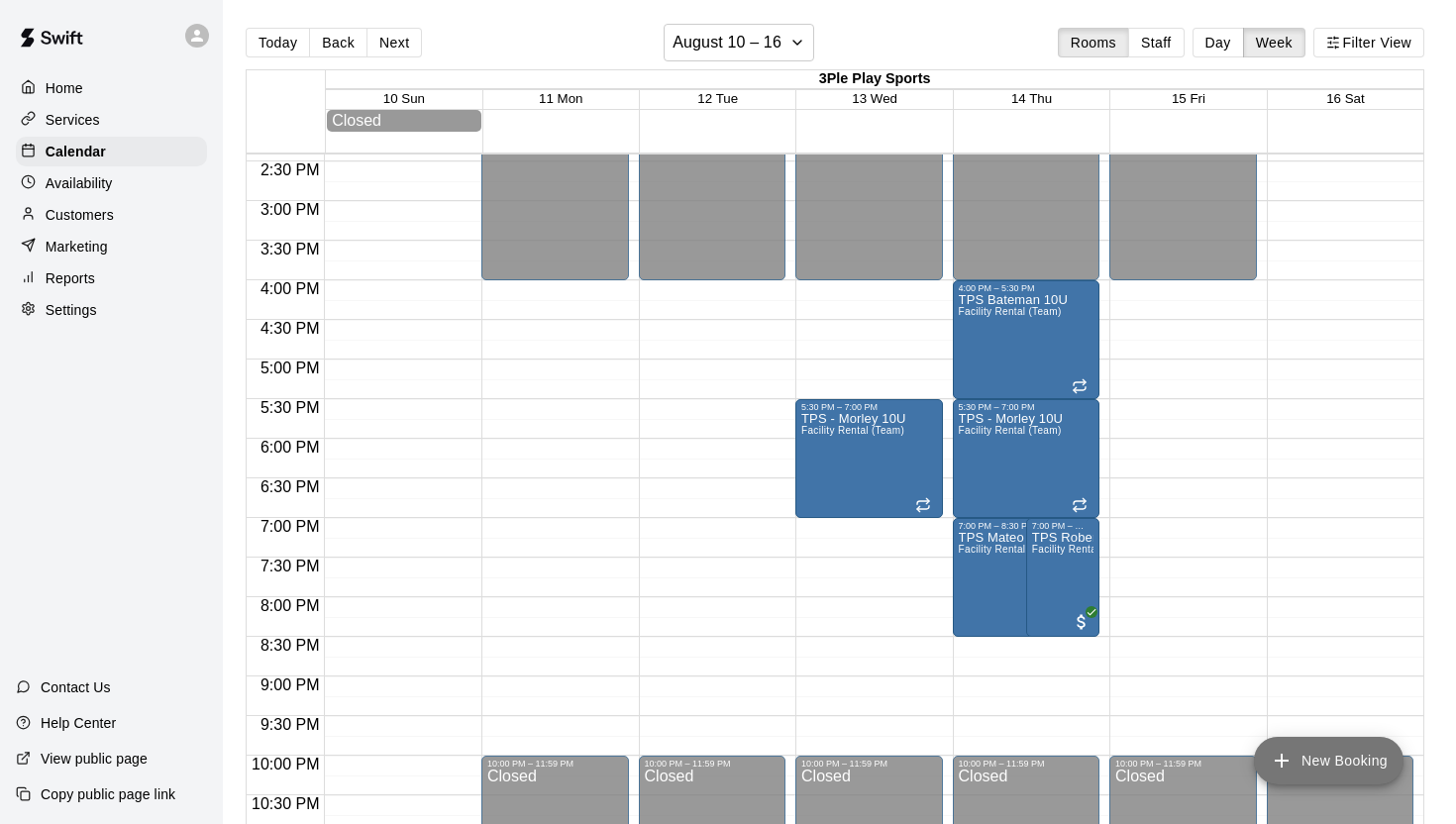 click on "New Booking" at bounding box center [1328, 761] 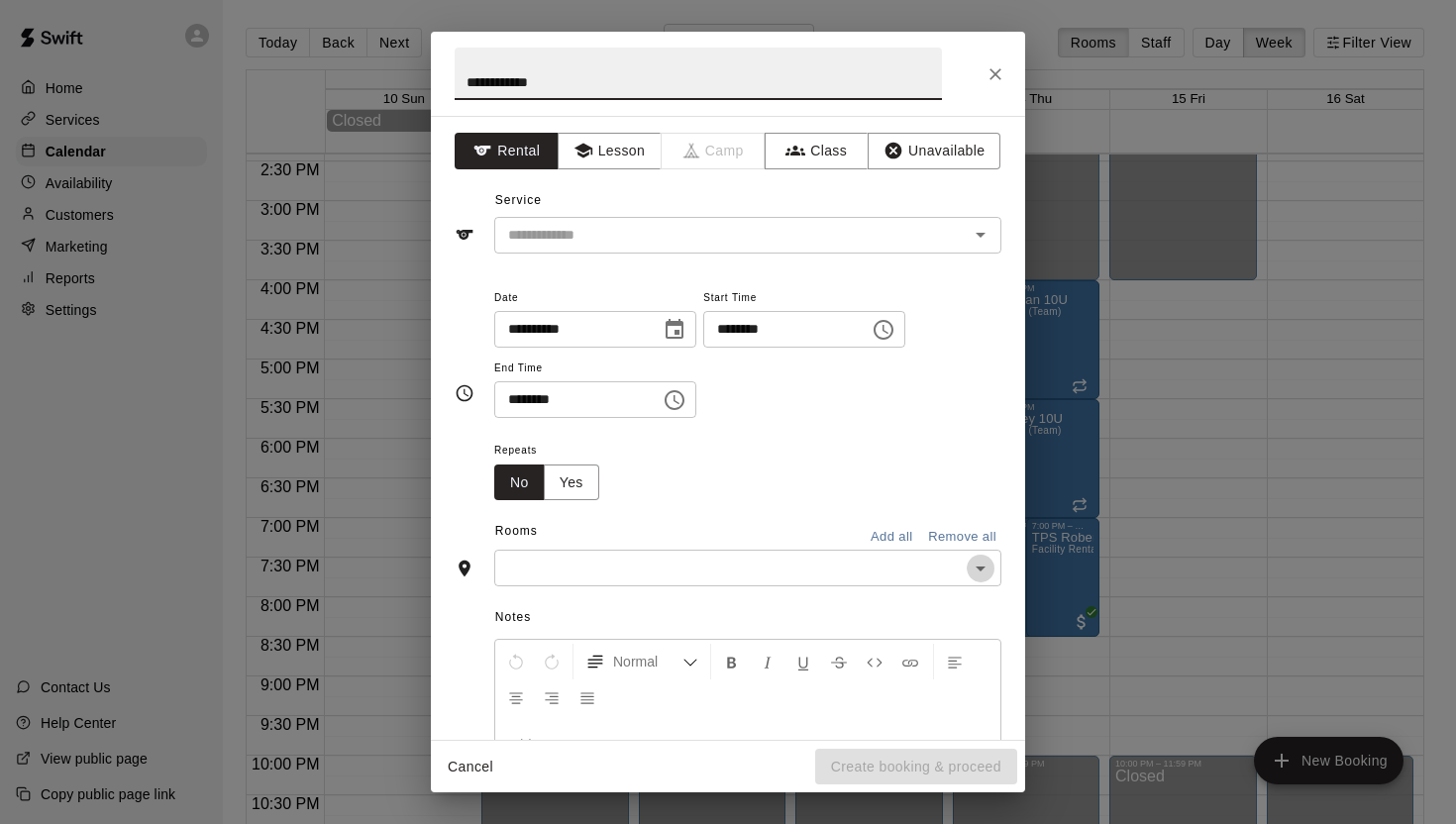click 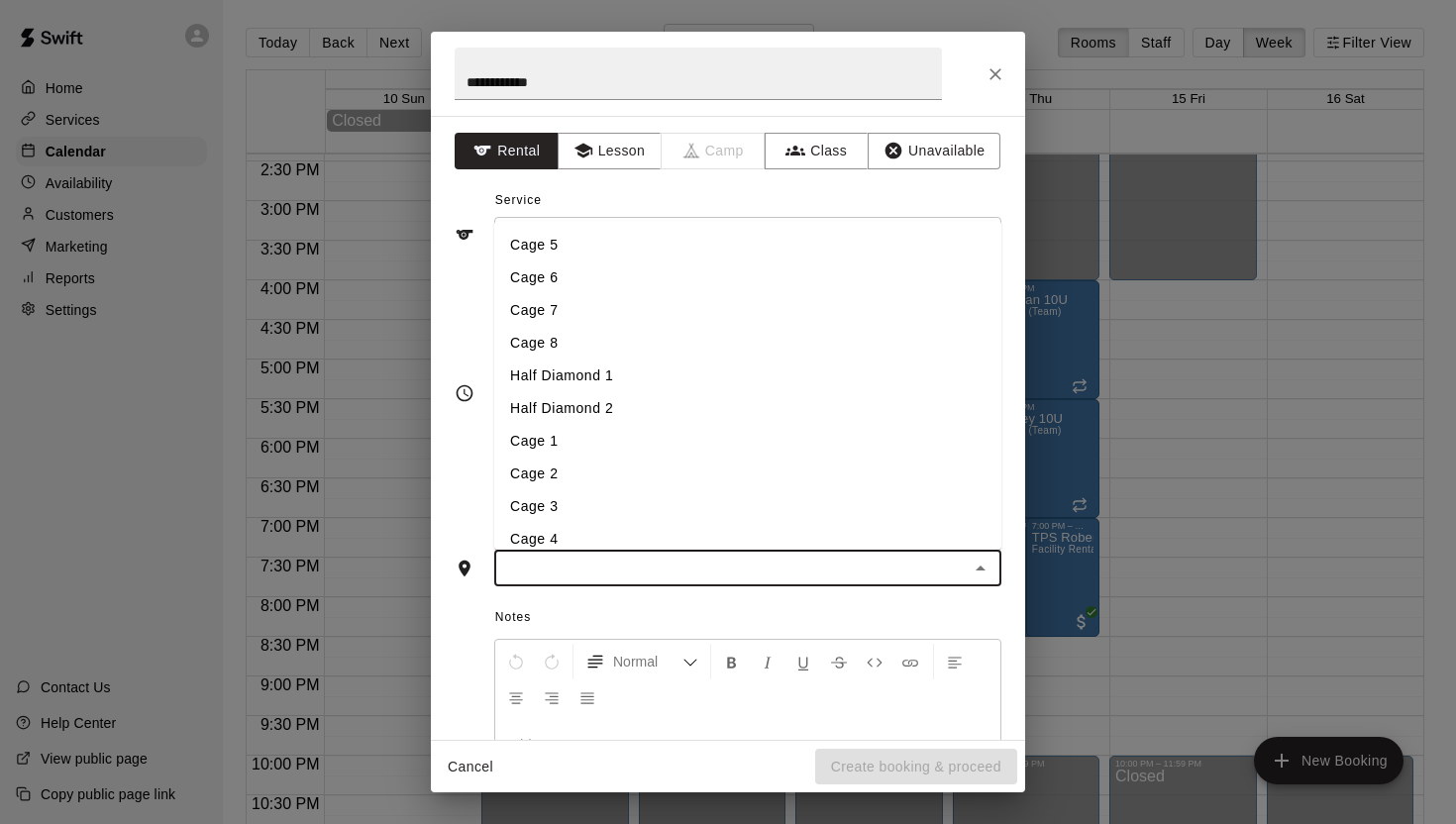 click on "Half Diamond 1" at bounding box center [748, 375] 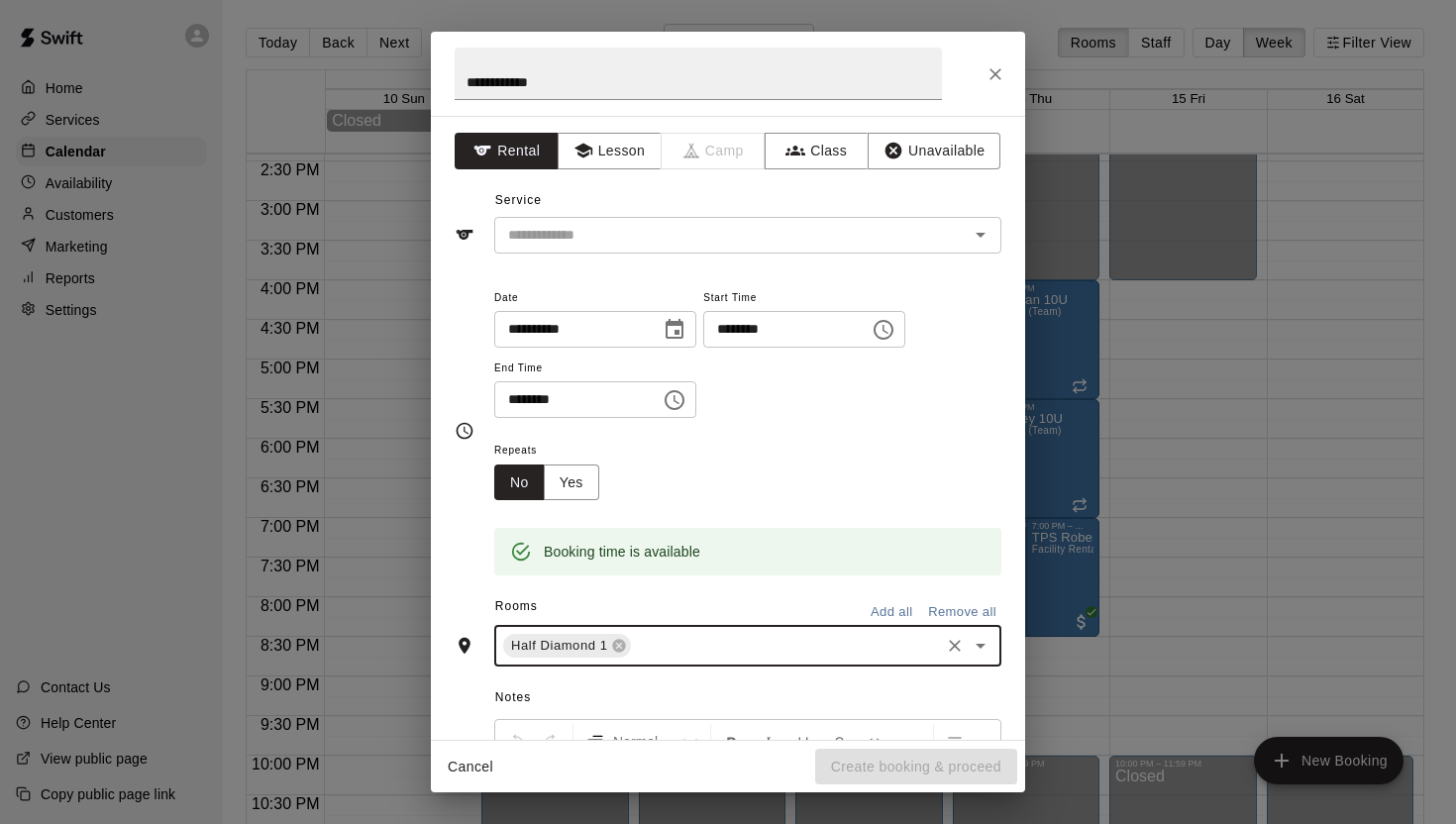 click 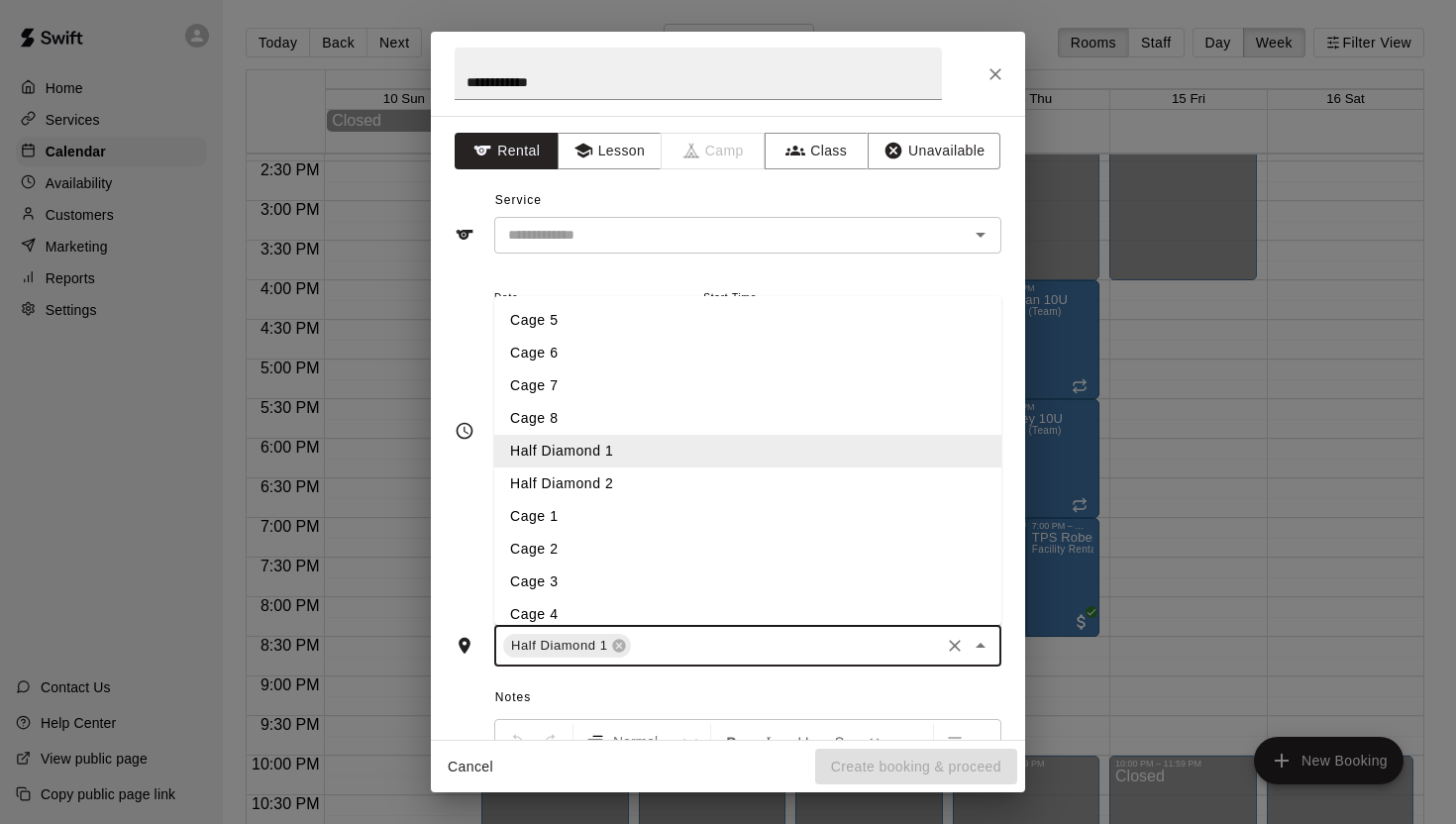 click on "Cage 5" at bounding box center (748, 320) 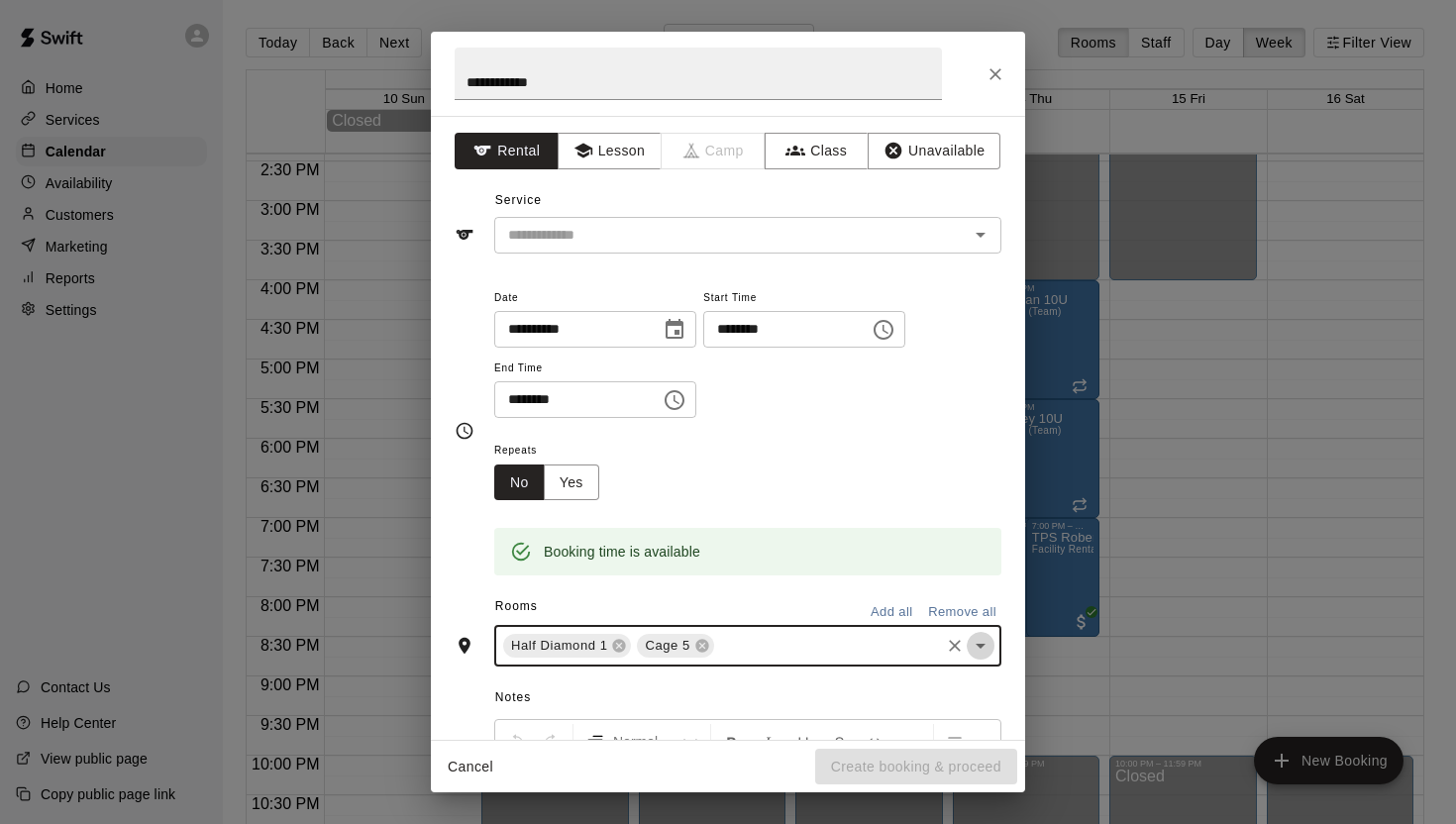 click 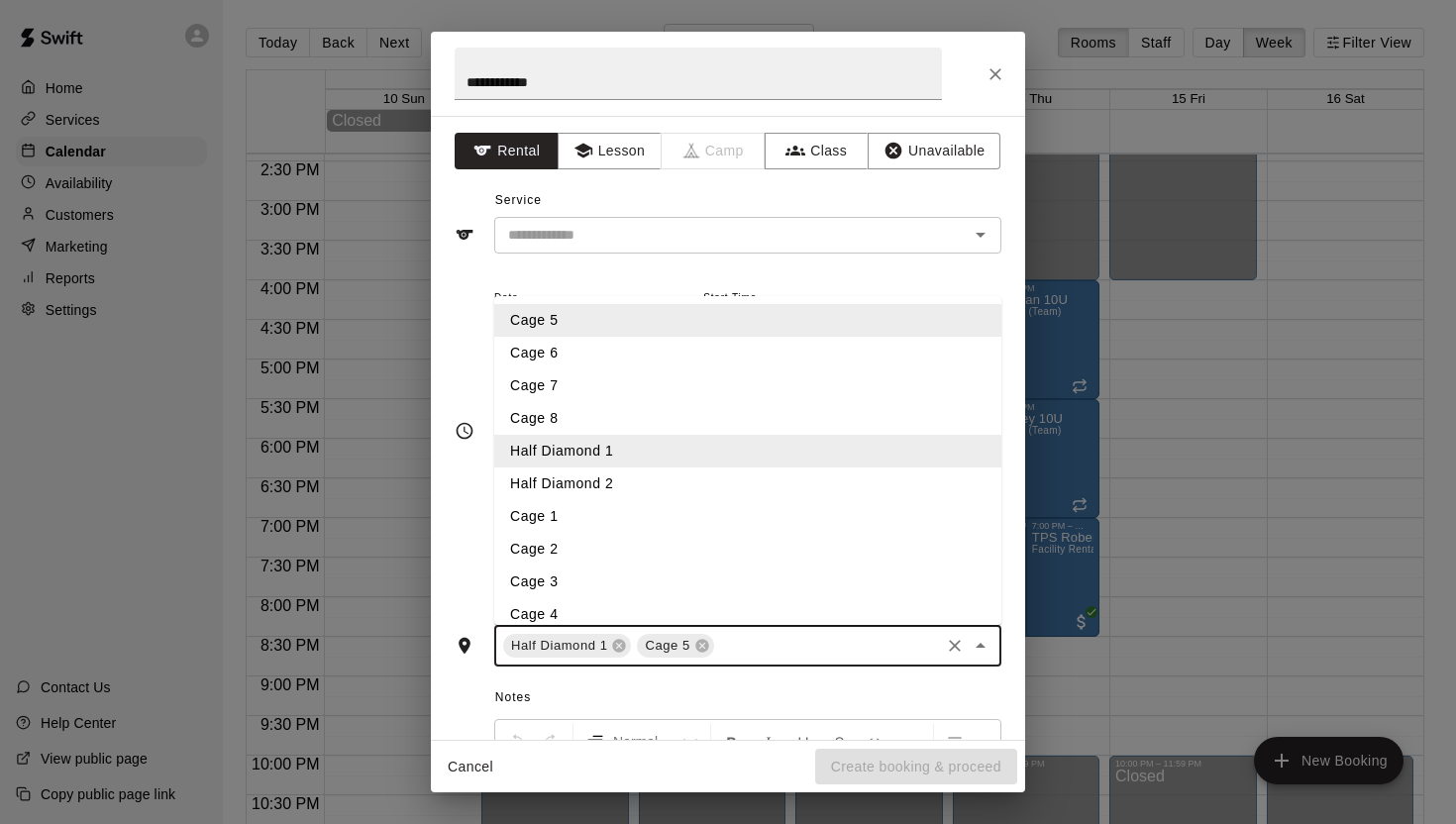 click on "Cage 6" at bounding box center [748, 353] 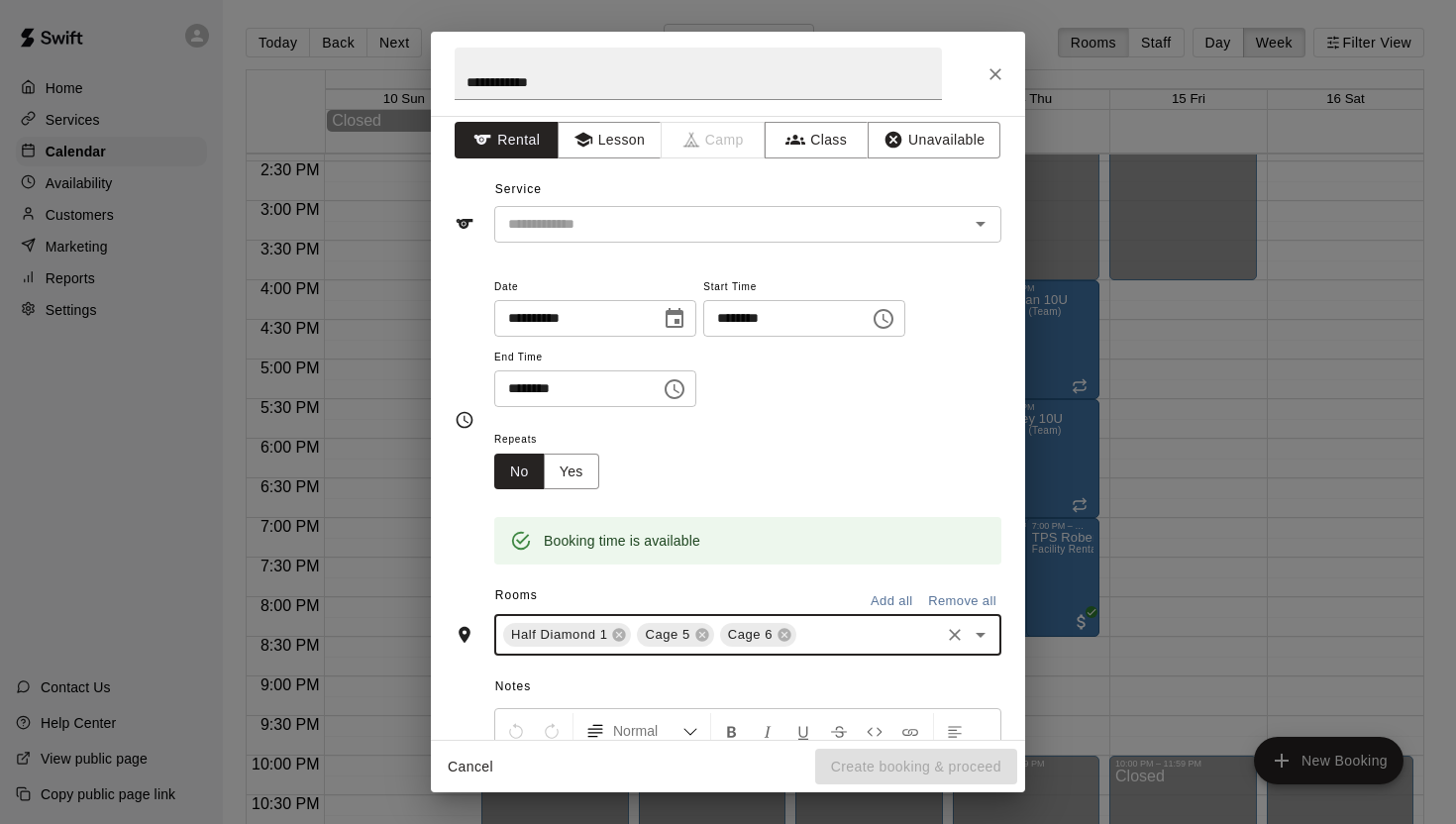 scroll, scrollTop: 8, scrollLeft: 0, axis: vertical 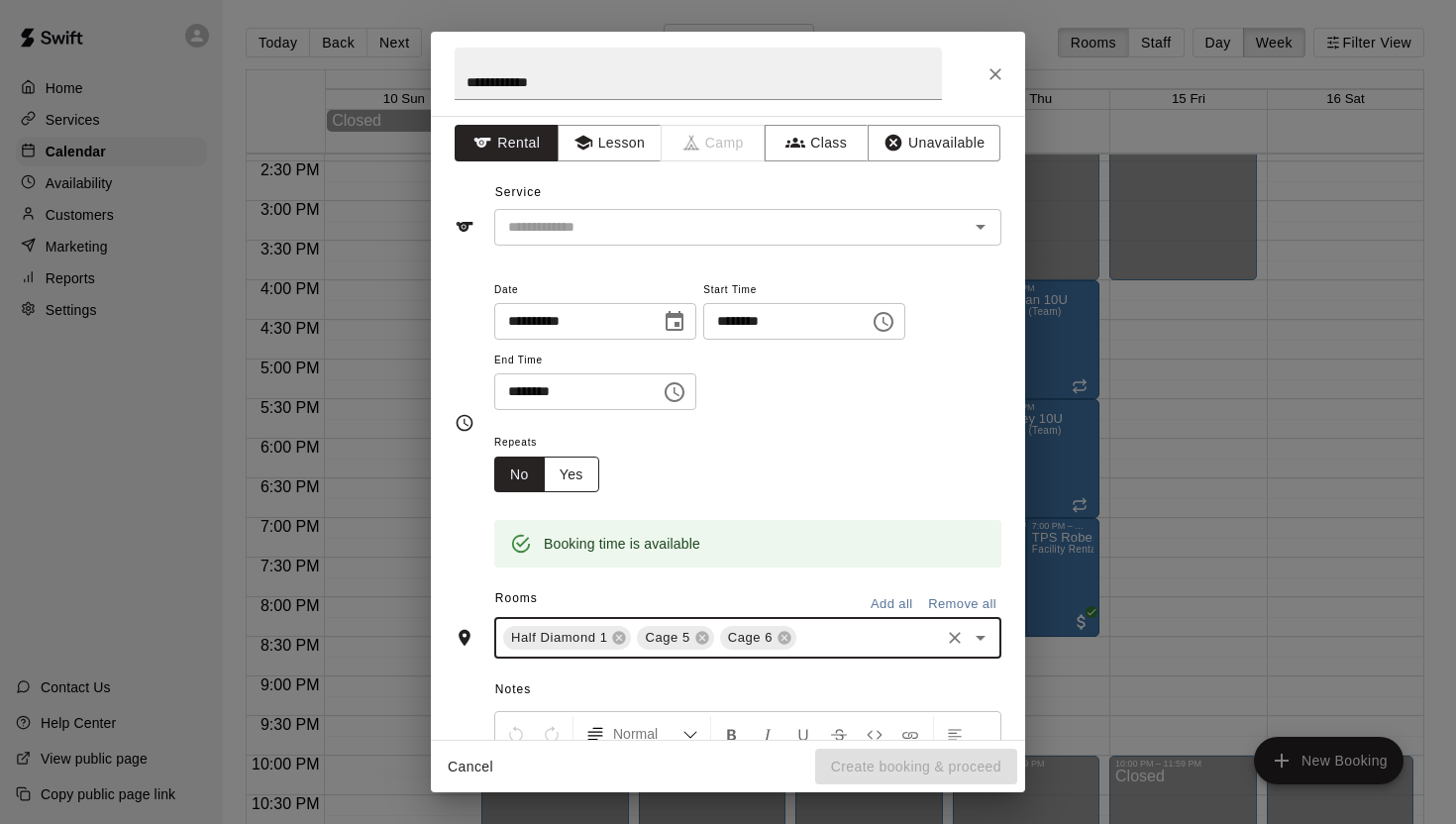 click on "Yes" at bounding box center (572, 474) 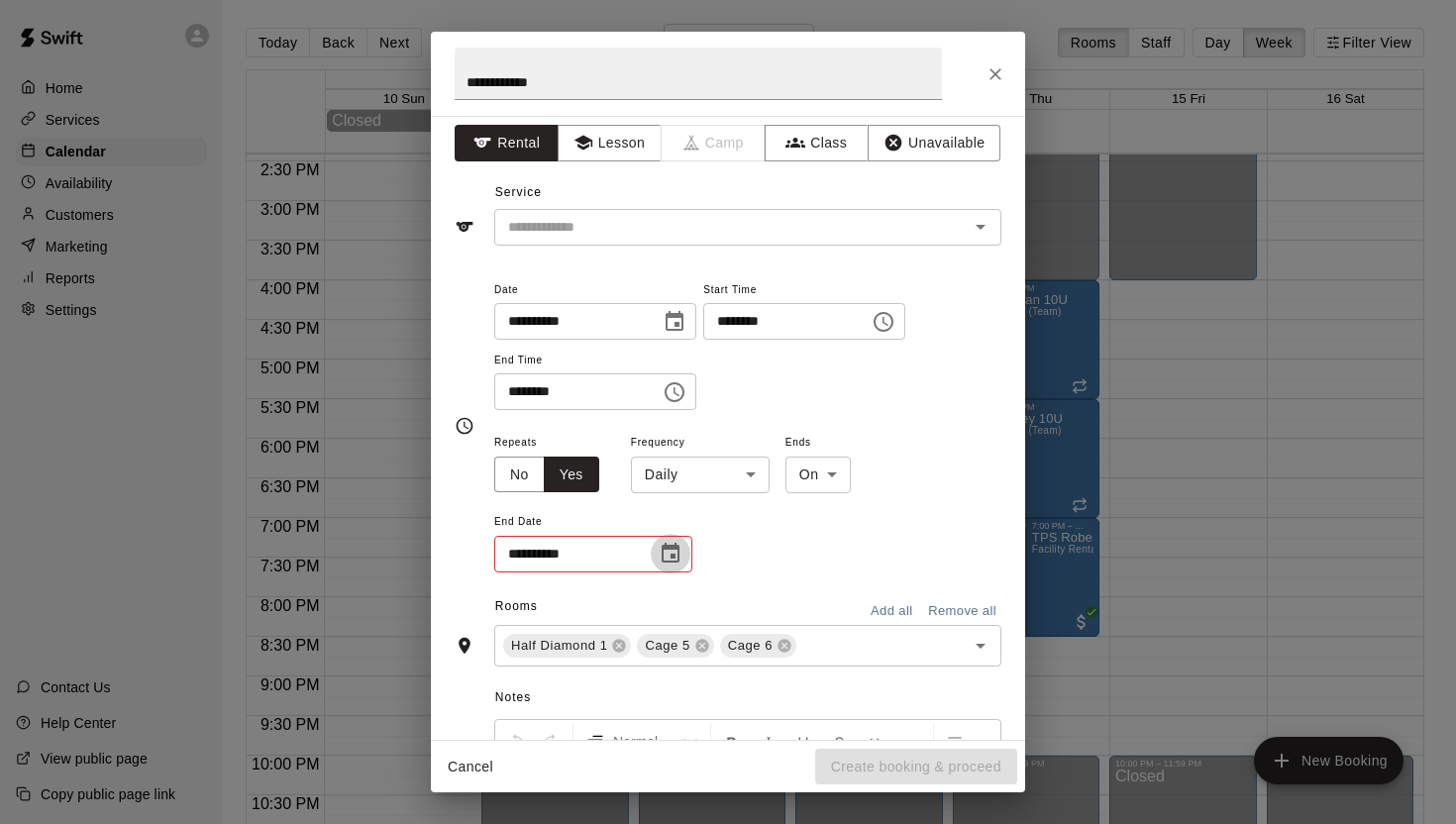 click 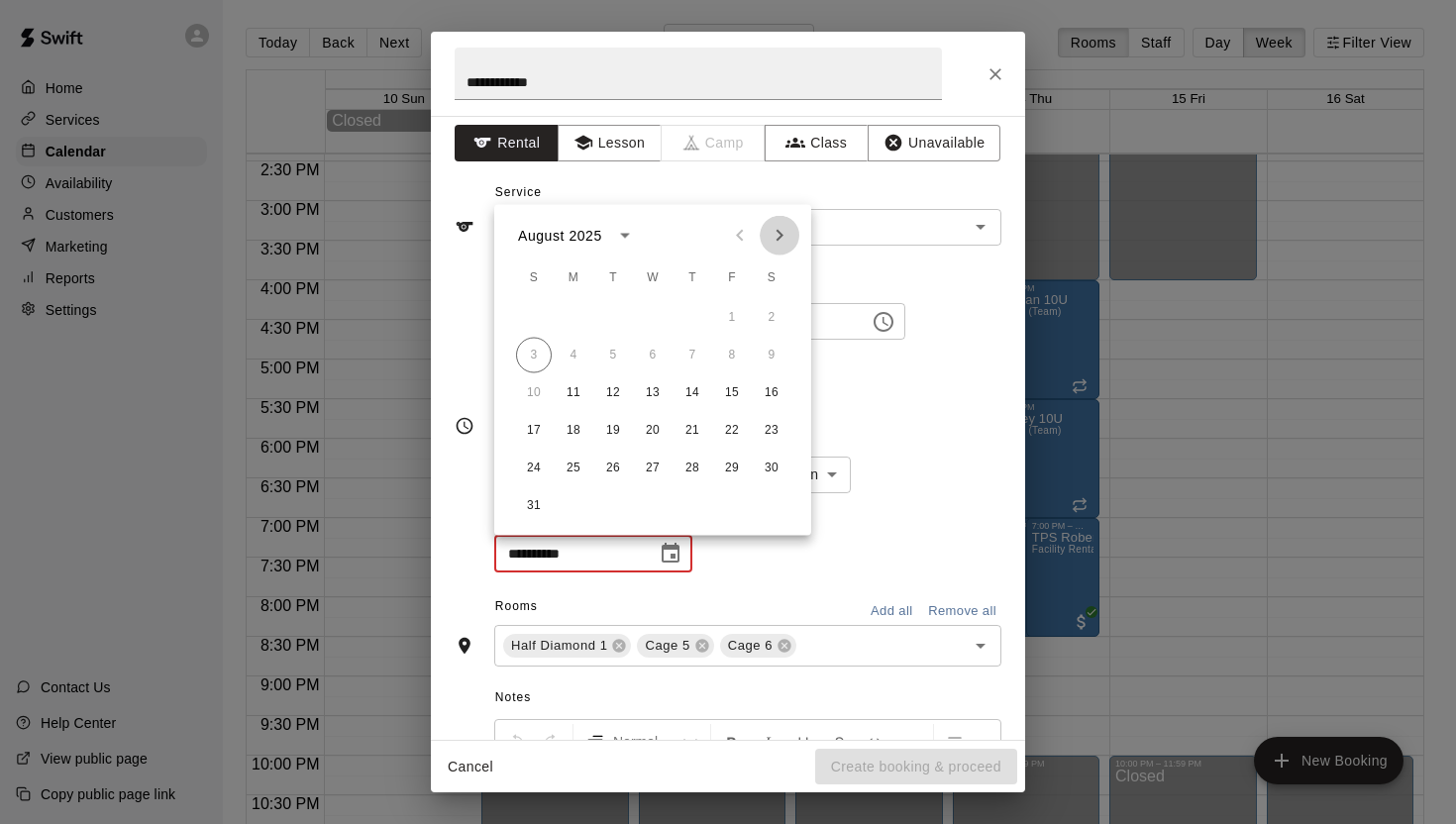 click 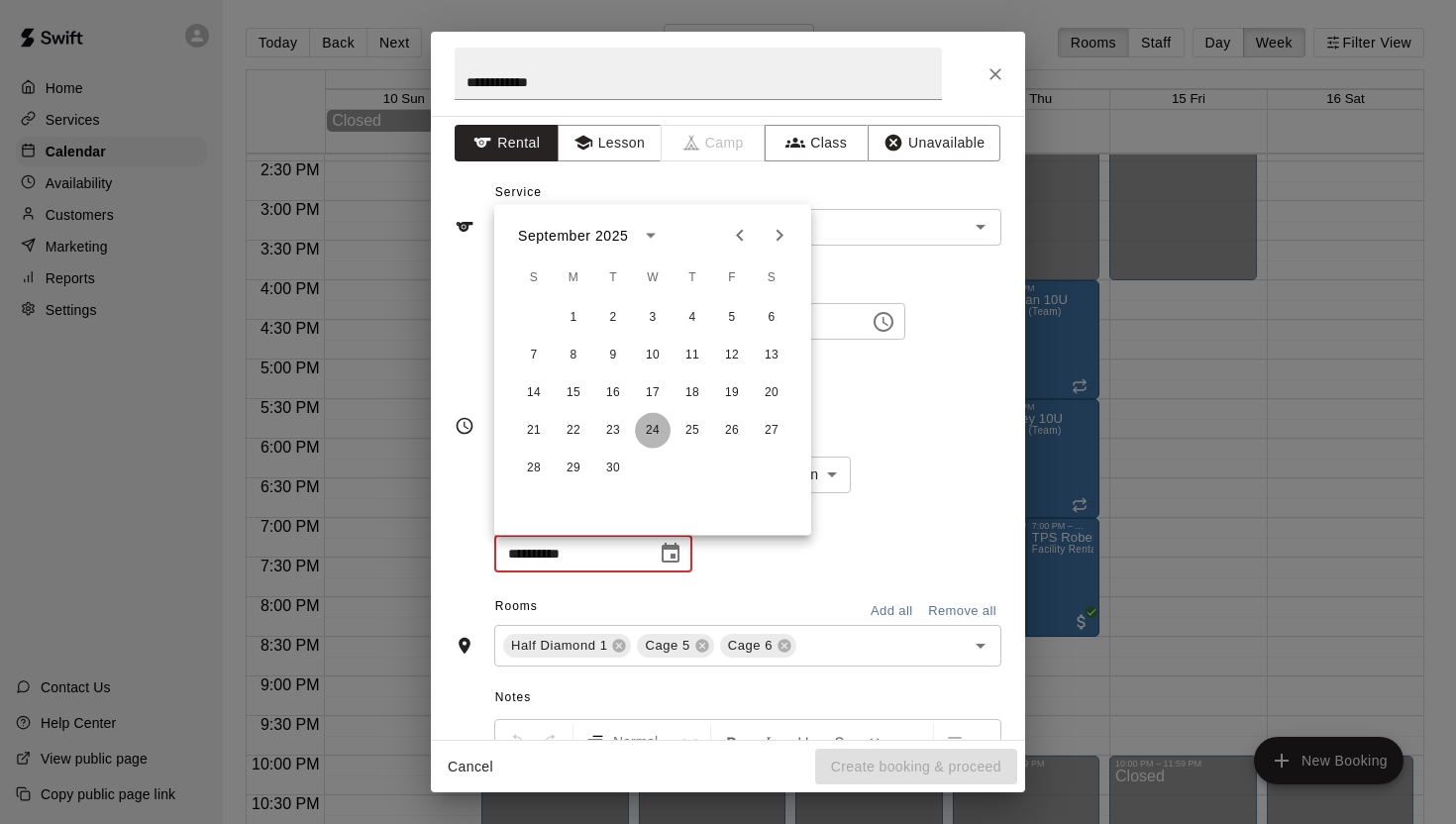 click on "24" at bounding box center [653, 431] 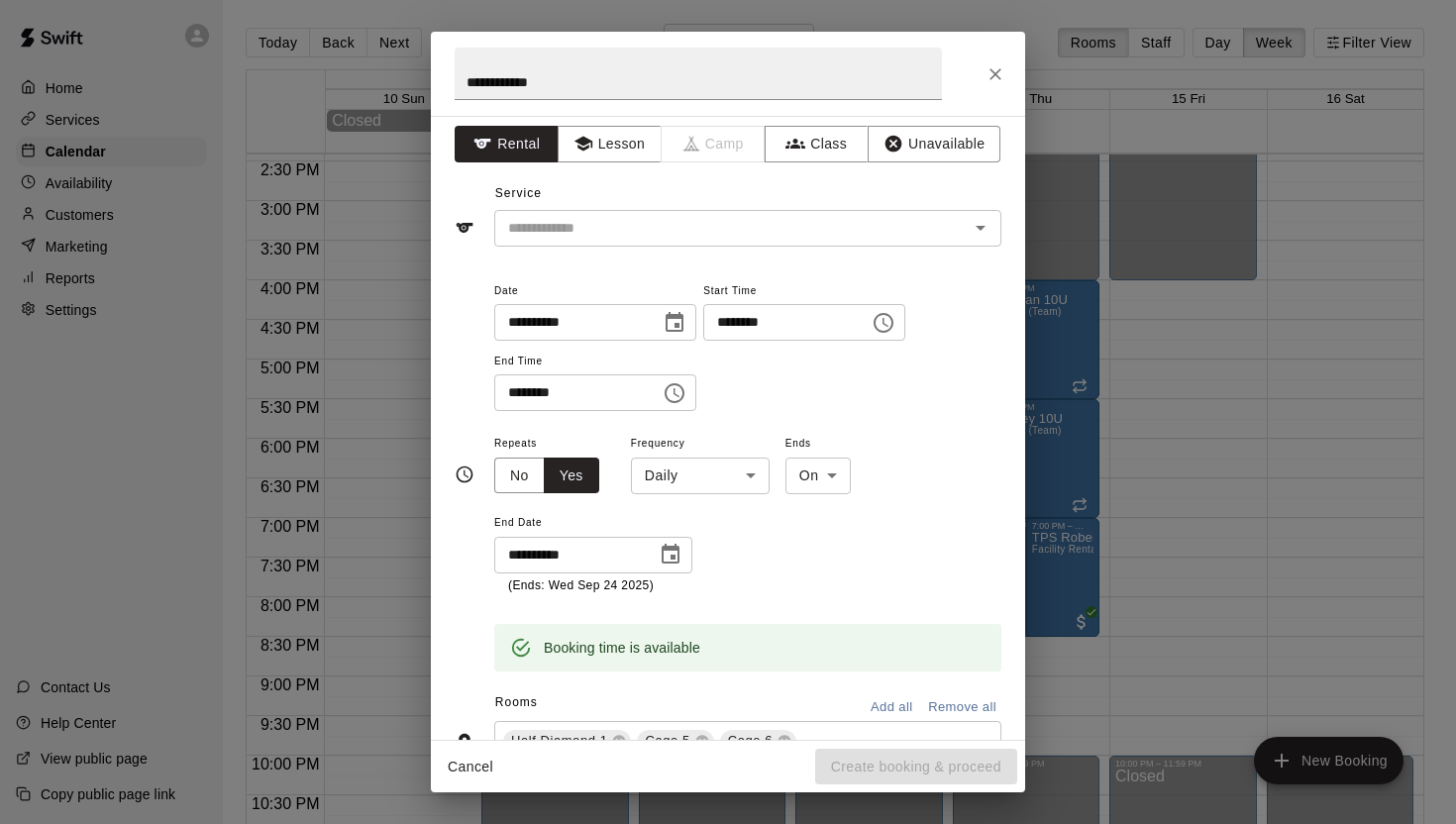 scroll, scrollTop: 0, scrollLeft: 0, axis: both 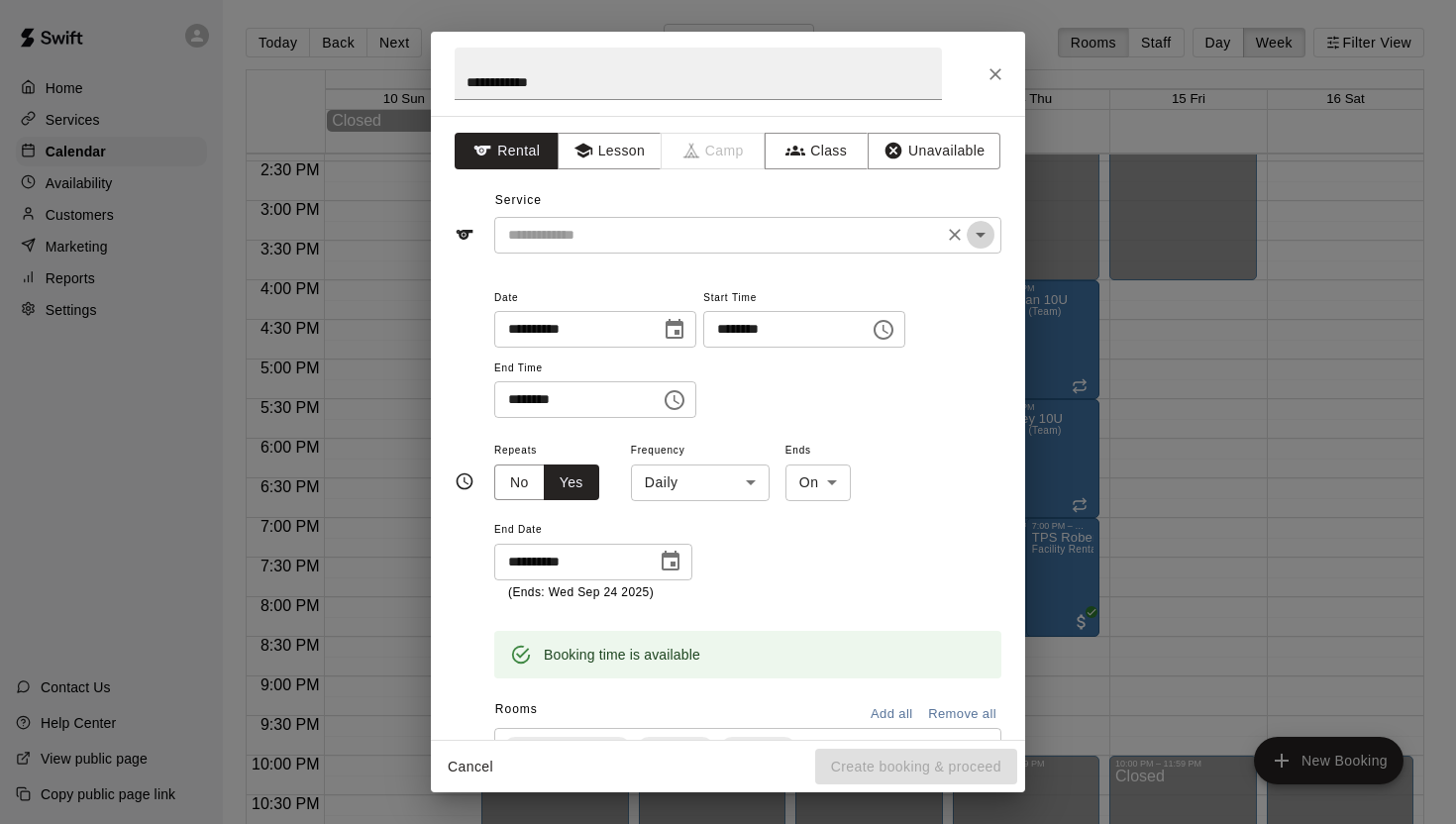click 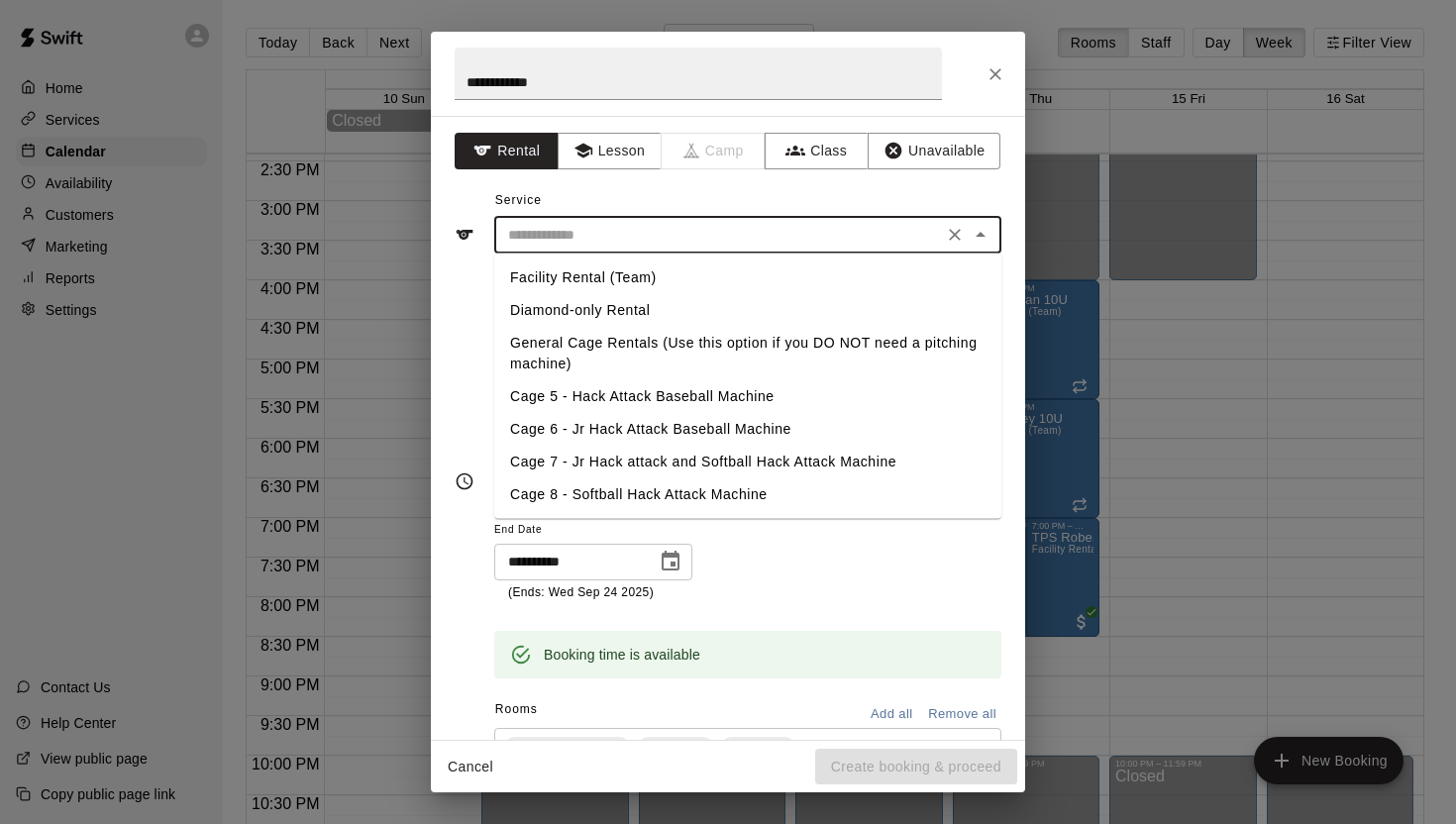 click on "Facility Rental (Team)" at bounding box center [748, 277] 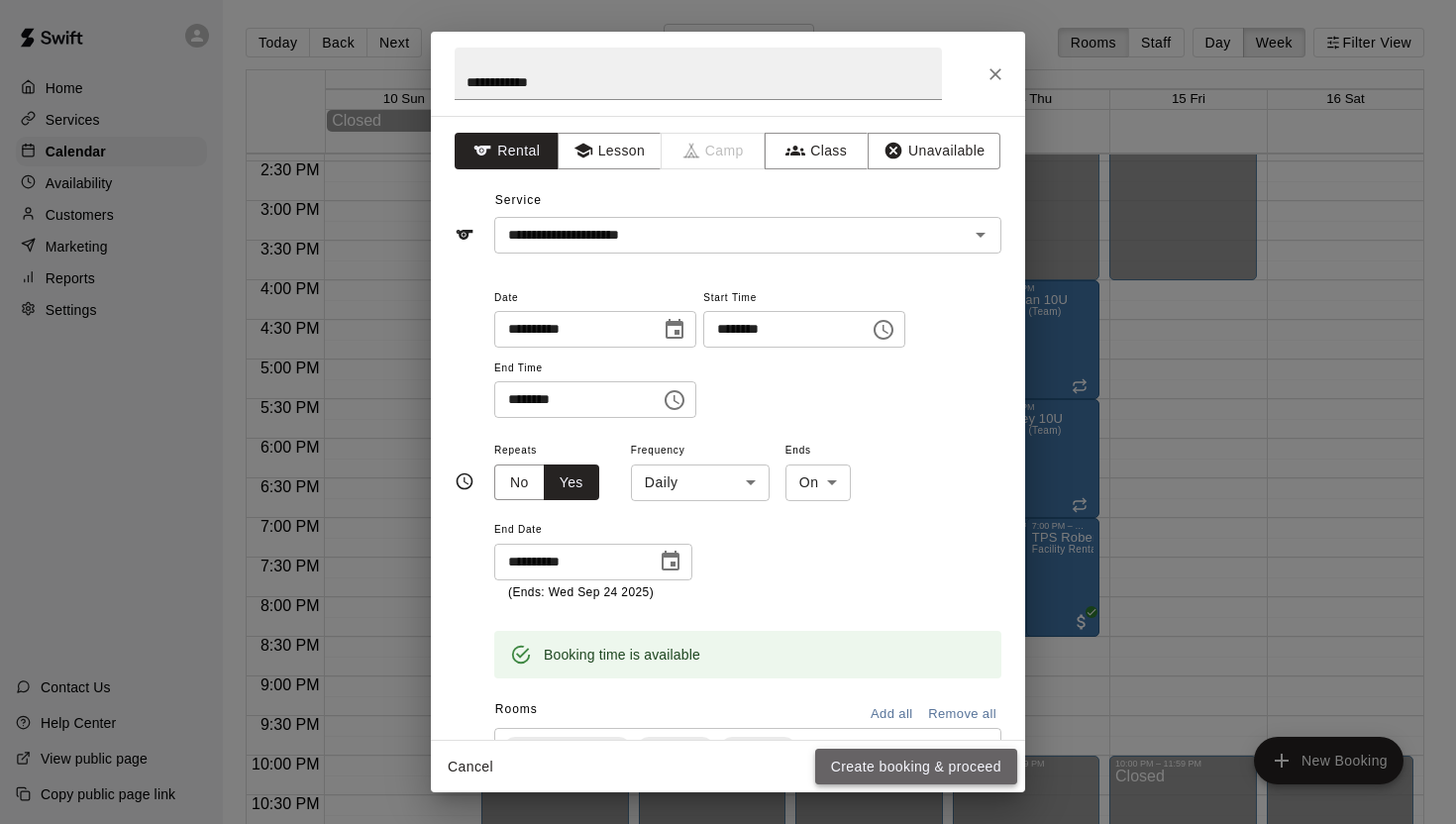 click on "Create booking & proceed" at bounding box center [916, 767] 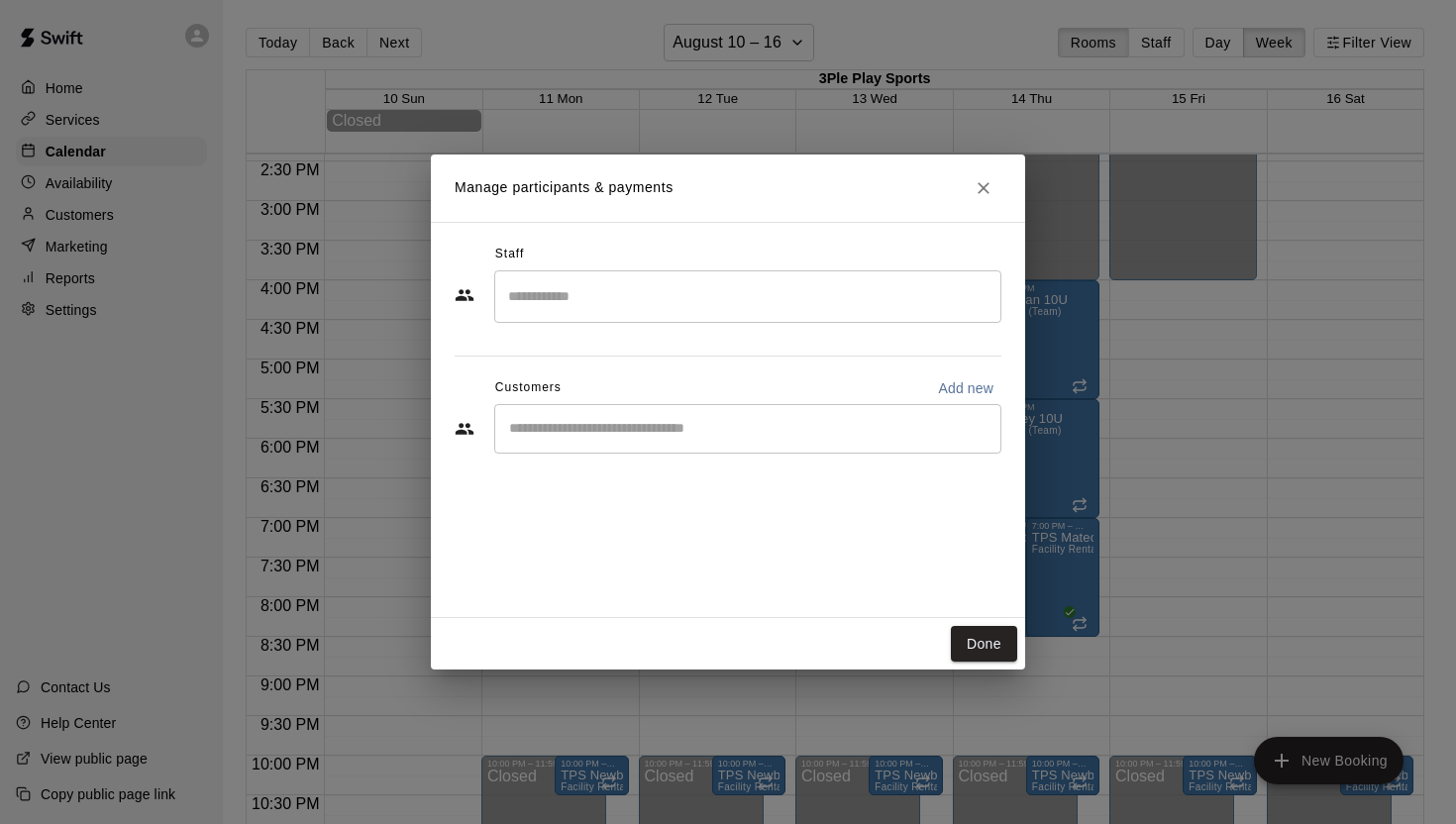 click at bounding box center [748, 296] 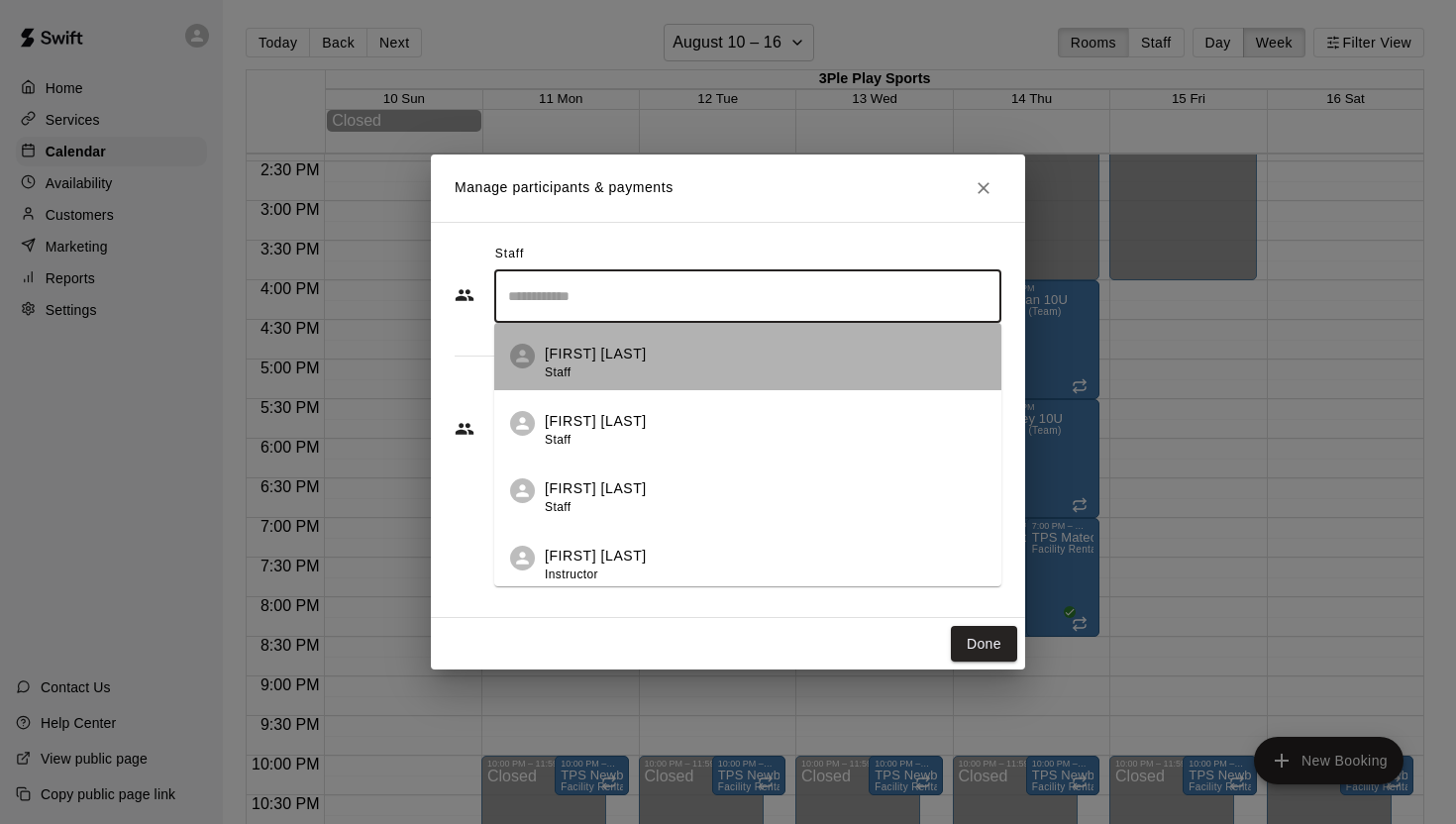 click on "[FIRST] [LAST]" at bounding box center [595, 354] 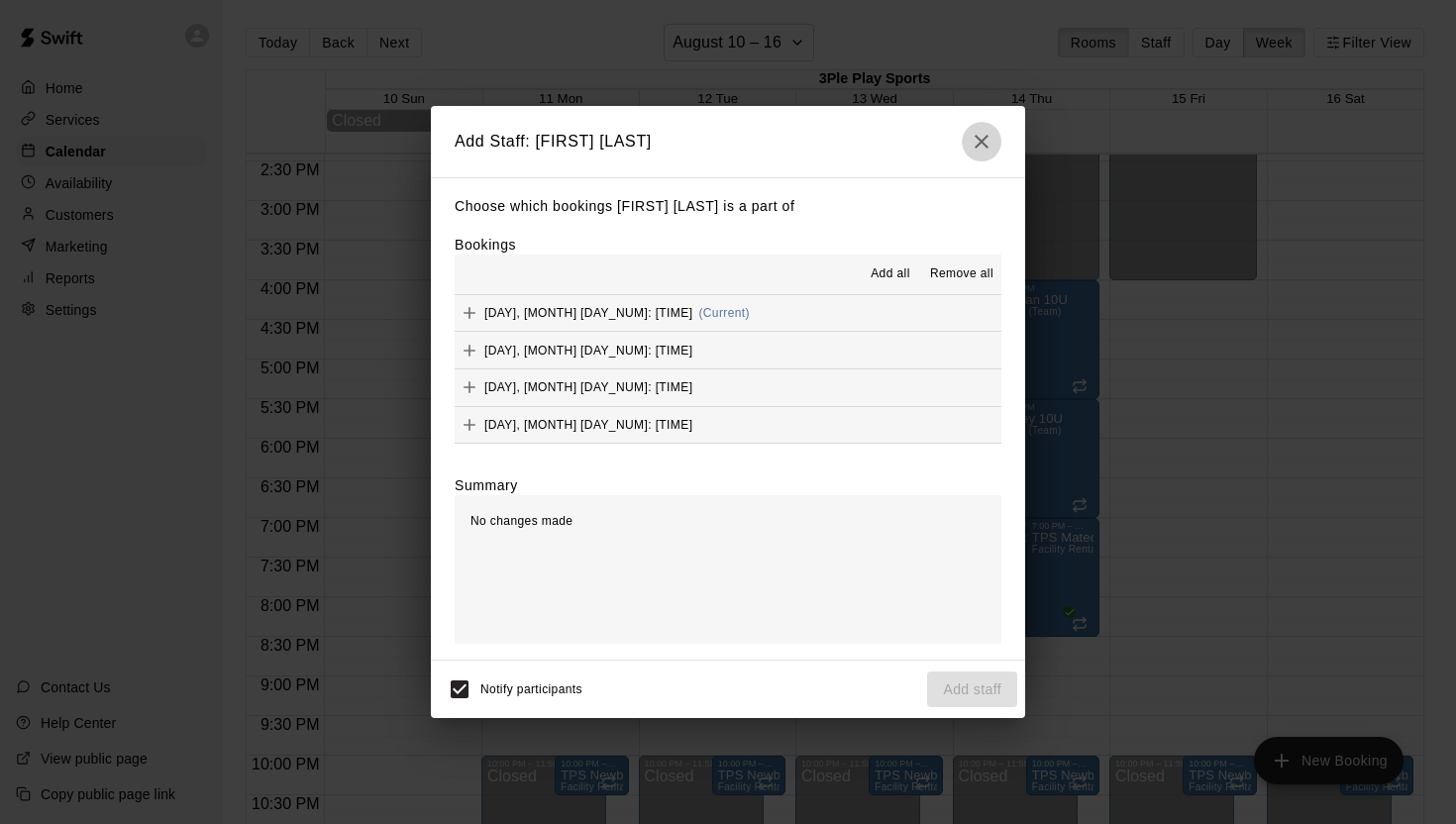 click 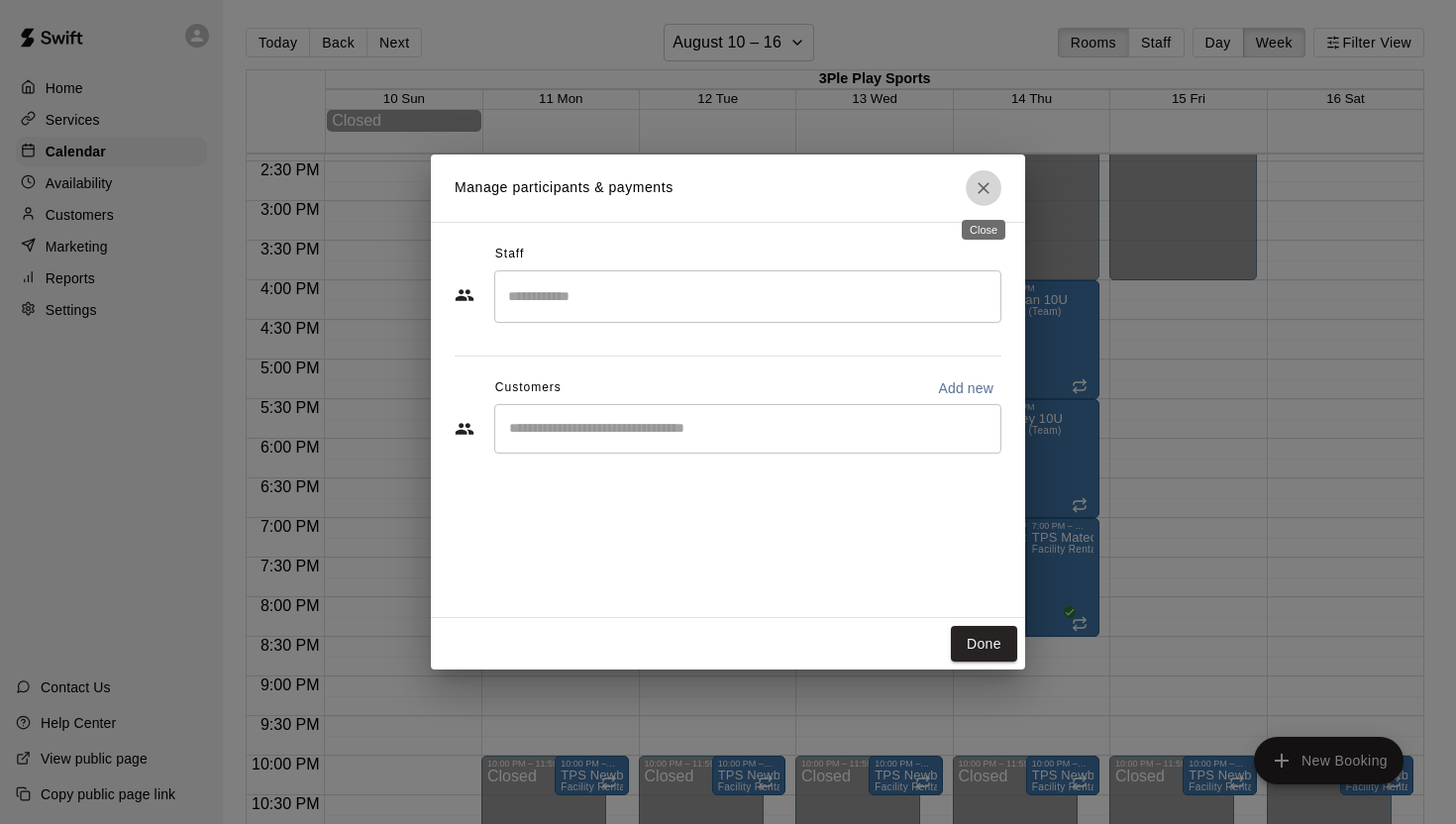 click 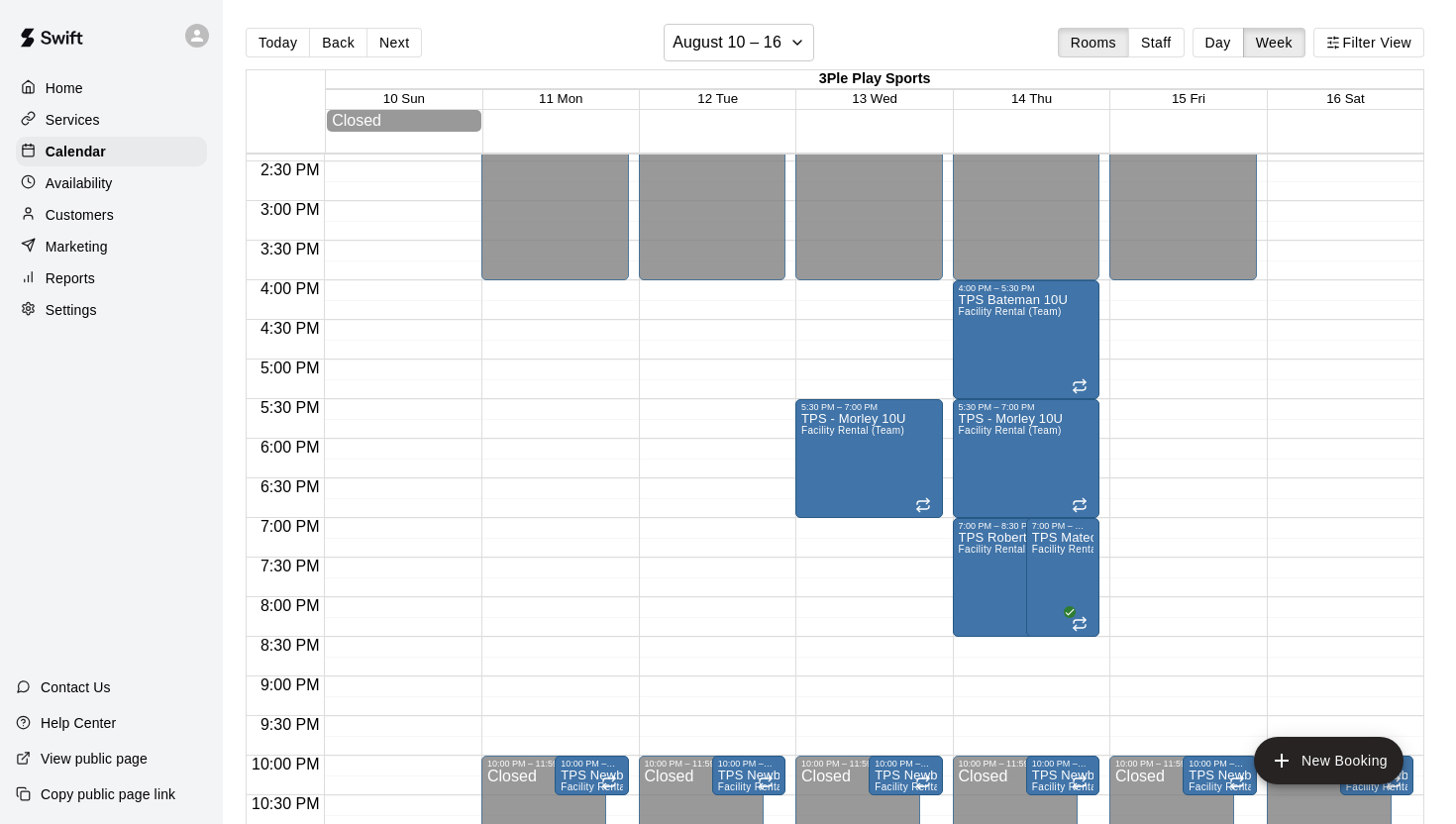 scroll, scrollTop: 1211, scrollLeft: 0, axis: vertical 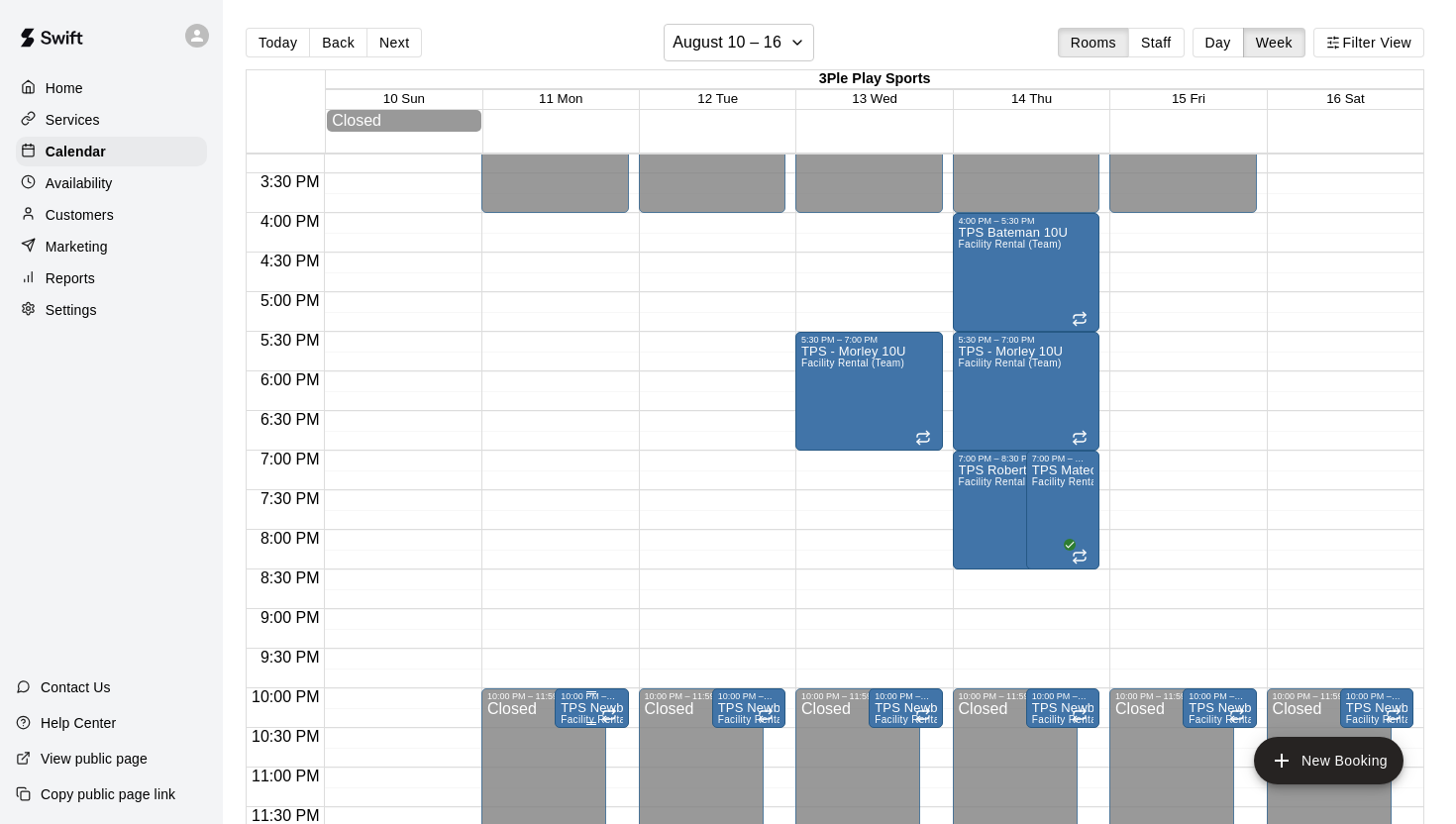 click on "TPS Newby 8U" at bounding box center (591, 708) 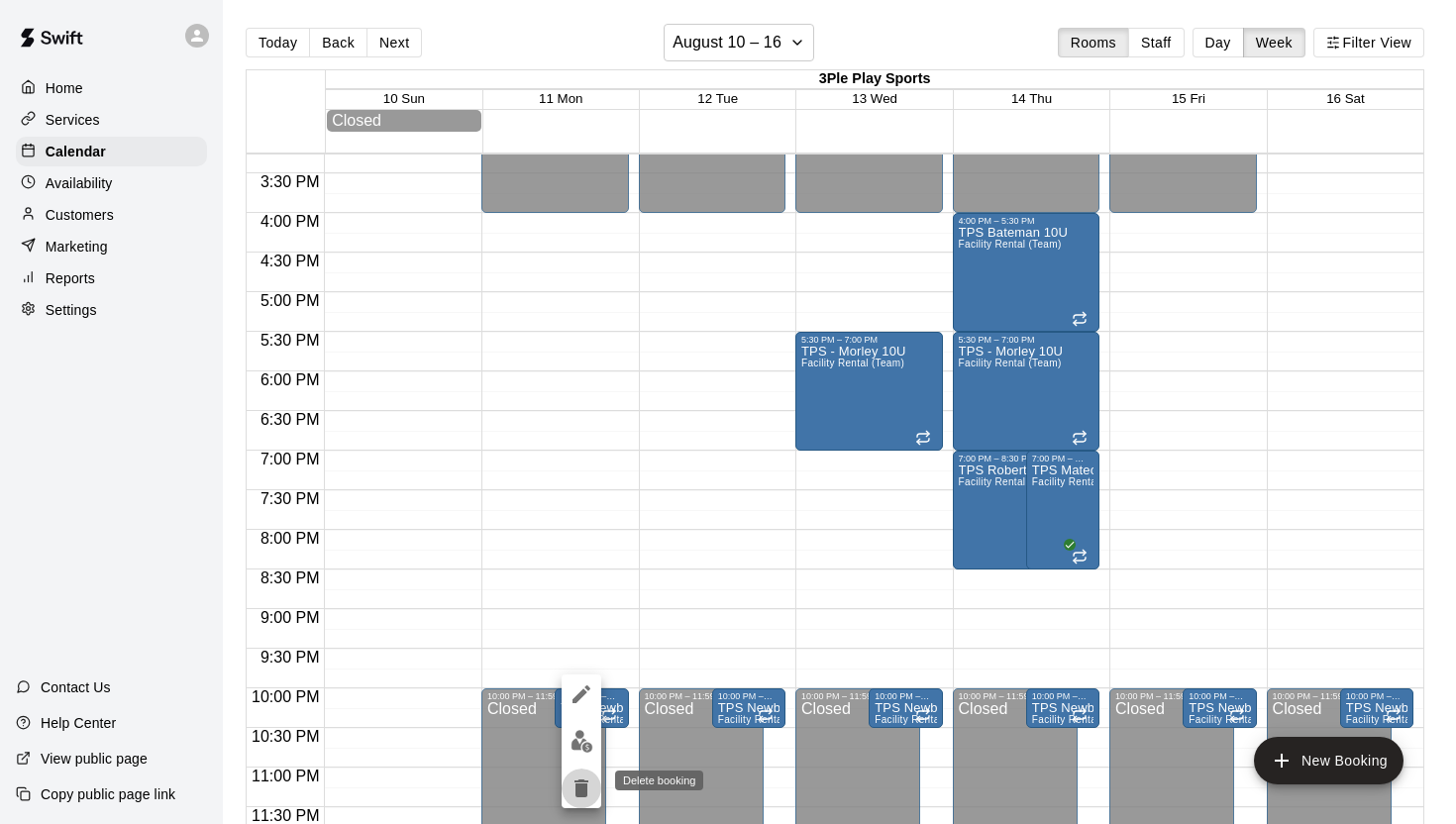 click 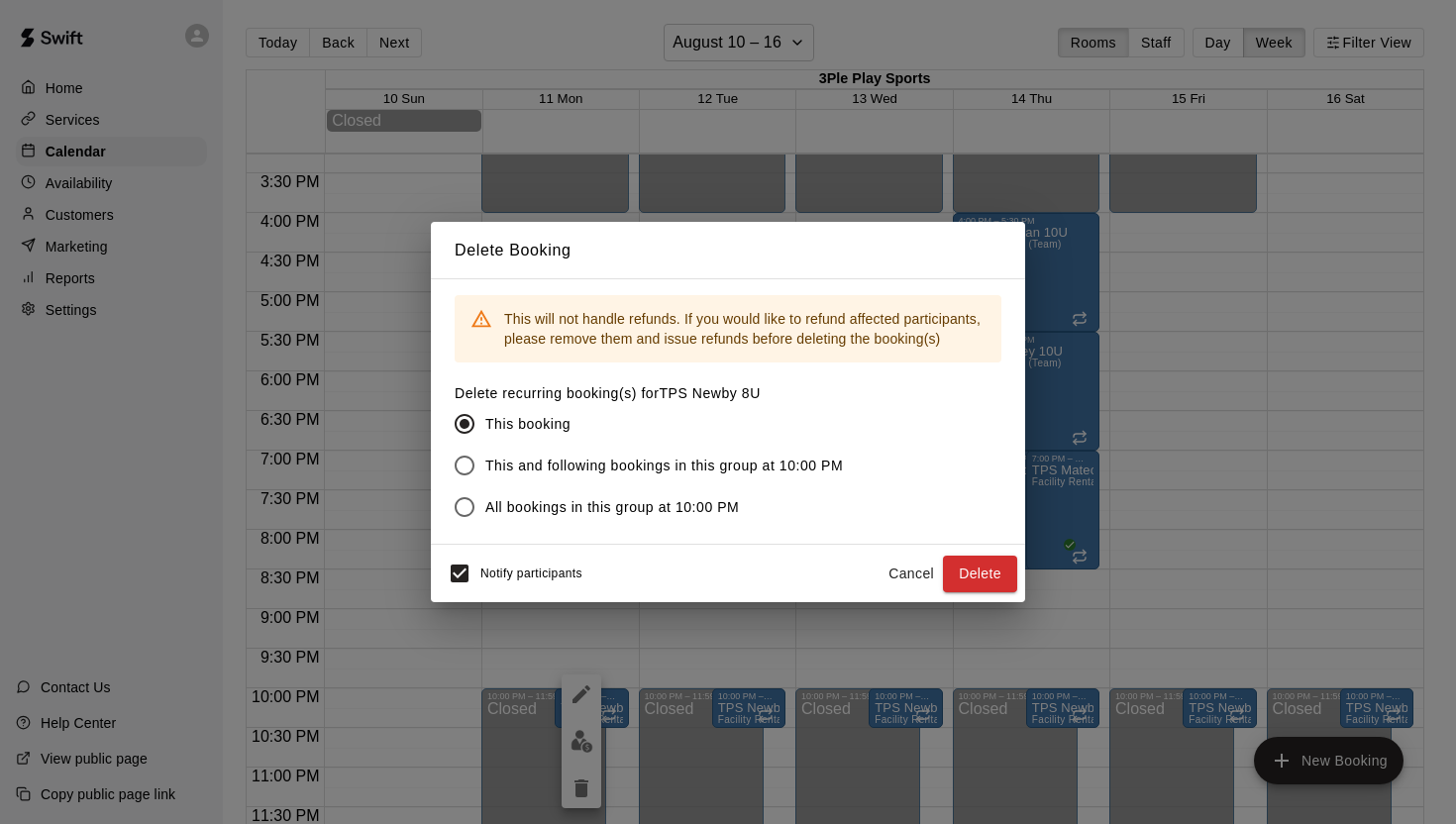 click on "All bookings in this group  at 10:00 PM" at bounding box center [612, 507] 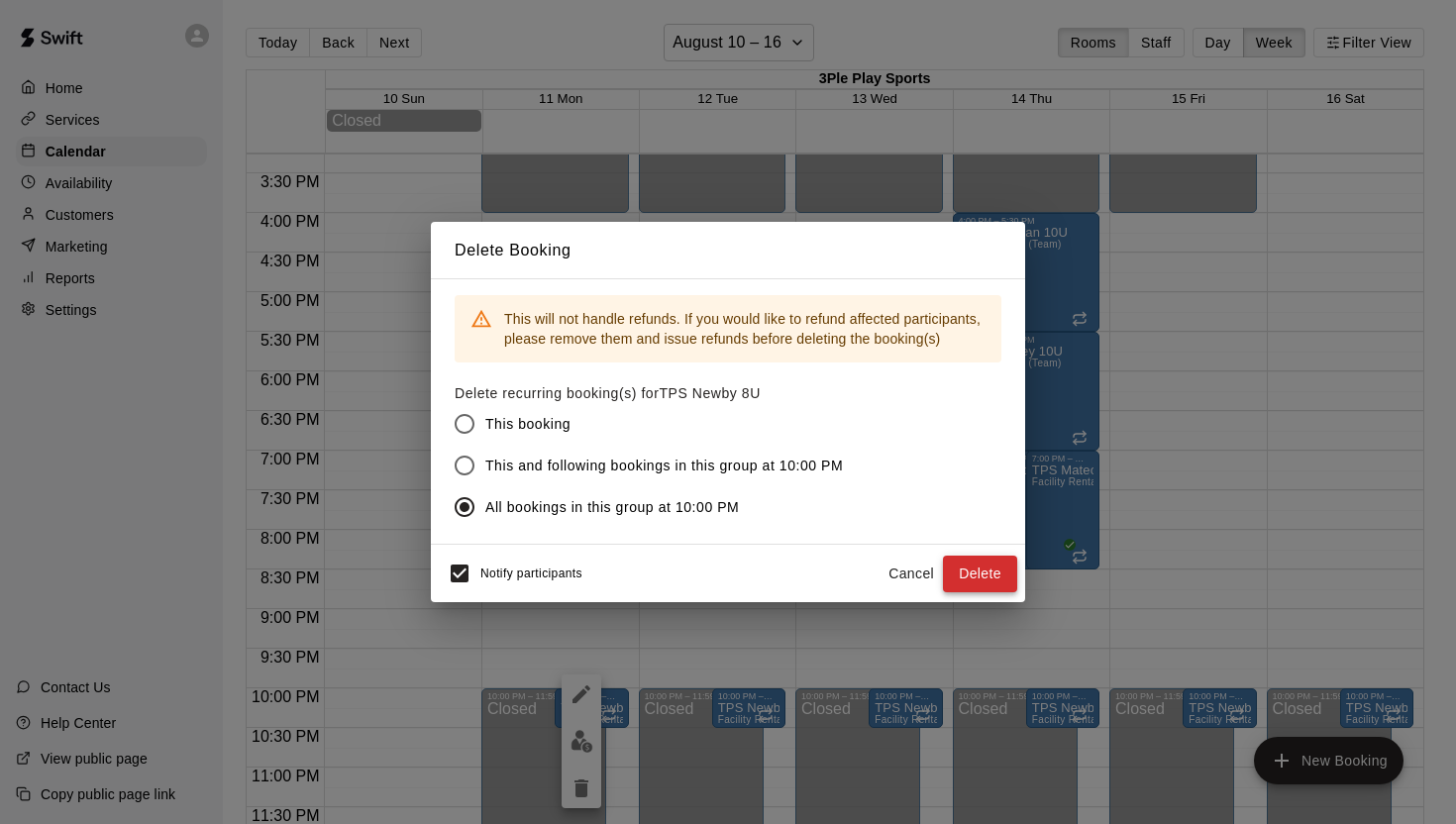 click on "Delete" at bounding box center [980, 573] 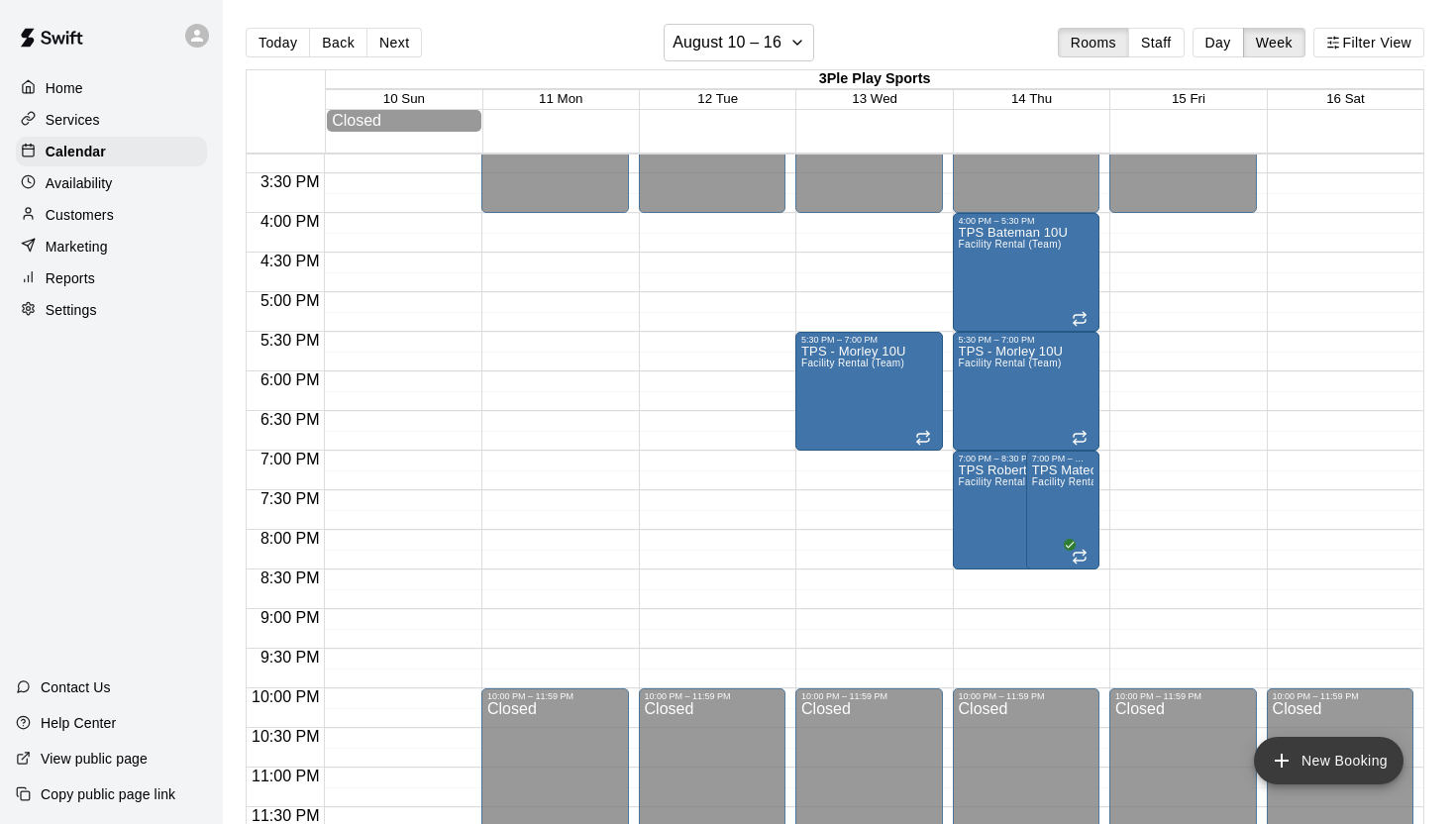 click on "New Booking" at bounding box center (1328, 761) 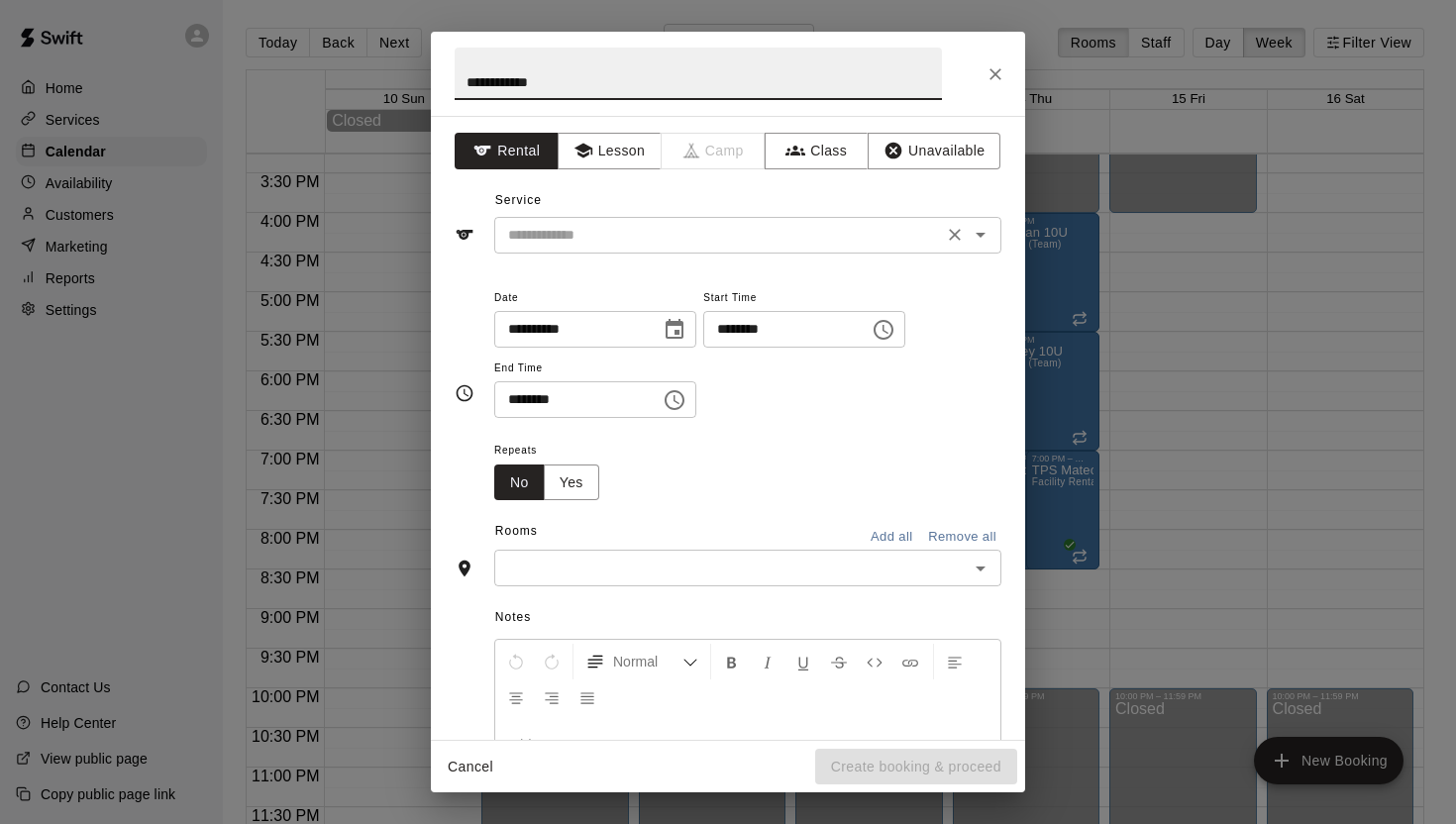 click 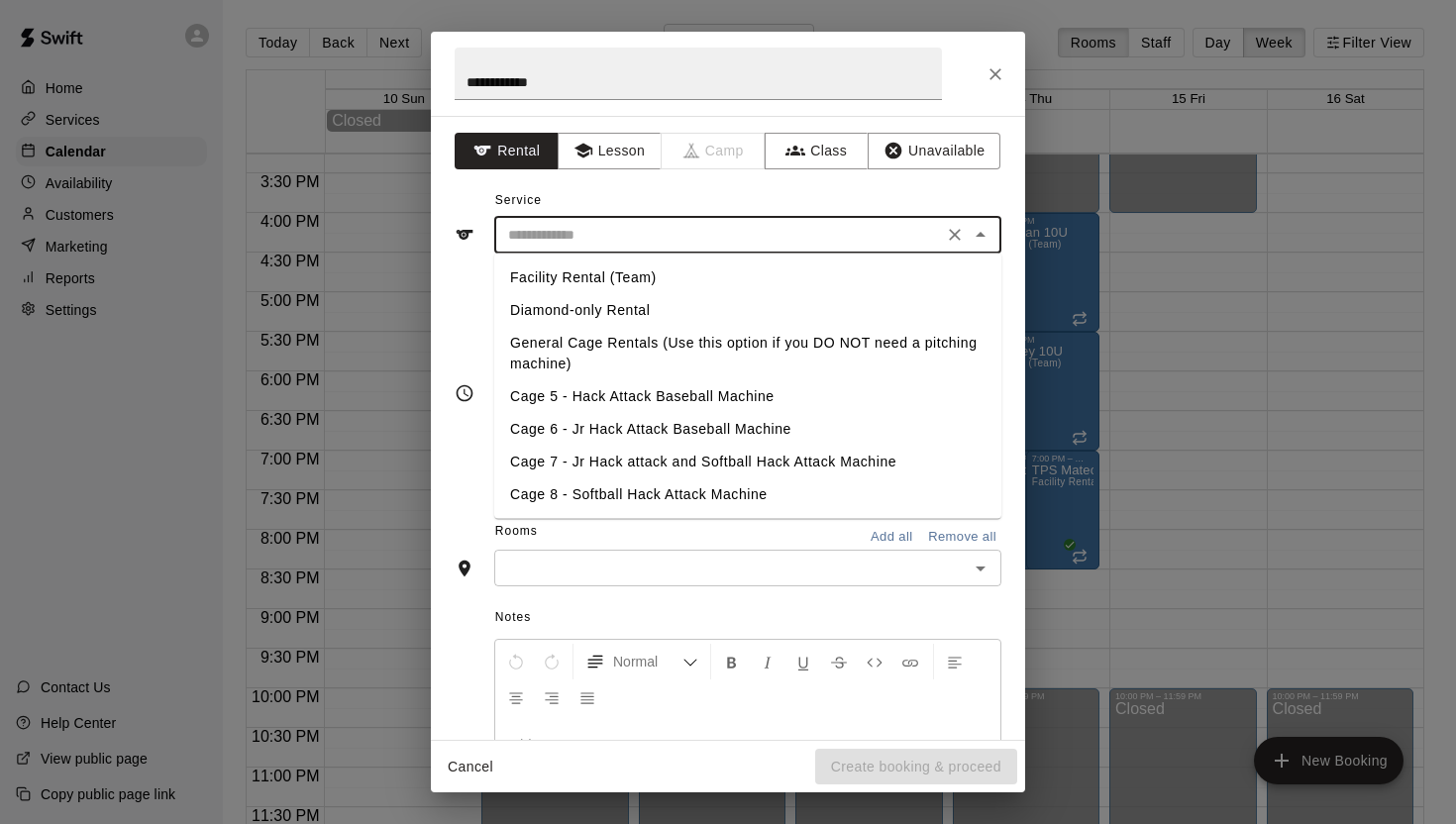 click on "Facility Rental (Team)" at bounding box center [748, 277] 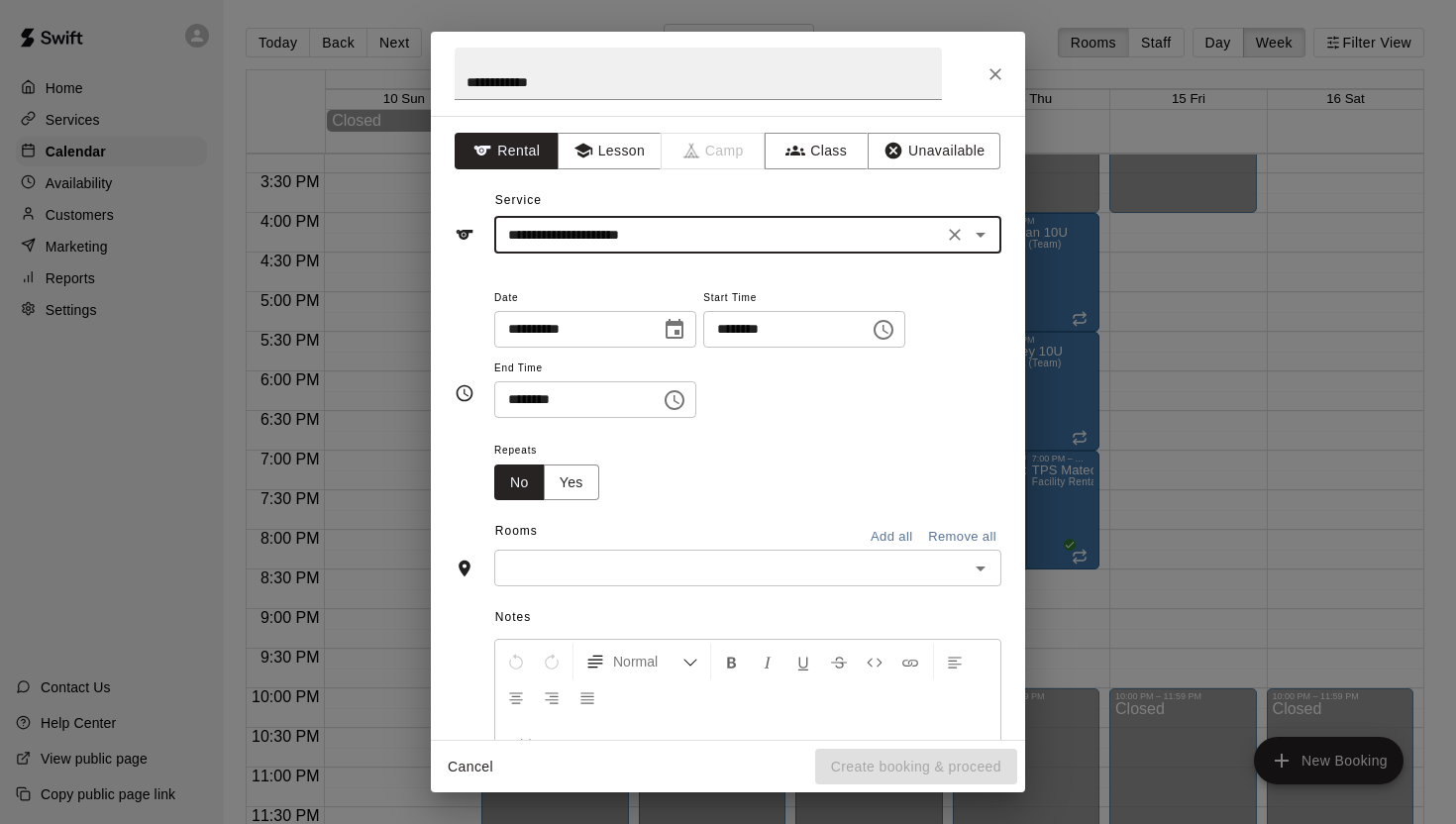 click 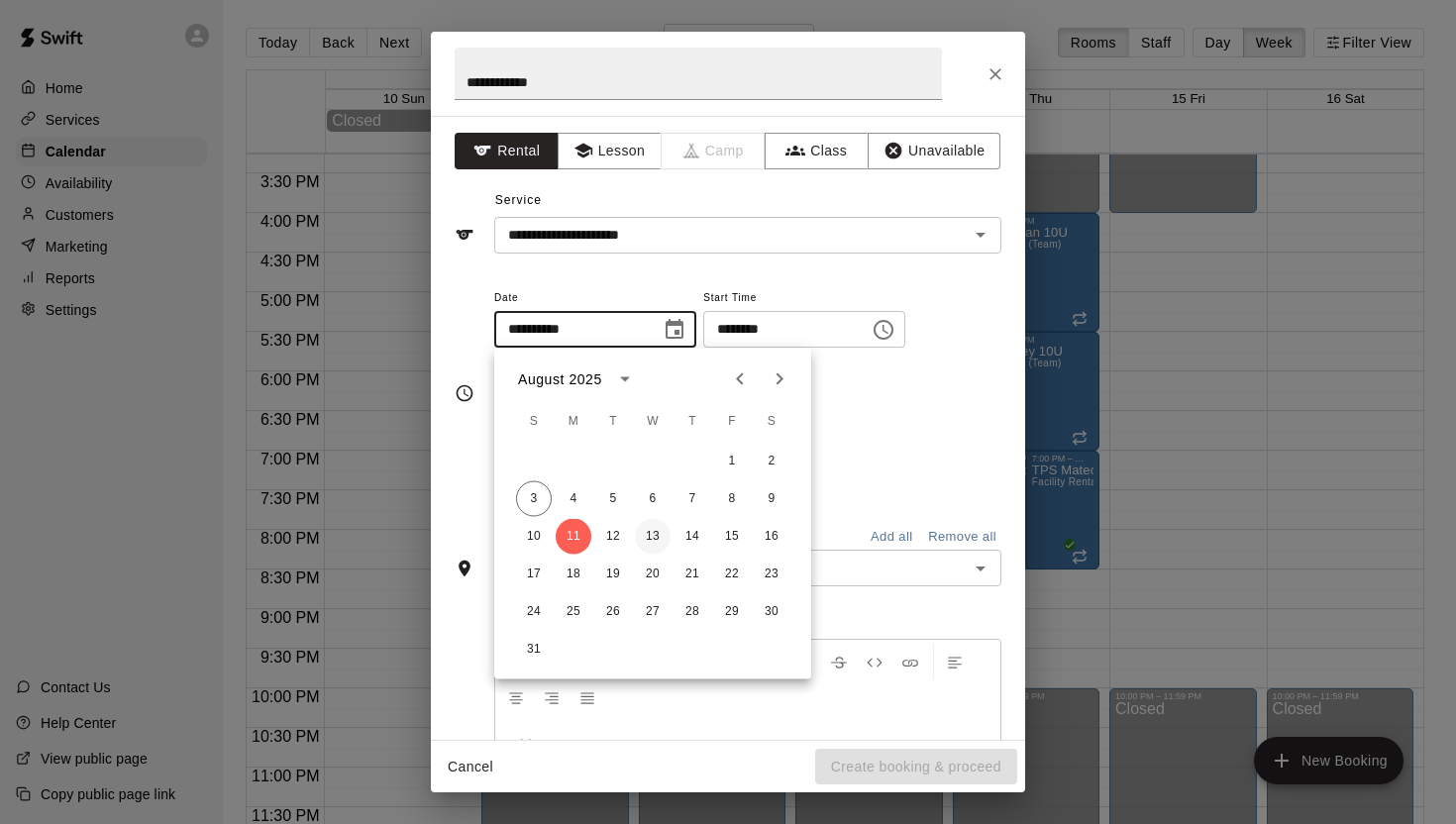 click on "13" at bounding box center [653, 537] 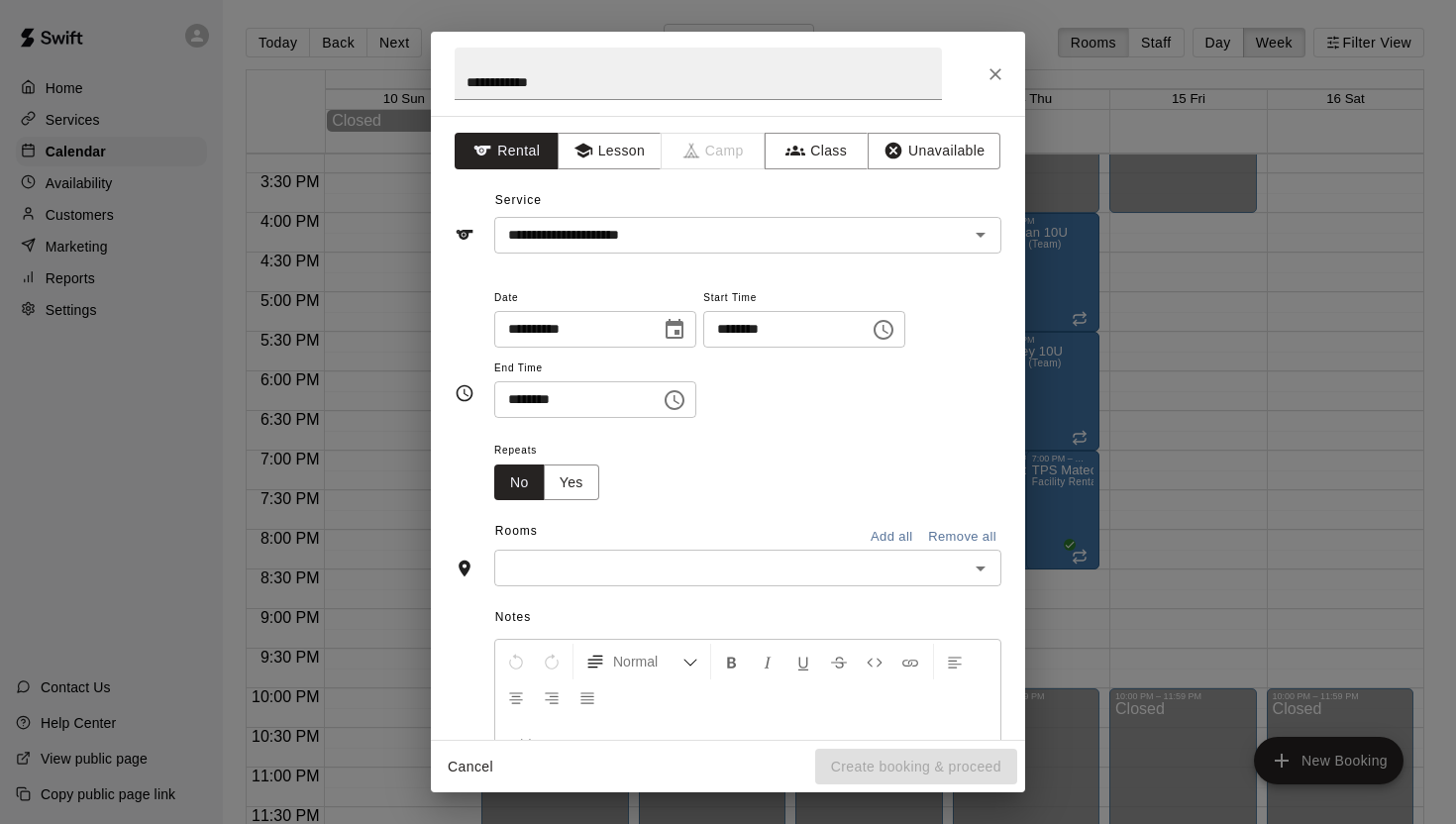 click 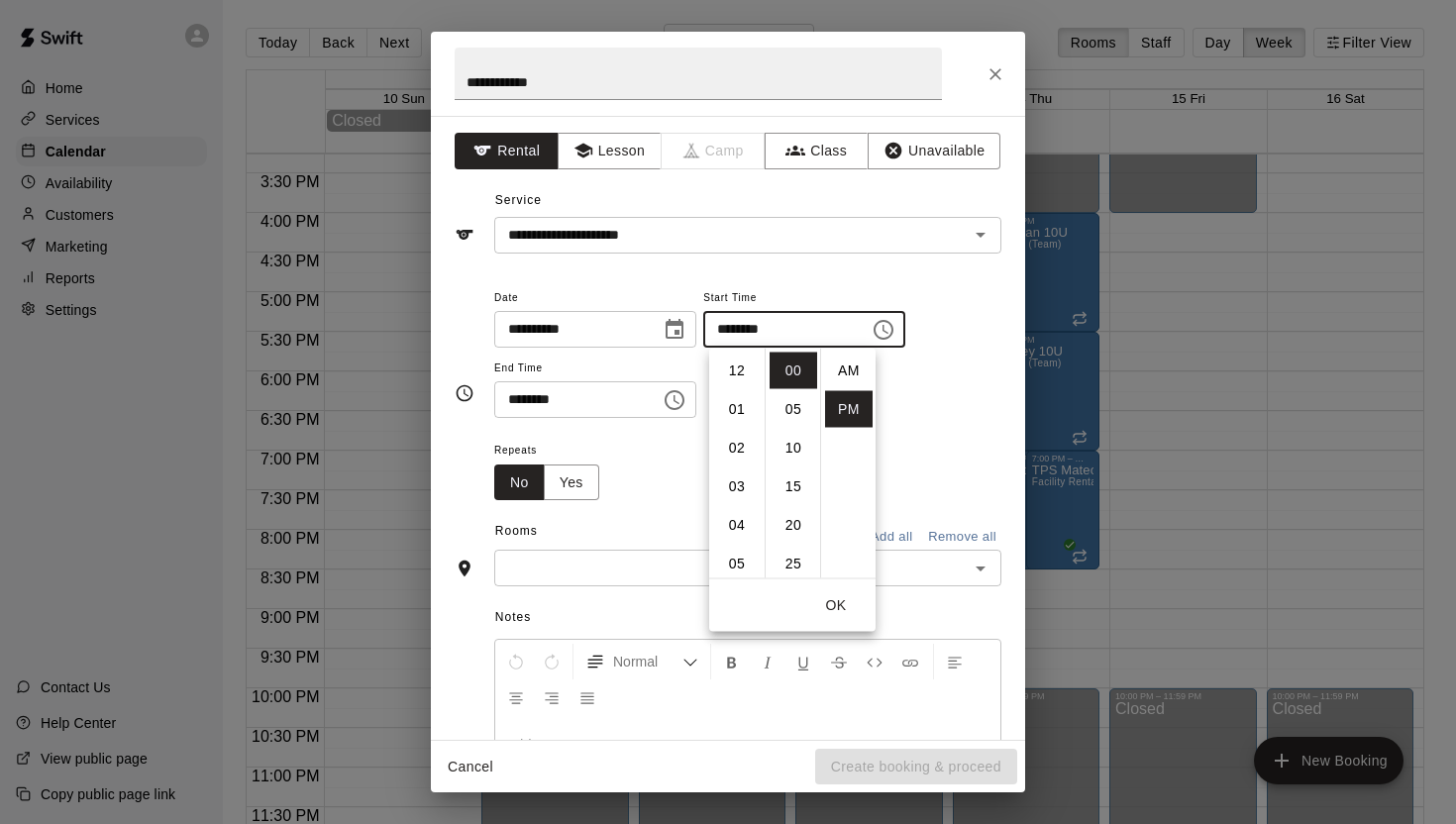 scroll, scrollTop: 386, scrollLeft: 0, axis: vertical 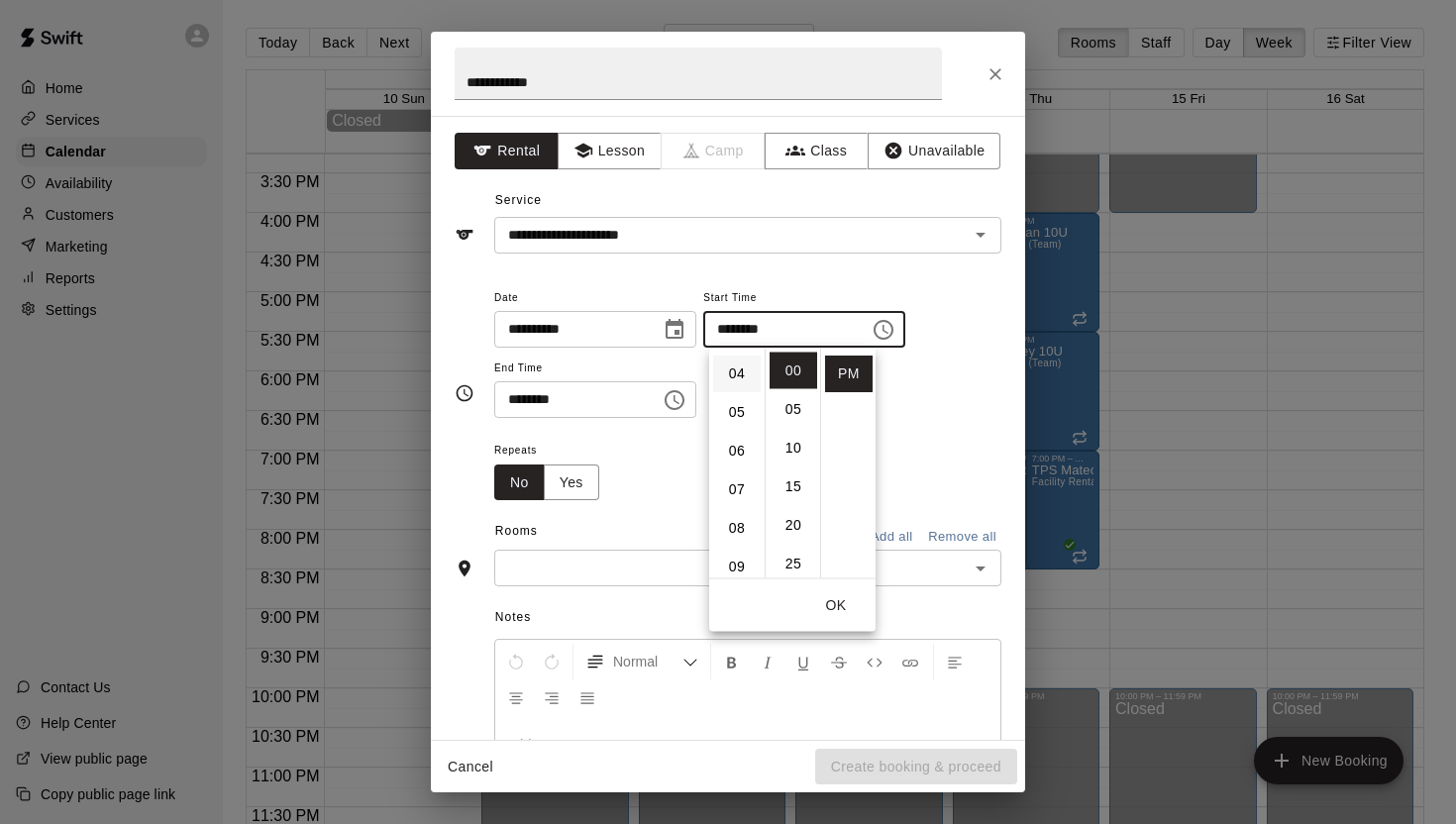 click on "04" at bounding box center (737, 373) 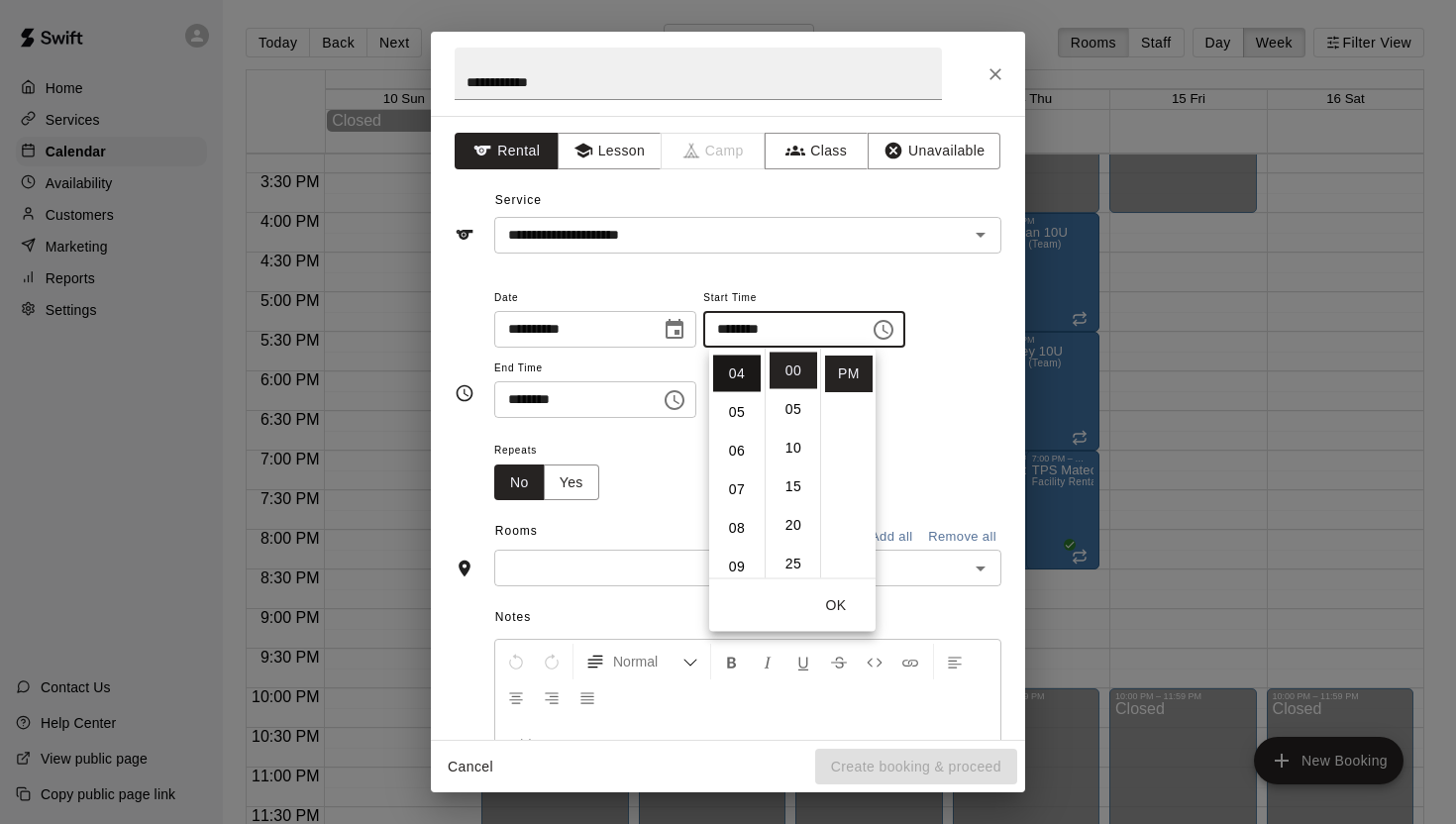 scroll, scrollTop: 154, scrollLeft: 0, axis: vertical 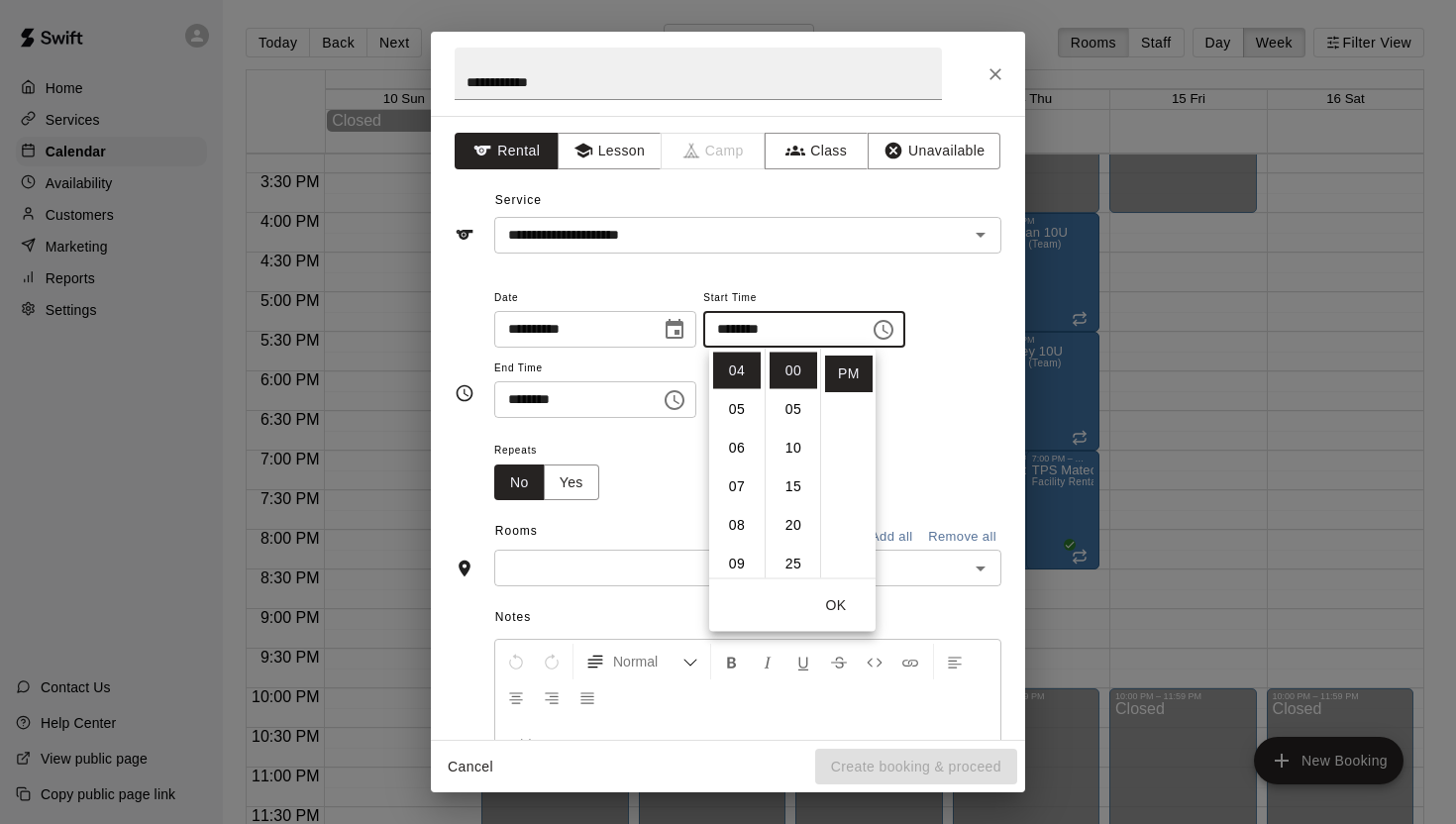 click on "**********" at bounding box center [748, 352] 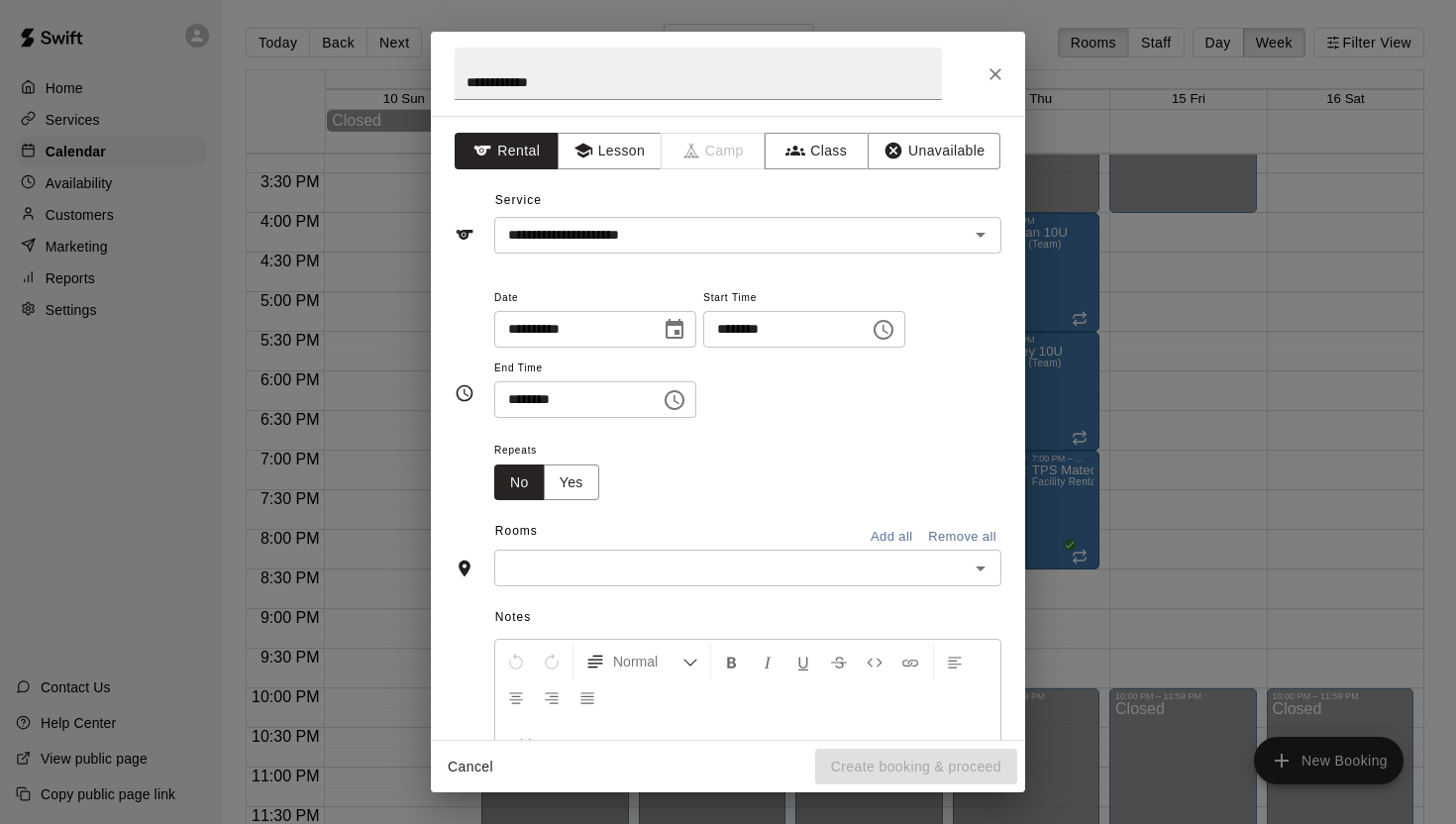 click 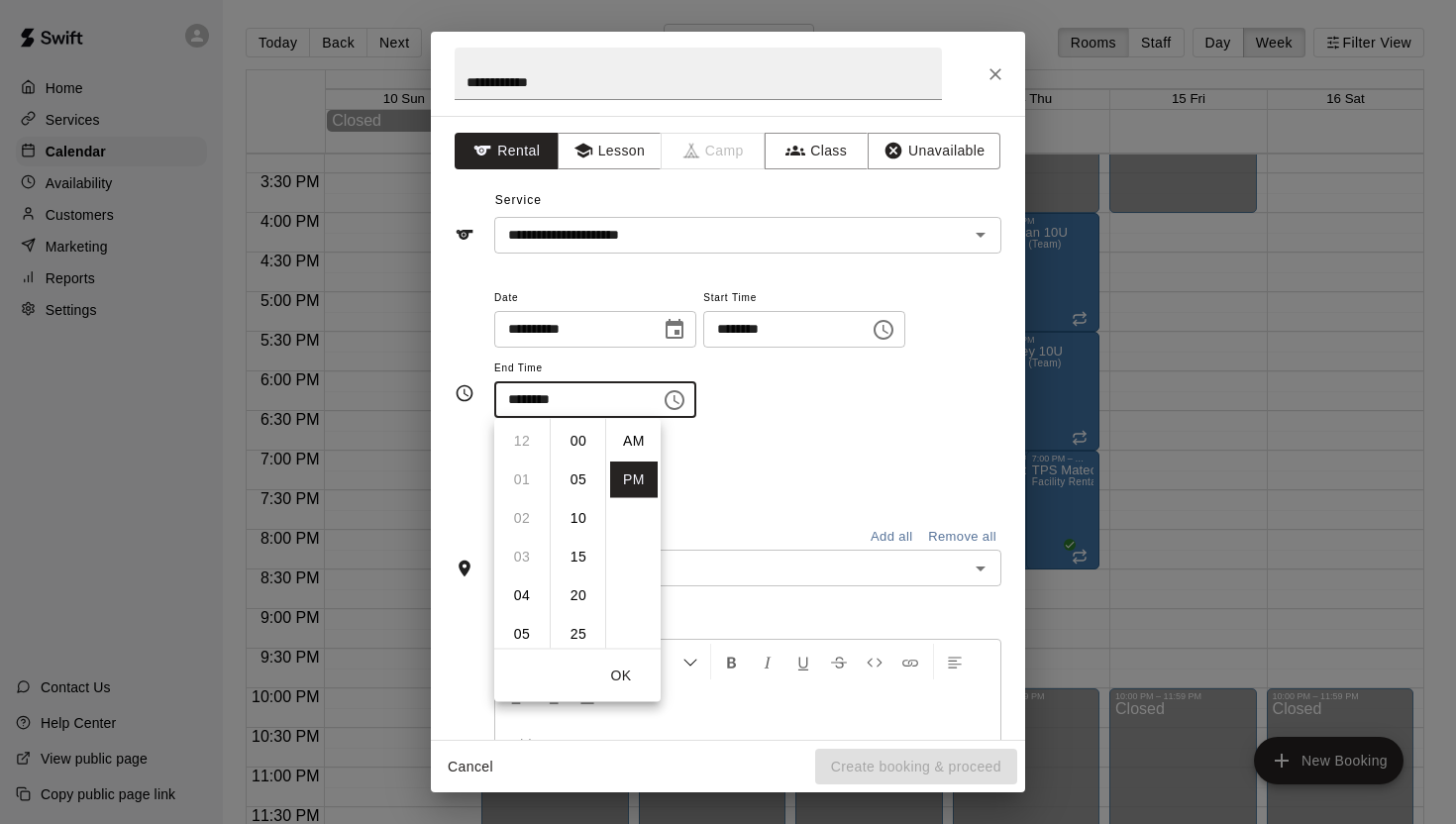 scroll, scrollTop: 386, scrollLeft: 0, axis: vertical 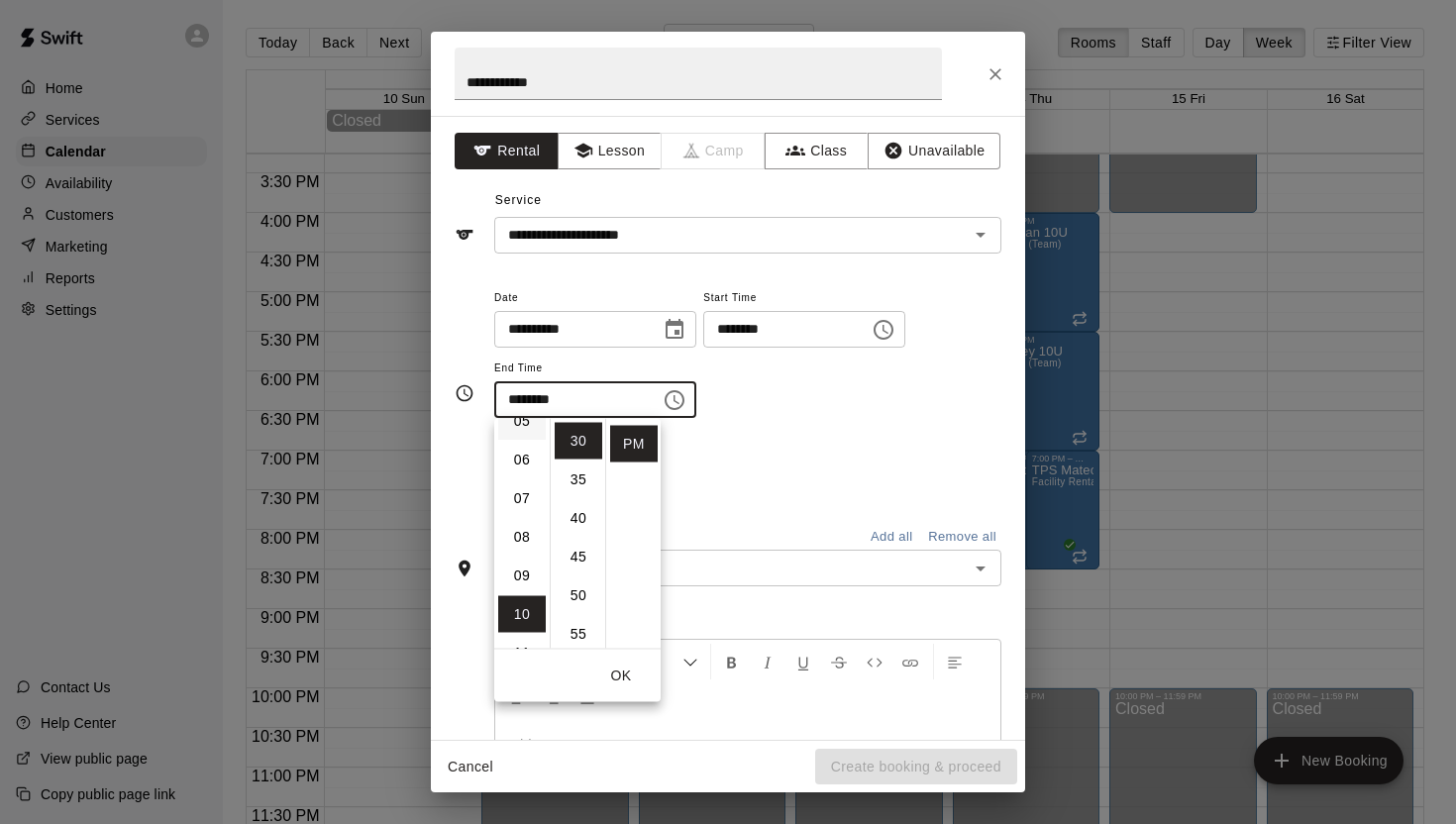 click on "05" at bounding box center (522, 421) 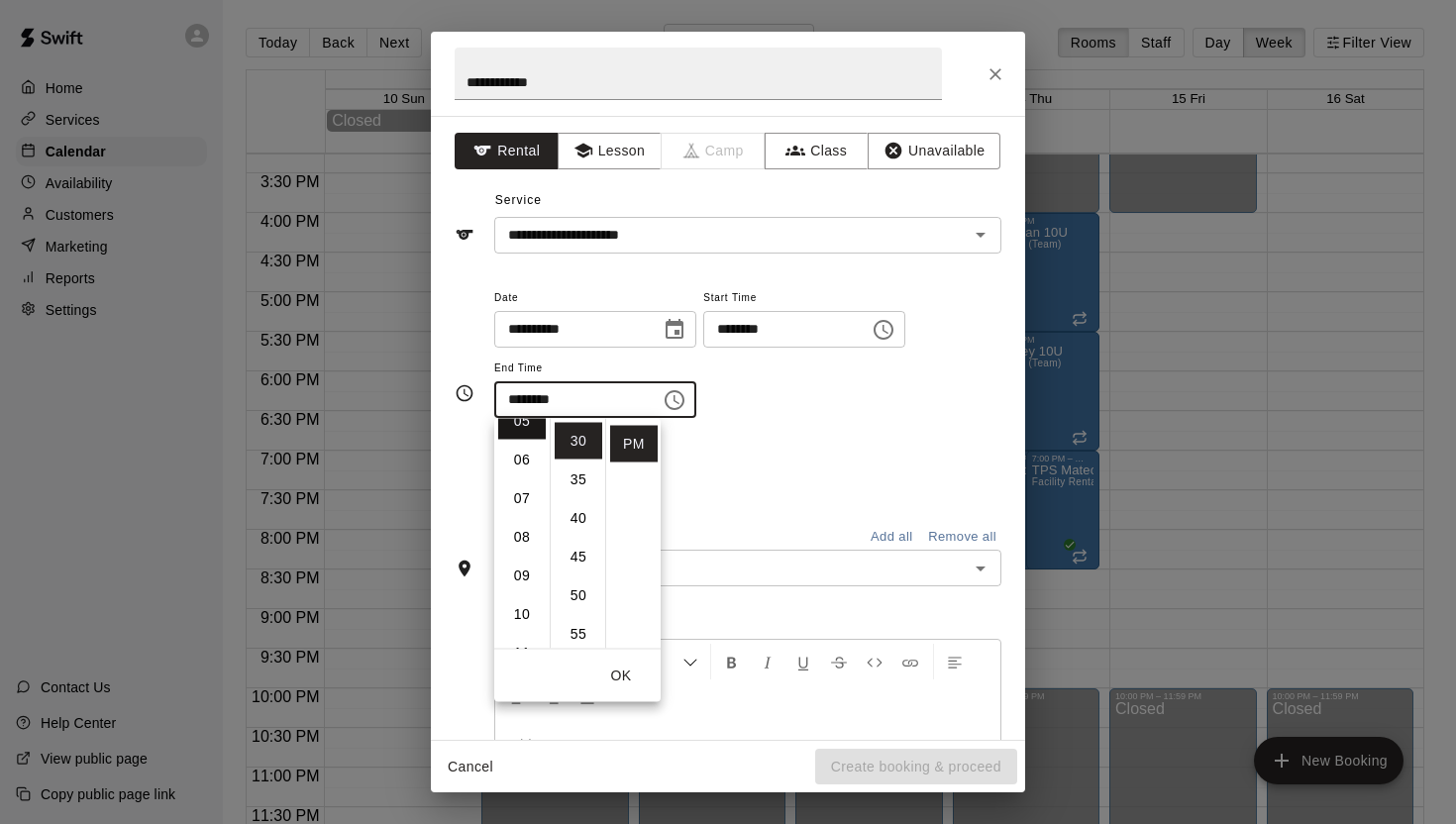 scroll, scrollTop: 193, scrollLeft: 0, axis: vertical 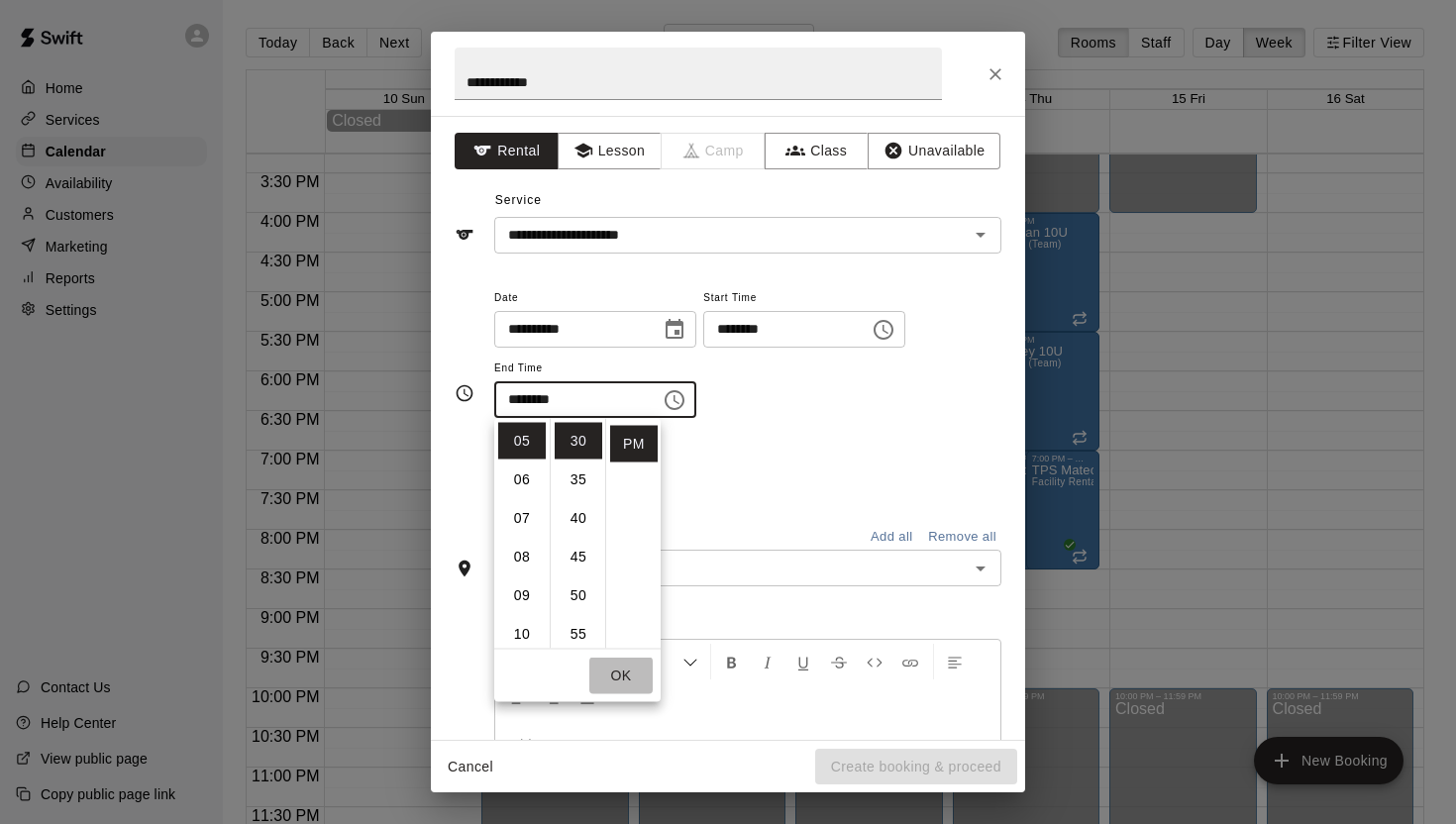 click on "OK" at bounding box center [621, 675] 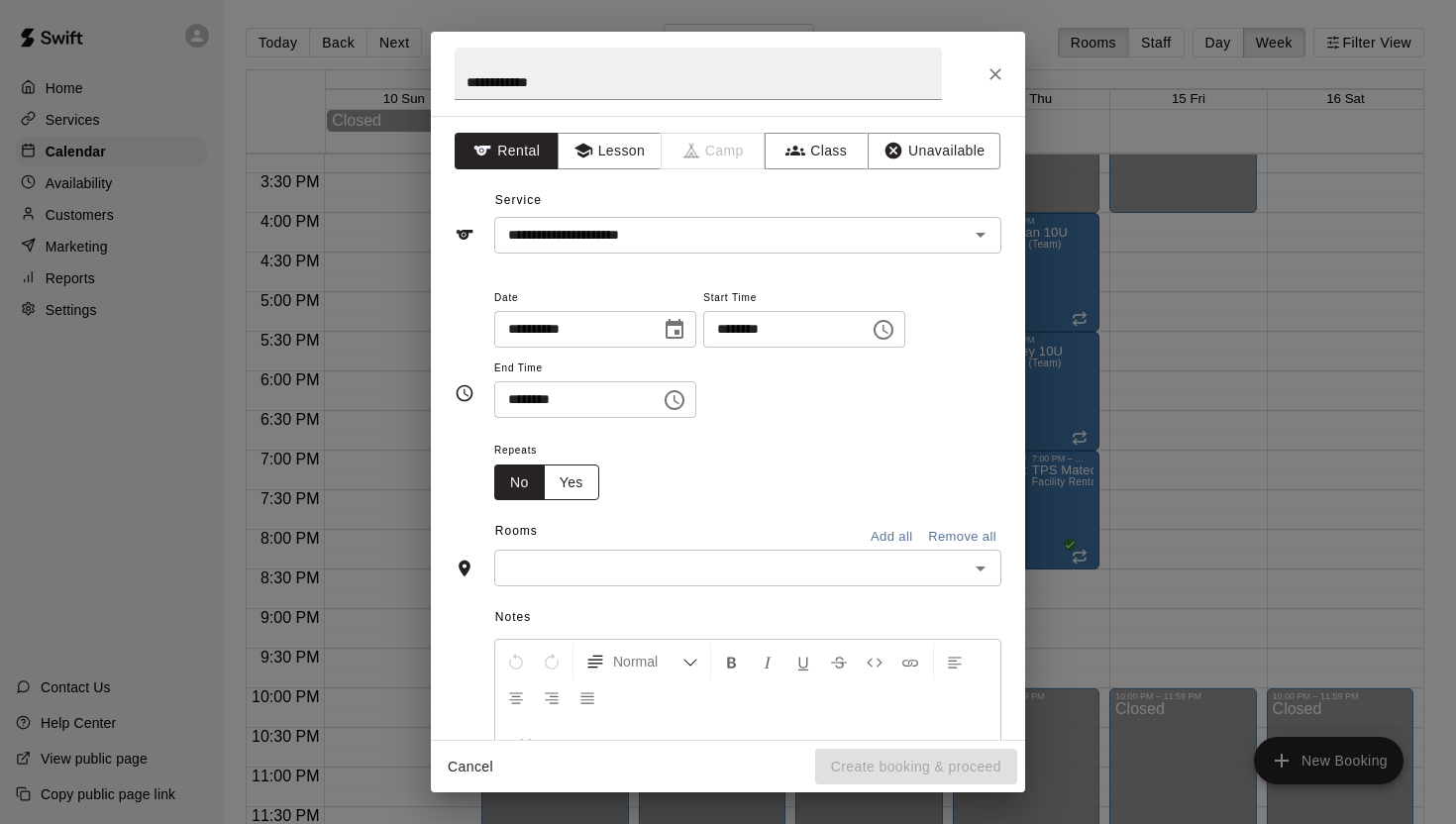 click on "Yes" at bounding box center [572, 482] 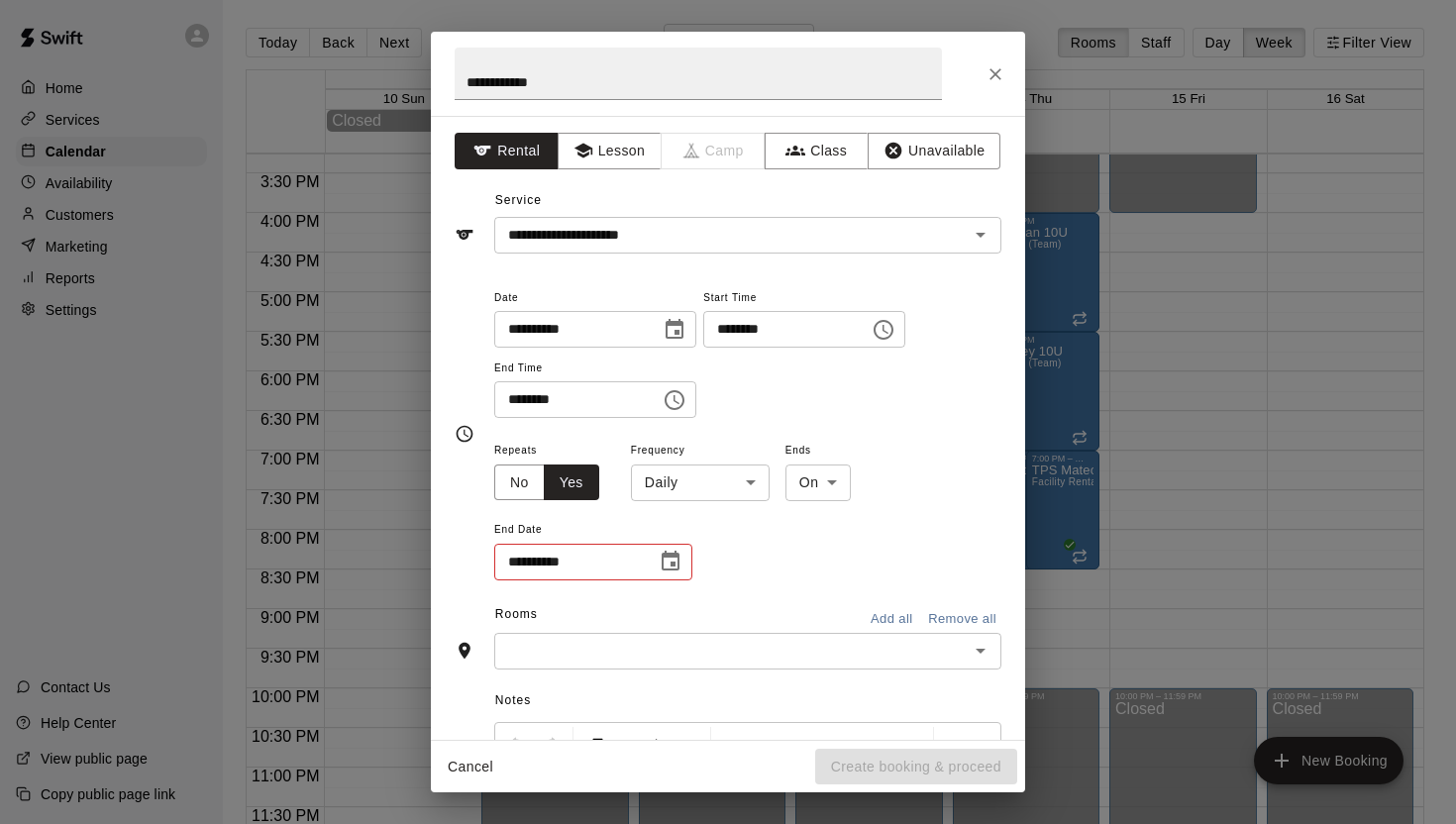 click on "Home Services Calendar Availability Customers Marketing Reports Settings Contact Us Help Center View public page Copy public page link Today Back Next August 10 – 16 Rooms Staff Day Week Filter View 3Ple Play Sports 10 Sun 11 Mon 12 Tue 13 Wed 14 Thu 15 Fri 16 Sat Closed 12:00 AM 12:30 AM 1:00 AM 1:30 AM 2:00 AM 2:30 AM 3:00 AM 3:30 AM 4:00 AM 4:30 AM 5:00 AM 5:30 AM 6:00 AM 6:30 AM 7:00 AM 7:30 AM 8:00 AM 8:30 AM 9:00 AM 9:30 AM 10:00 AM 10:30 AM 11:00 AM 11:30 AM 12:00 PM 12:30 PM 1:00 PM 1:30 PM 2:00 PM 2:30 PM 3:00 PM 3:30 PM 4:00 PM 4:30 PM 5:00 PM 5:30 PM 6:00 PM 6:30 PM 7:00 PM 7:30 PM 8:00 PM 8:30 PM 9:00 PM 9:30 PM 10:00 PM 10:30 PM 11:00 PM 11:30 PM 12:00 AM – 4:00 PM Closed 10:00 PM – 11:59 PM Closed 12:00 AM – 4:00 PM Closed 10:00 PM – 11:59 PM Closed 12:00 AM – 4:00 PM Closed 5:30 PM – 7:00 PM TPS - Morley 10U Facility Rental (Team) 10:00 PM – 11:59 PM Closed 12:00 AM – 4:00 PM Closed 4:00 PM – 5:30 PM TPS Bateman 10U Facility Rental (Team) 5:30 PM – 7:00 PM TPS - Morley 10U" at bounding box center (728, 428) 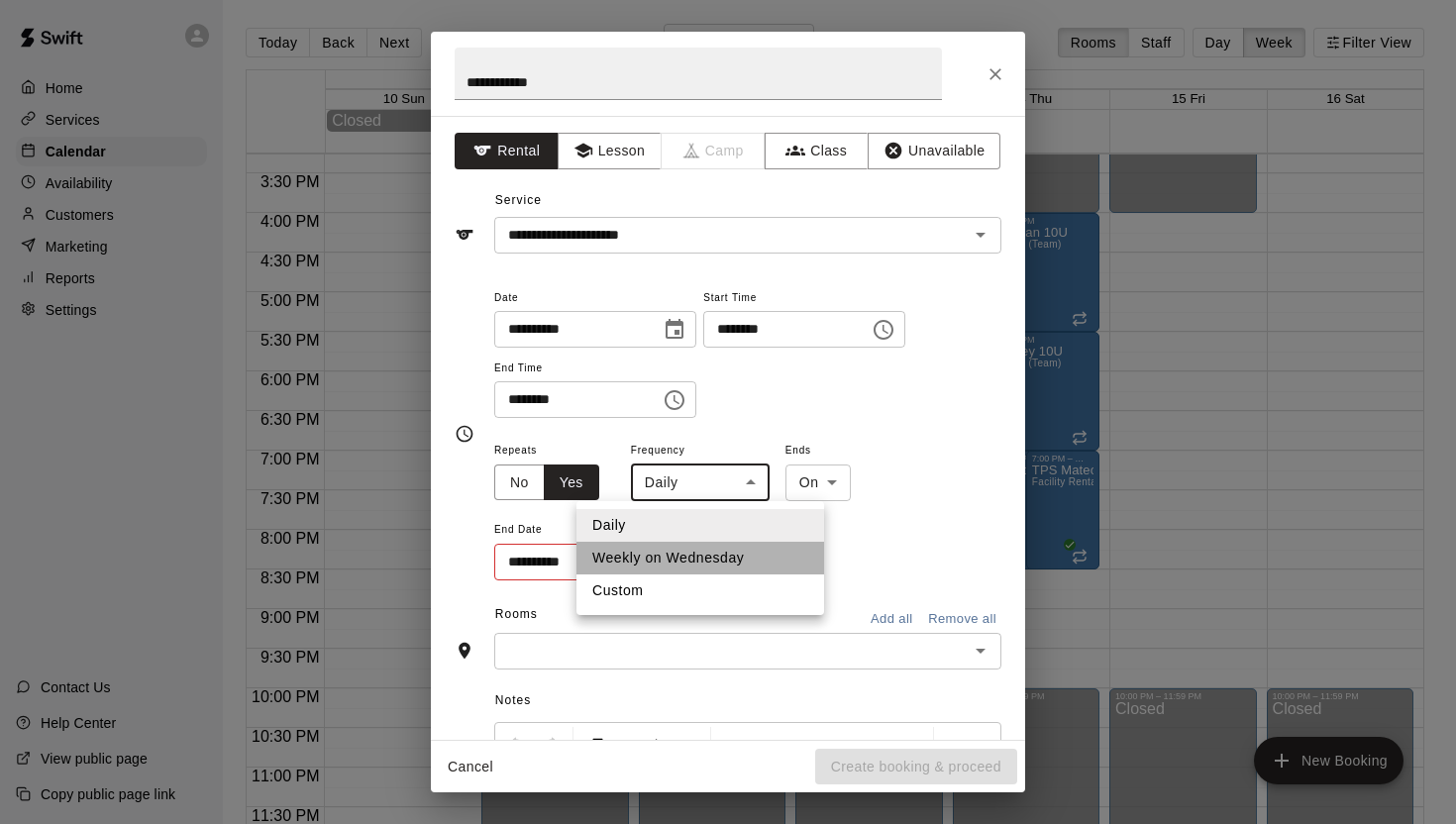 click on "Weekly on Wednesday" at bounding box center (700, 558) 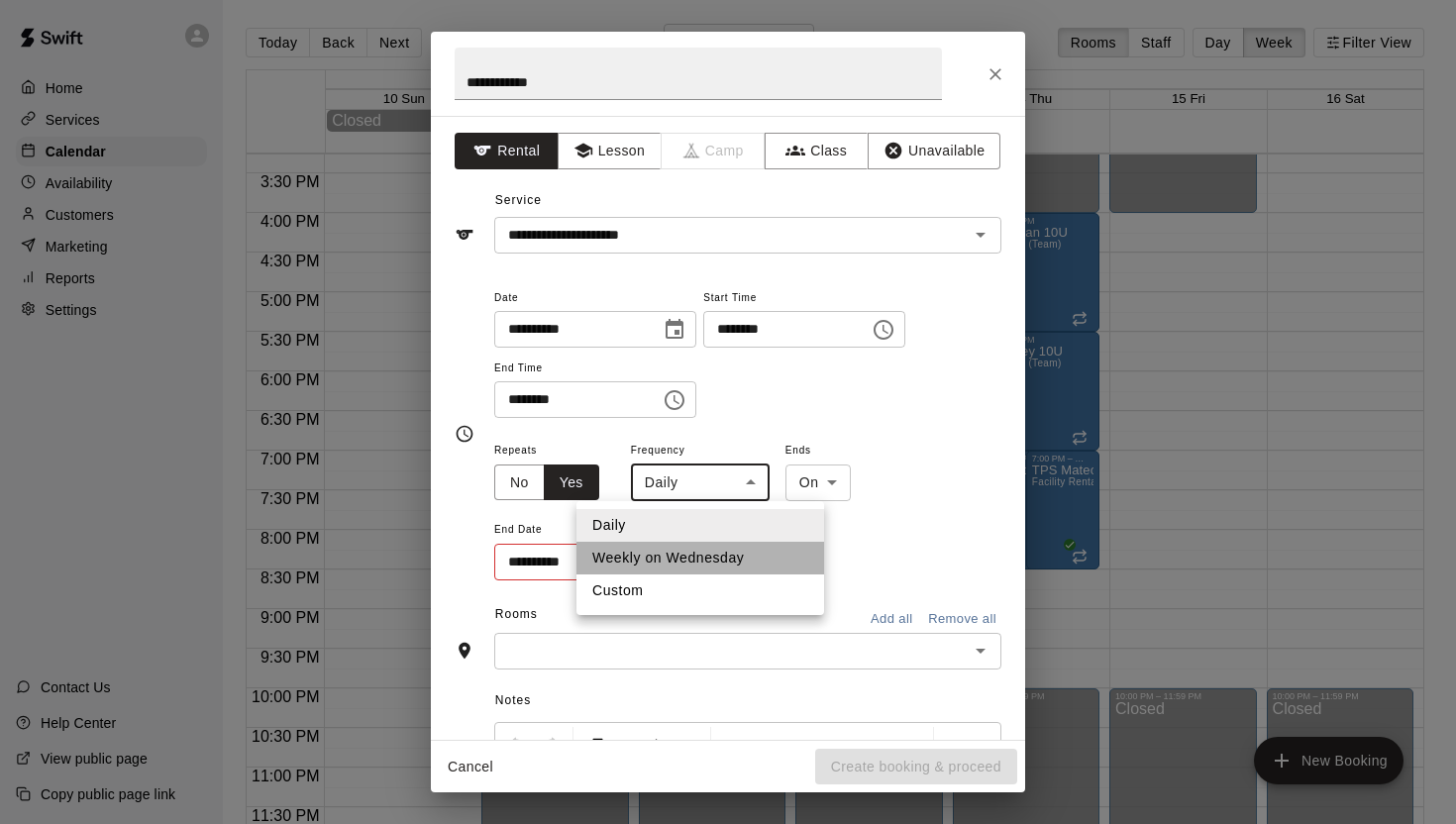 type on "******" 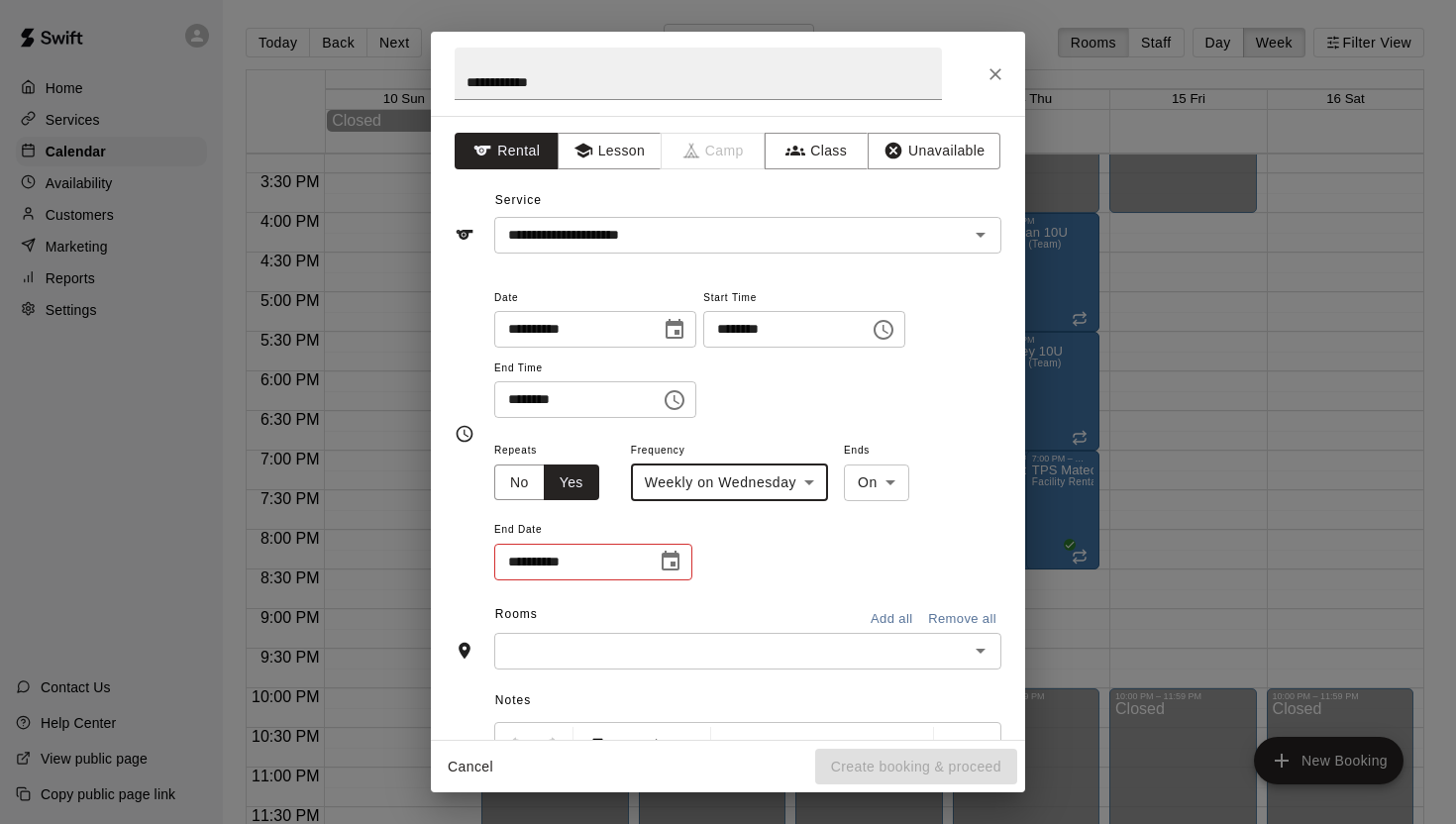click on "Home Services Calendar Availability Customers Marketing Reports Settings Contact Us Help Center View public page Copy public page link Today Back Next August 10 – 16 Rooms Staff Day Week Filter View 3Ple Play Sports 10 Sun 11 Mon 12 Tue 13 Wed 14 Thu 15 Fri 16 Sat Closed 12:00 AM 12:30 AM 1:00 AM 1:30 AM 2:00 AM 2:30 AM 3:00 AM 3:30 AM 4:00 AM 4:30 AM 5:00 AM 5:30 AM 6:00 AM 6:30 AM 7:00 AM 7:30 AM 8:00 AM 8:30 AM 9:00 AM 9:30 AM 10:00 AM 10:30 AM 11:00 AM 11:30 AM 12:00 PM 12:30 PM 1:00 PM 1:30 PM 2:00 PM 2:30 PM 3:00 PM 3:30 PM 4:00 PM 4:30 PM 5:00 PM 5:30 PM 6:00 PM 6:30 PM 7:00 PM 7:30 PM 8:00 PM 8:30 PM 9:00 PM 9:30 PM 10:00 PM 10:30 PM 11:00 PM 11:30 PM 12:00 AM – 4:00 PM Closed 10:00 PM – 11:59 PM Closed 12:00 AM – 4:00 PM Closed 10:00 PM – 11:59 PM Closed 12:00 AM – 4:00 PM Closed 5:30 PM – 7:00 PM TPS - Morley 10U Facility Rental (Team) 10:00 PM – 11:59 PM Closed 12:00 AM – 4:00 PM Closed 4:00 PM – 5:30 PM TPS Bateman 10U Facility Rental (Team) 5:30 PM – 7:00 PM TPS - Morley 10U" at bounding box center (728, 428) 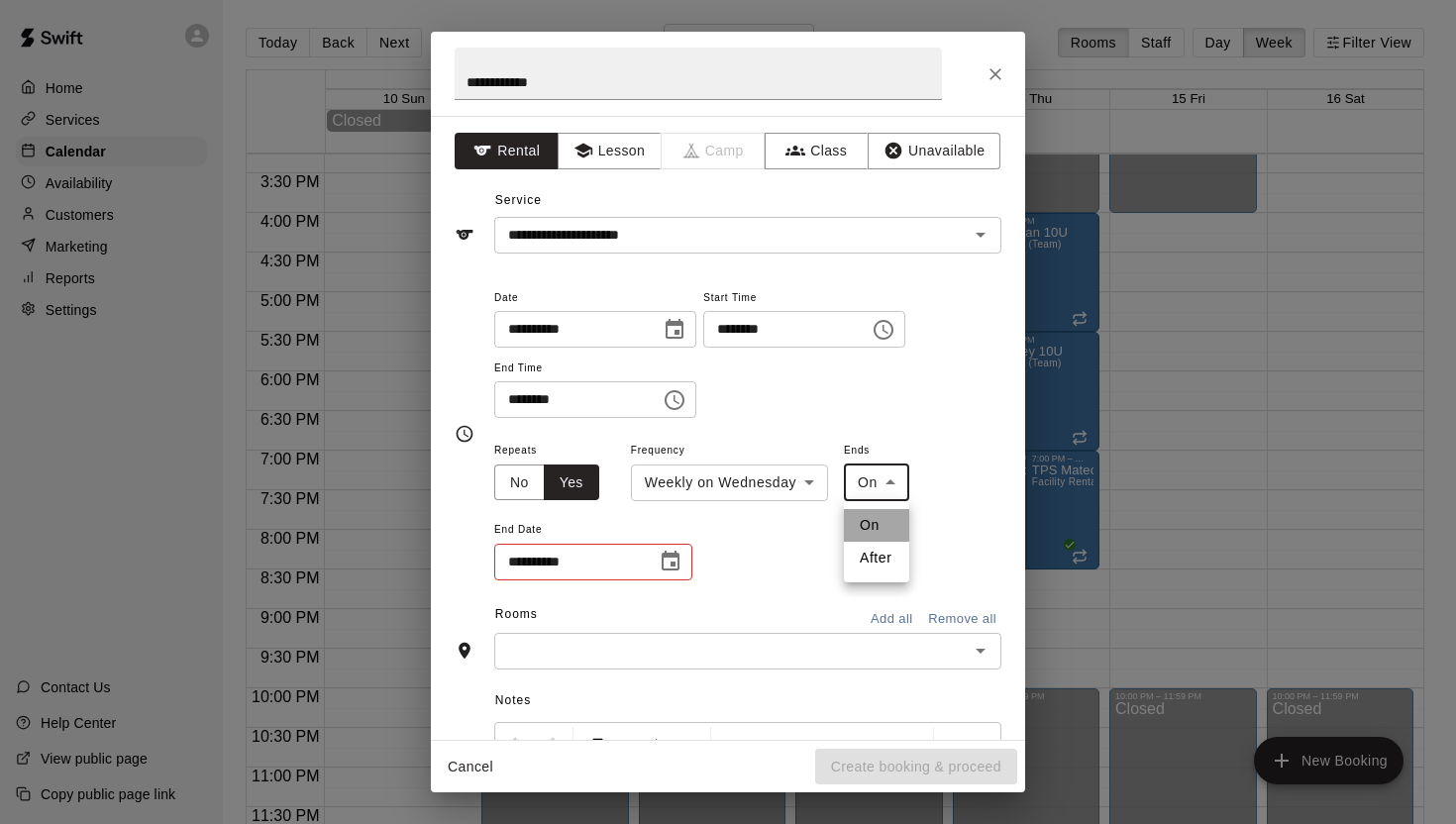 click on "On" at bounding box center (877, 525) 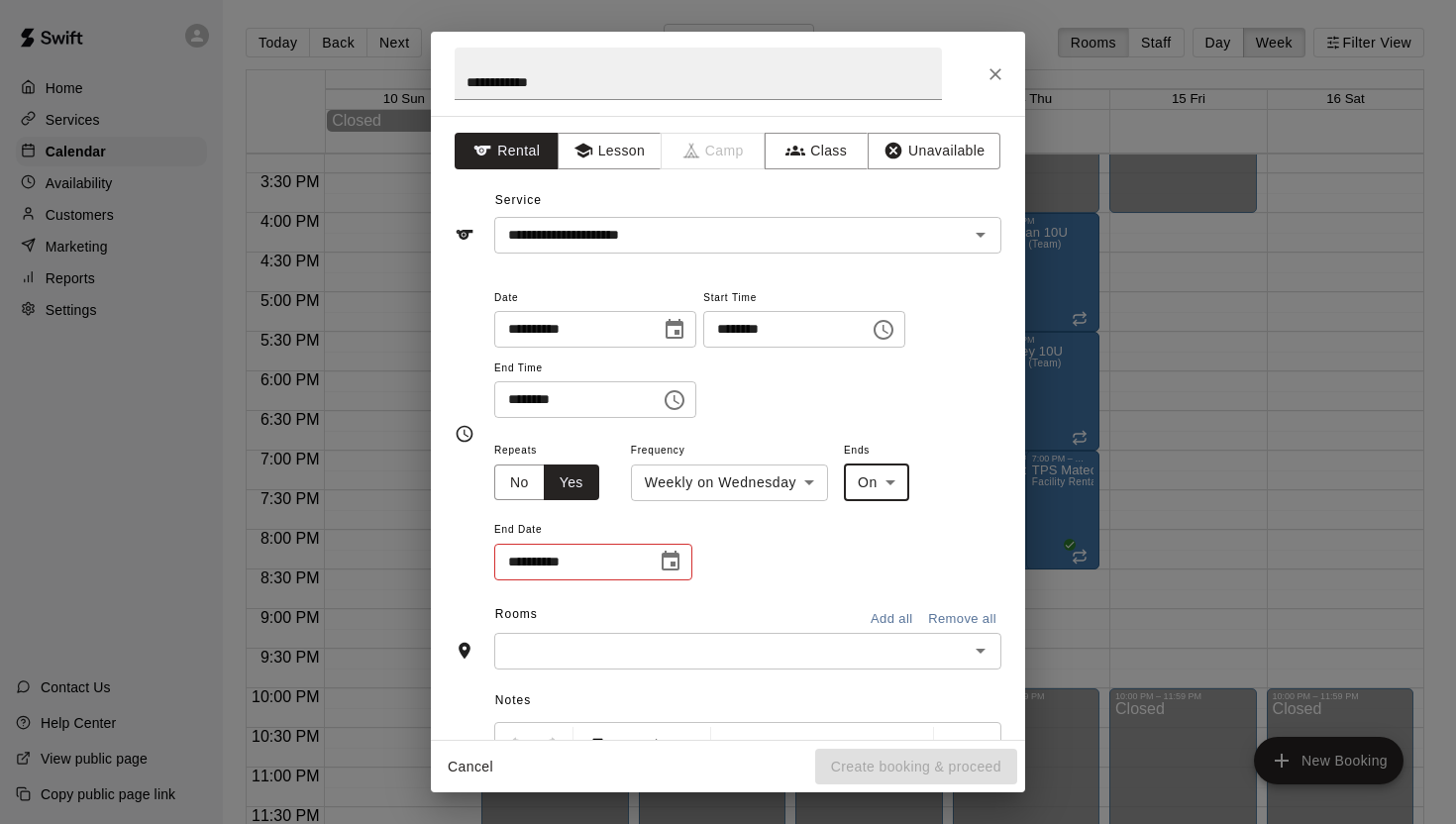 click 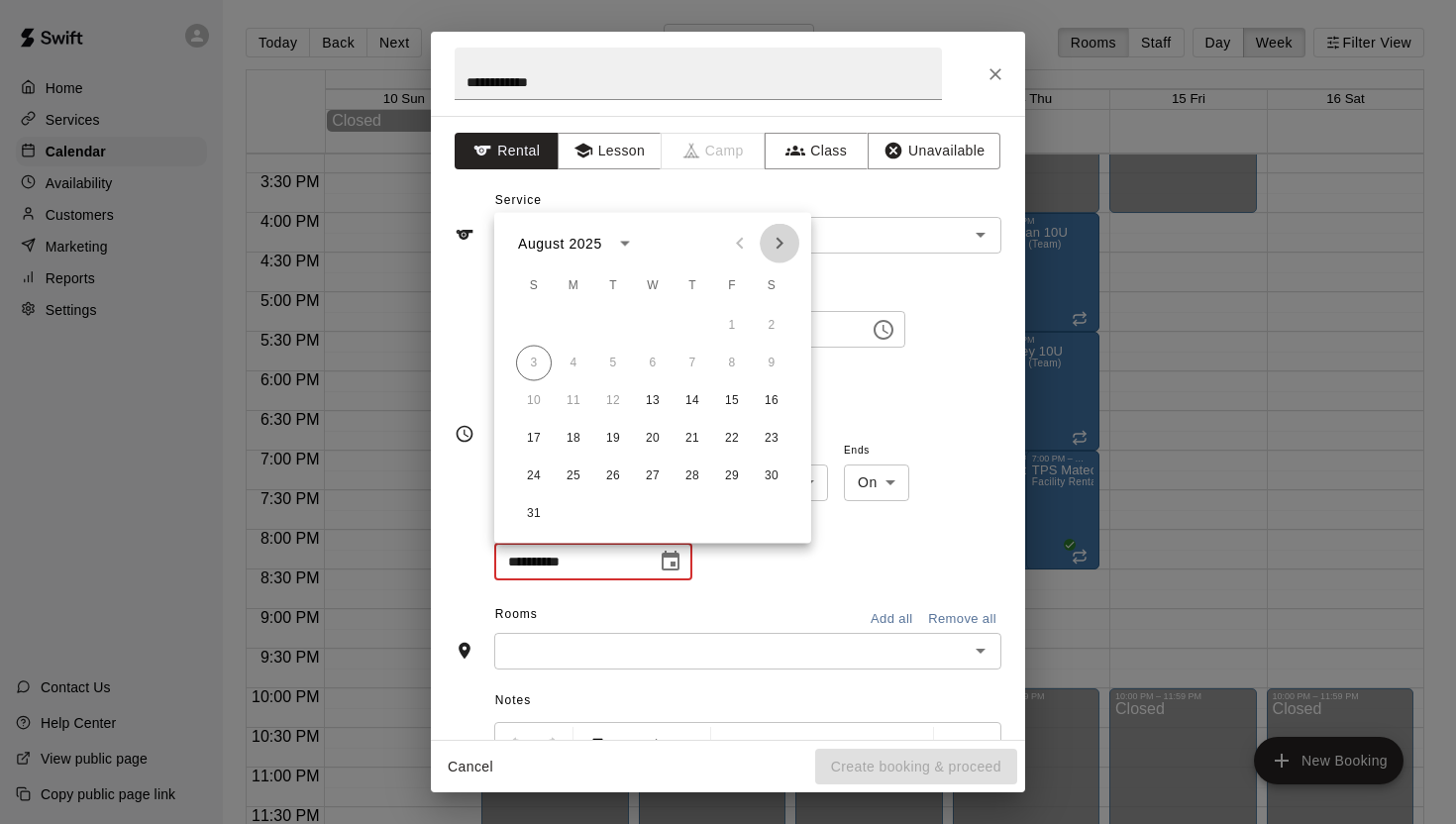 click 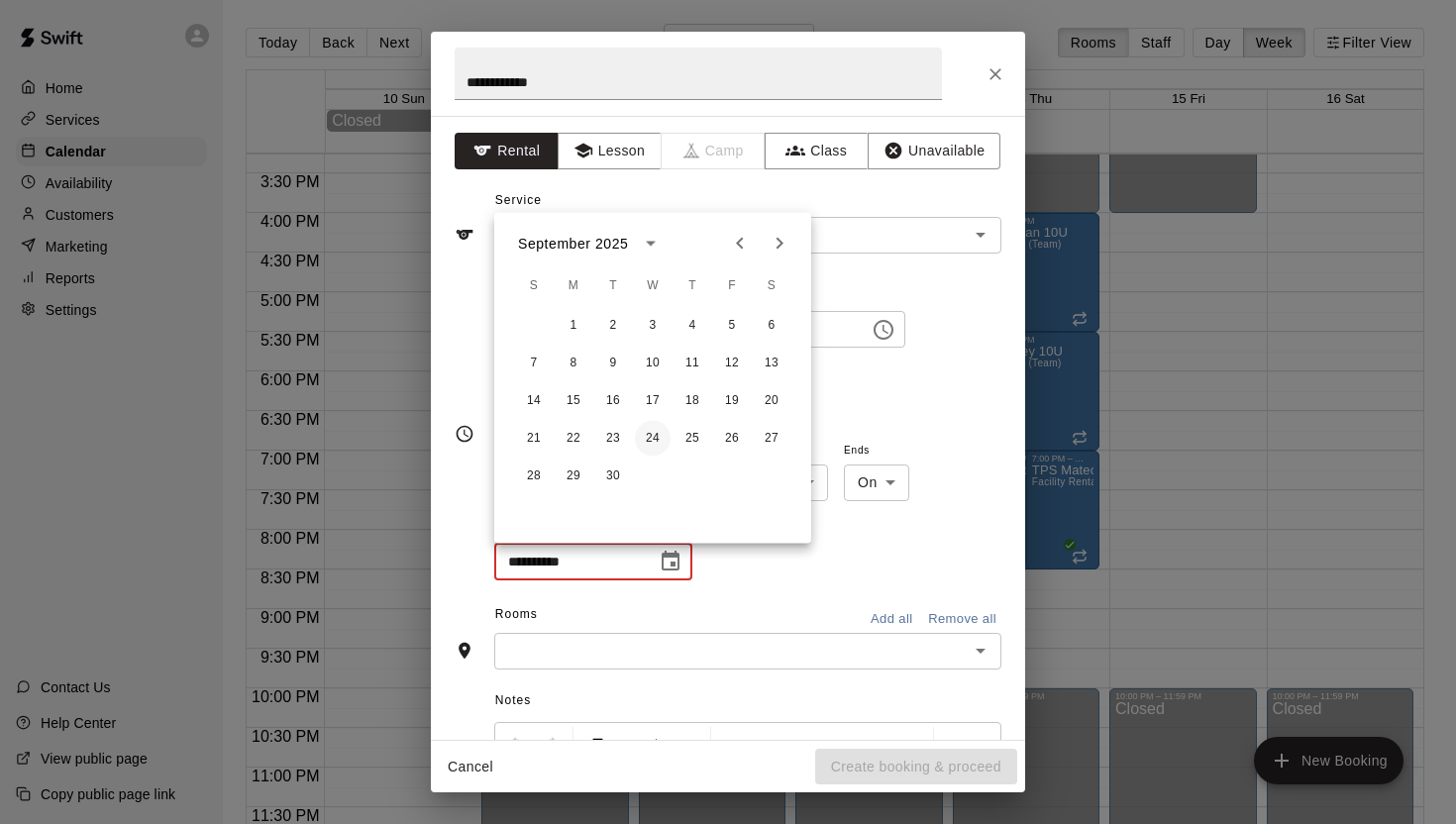 click on "24" at bounding box center [653, 439] 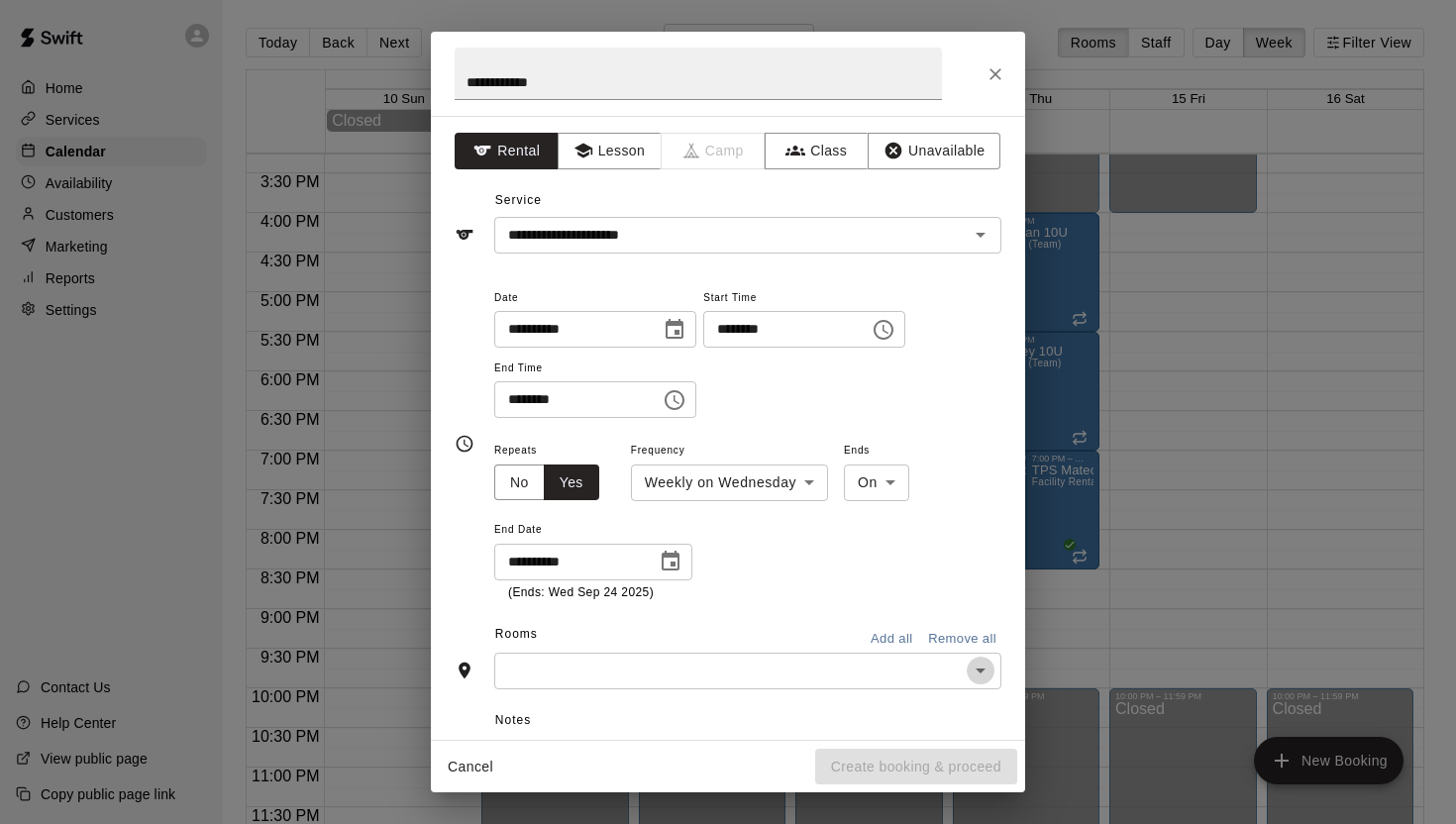 click 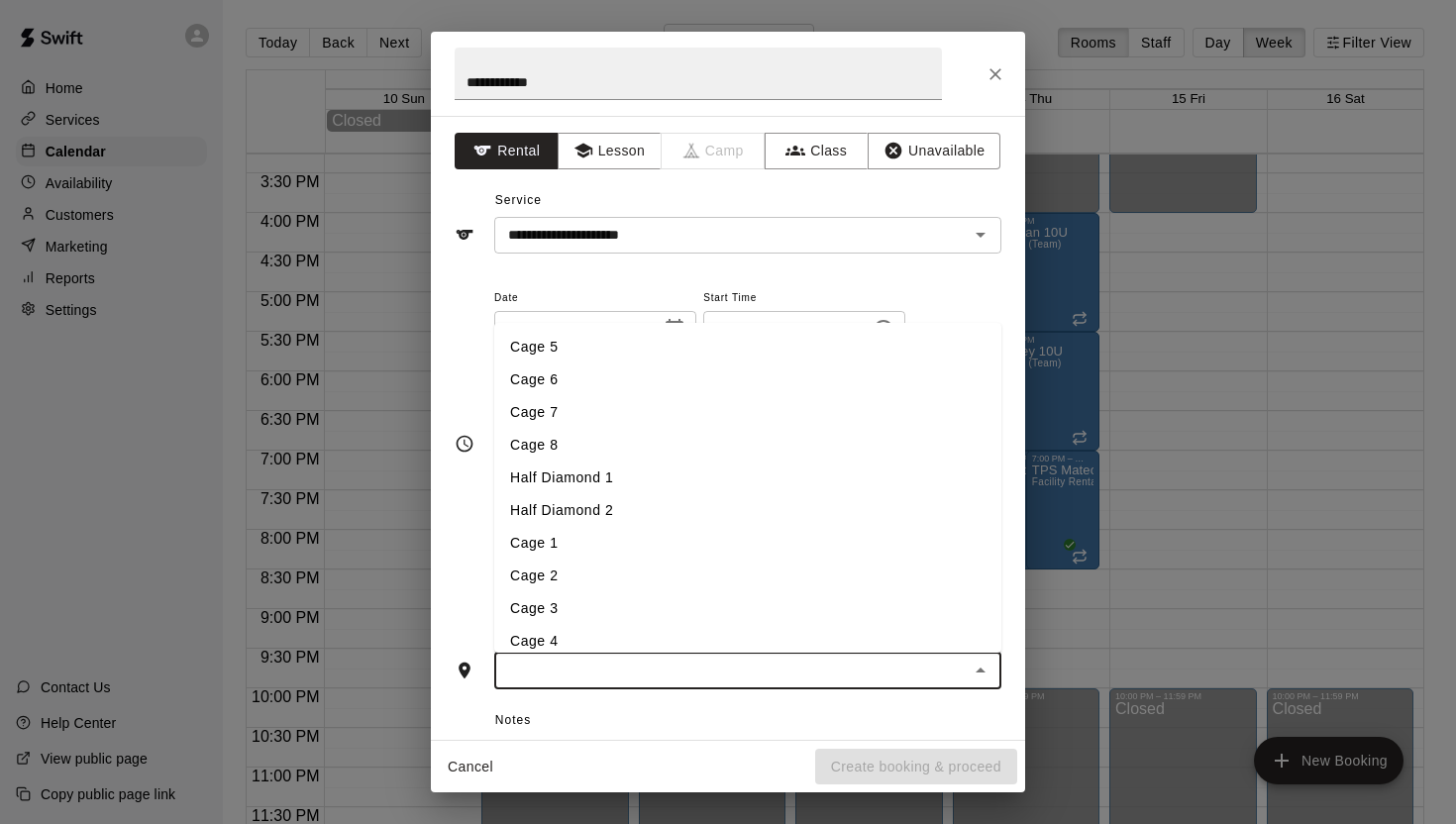 click on "Half Diamond 1" at bounding box center [748, 477] 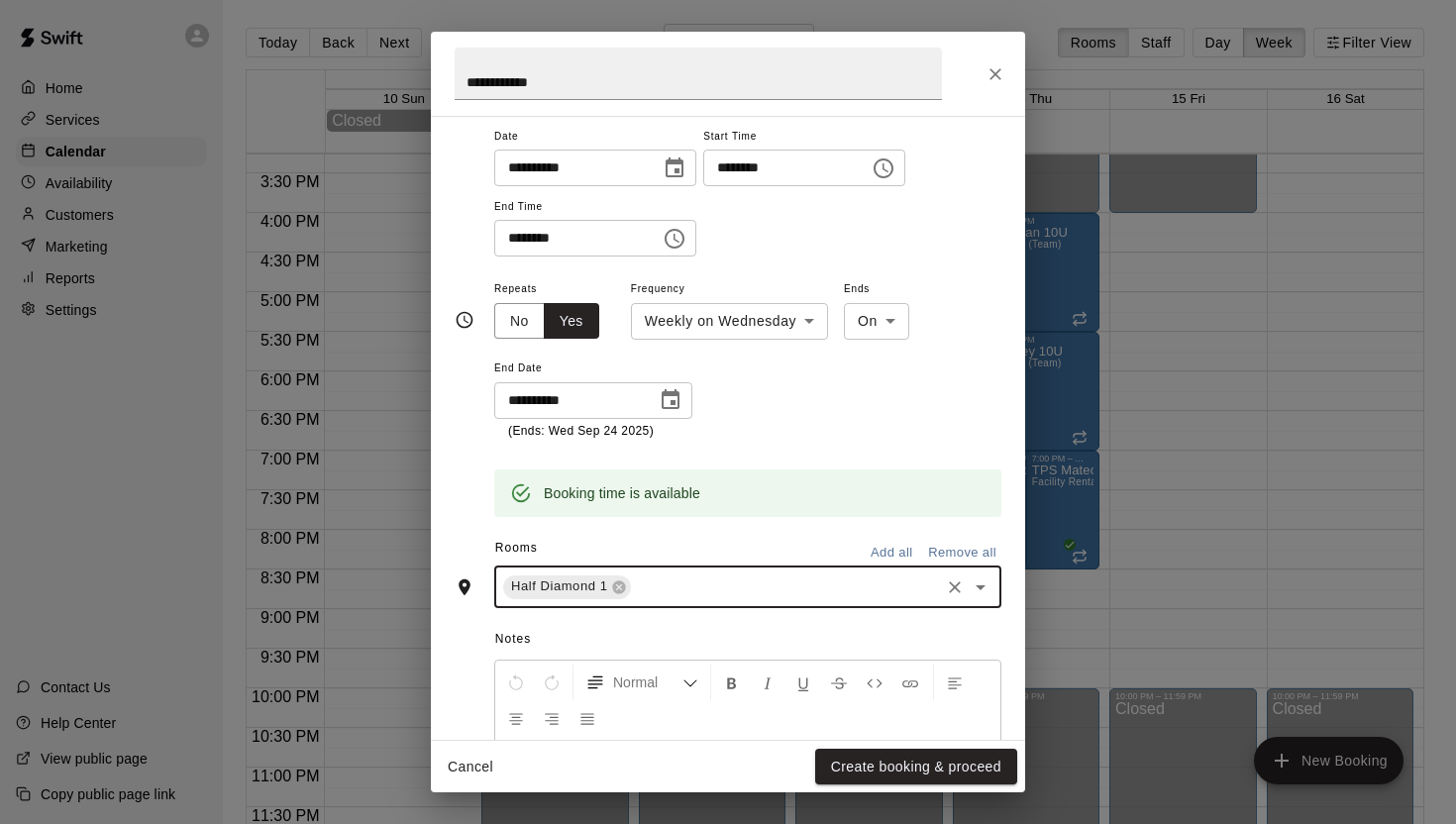 scroll, scrollTop: 172, scrollLeft: 0, axis: vertical 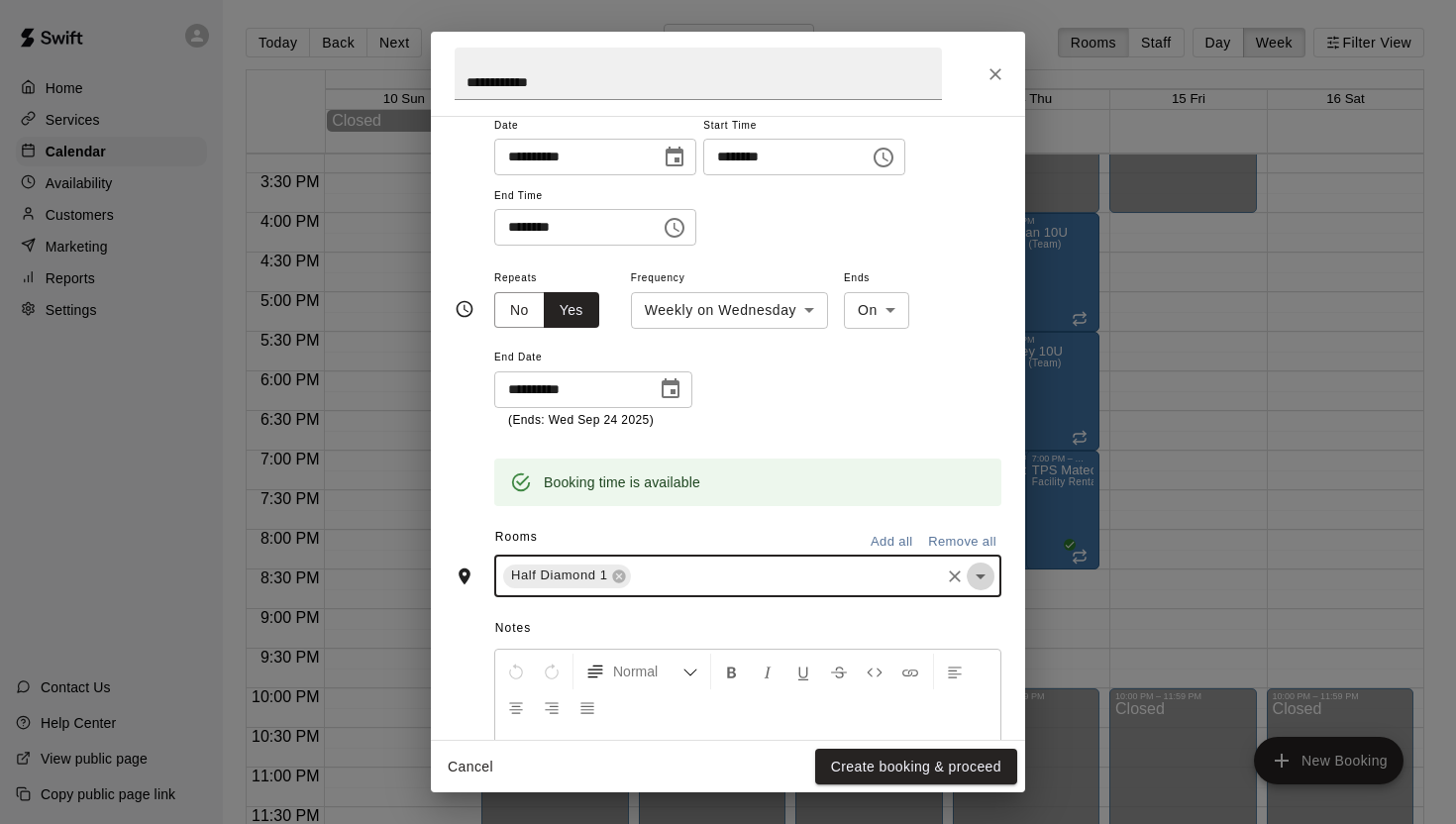 click 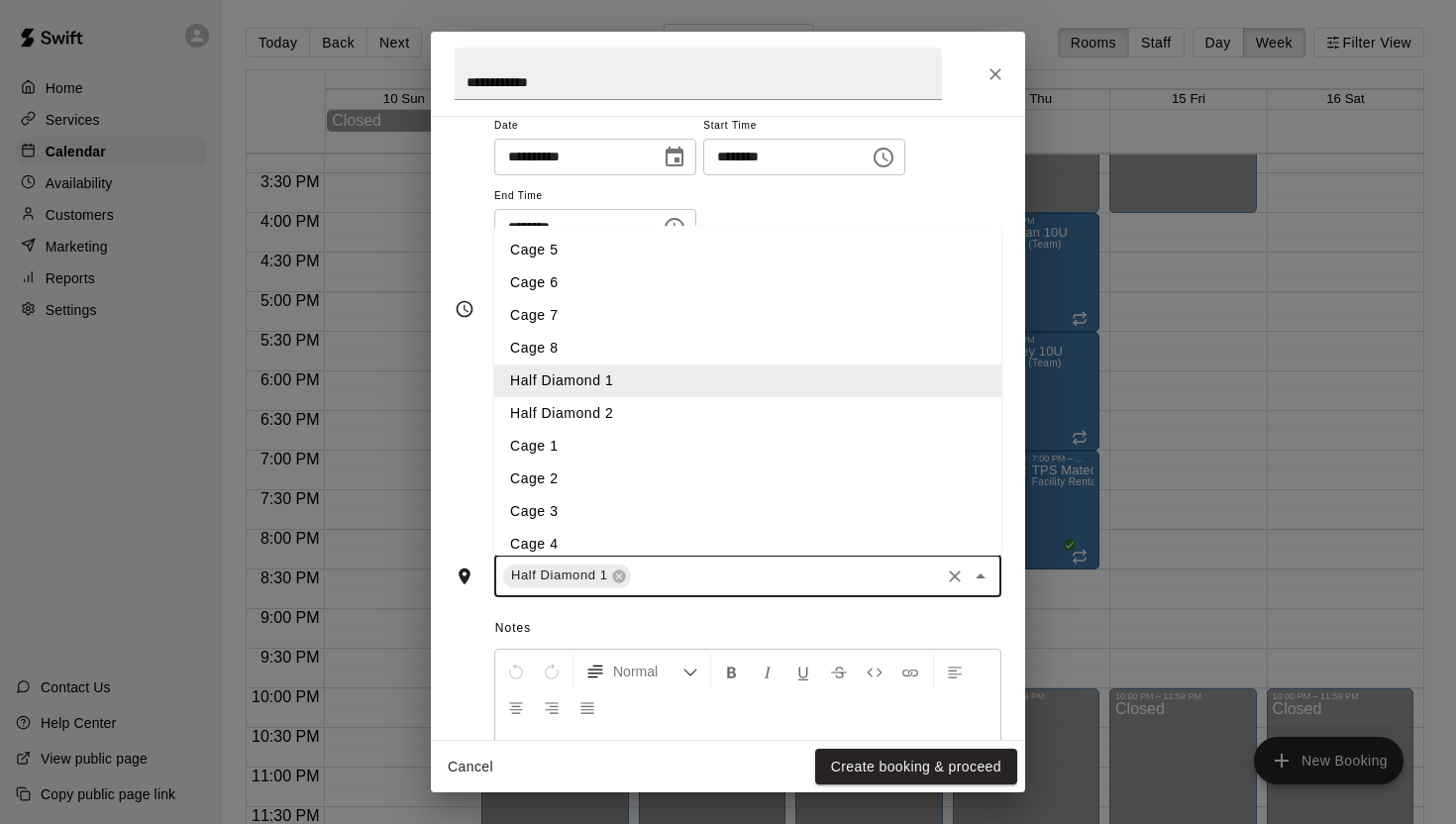 click on "Cage 5" at bounding box center (748, 250) 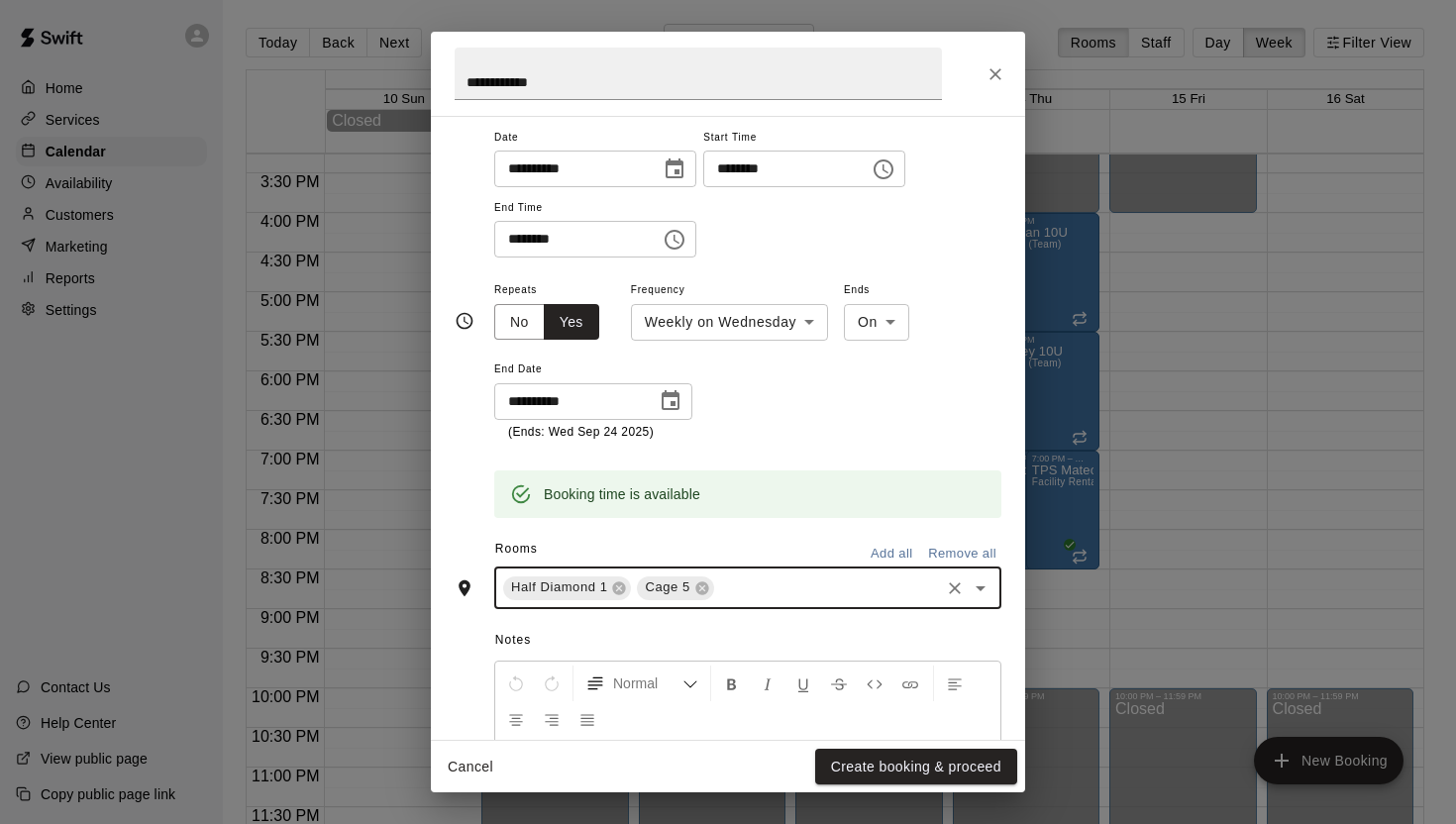 scroll, scrollTop: 172, scrollLeft: 0, axis: vertical 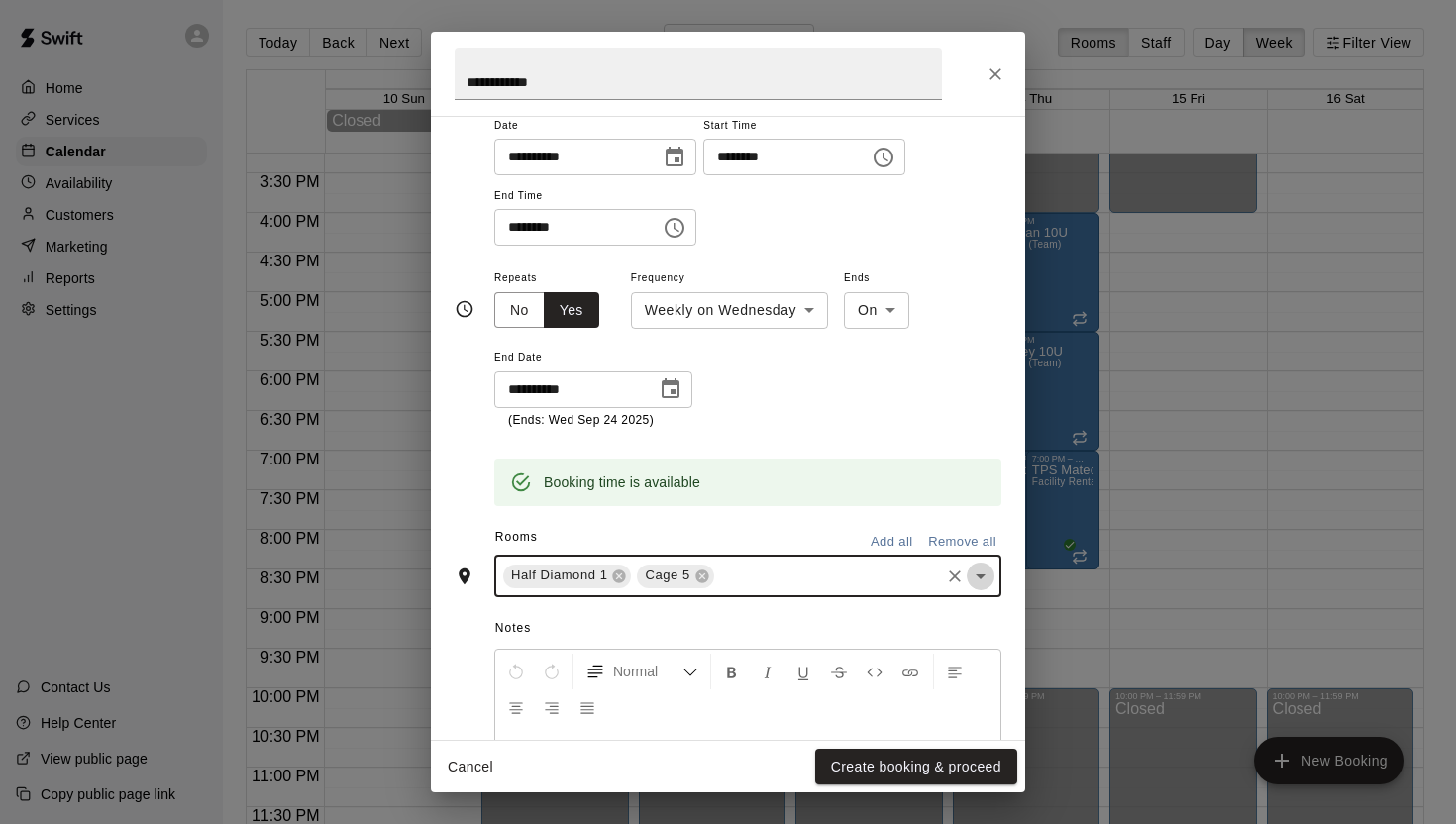 click 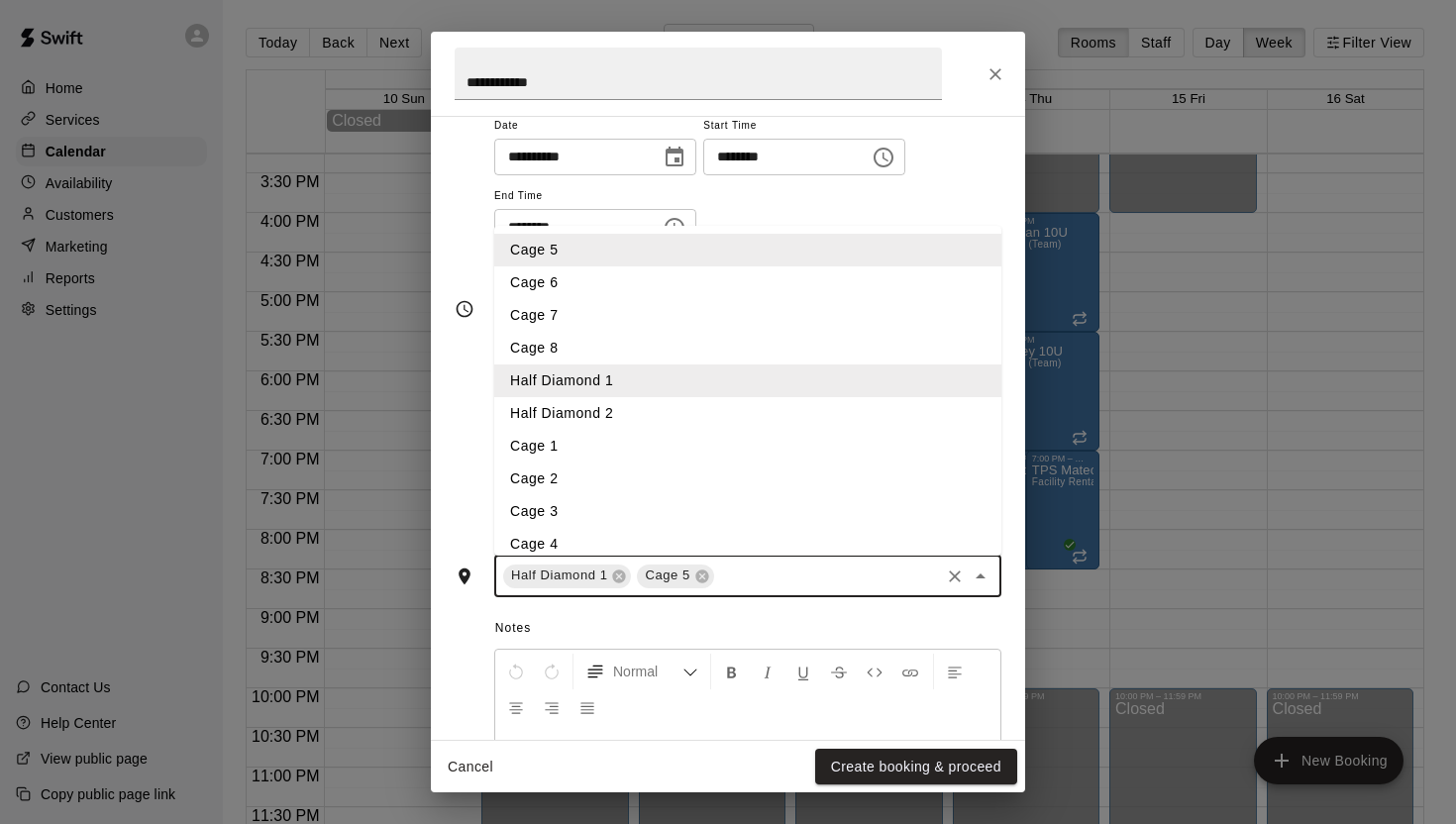 click on "Cage 6" at bounding box center (748, 282) 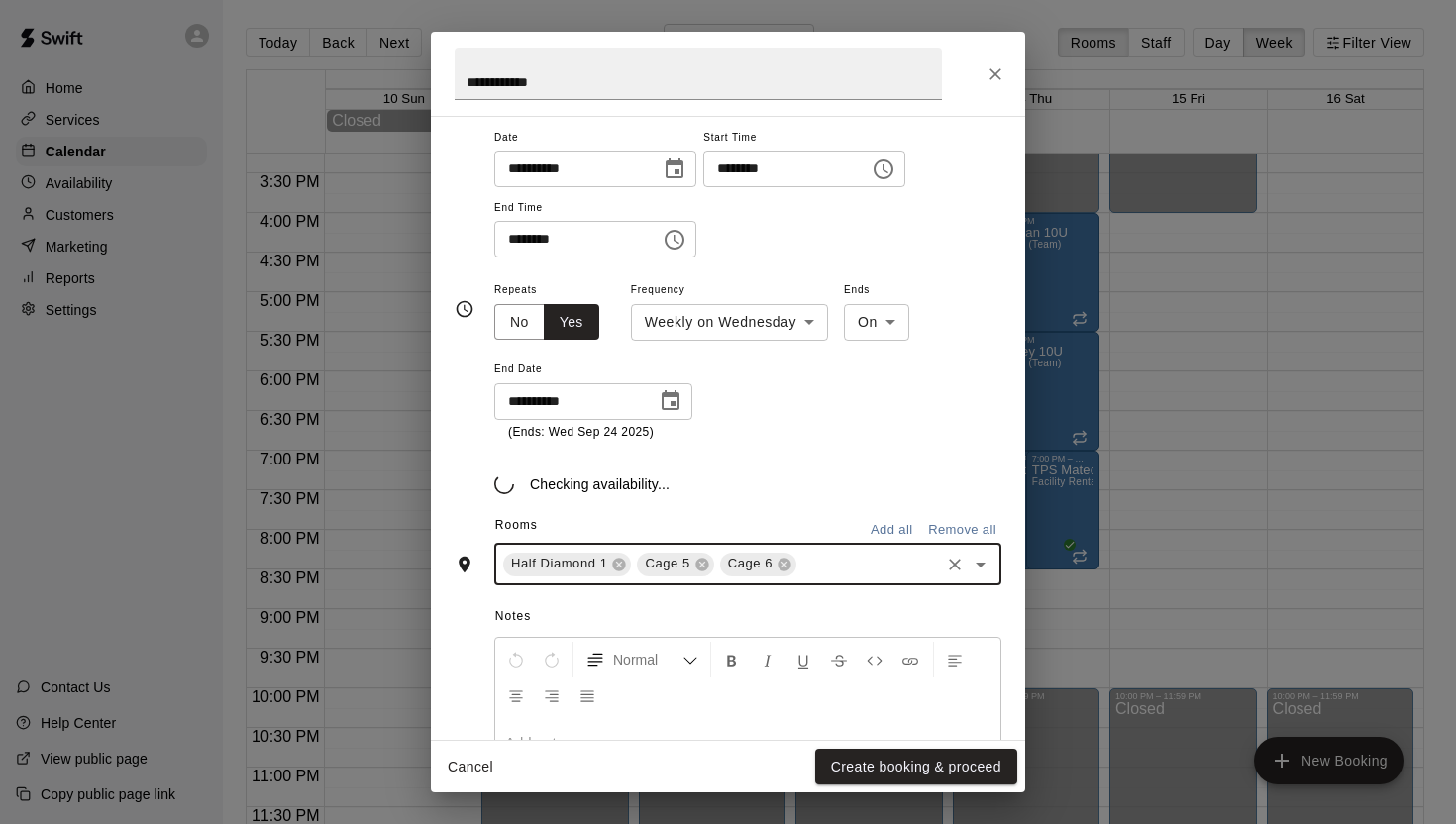 scroll, scrollTop: 292, scrollLeft: 0, axis: vertical 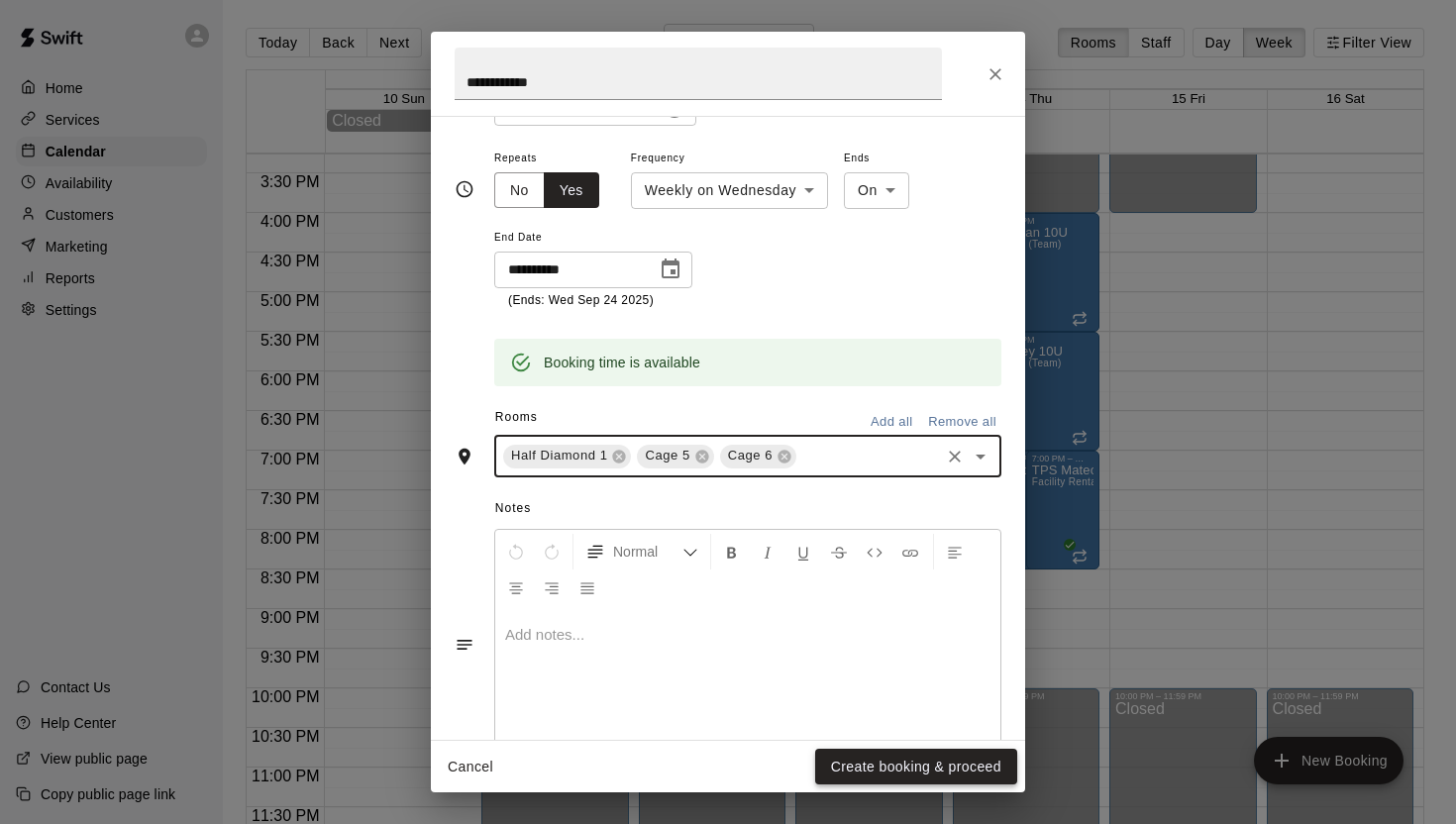 click on "Create booking & proceed" at bounding box center [916, 767] 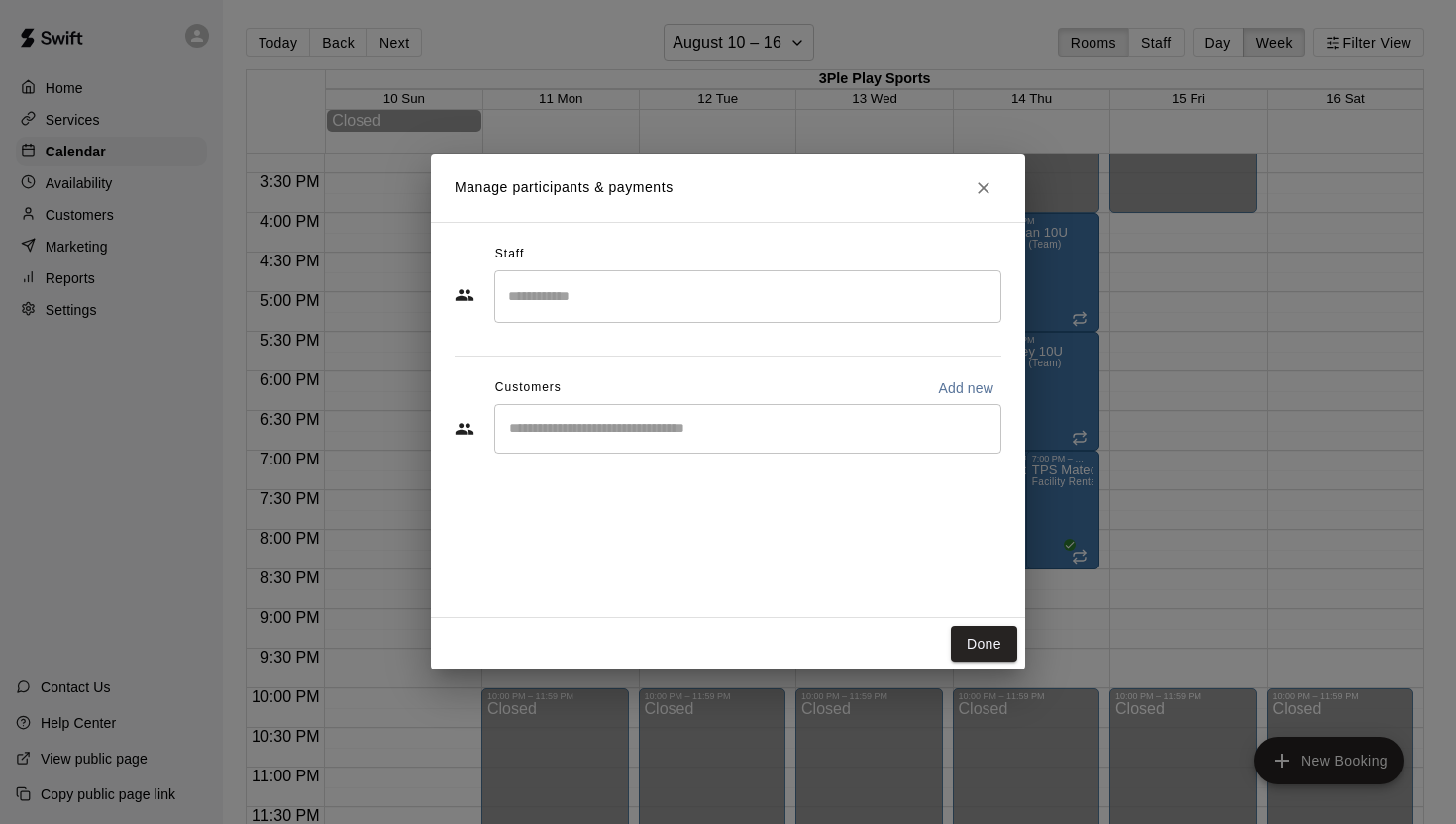 click at bounding box center [748, 296] 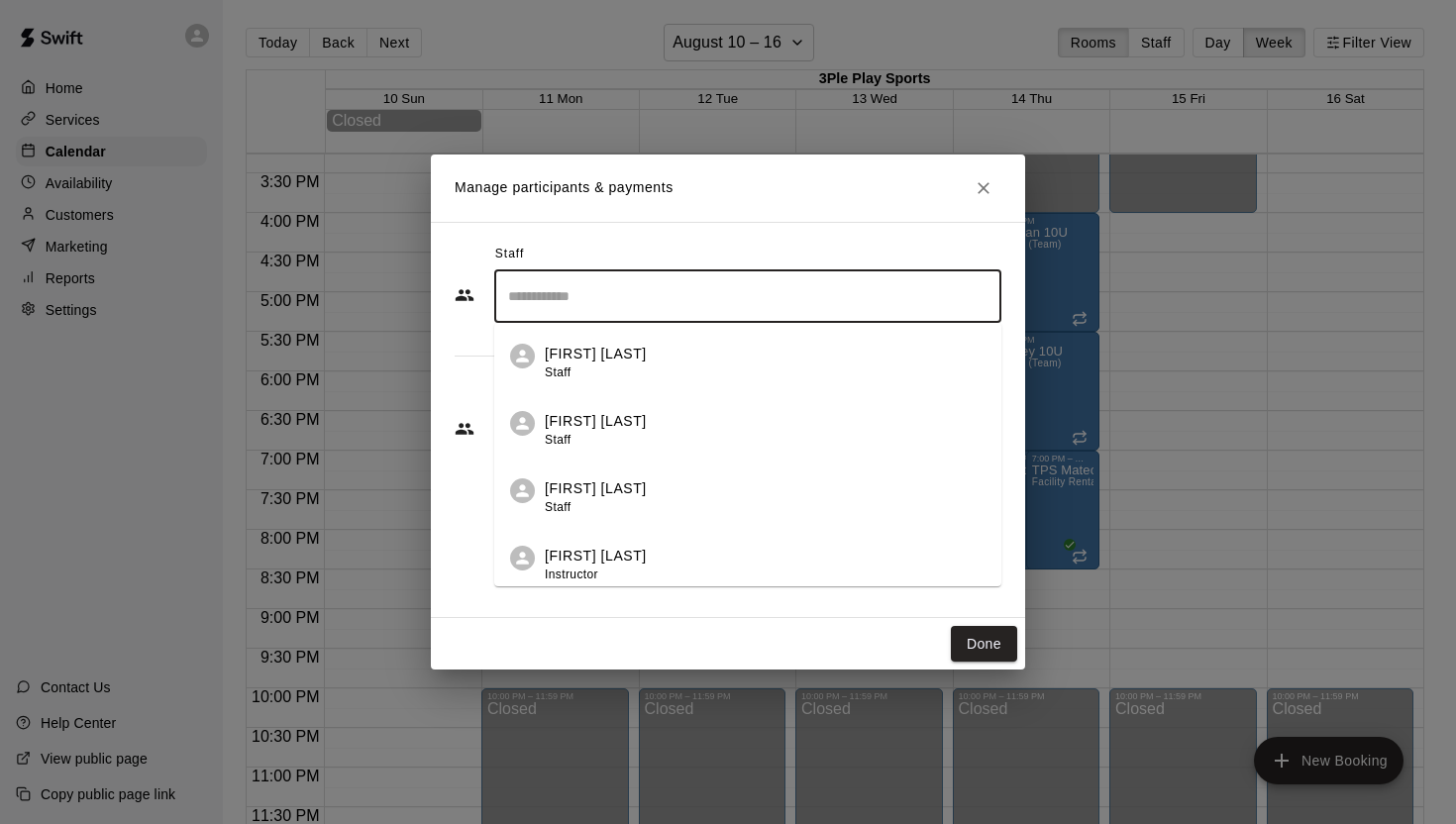 click on "Manage participants & payments" at bounding box center (728, 188) 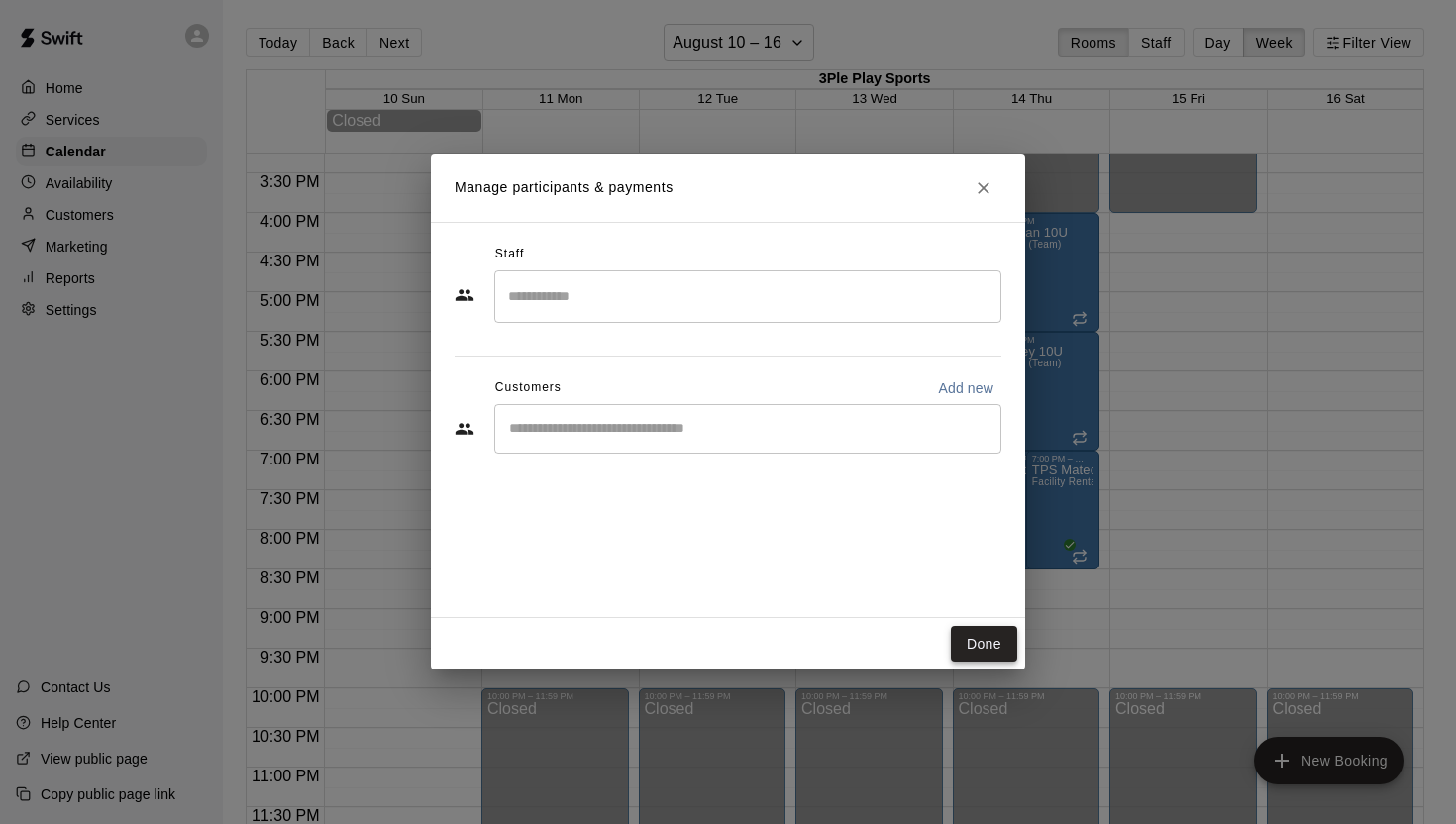 click on "Done" at bounding box center (984, 644) 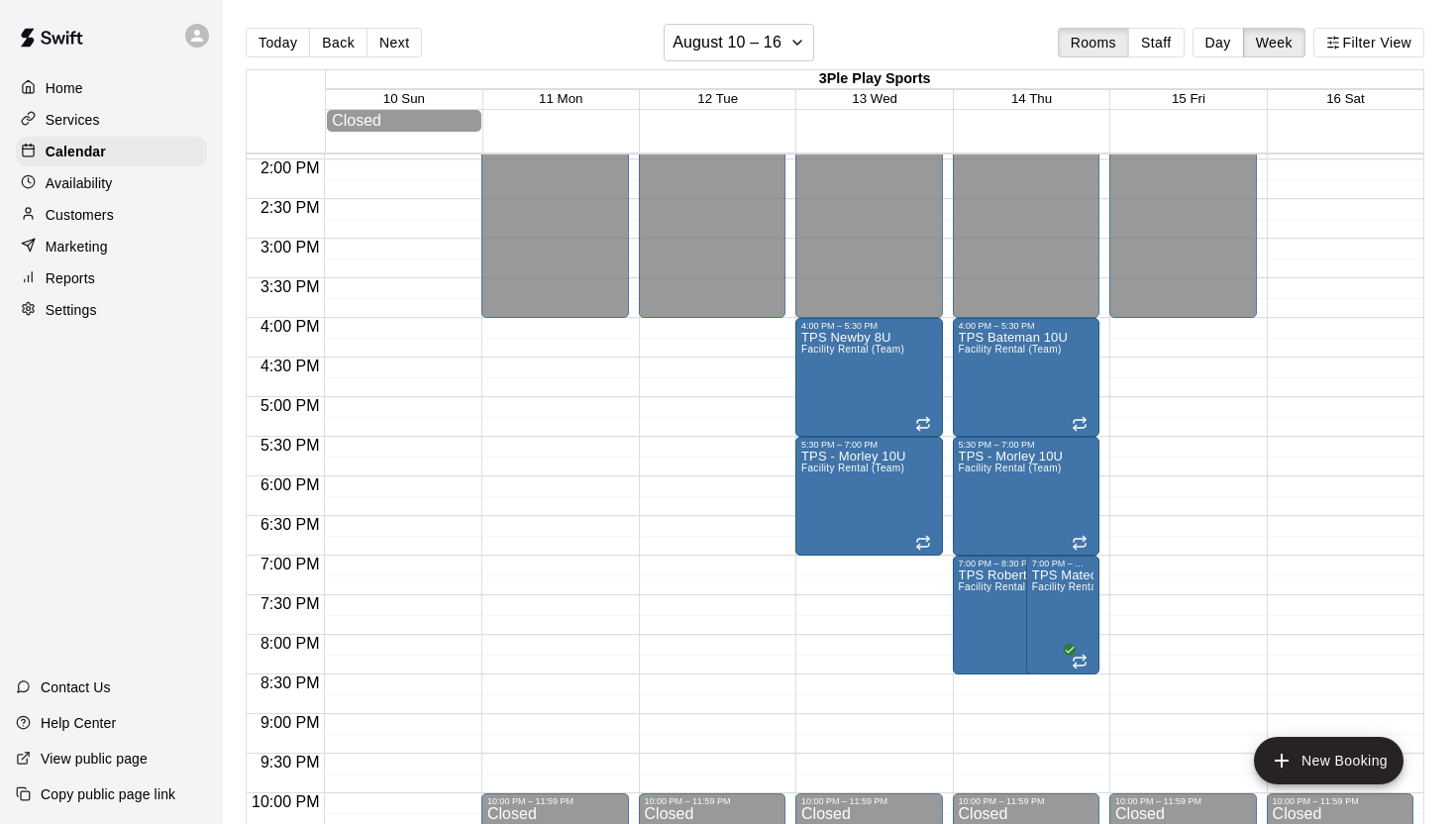 scroll, scrollTop: 1211, scrollLeft: 0, axis: vertical 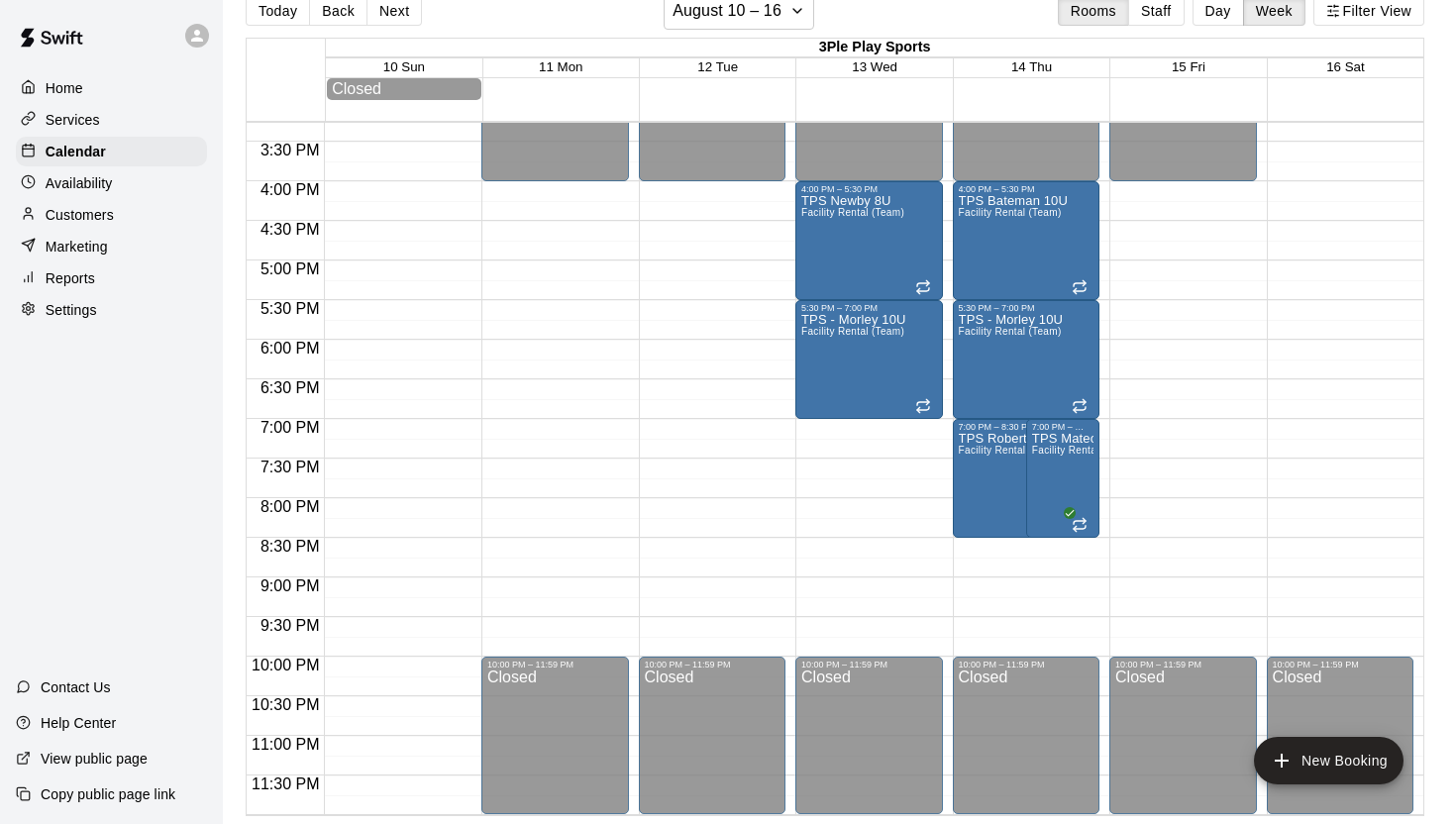 type 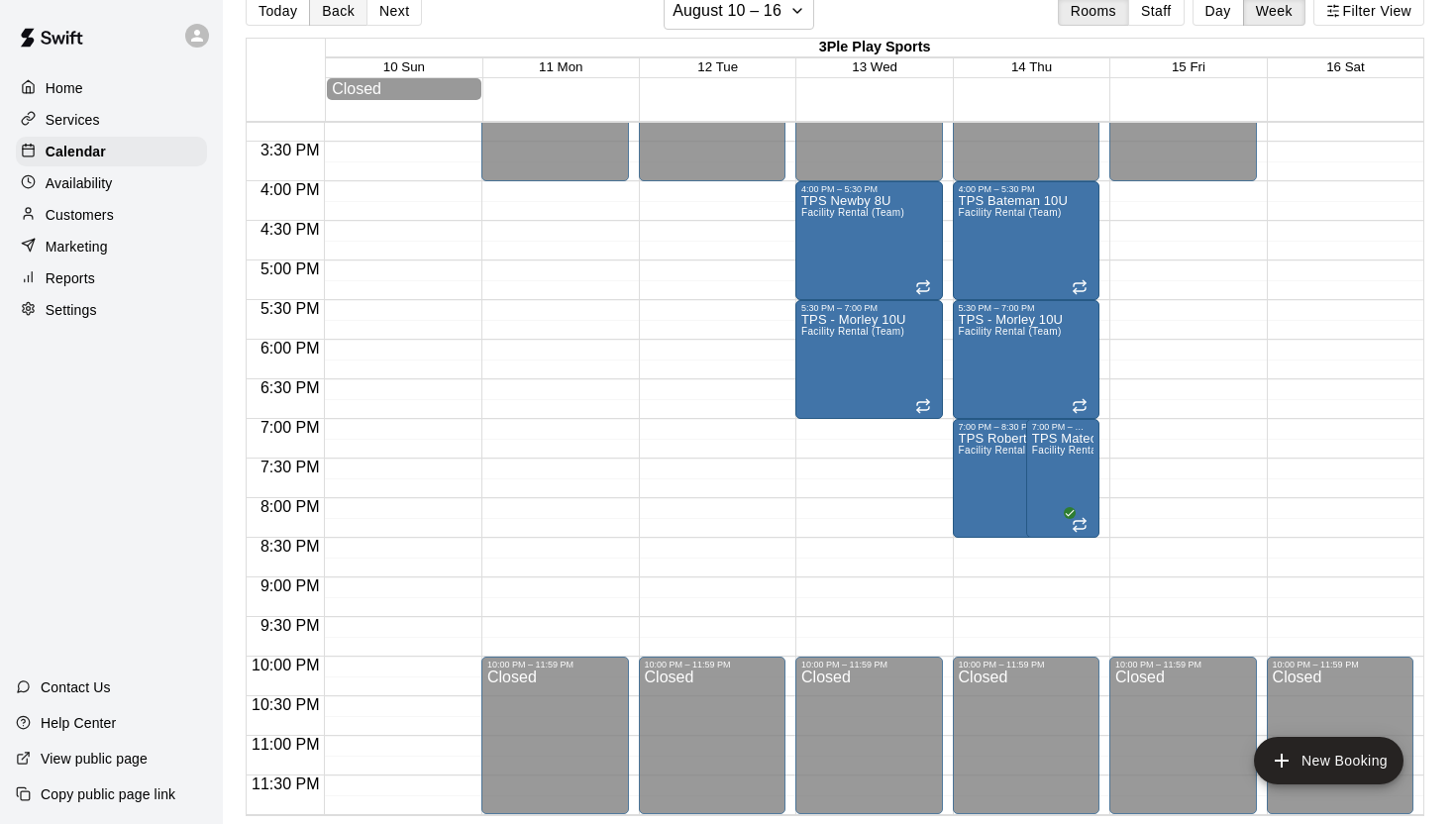click on "Back" at bounding box center [338, 11] 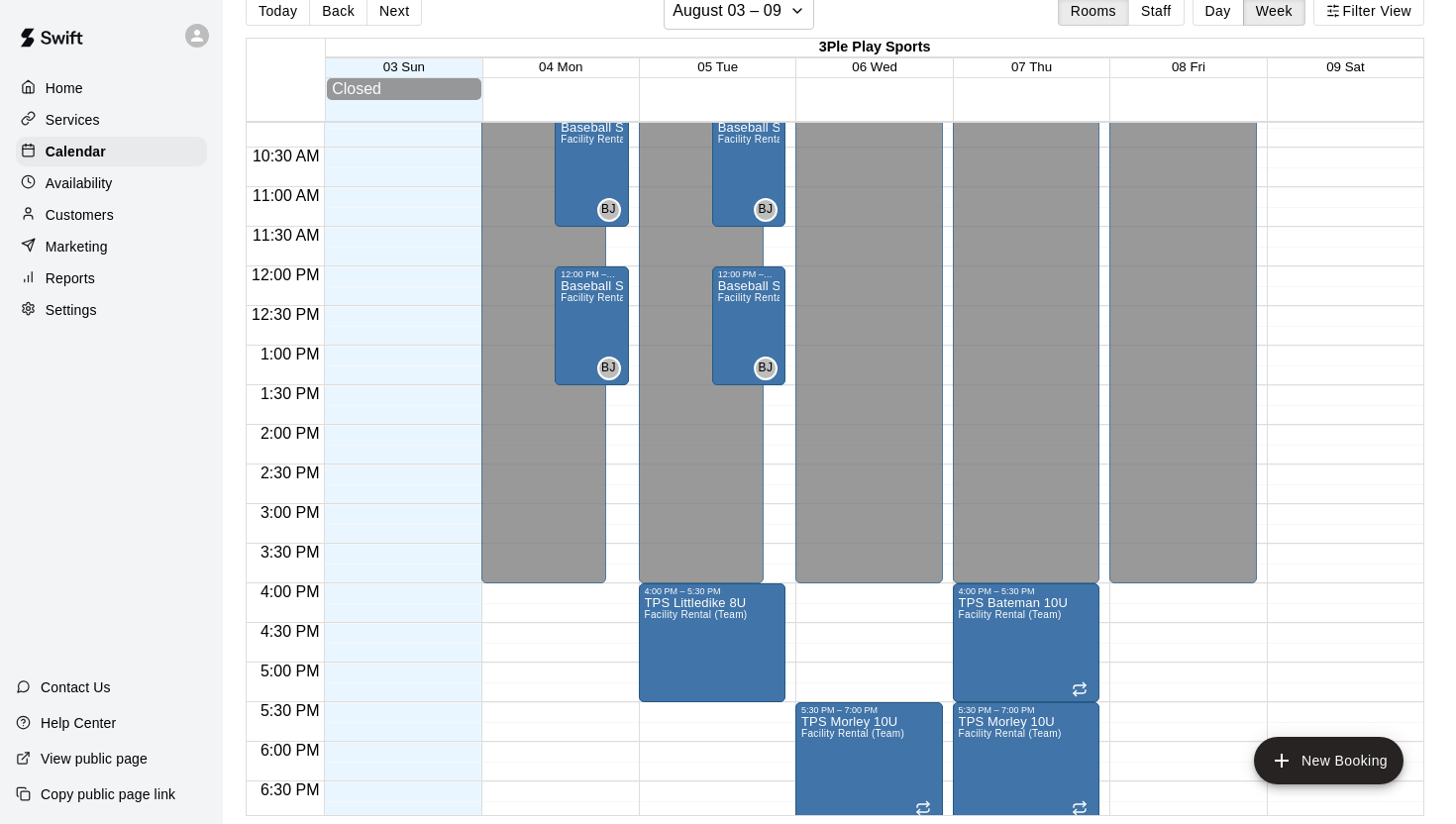 scroll, scrollTop: 783, scrollLeft: 0, axis: vertical 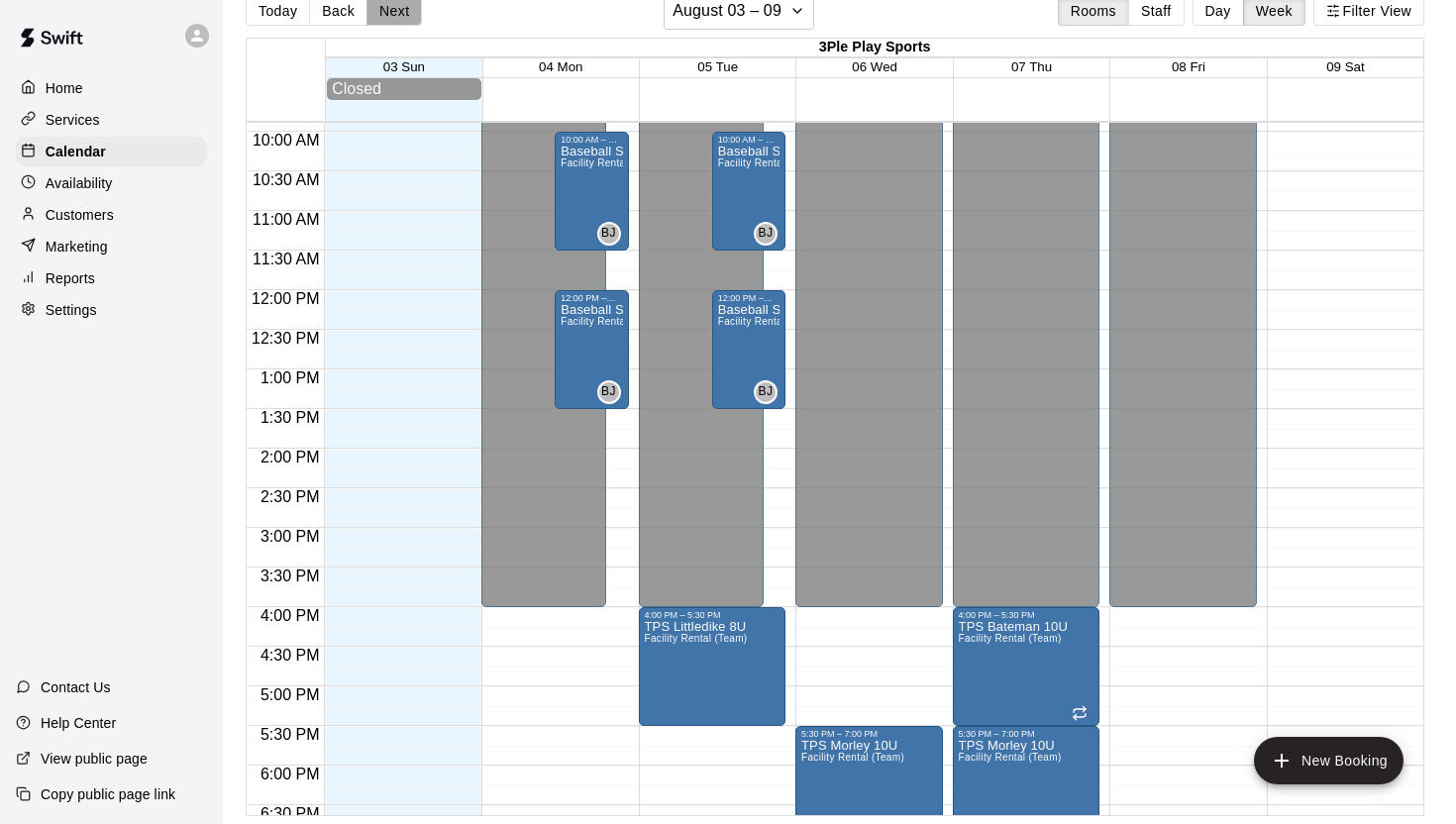 click on "Next" at bounding box center (394, 11) 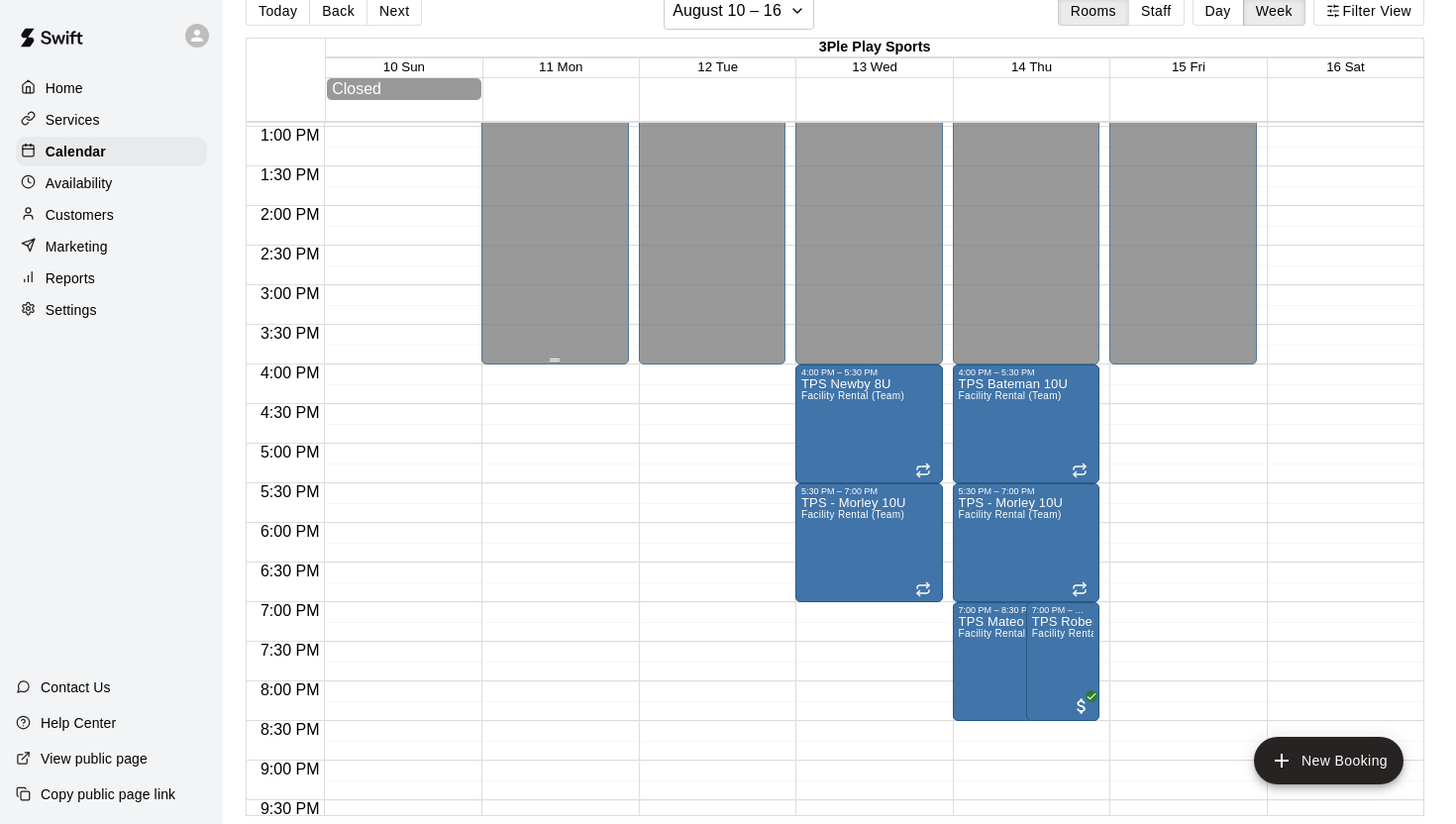 scroll, scrollTop: 1061, scrollLeft: 0, axis: vertical 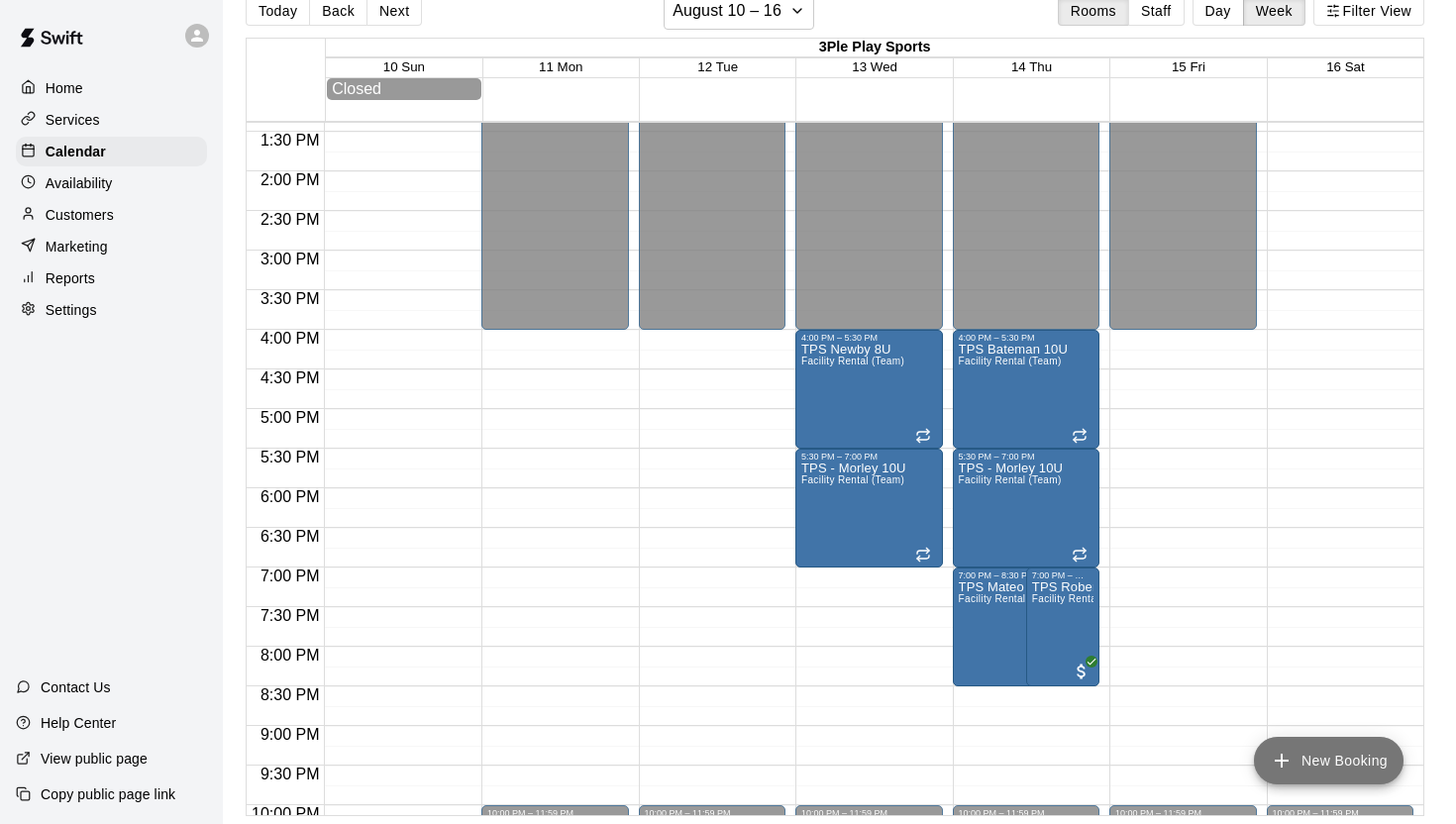click on "New Booking" at bounding box center [1328, 761] 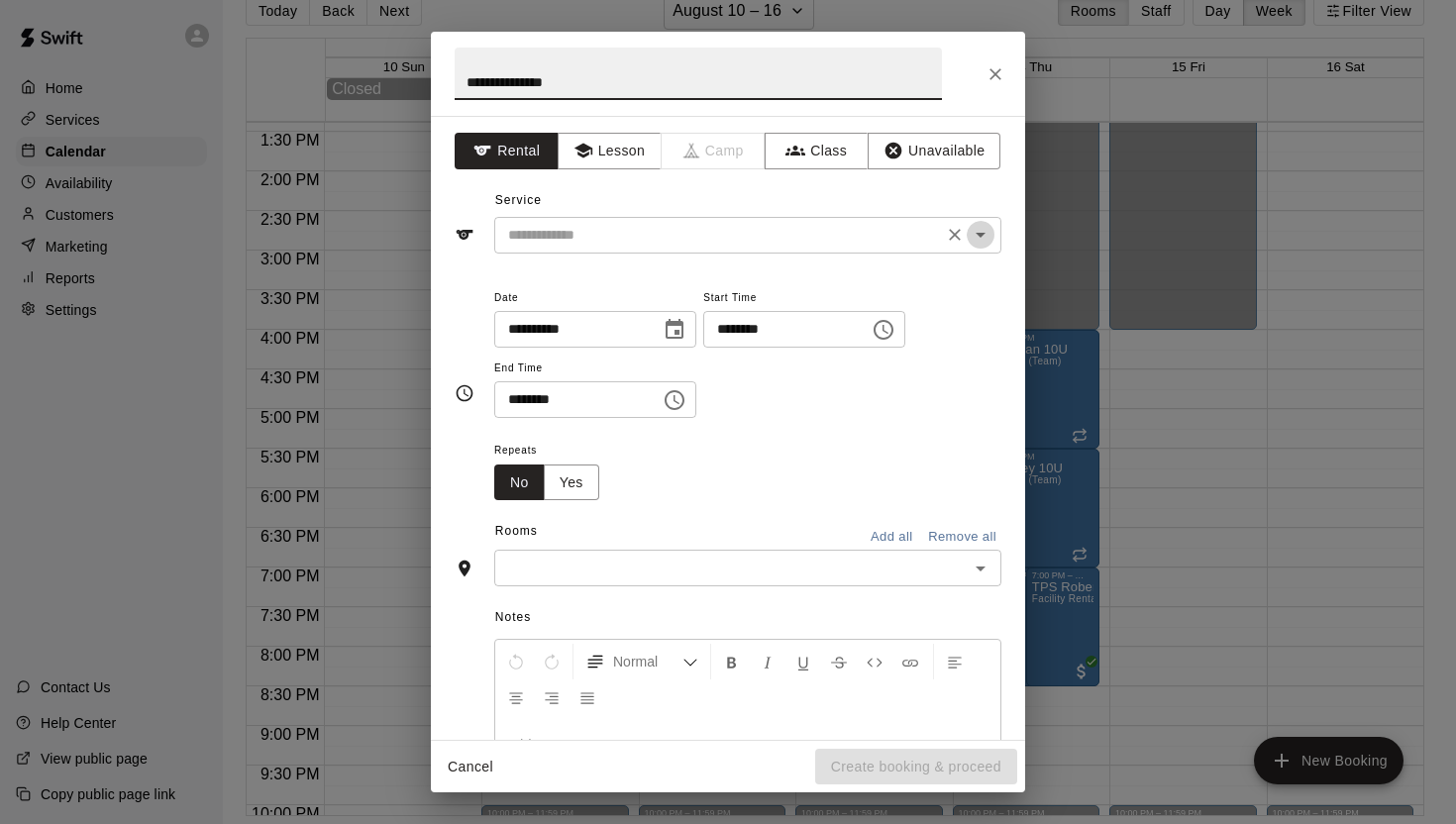 click 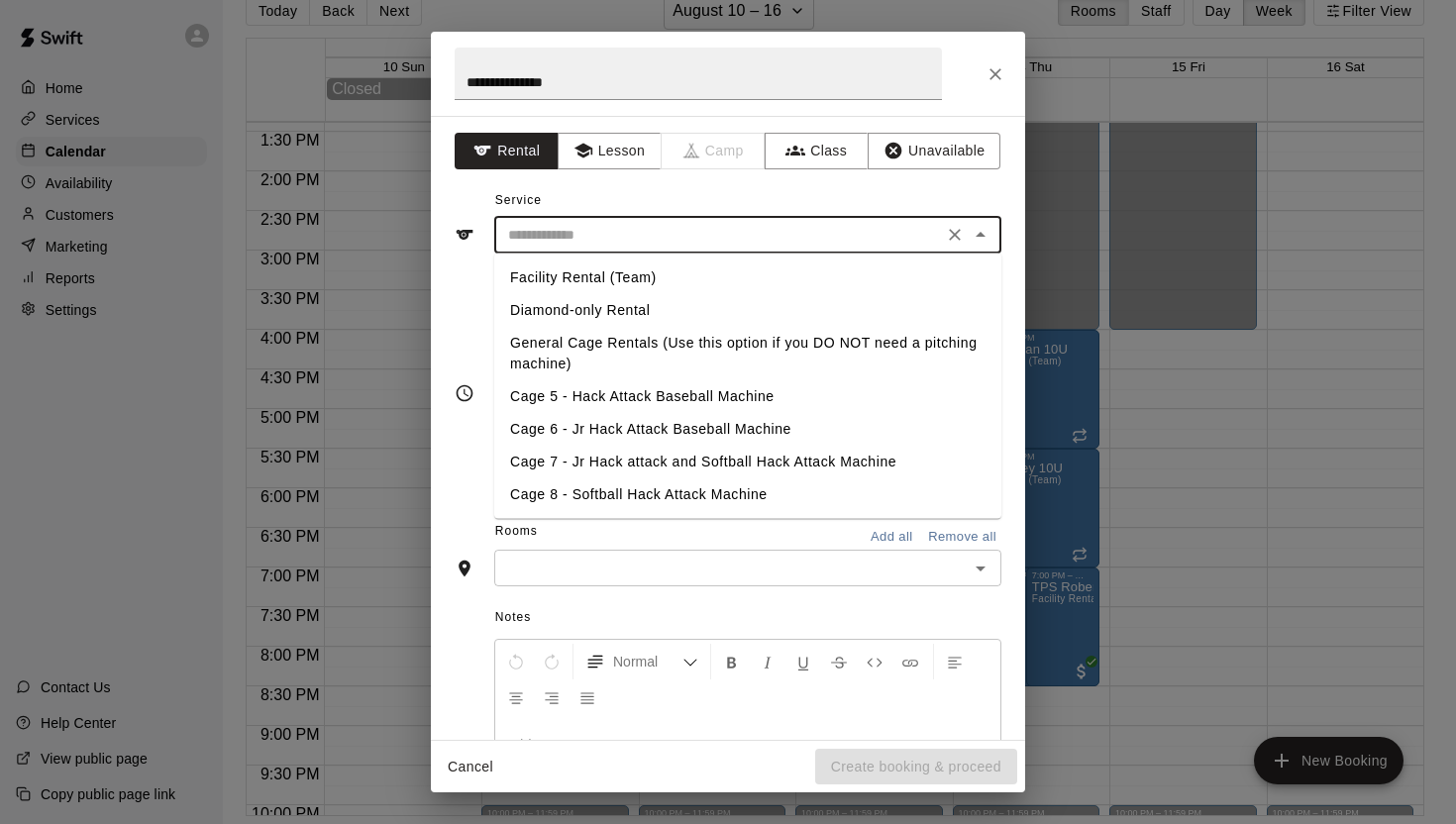 click on "Facility Rental (Team)" at bounding box center [748, 277] 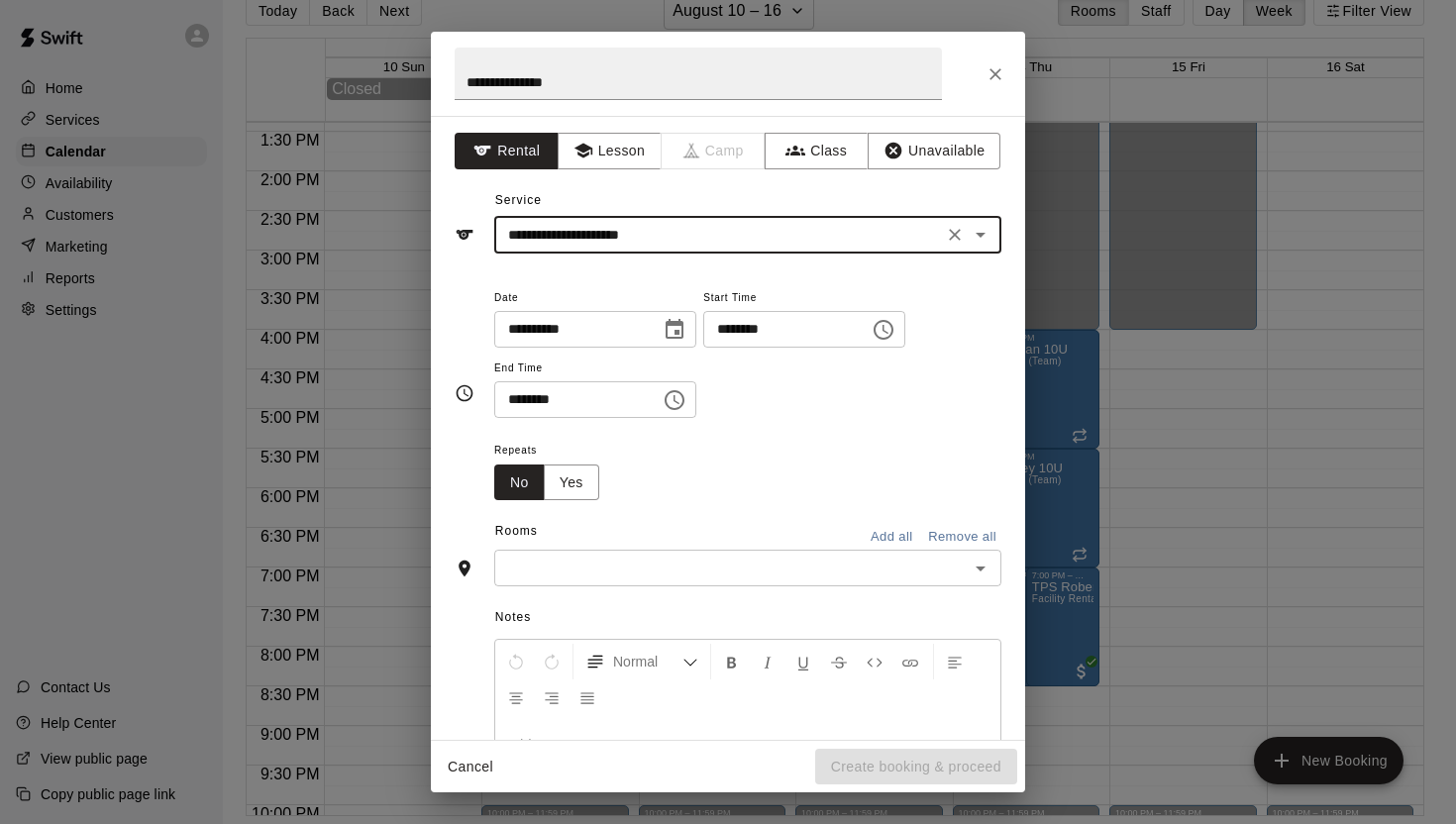 click 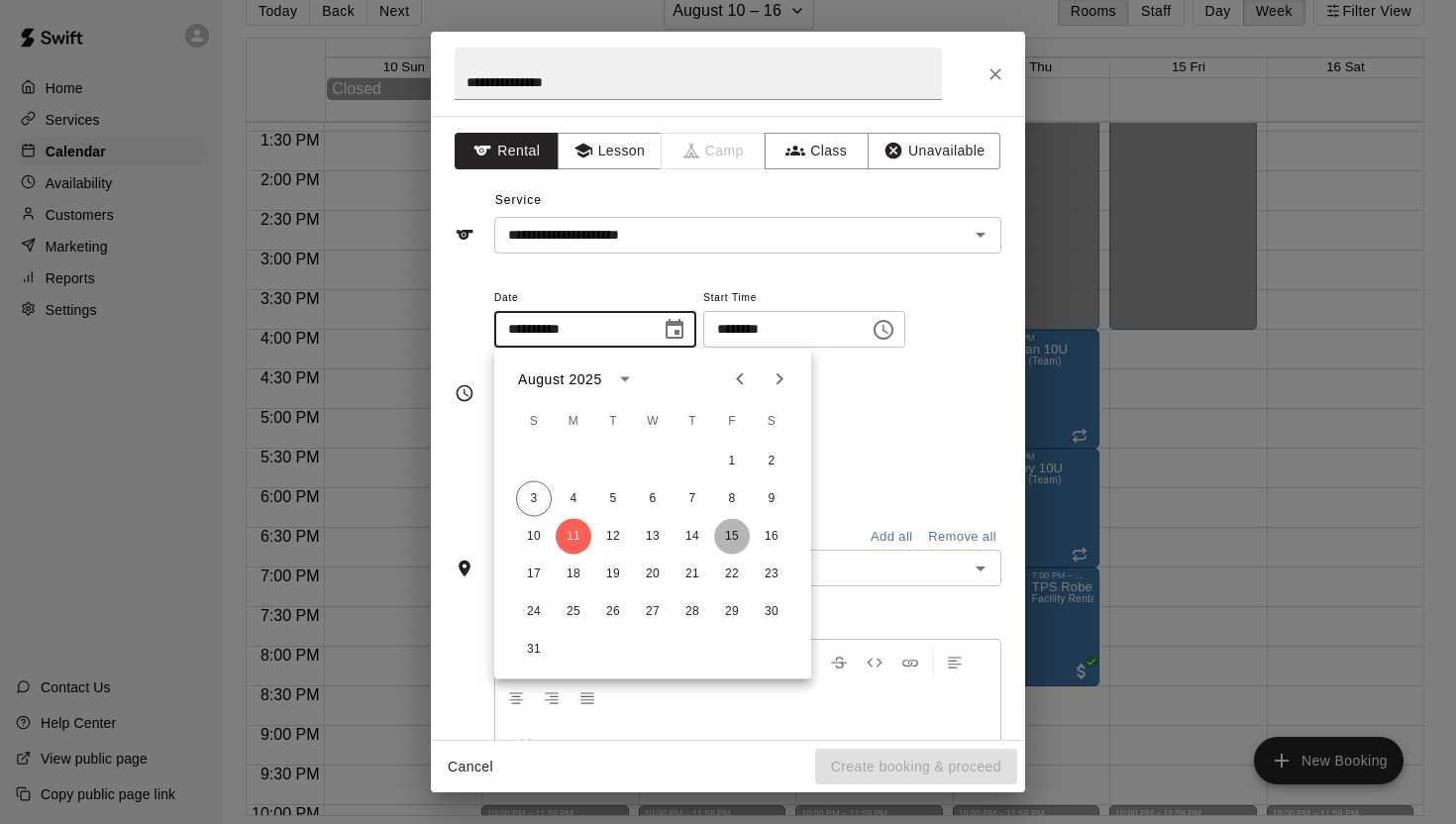 click on "15" at bounding box center [732, 537] 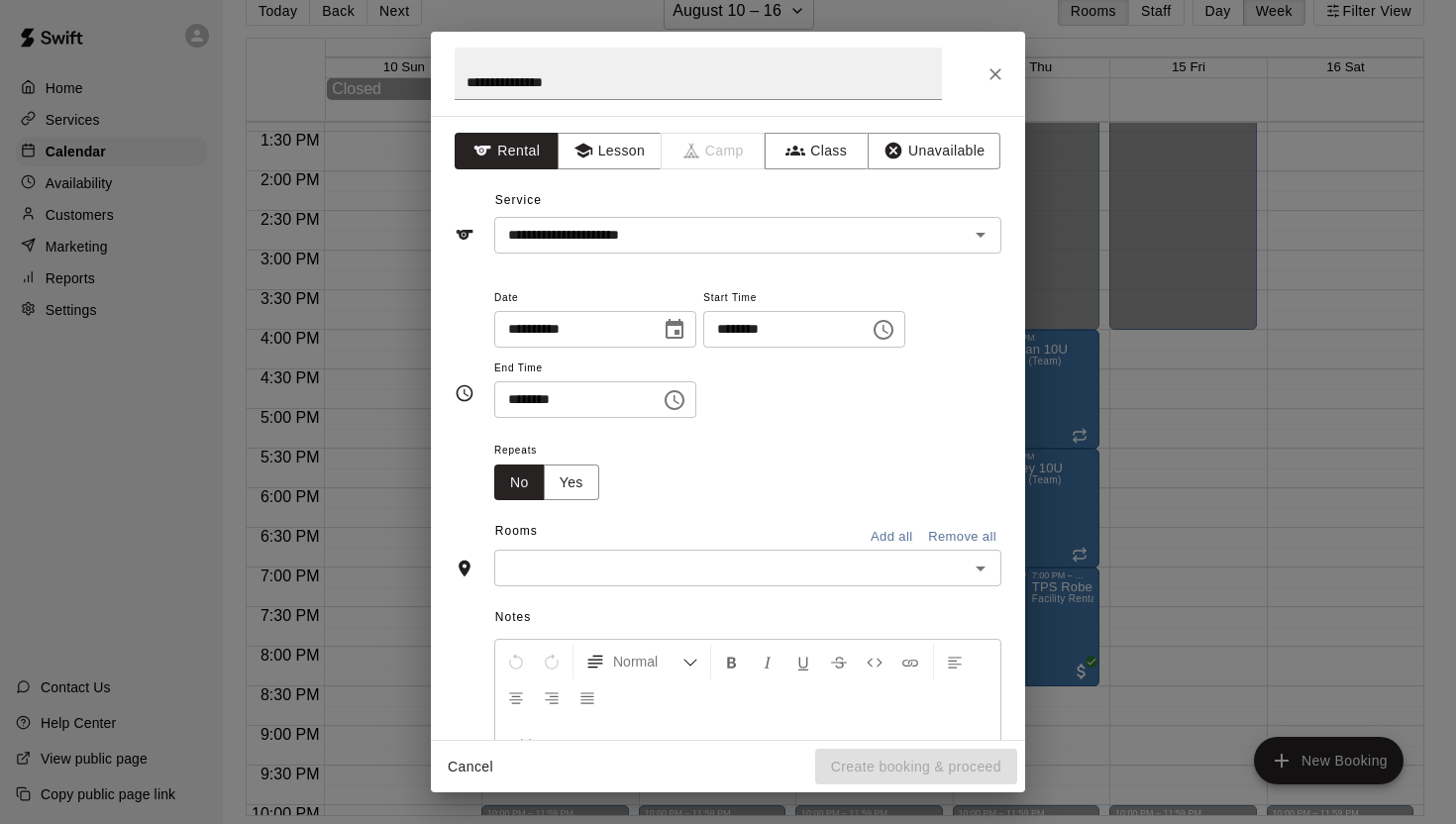 click 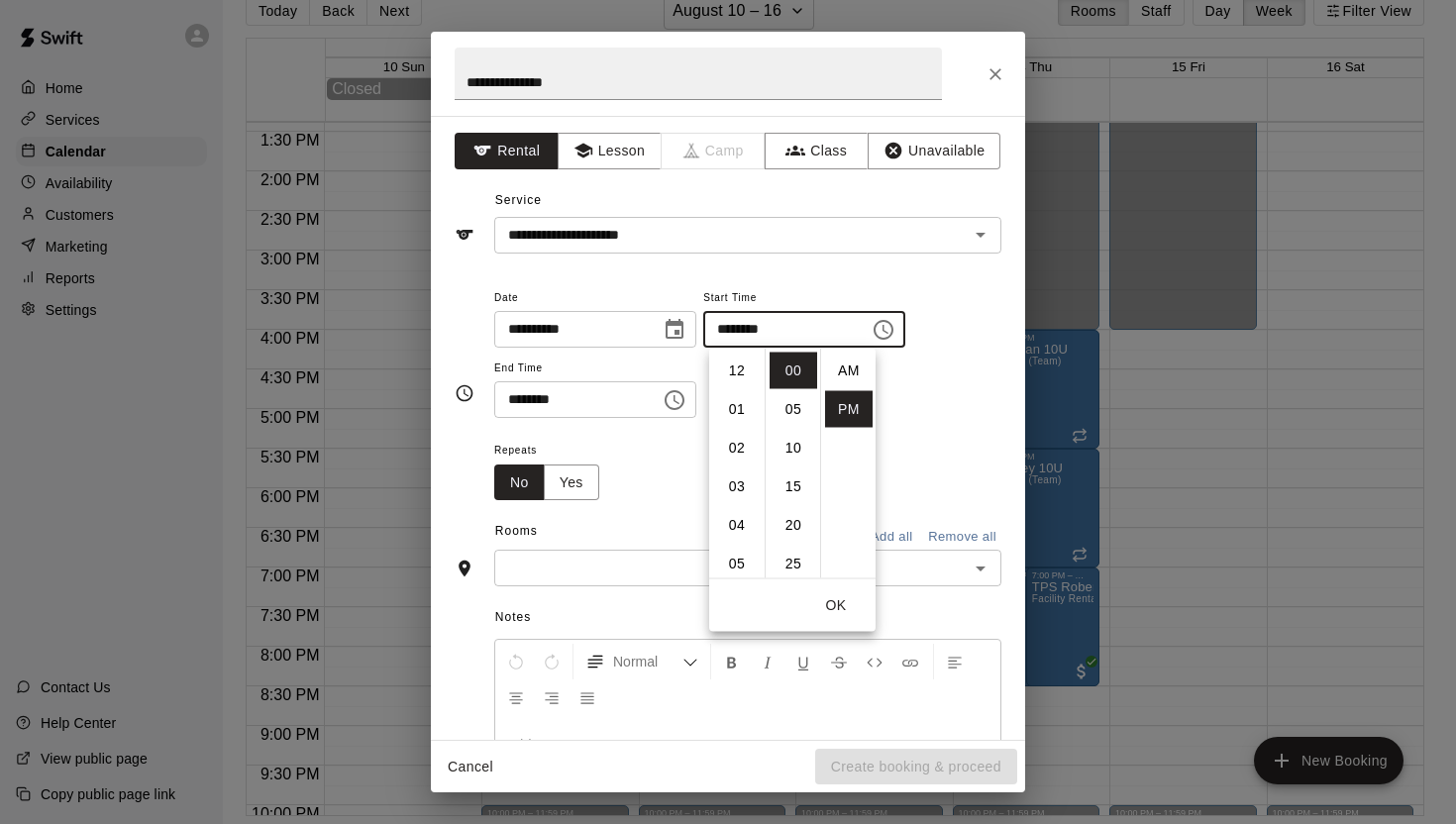 scroll, scrollTop: 386, scrollLeft: 0, axis: vertical 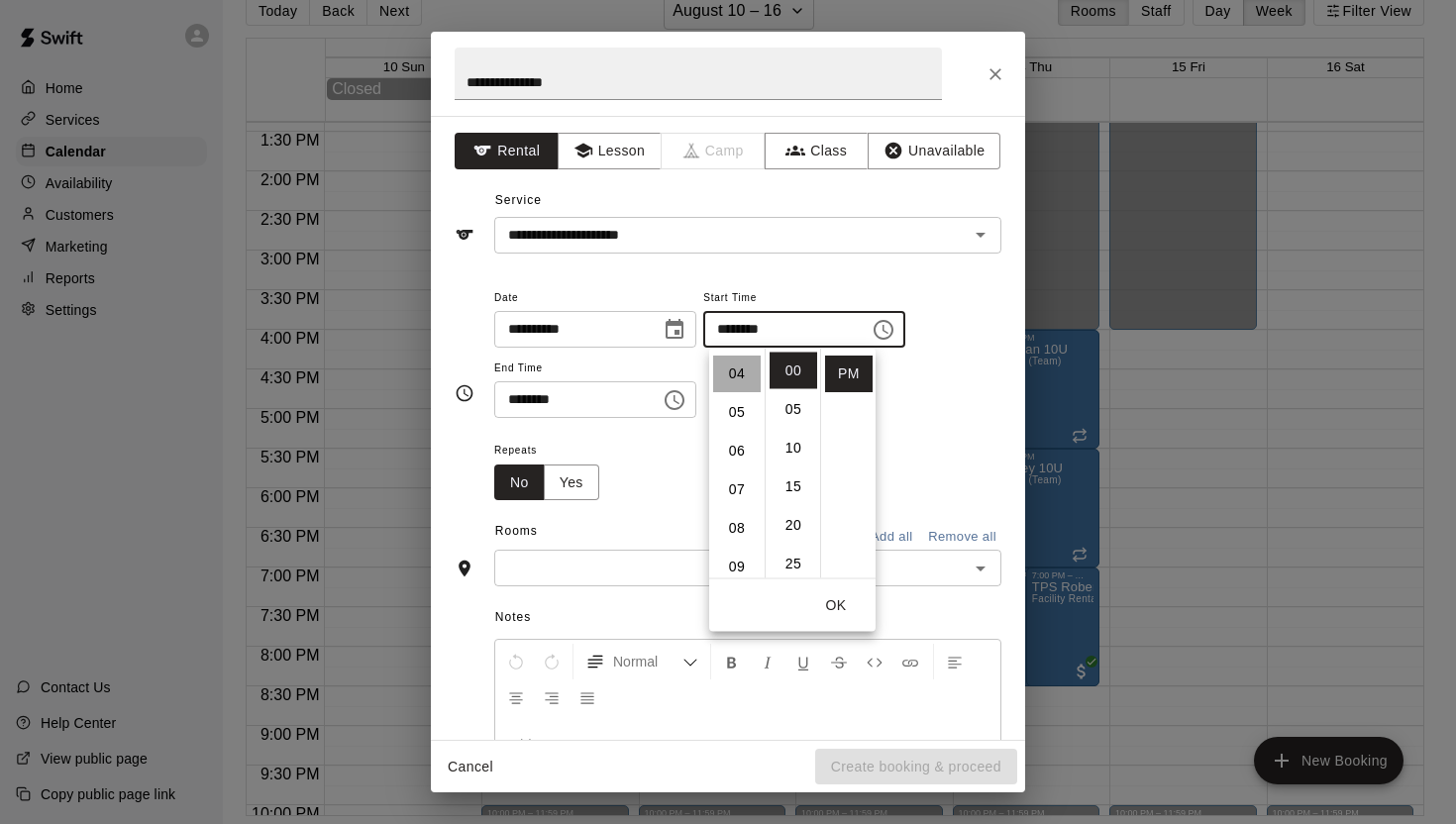 click on "04" at bounding box center [737, 373] 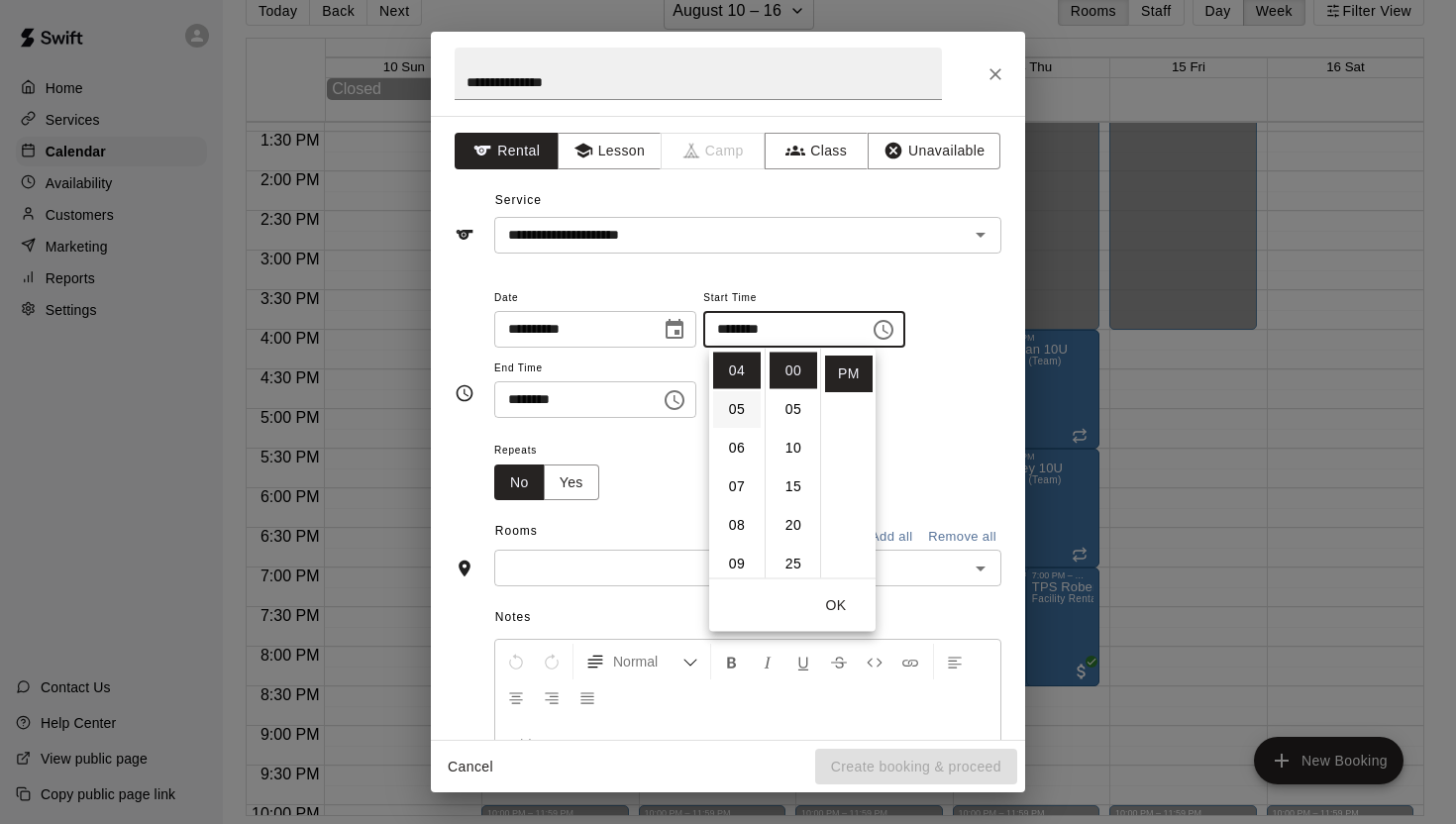 click on "05" at bounding box center [737, 409] 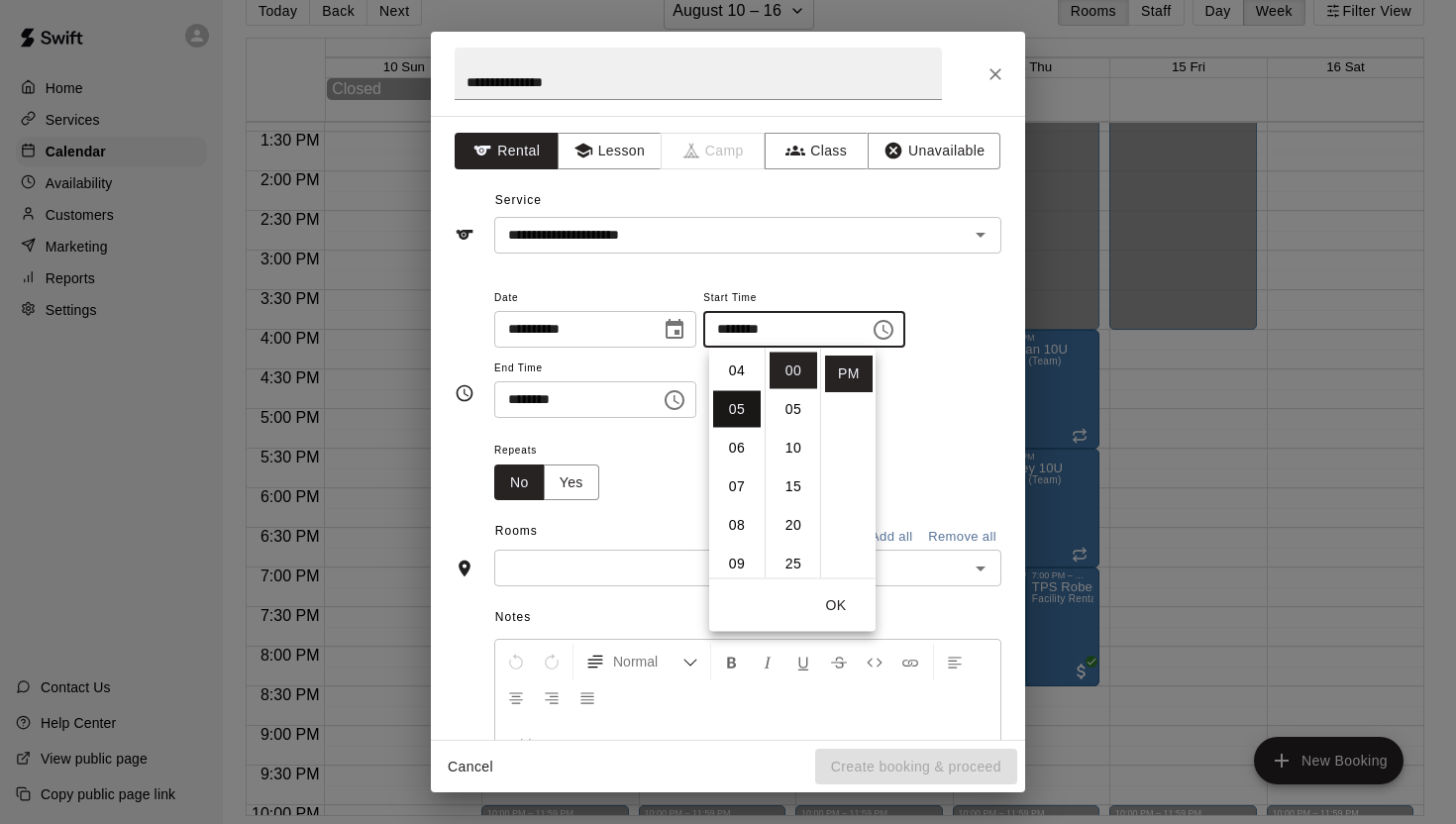 scroll, scrollTop: 193, scrollLeft: 0, axis: vertical 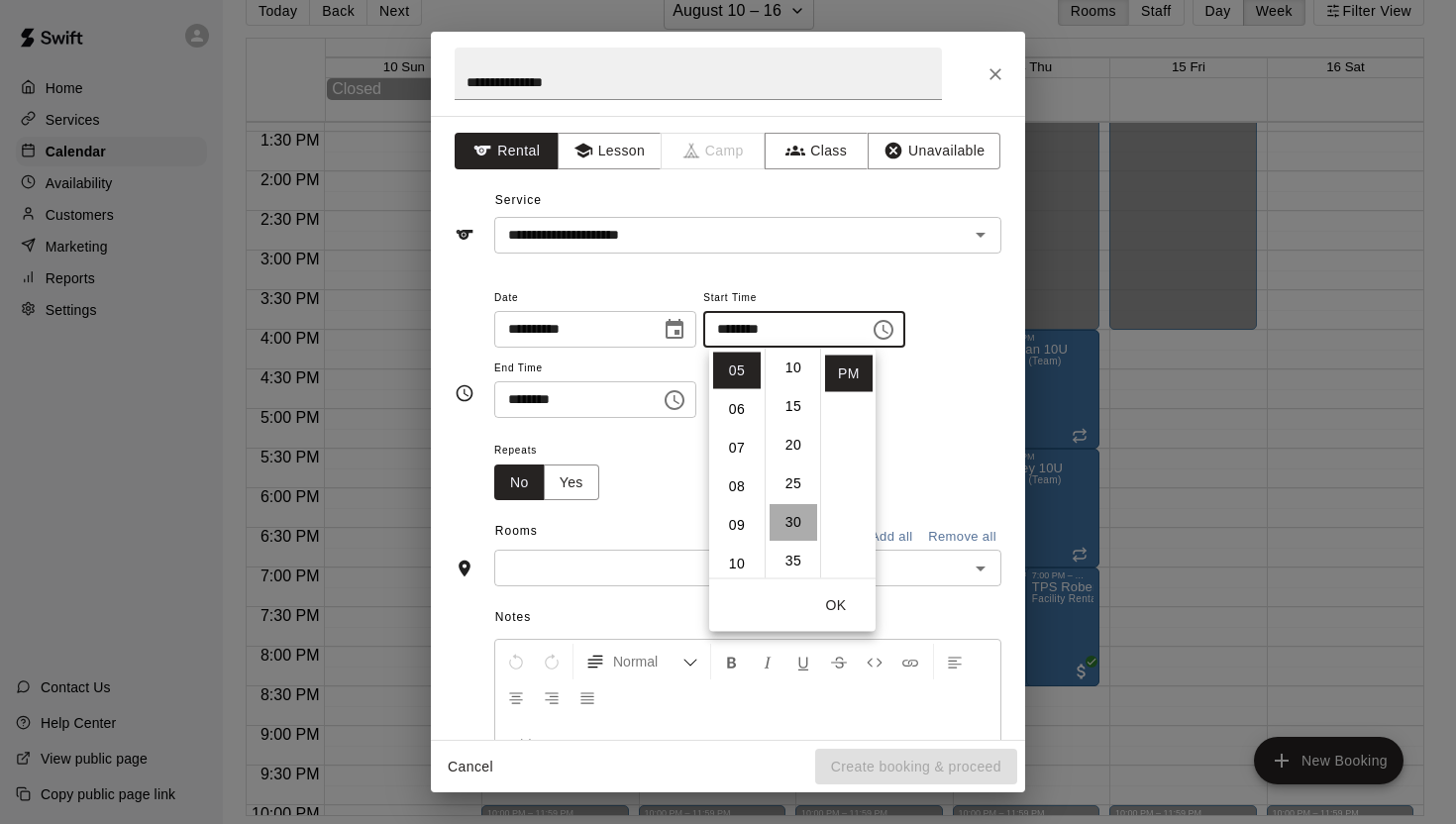 click on "30" at bounding box center (793, 522) 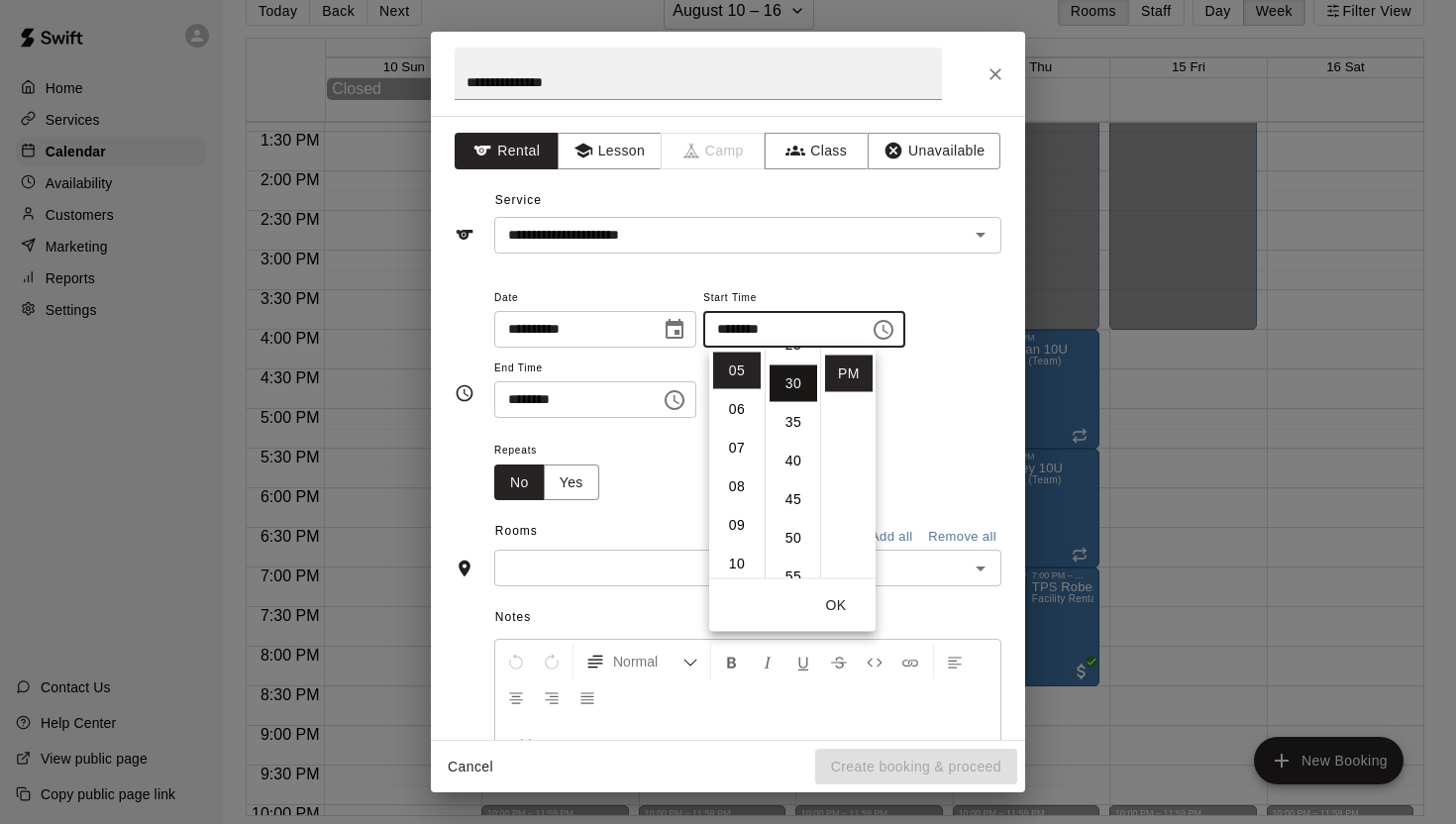 scroll, scrollTop: 232, scrollLeft: 0, axis: vertical 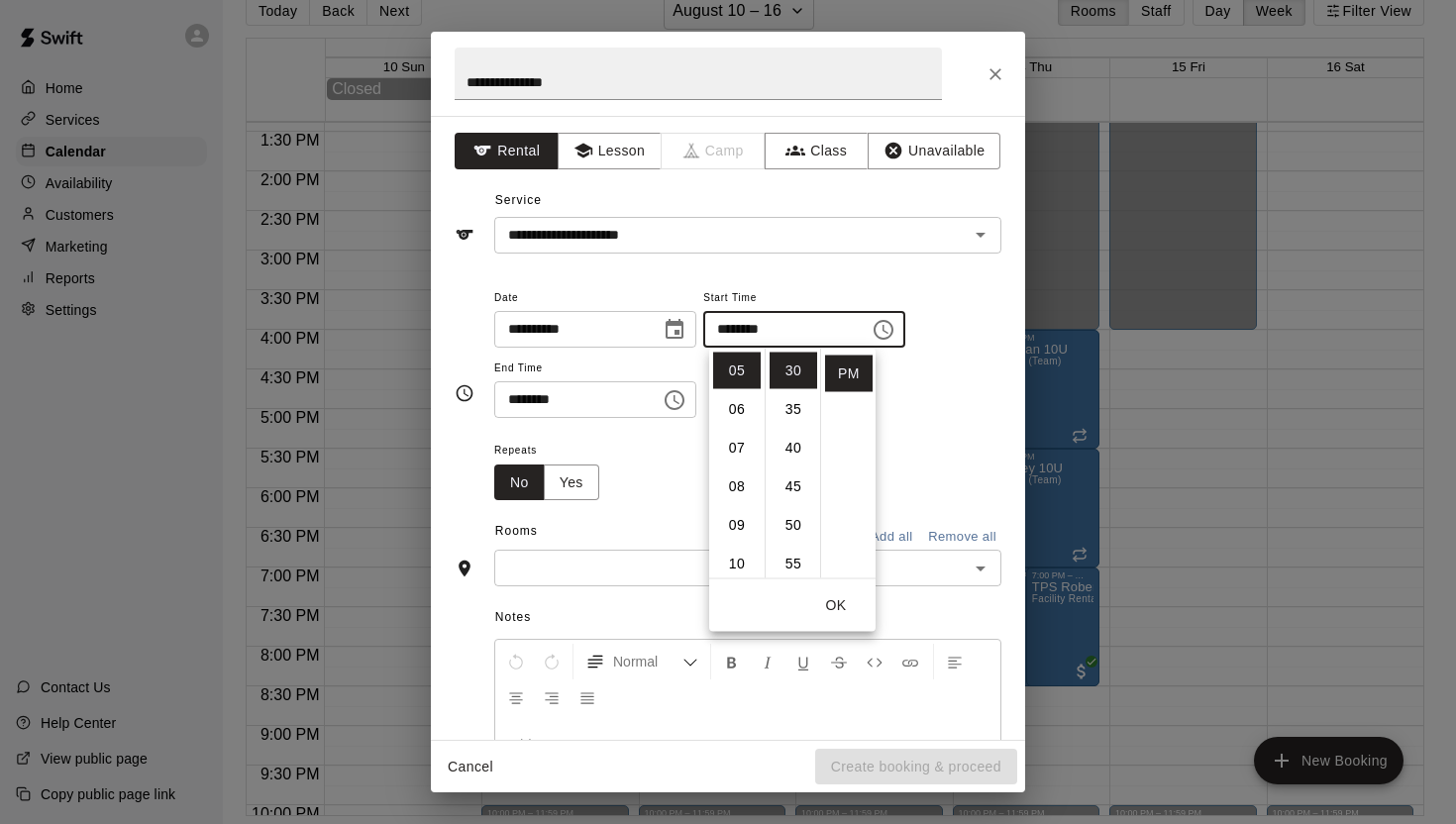 click on "********" at bounding box center [571, 399] 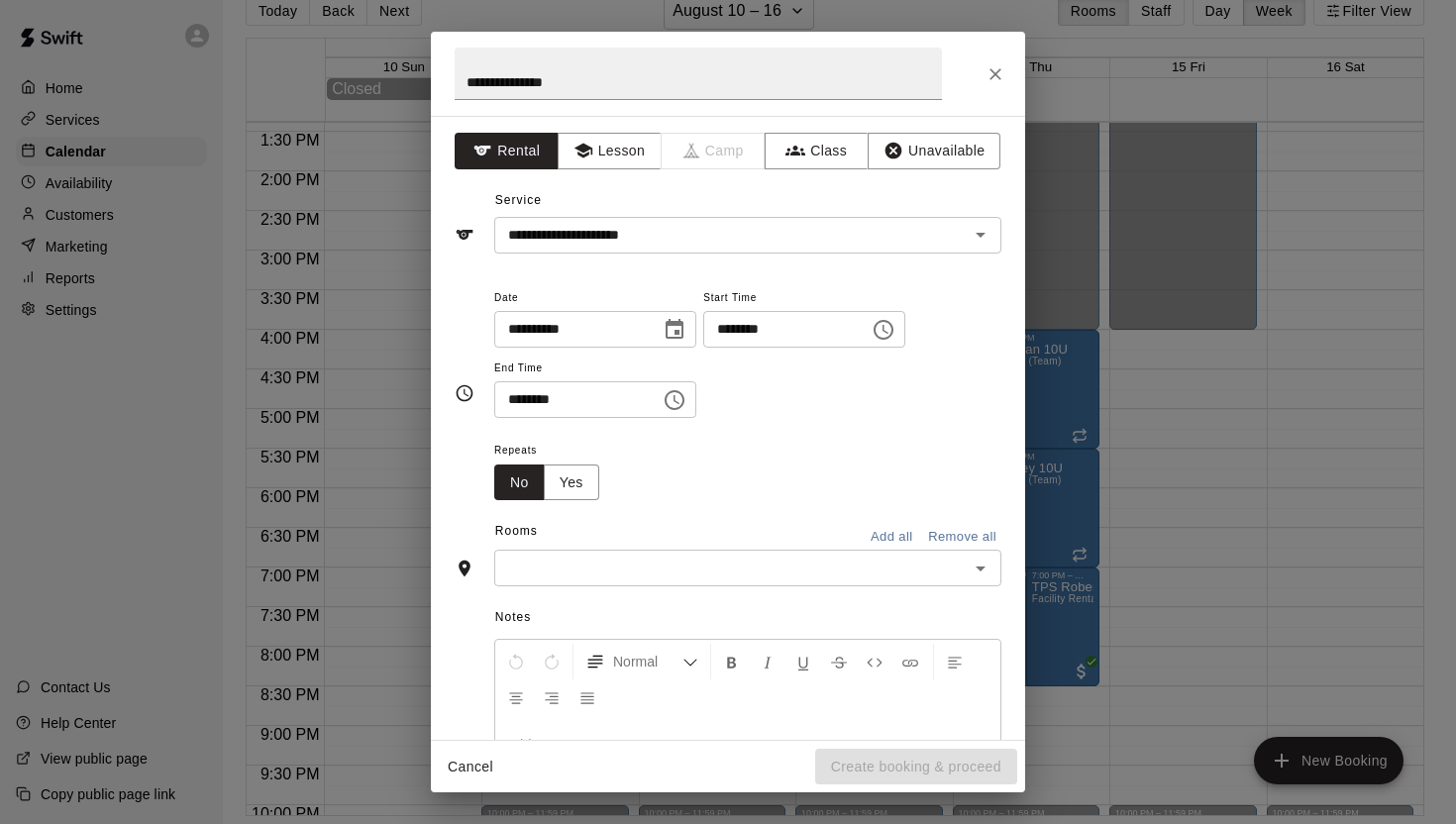click 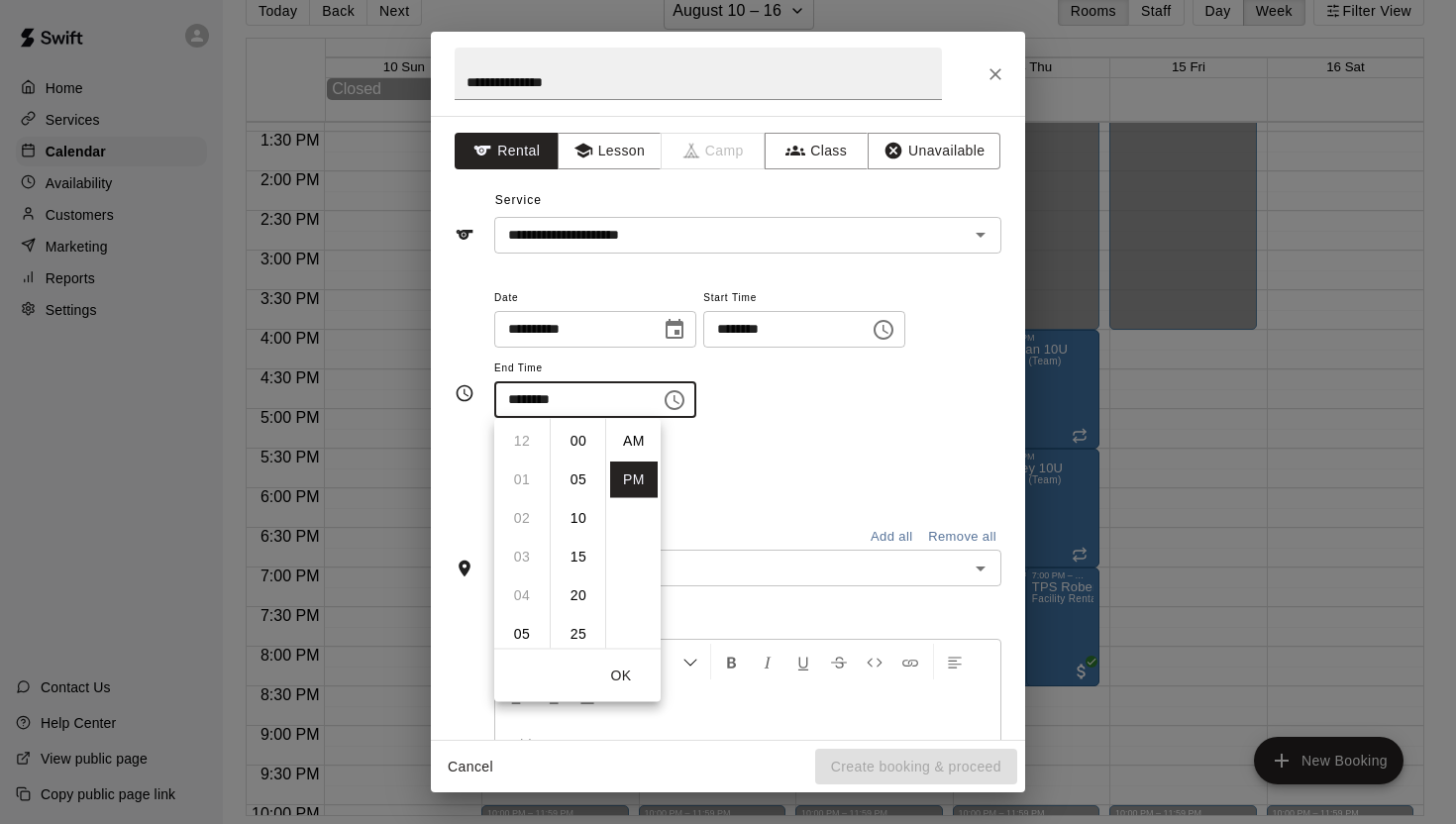 scroll, scrollTop: 386, scrollLeft: 0, axis: vertical 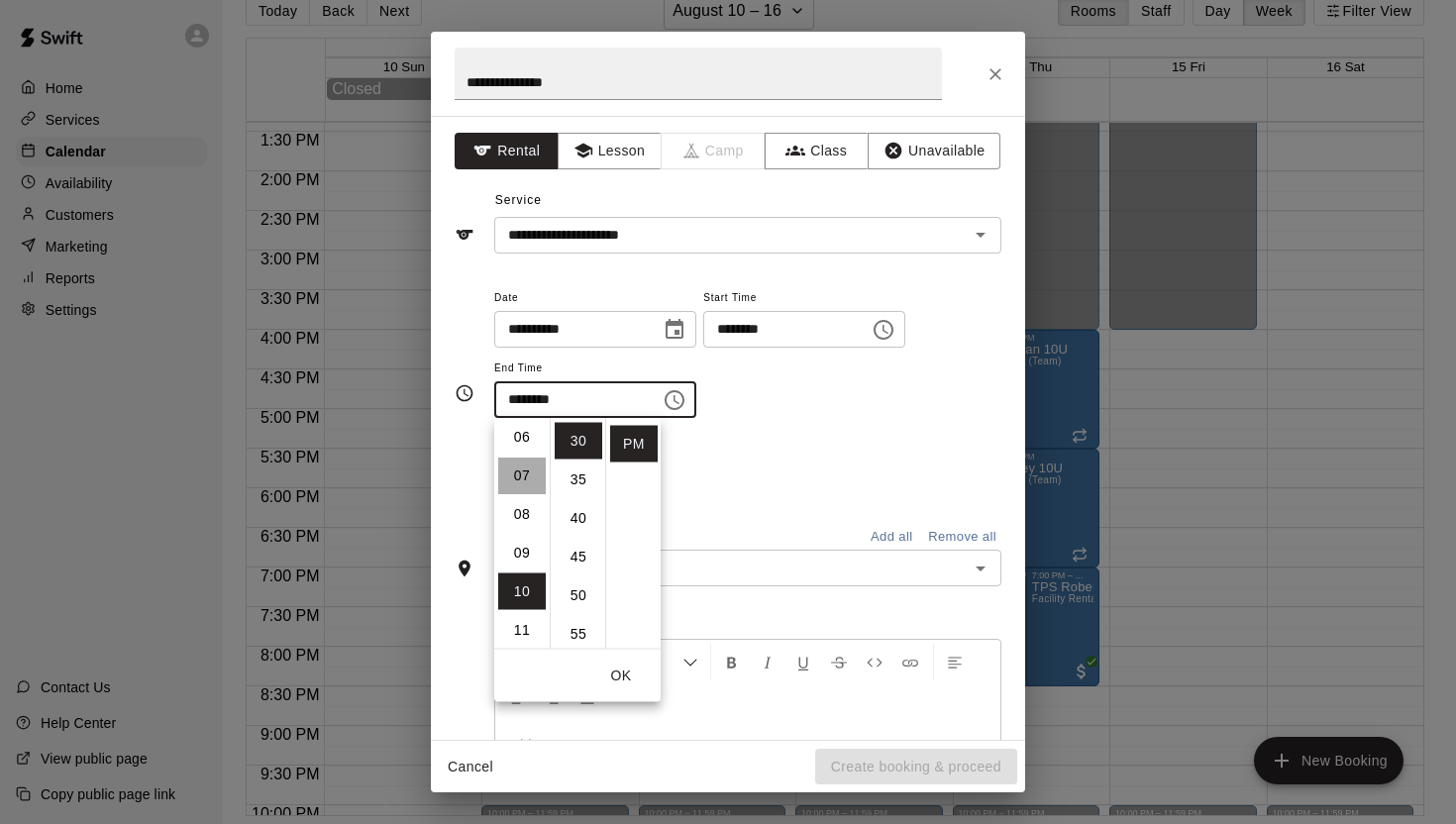click on "07" at bounding box center [522, 475] 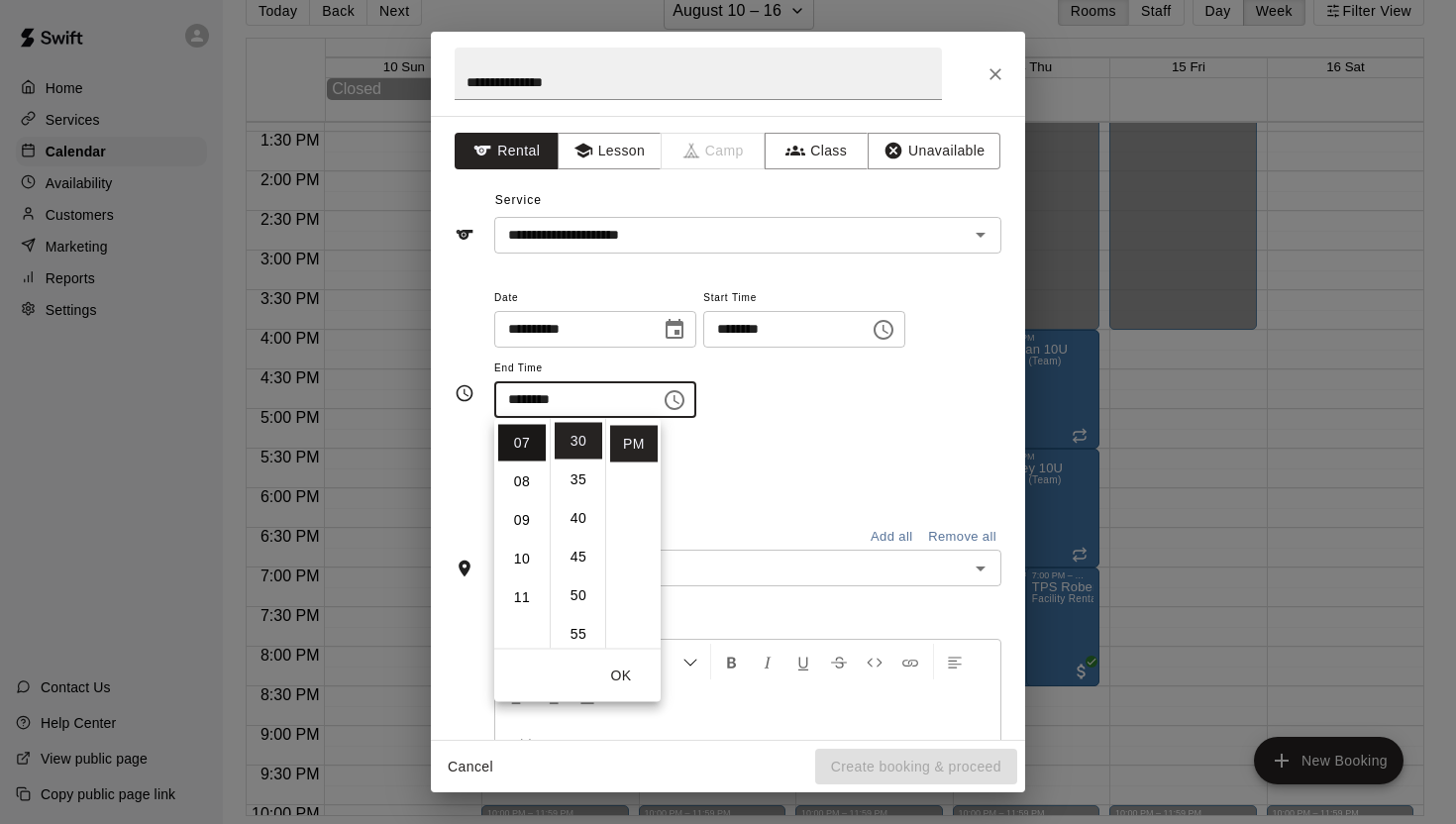 scroll, scrollTop: 270, scrollLeft: 0, axis: vertical 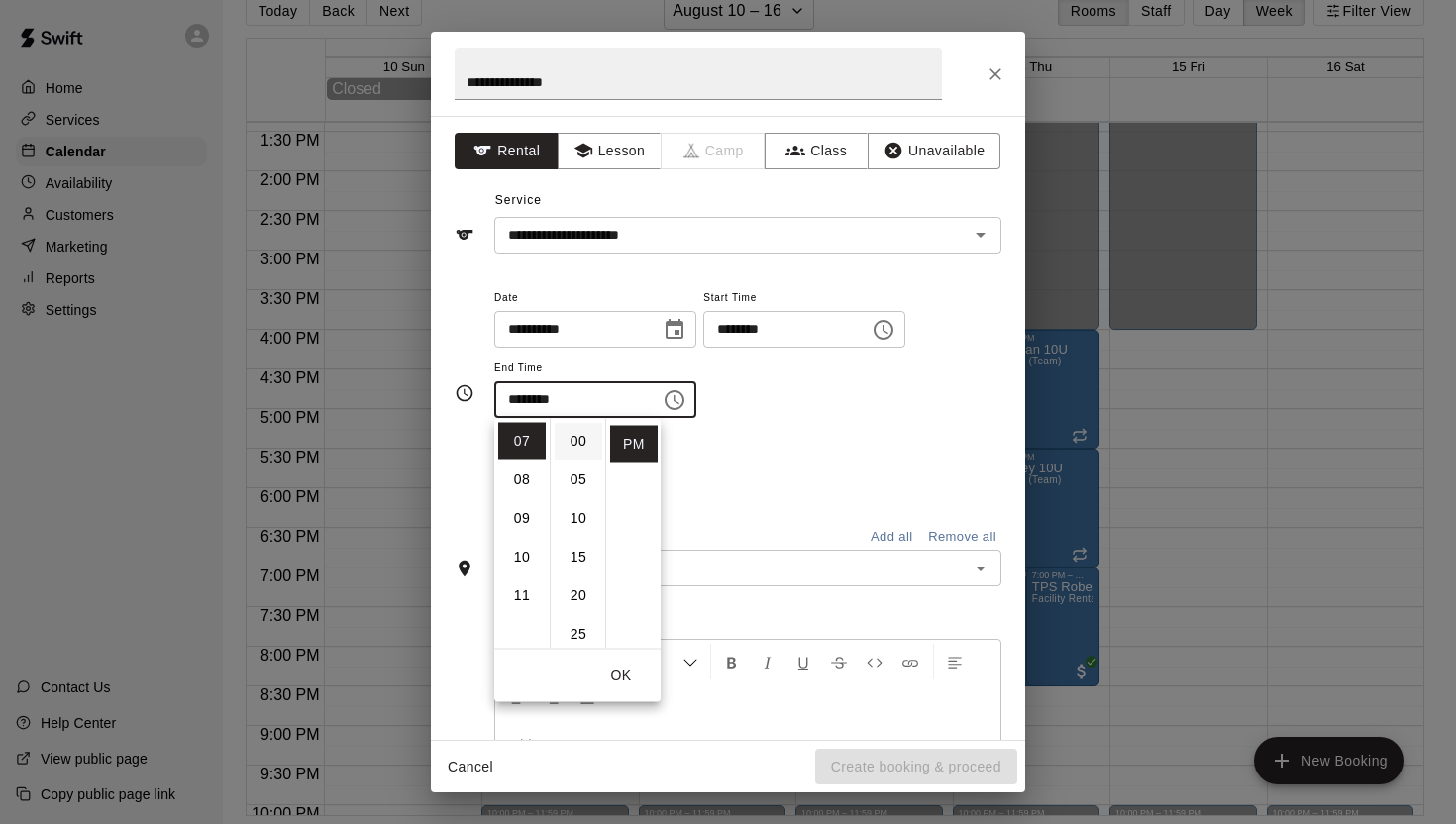 click on "00" at bounding box center [578, 441] 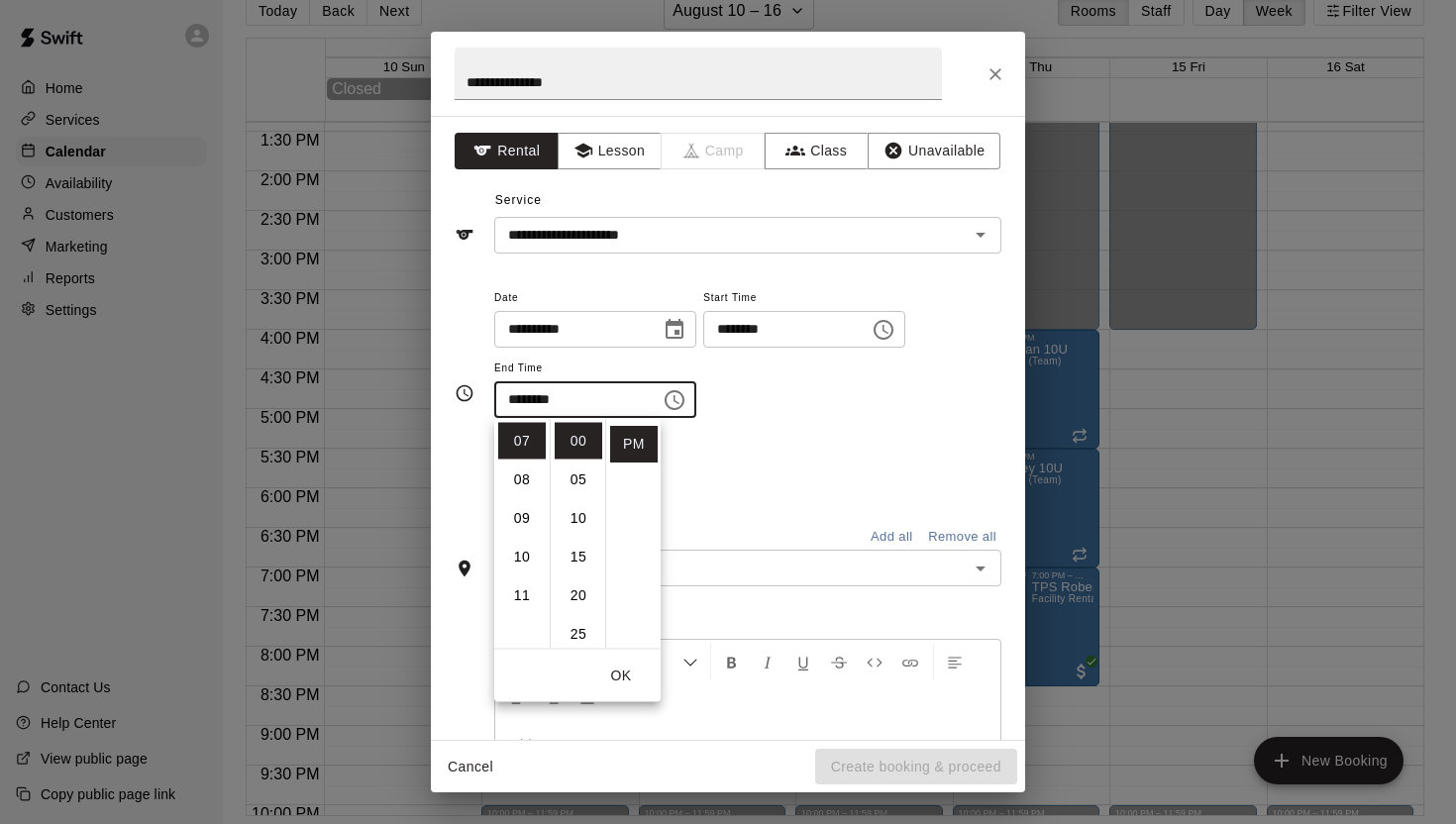 click on "Repeats No Yes" at bounding box center (748, 468) 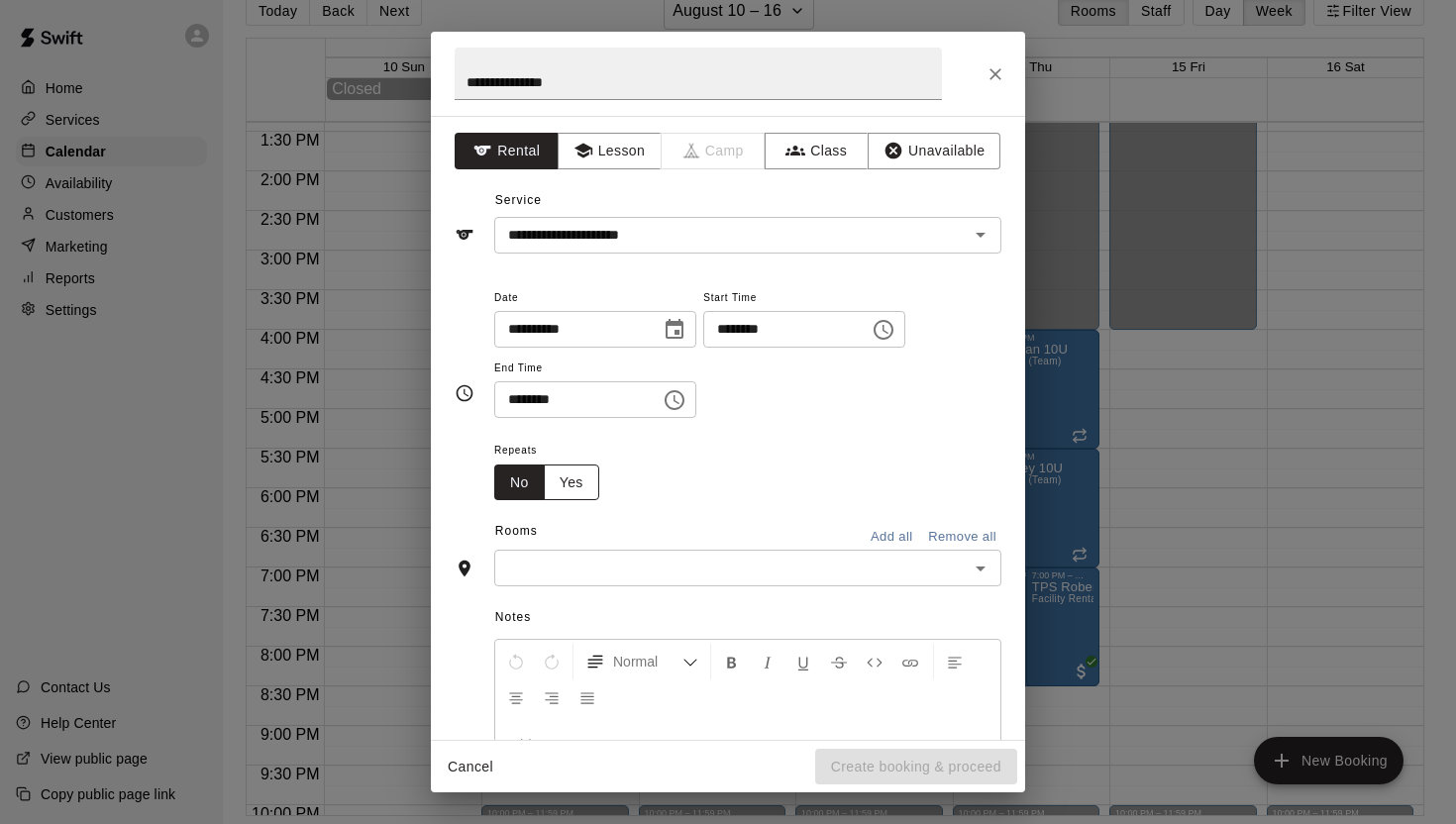 click on "Yes" at bounding box center [572, 482] 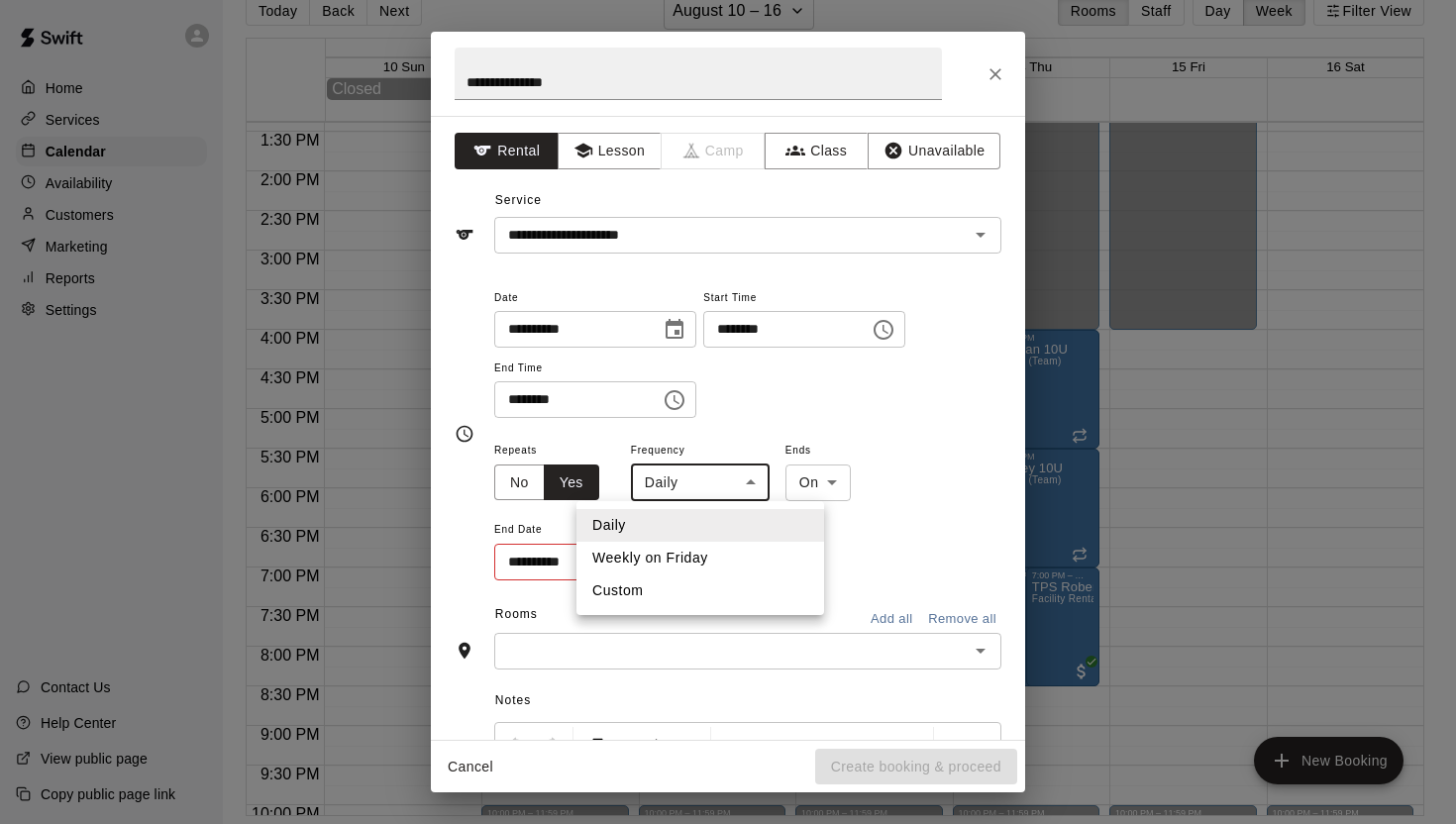 click on "Home Services Calendar Availability Customers Marketing Reports Settings Contact Us Help Center View public page Copy public page link Today Back Next August 10 – 16 Rooms Staff Day Week Filter View 3Ple Play Sports 10 Sun 11 Mon 12 Tue 13 Wed 14 Thu 15 Fri 16 Sat Closed 12:00 AM 12:30 AM 1:00 AM 1:30 AM 2:00 AM 2:30 AM 3:00 AM 3:30 AM 4:00 AM 4:30 AM 5:00 AM 5:30 AM 6:00 AM 6:30 AM 7:00 AM 7:30 AM 8:00 AM 8:30 AM 9:00 AM 9:30 AM 10:00 AM 10:30 AM 11:00 AM 11:30 AM 12:00 PM 12:30 PM 1:00 PM 1:30 PM 2:00 PM 2:30 PM 3:00 PM 3:30 PM 4:00 PM 4:30 PM 5:00 PM 5:30 PM 6:00 PM 6:30 PM 7:00 PM 7:30 PM 8:00 PM 8:30 PM 9:00 PM 9:30 PM 10:00 PM 10:30 PM 11:00 PM 11:30 PM 12:00 AM – 4:00 PM Closed 10:00 PM – 11:59 PM Closed 12:00 AM – 4:00 PM Closed 10:00 PM – 11:59 PM Closed 12:00 AM – 4:00 PM Closed 4:00 PM – 5:30 PM TPS Newby 8U Facility Rental (Team) 5:30 PM – 7:00 PM TPS - Morley 10U Facility Rental (Team) 10:00 PM – 11:59 PM Closed 12:00 AM – 4:00 PM Closed 4:00 PM – 5:30 PM TPS Bateman 10U" at bounding box center (728, 396) 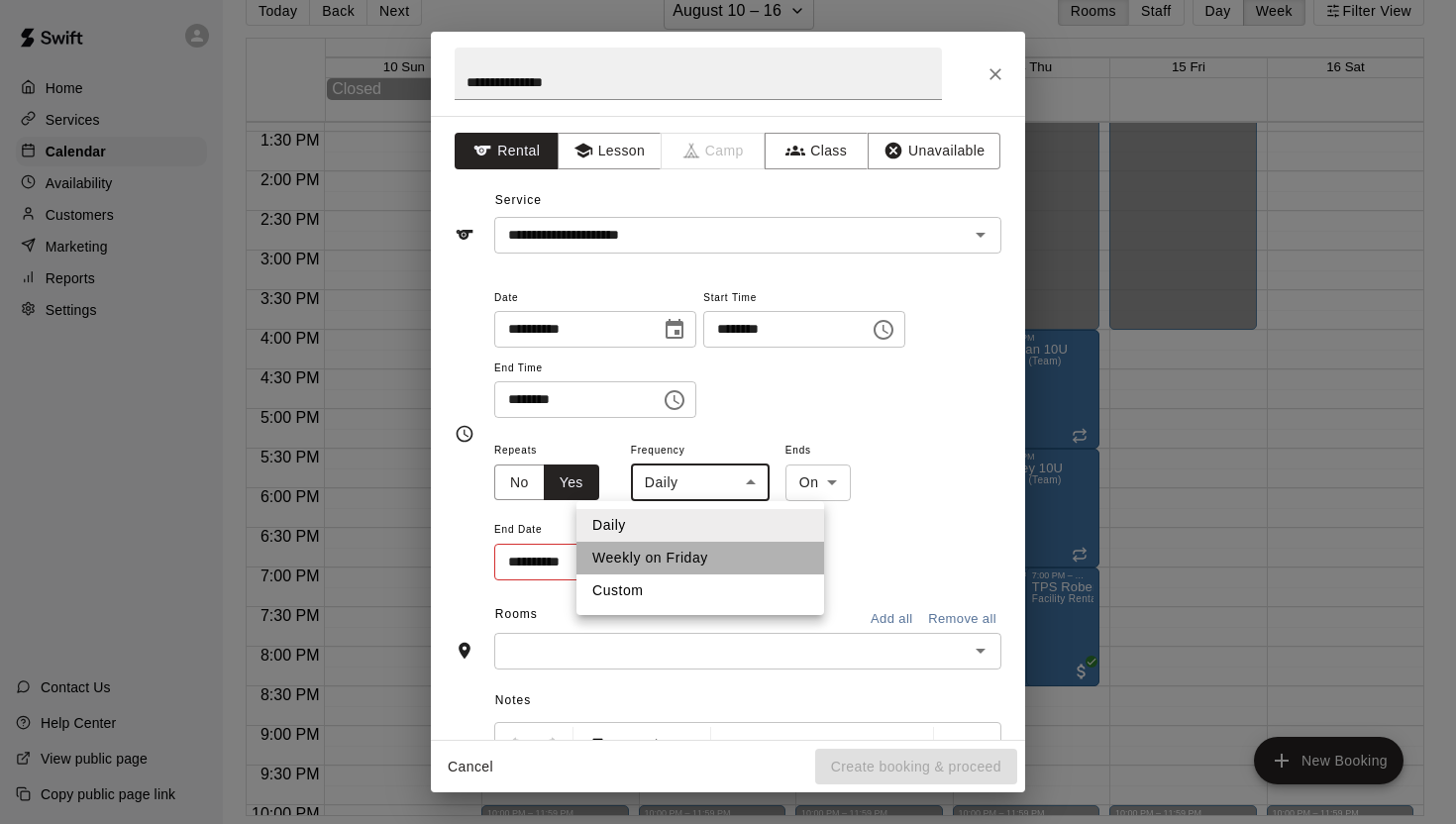 click on "Weekly on Friday" at bounding box center (700, 558) 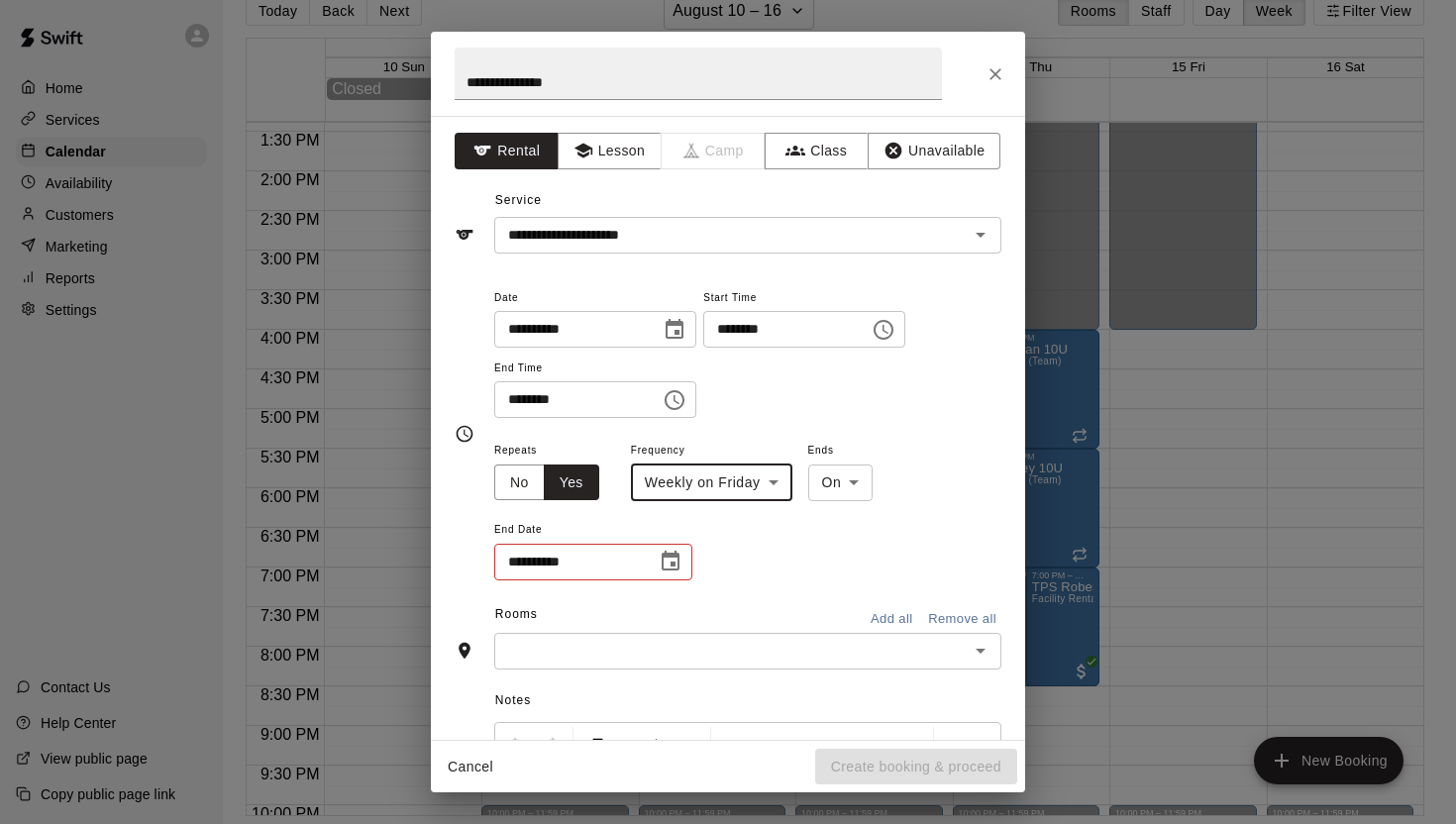 click 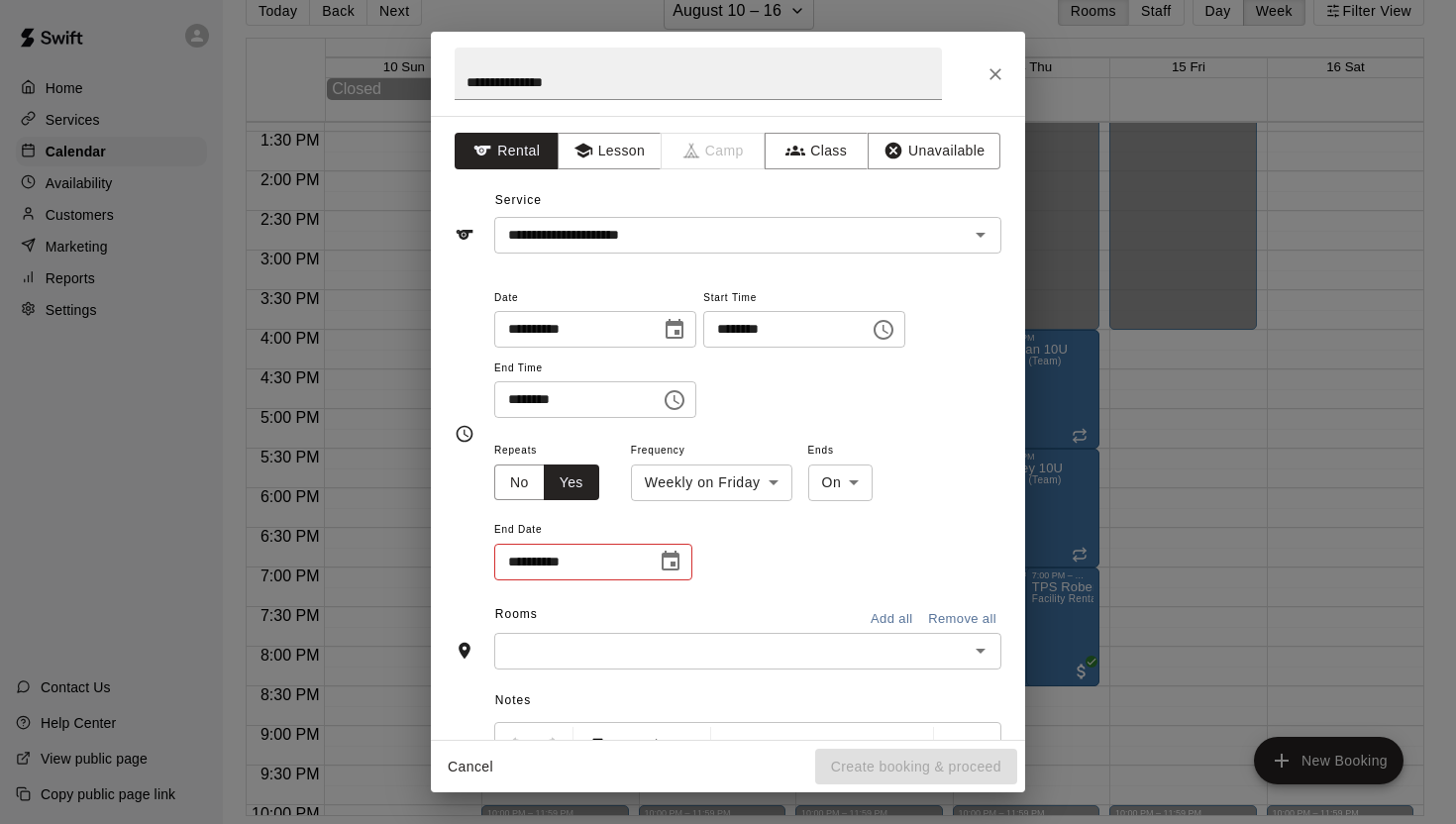 click 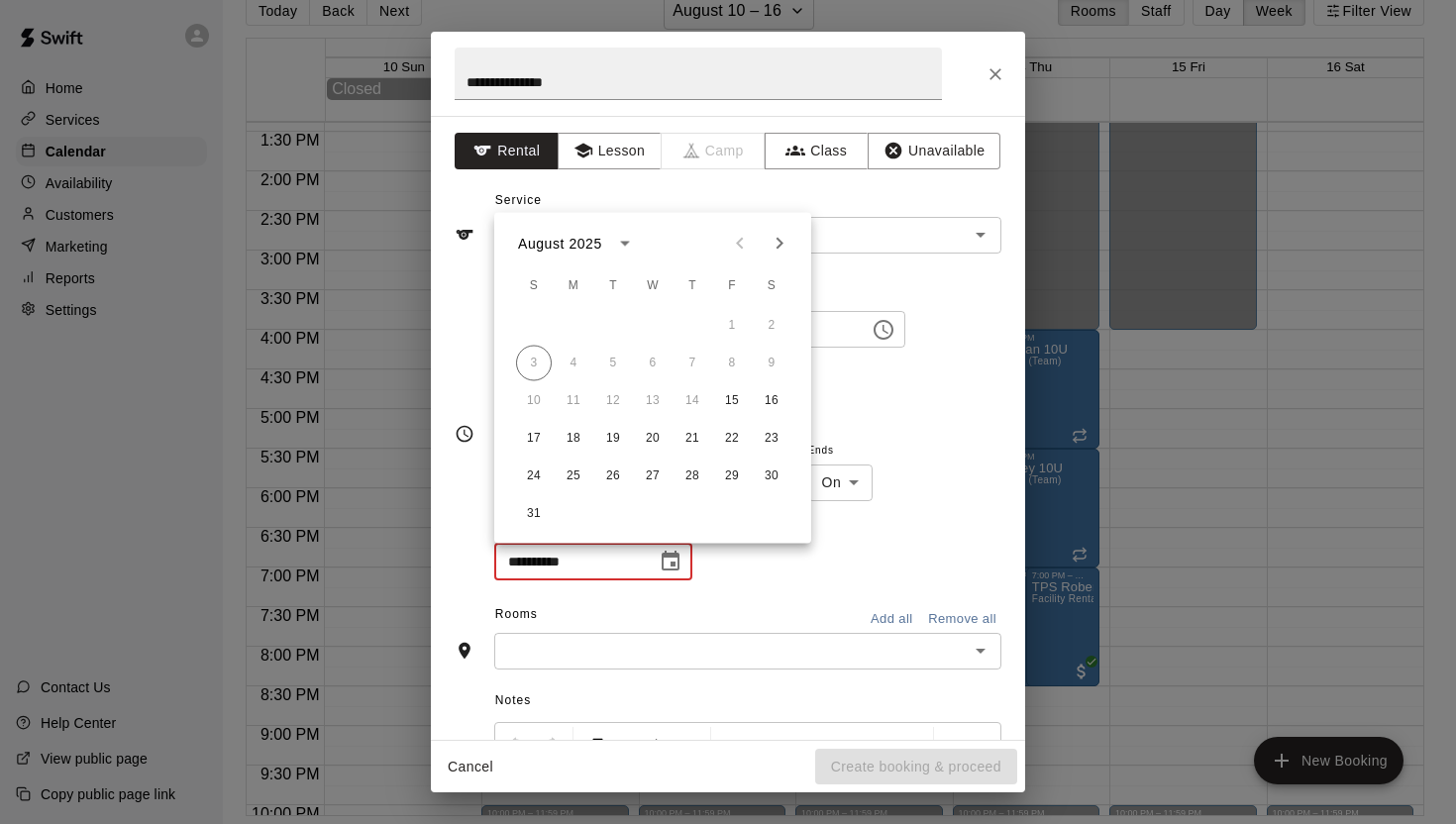 click 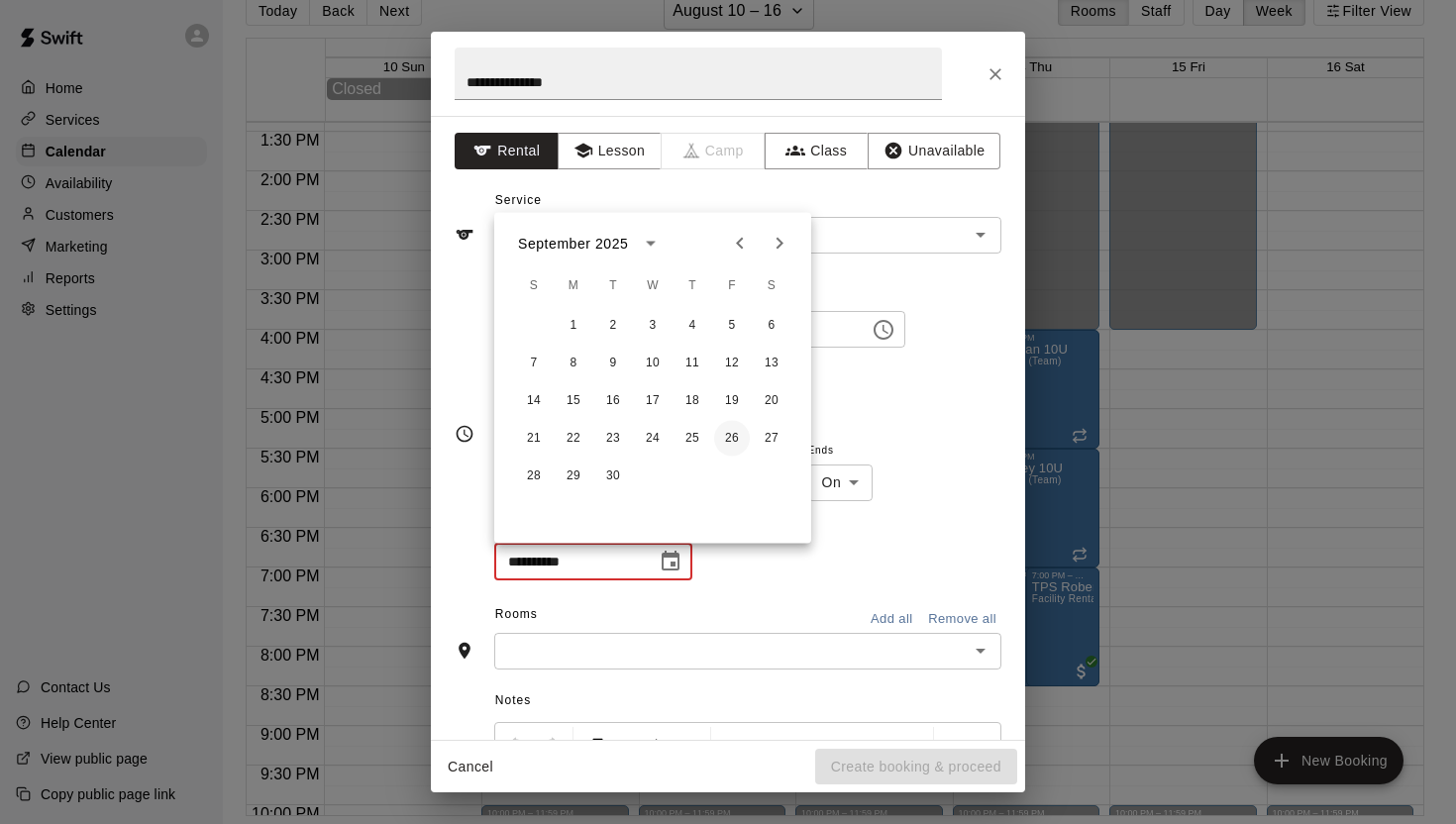 click on "26" at bounding box center [732, 439] 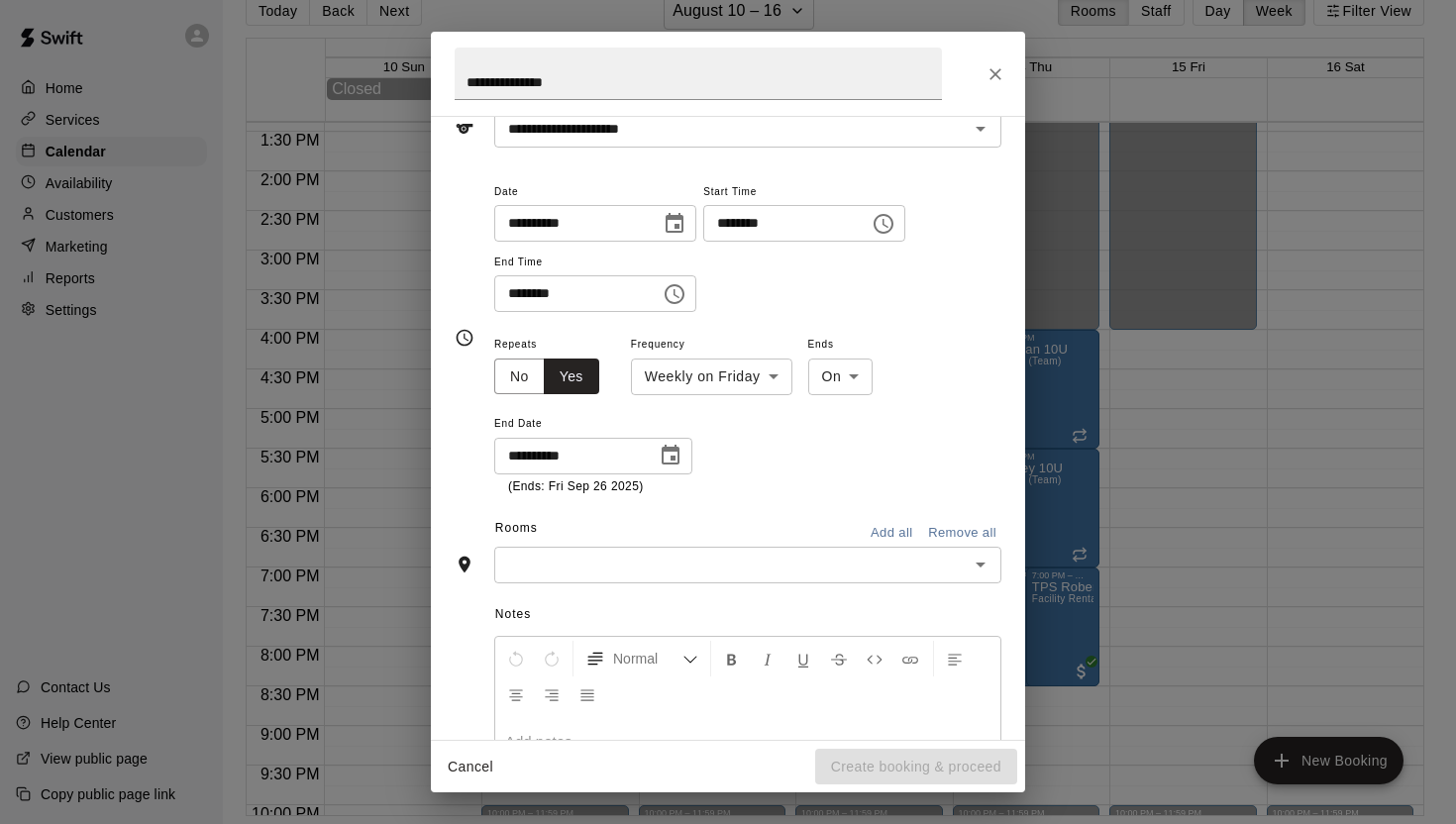 scroll, scrollTop: 105, scrollLeft: 0, axis: vertical 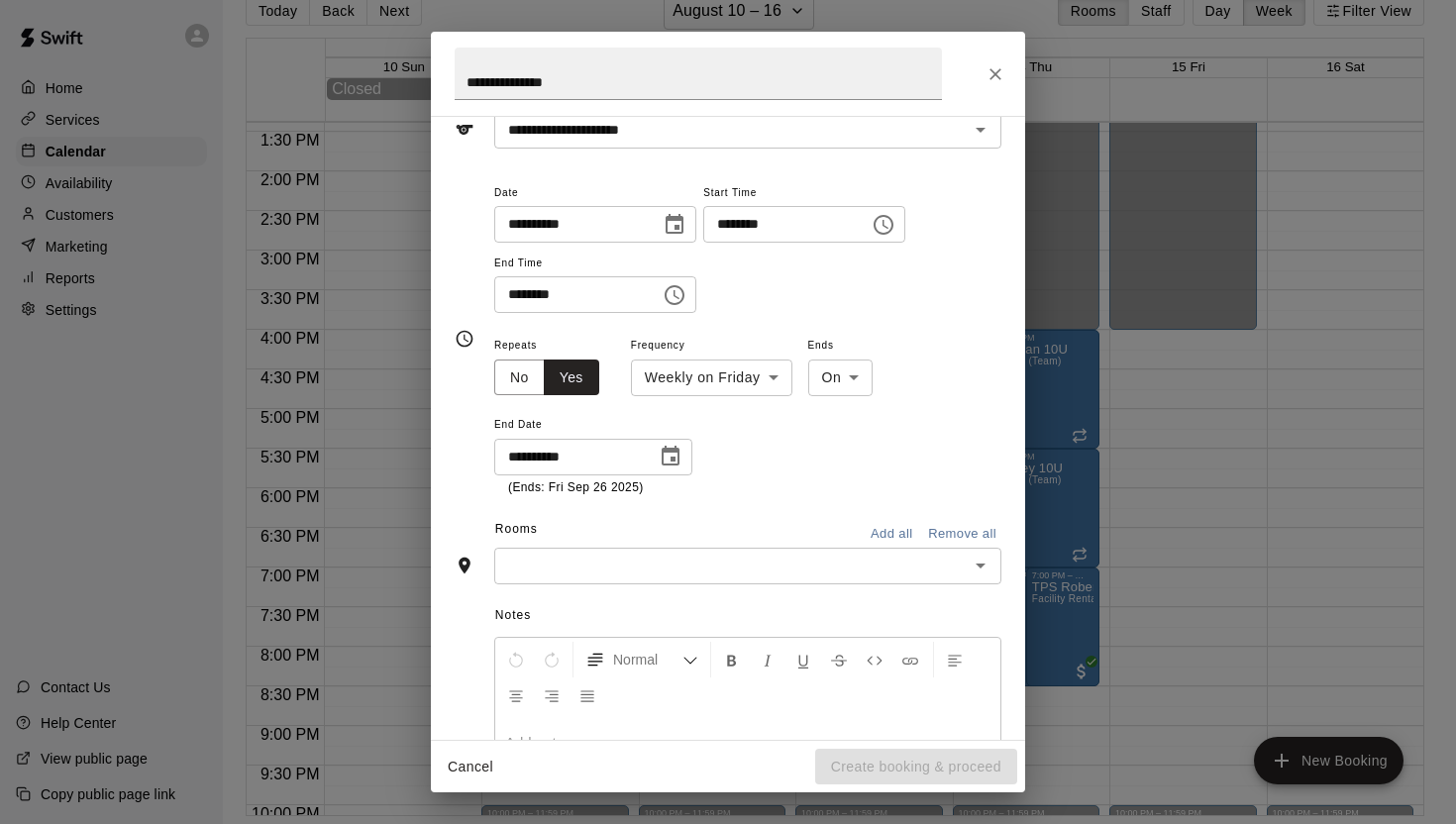 click 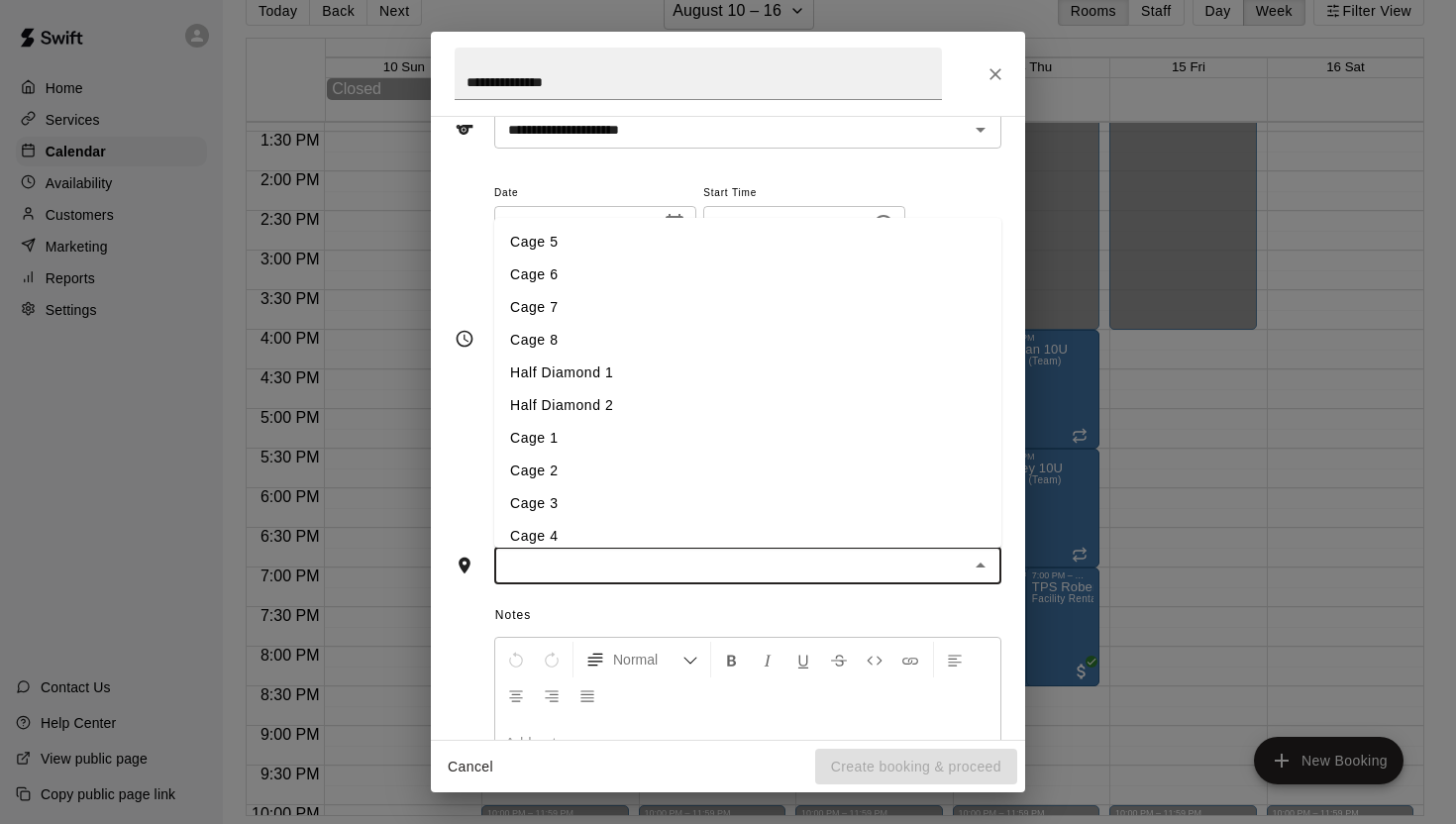 click on "Half Diamond 1" at bounding box center [748, 372] 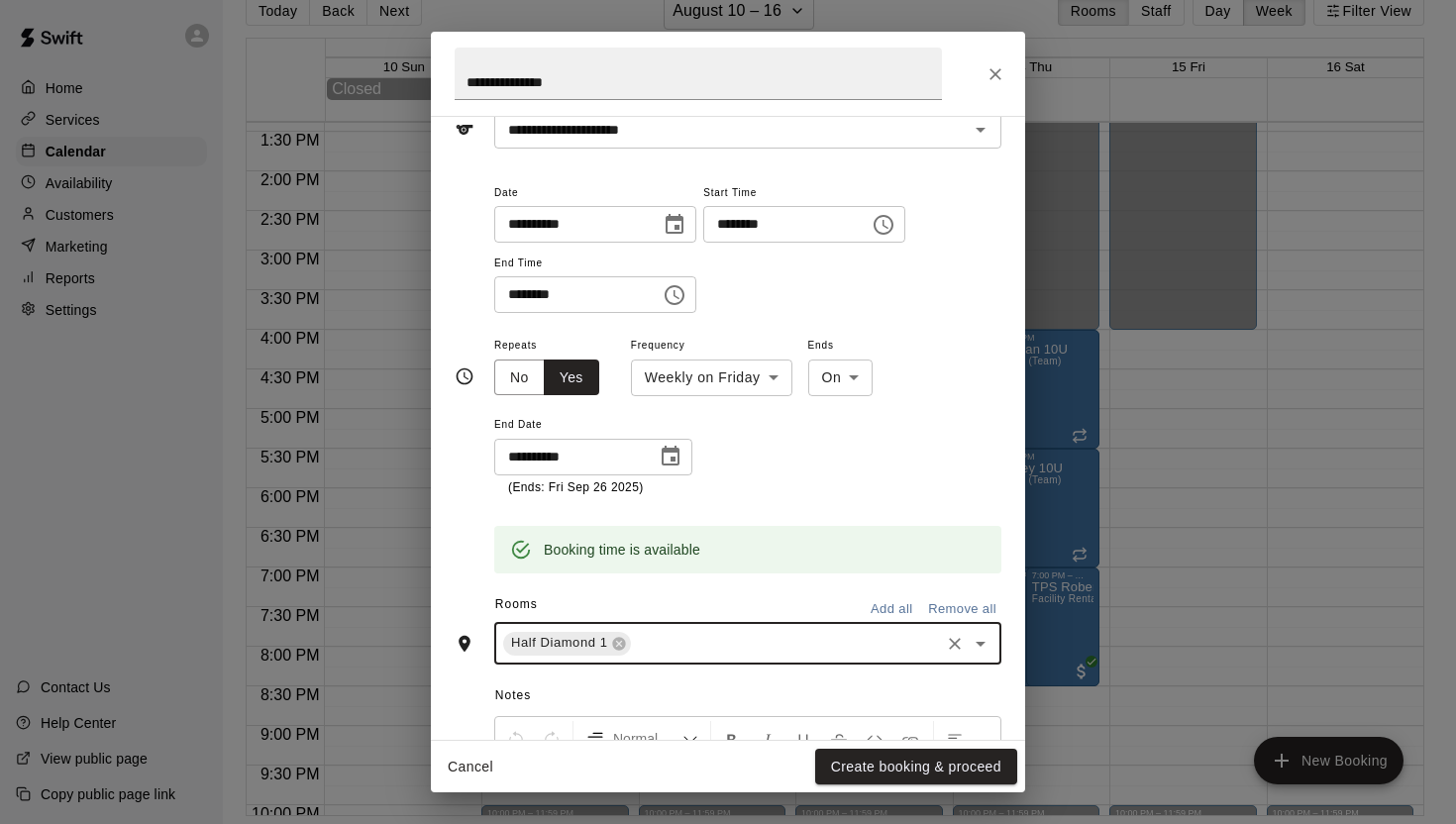 click on "Remove all" at bounding box center [962, 609] 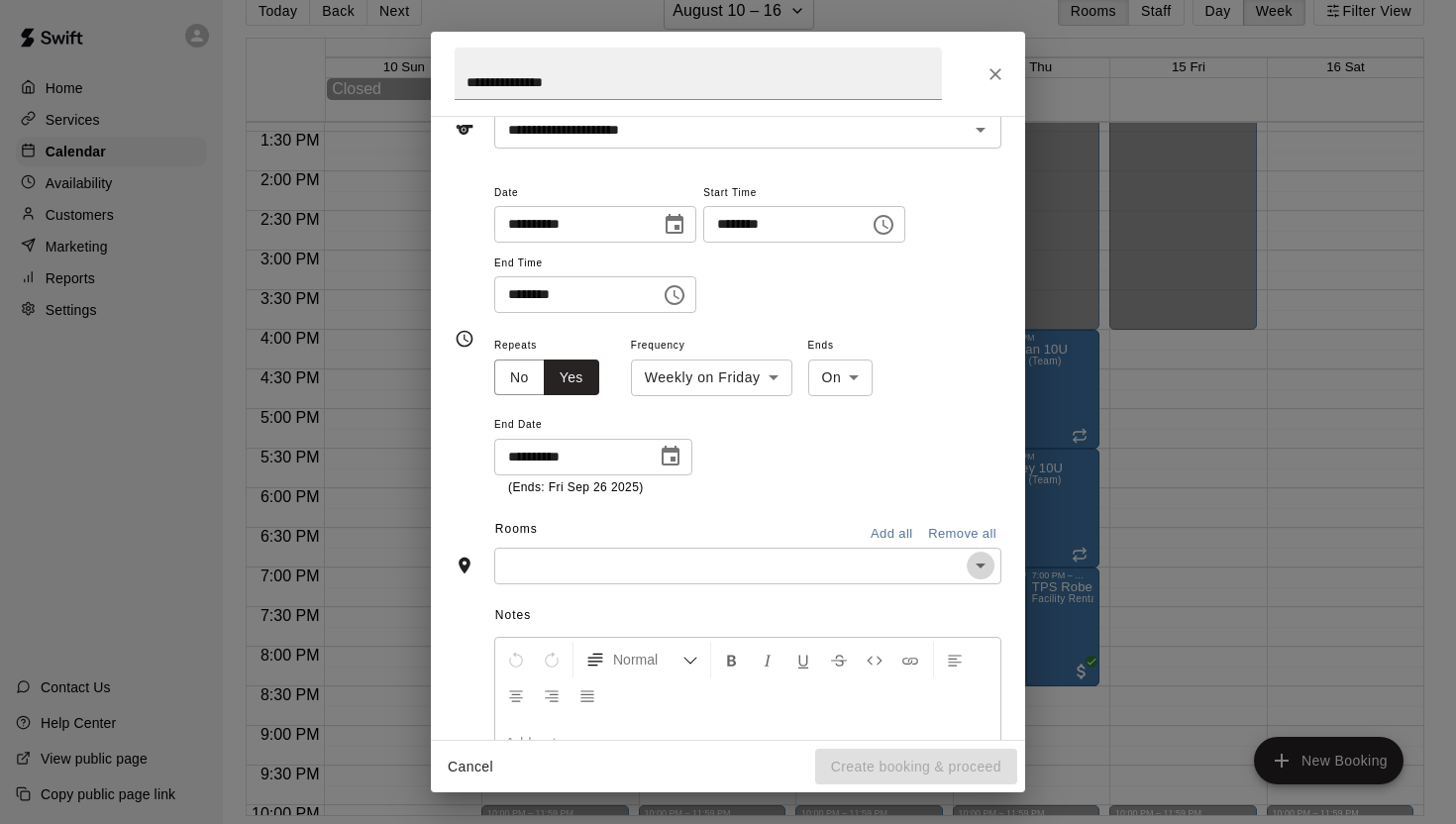 click 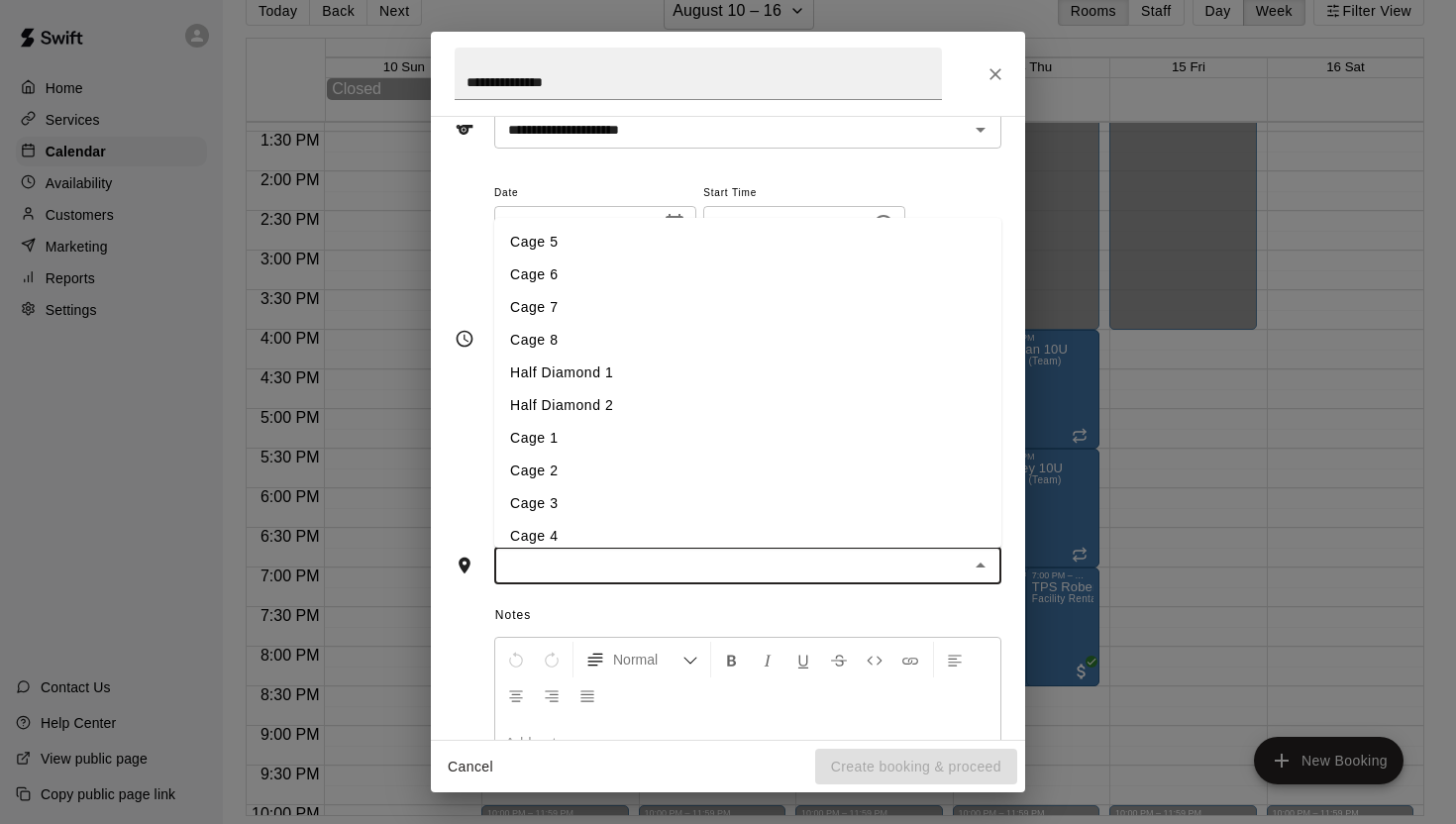 click on "Cage 5" at bounding box center [748, 242] 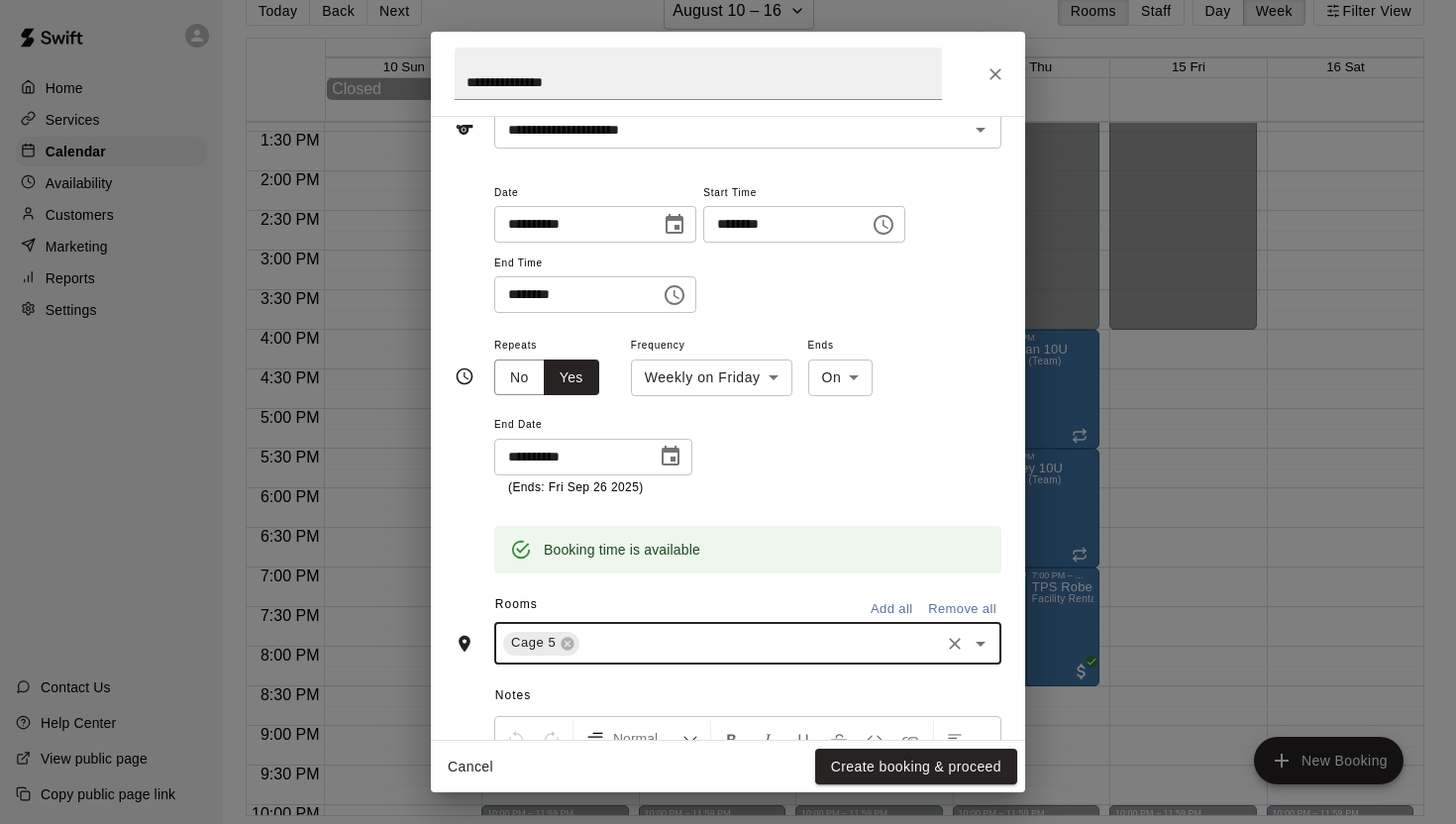click 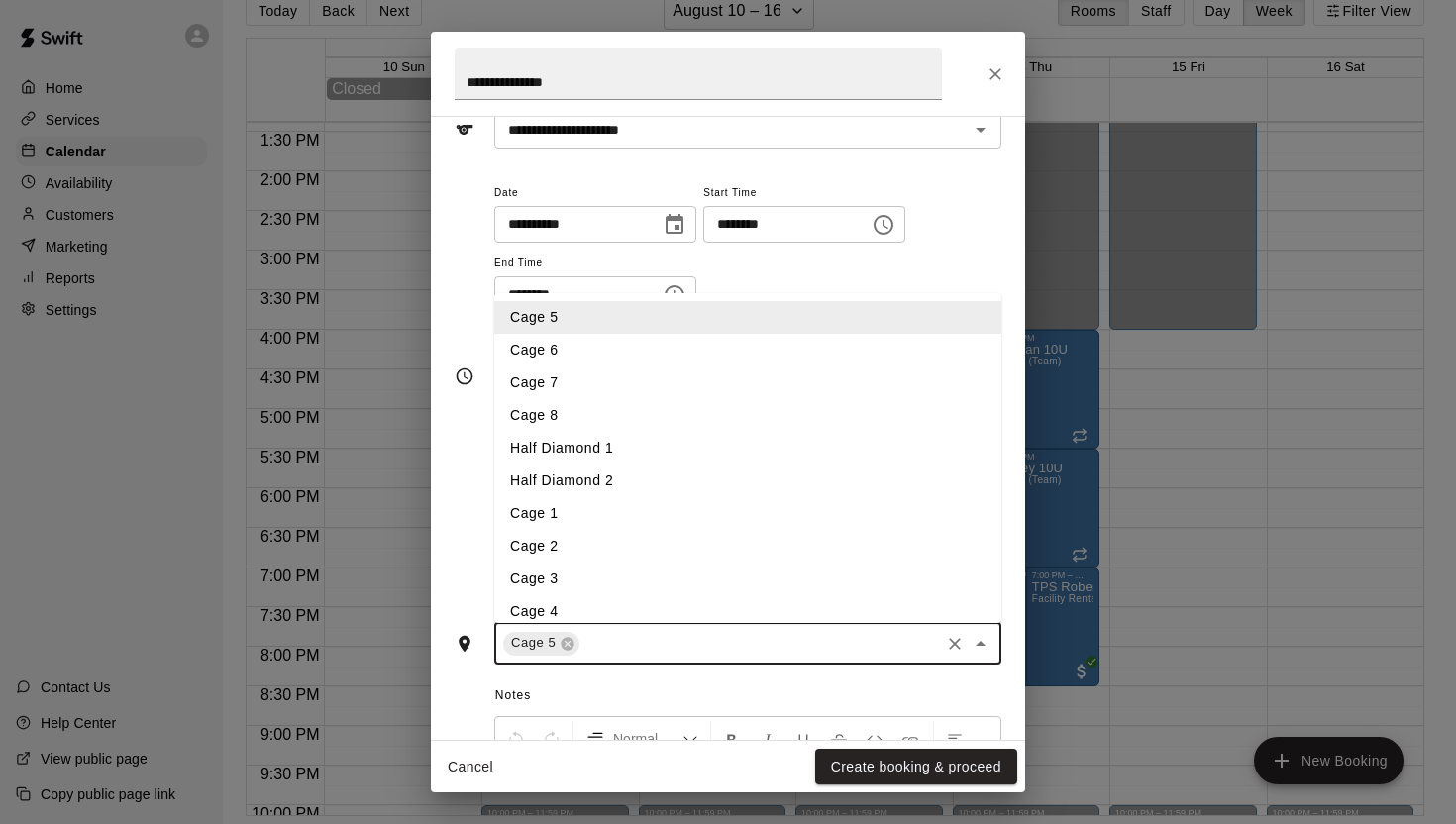 click on "Cage 6" at bounding box center [748, 350] 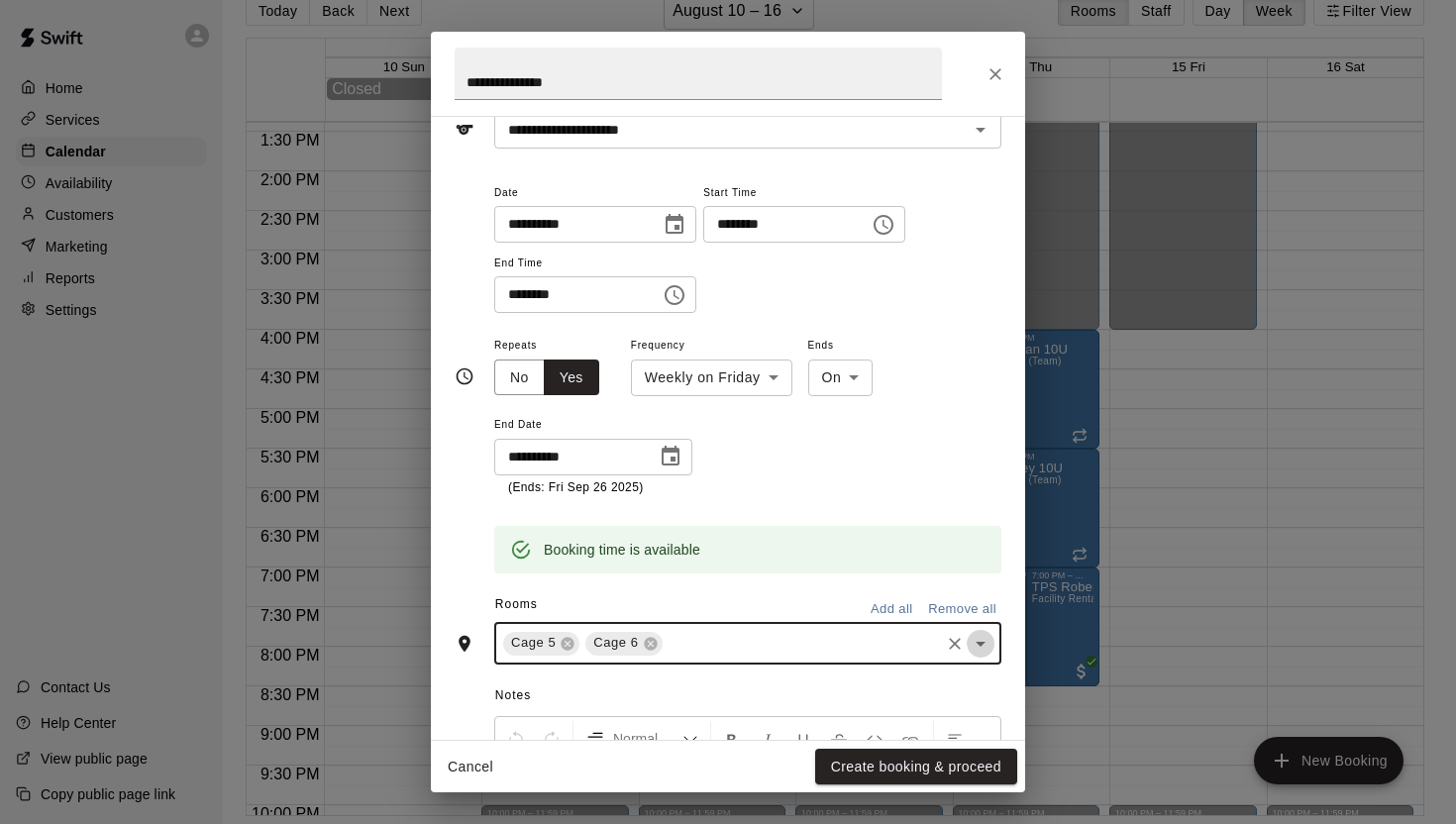 click 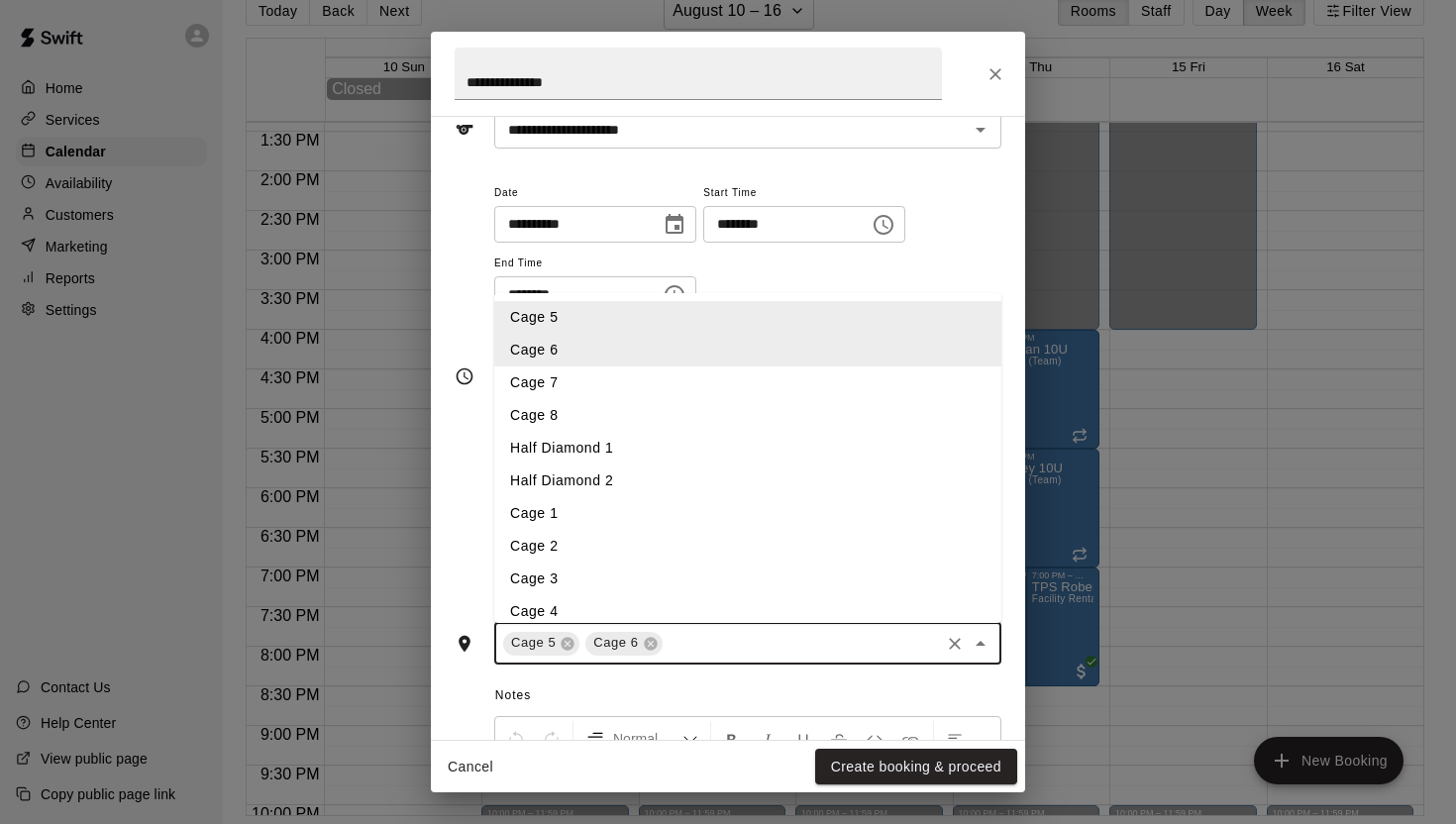 click on "Half Diamond 1" at bounding box center (748, 448) 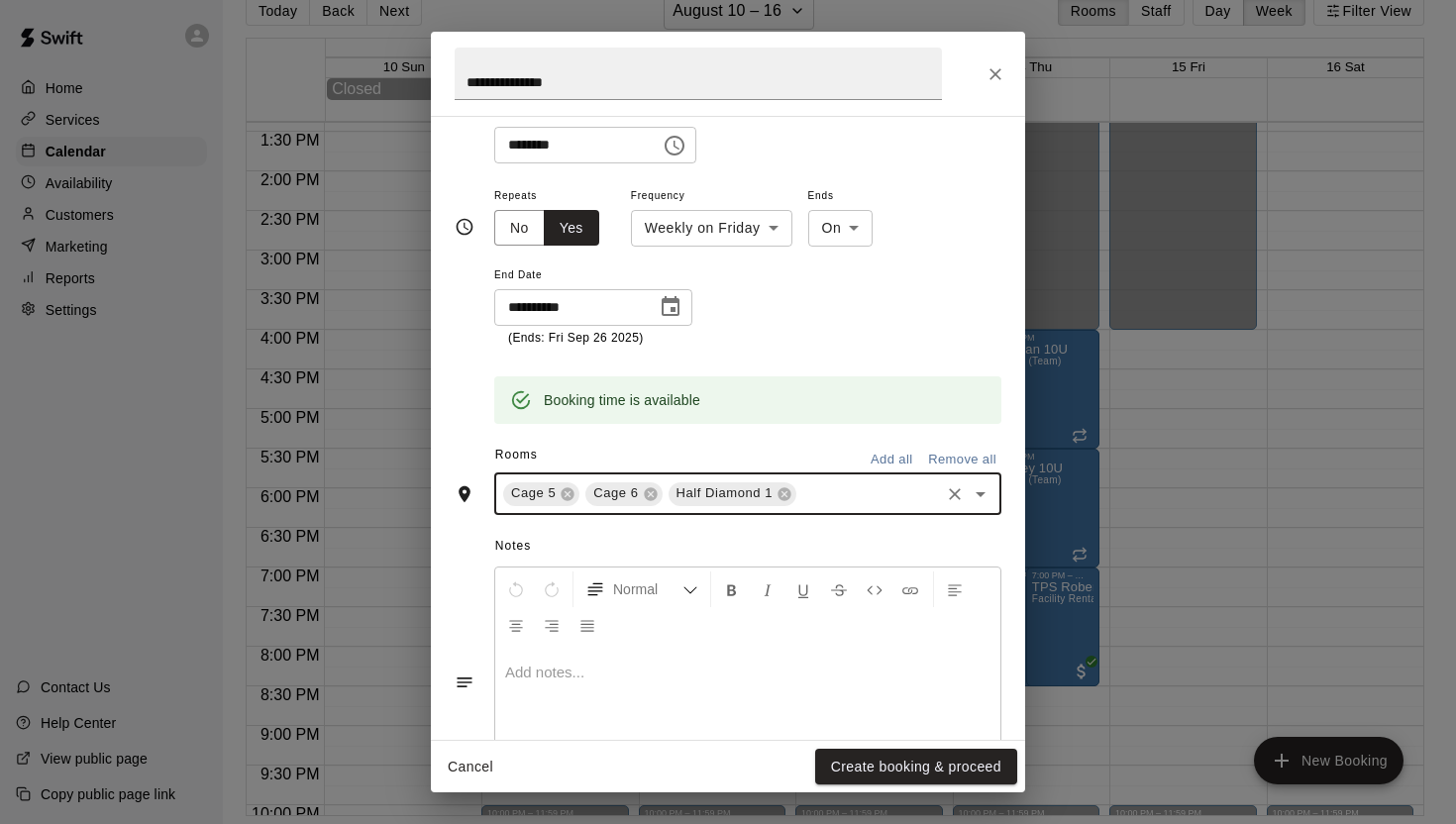 scroll, scrollTop: 0, scrollLeft: 0, axis: both 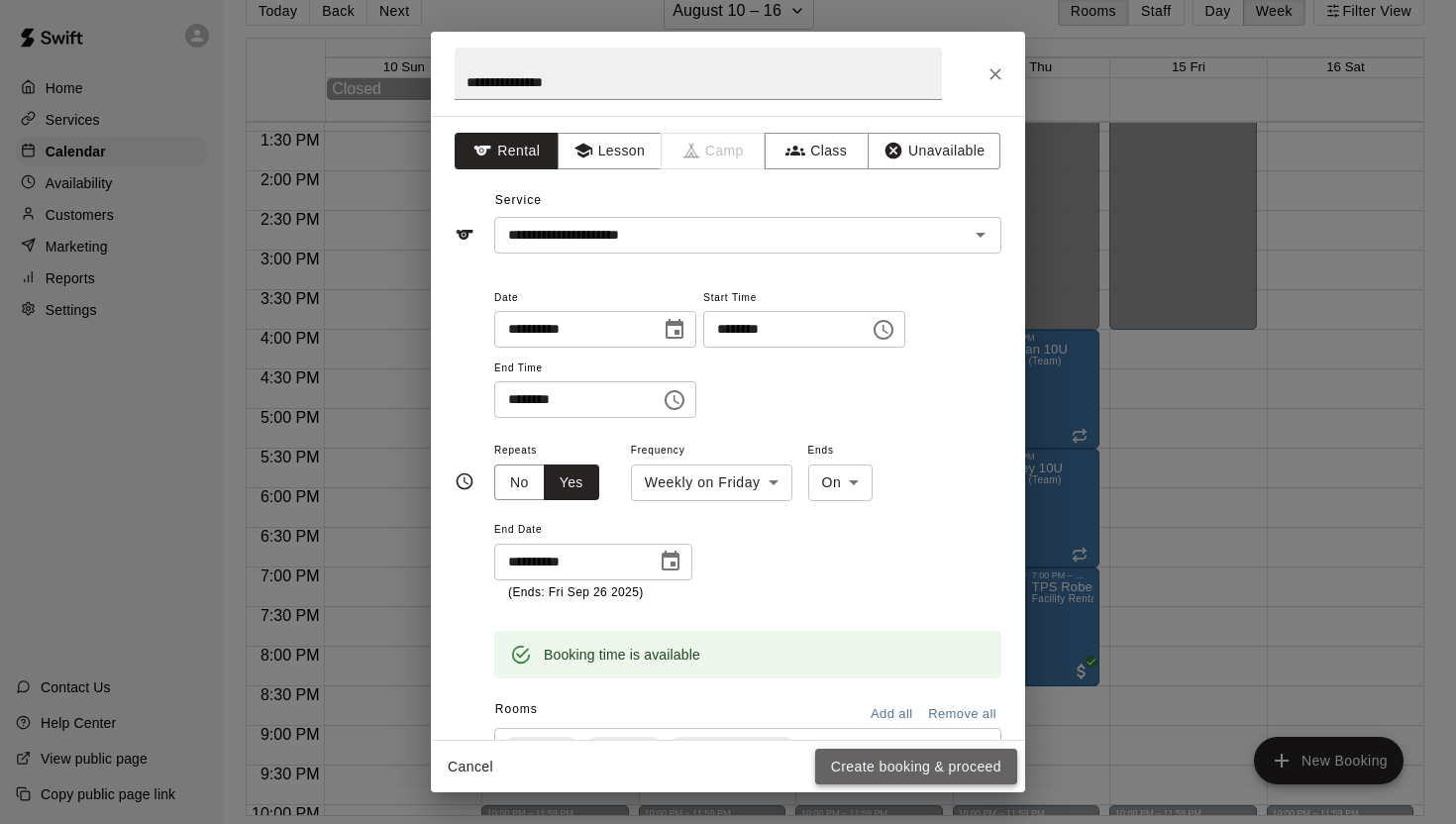 click on "Create booking & proceed" at bounding box center [916, 767] 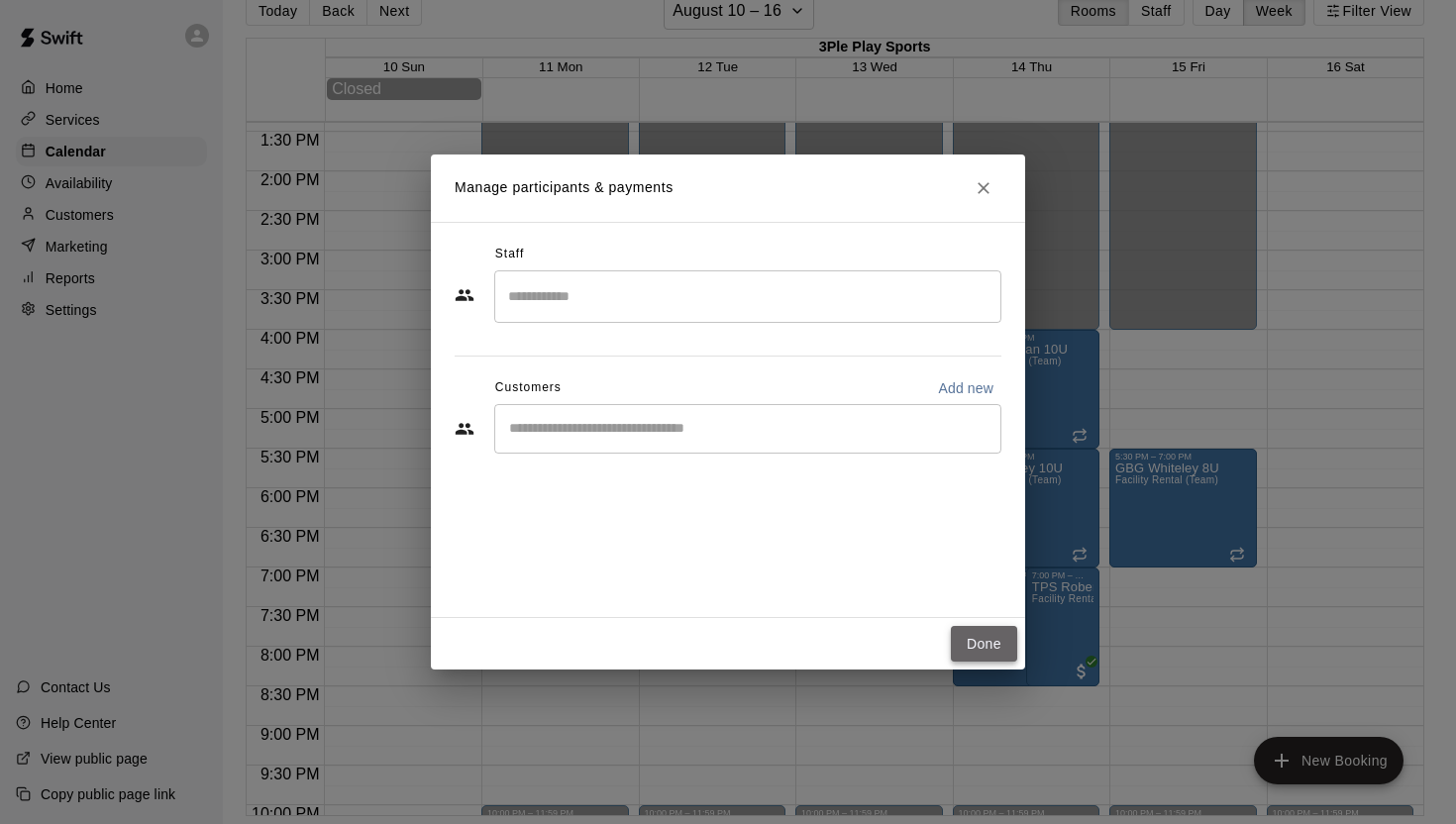 click on "Done" at bounding box center [984, 644] 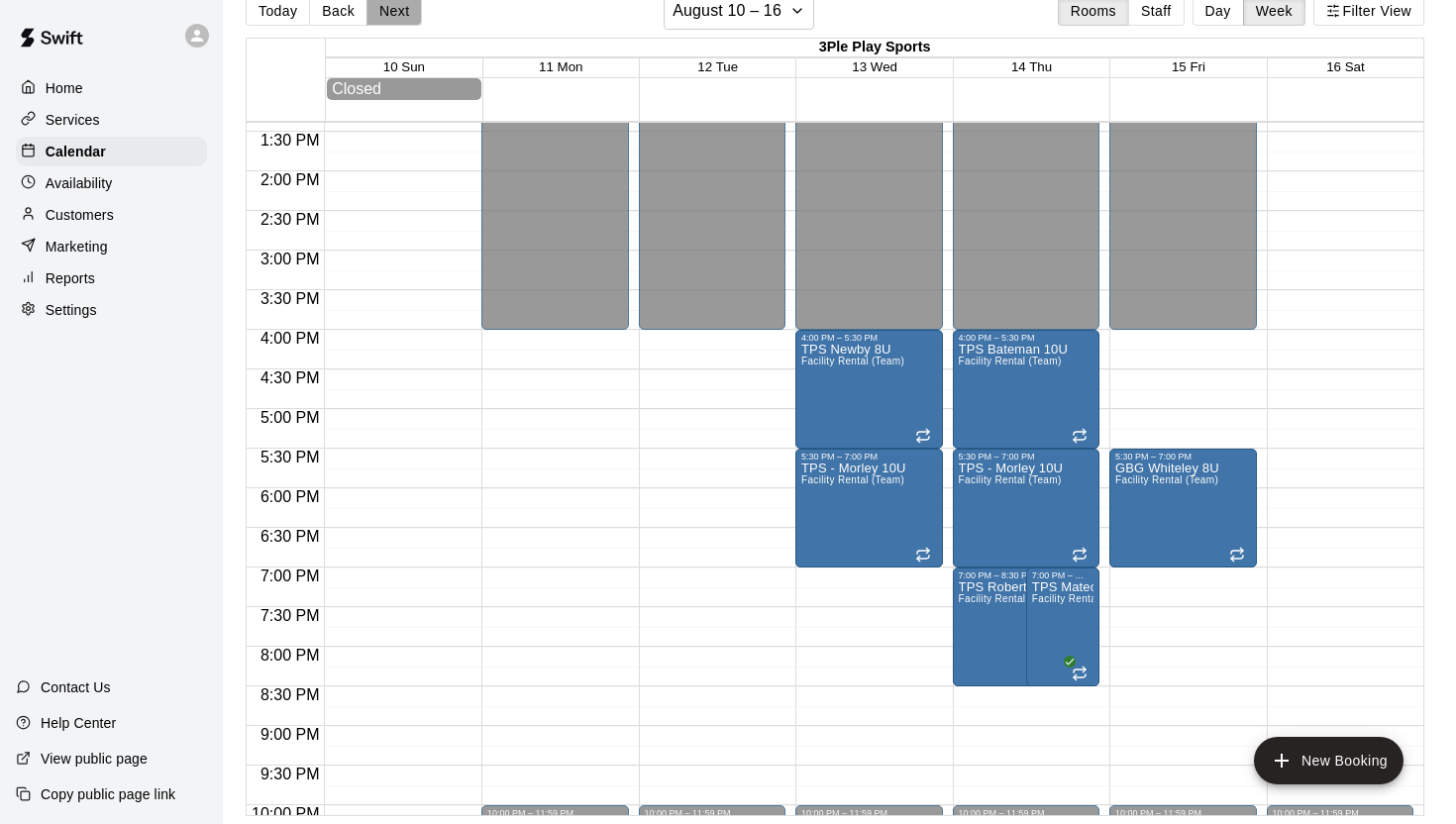 click on "Next" at bounding box center (394, 11) 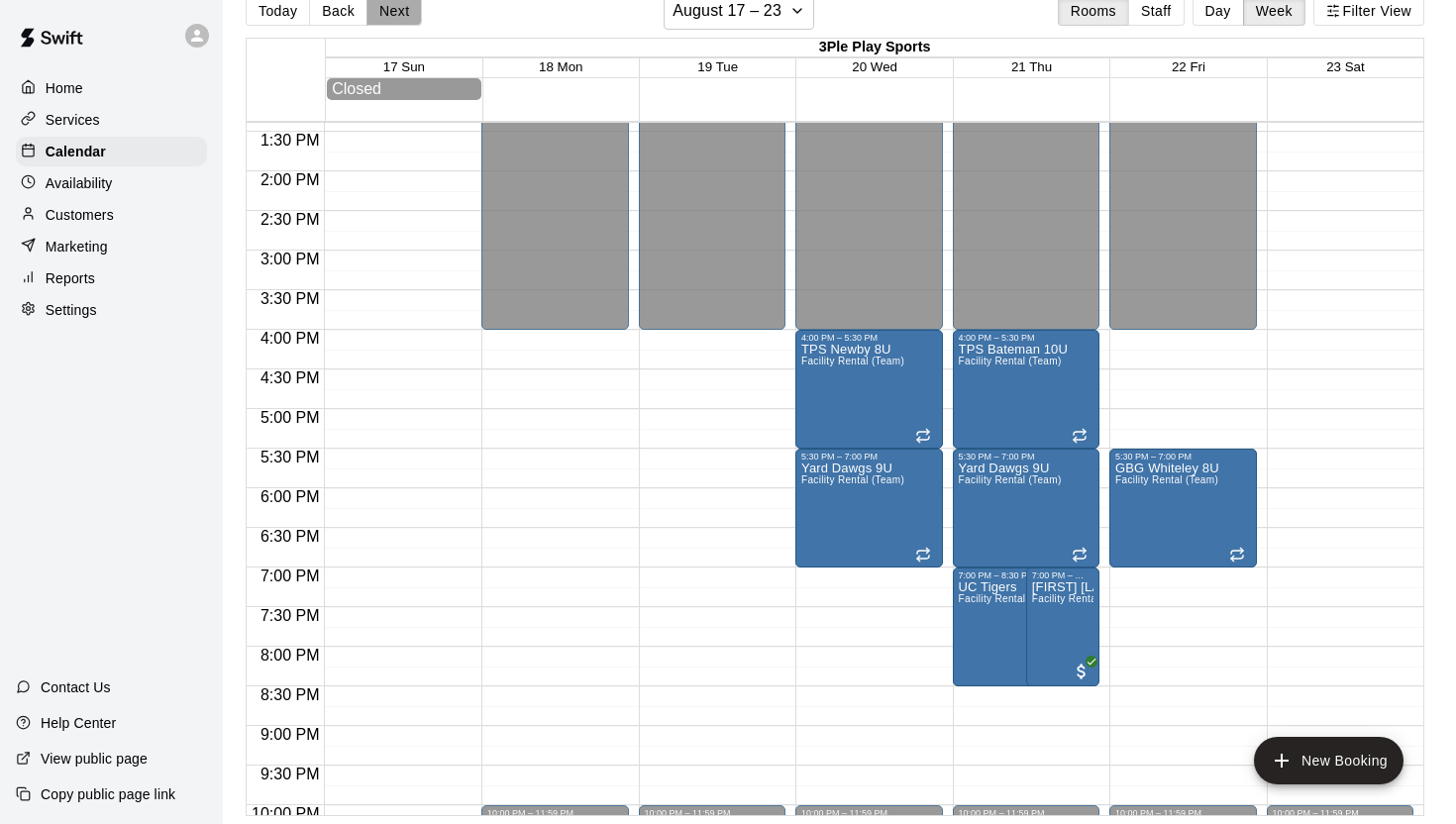 click on "Next" at bounding box center [394, 11] 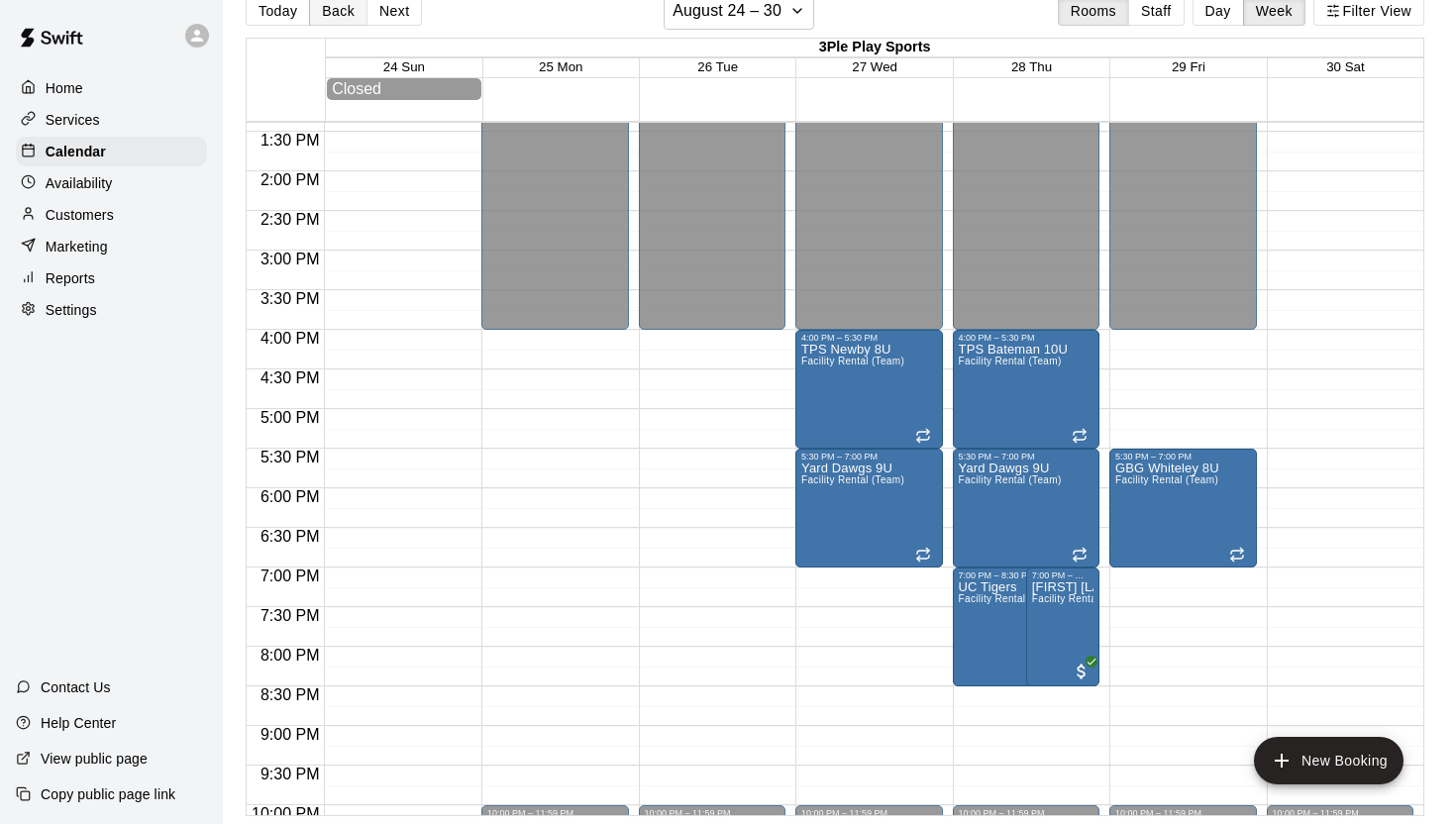 click on "Back" at bounding box center (338, 11) 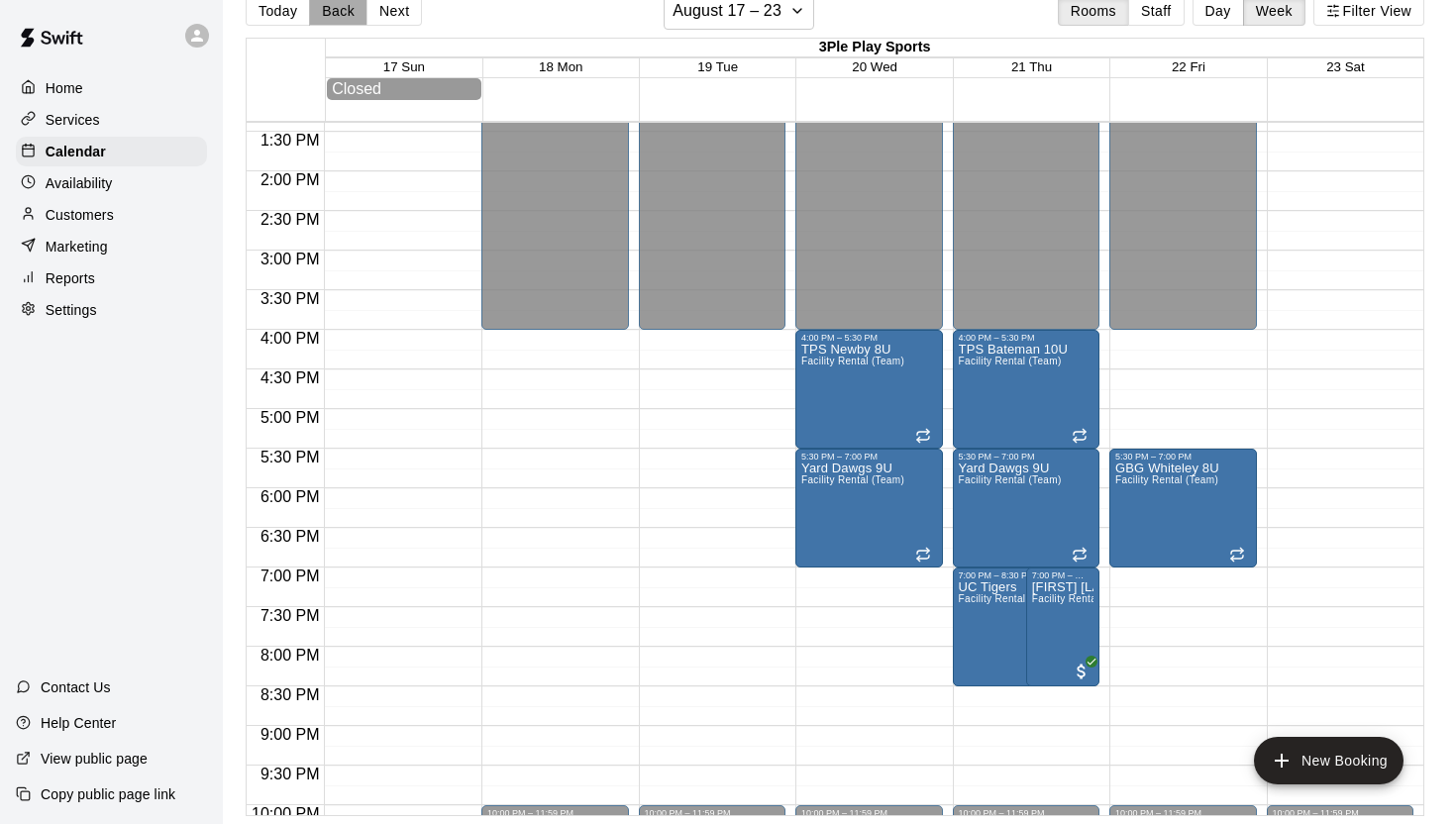 click on "Back" at bounding box center [338, 11] 